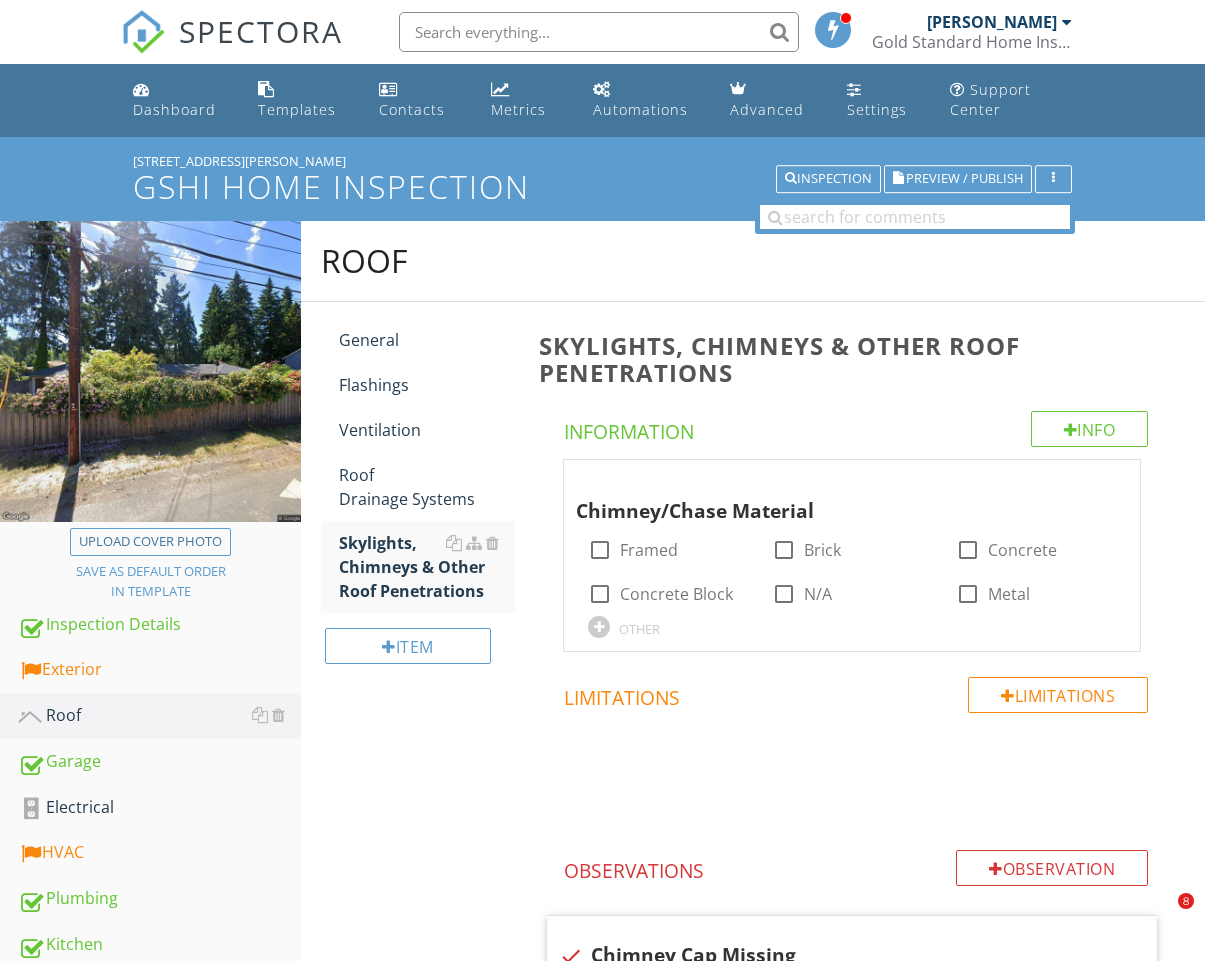 scroll, scrollTop: 437, scrollLeft: 0, axis: vertical 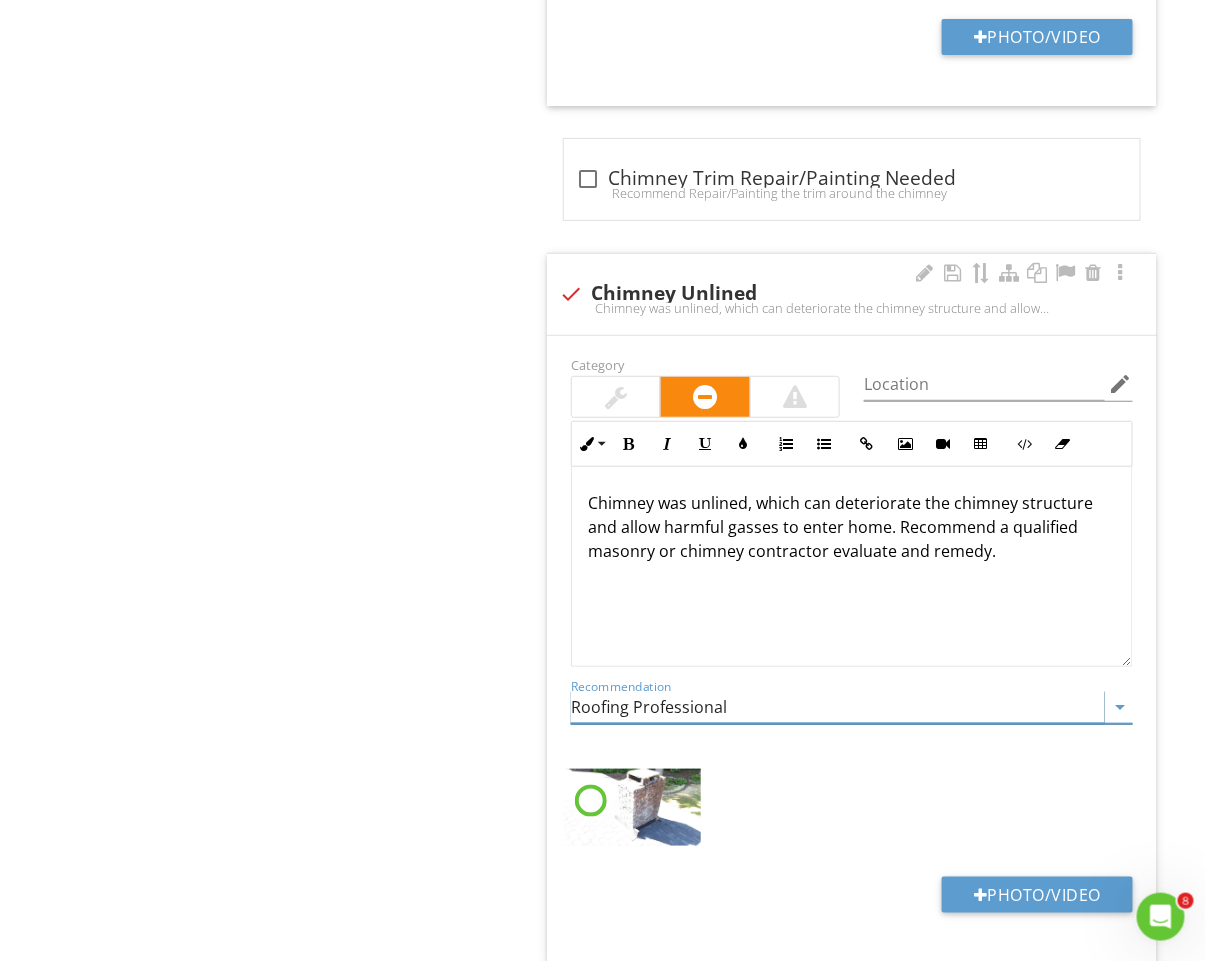 click on "Roofing Professional" at bounding box center [838, 707] 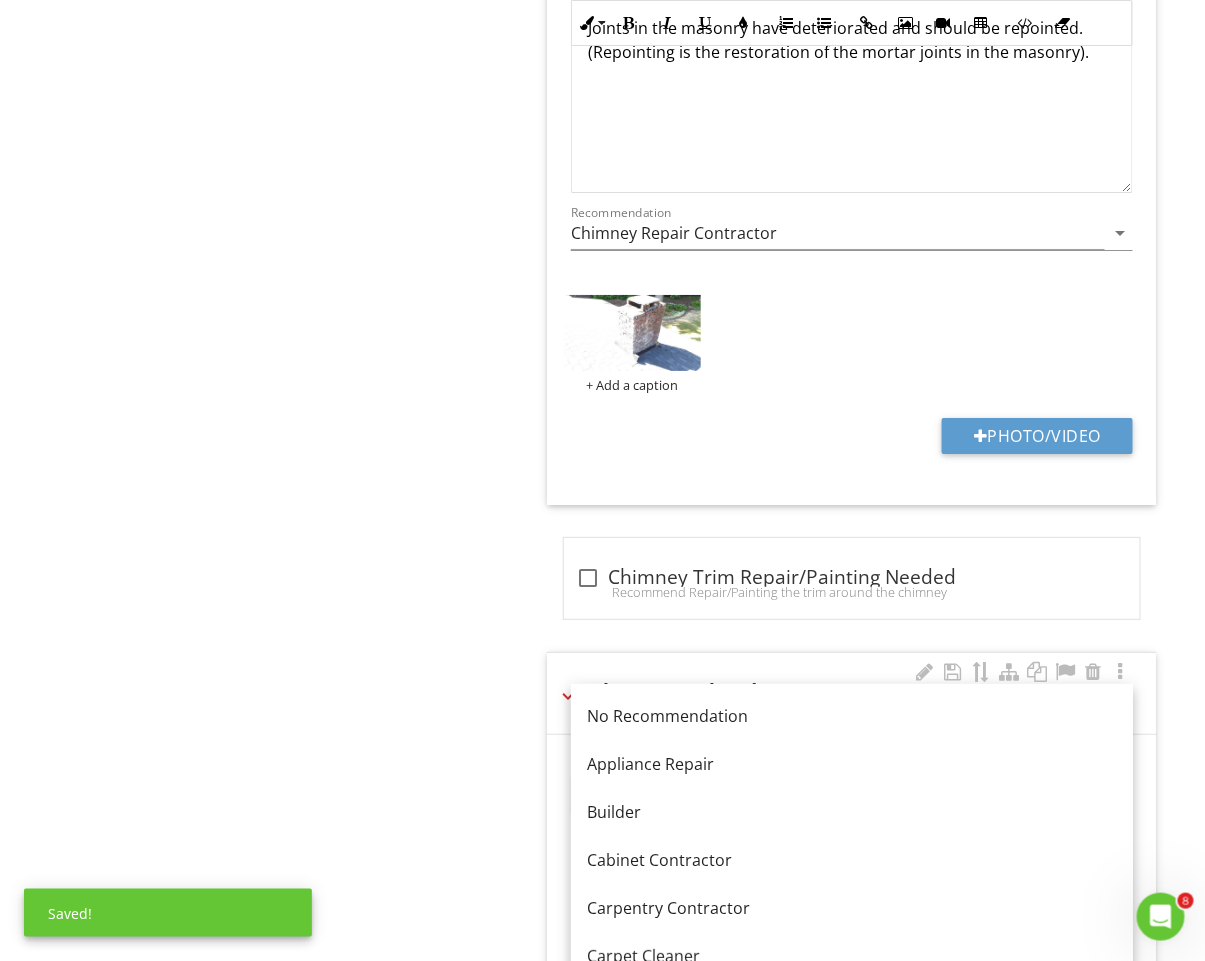 scroll, scrollTop: 2007, scrollLeft: 0, axis: vertical 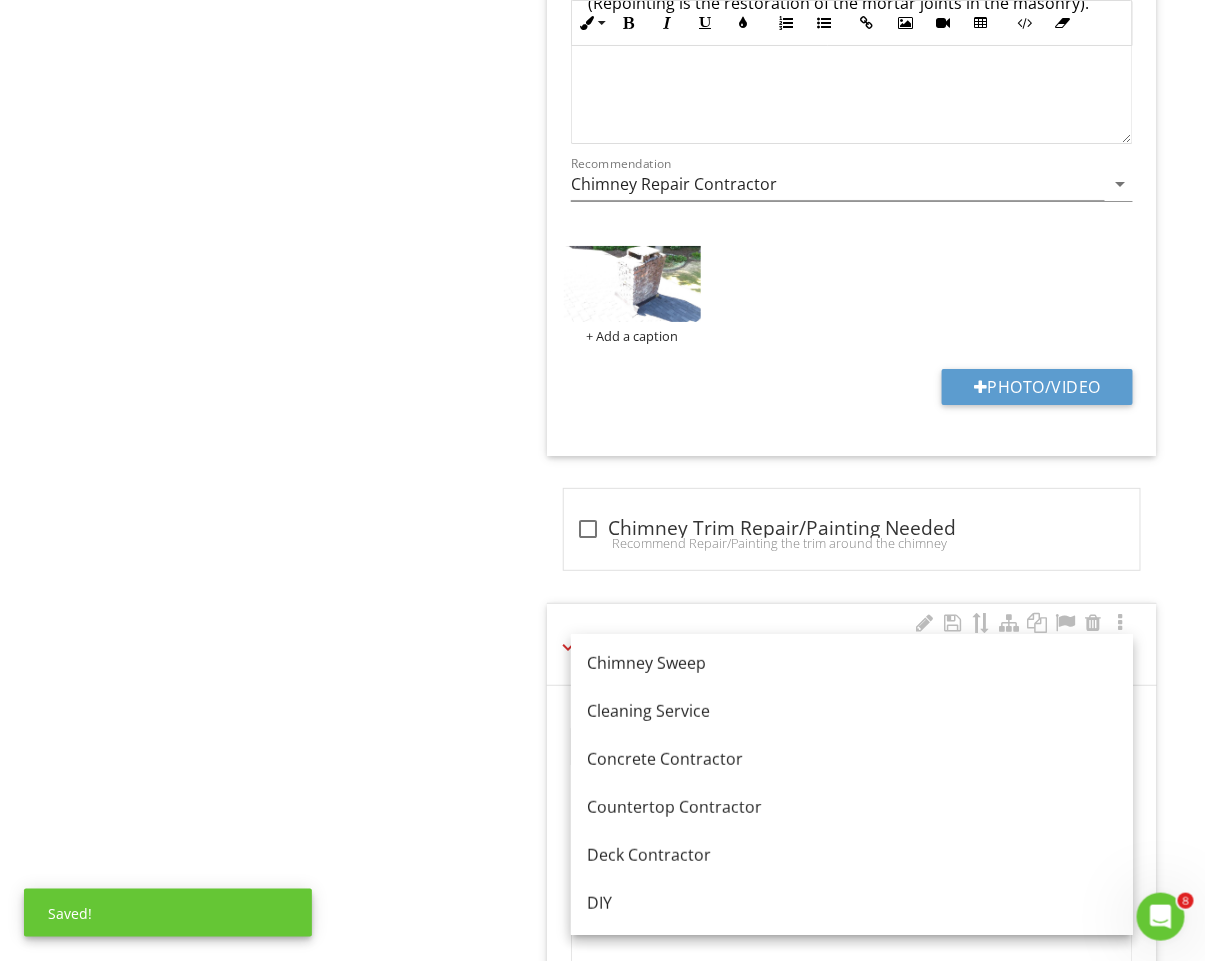 click on "Roof
General
Flashings
Ventilation
Roof Drainage Systems
Skylights, Chimneys & Other Roof Penetrations
Item
Skylights, Chimneys & Other Roof Penetrations
Info
Information
Chimney/Chase Material
check_box_outline_blank Framed   check_box_outline_blank Brick   check_box_outline_blank Concrete   check_box_outline_blank Concrete Block   check_box_outline_blank N/A   check_box_outline_blank Metal         OTHER
Limitations
Limitations
Observation
Observations
check" at bounding box center (753, -6) 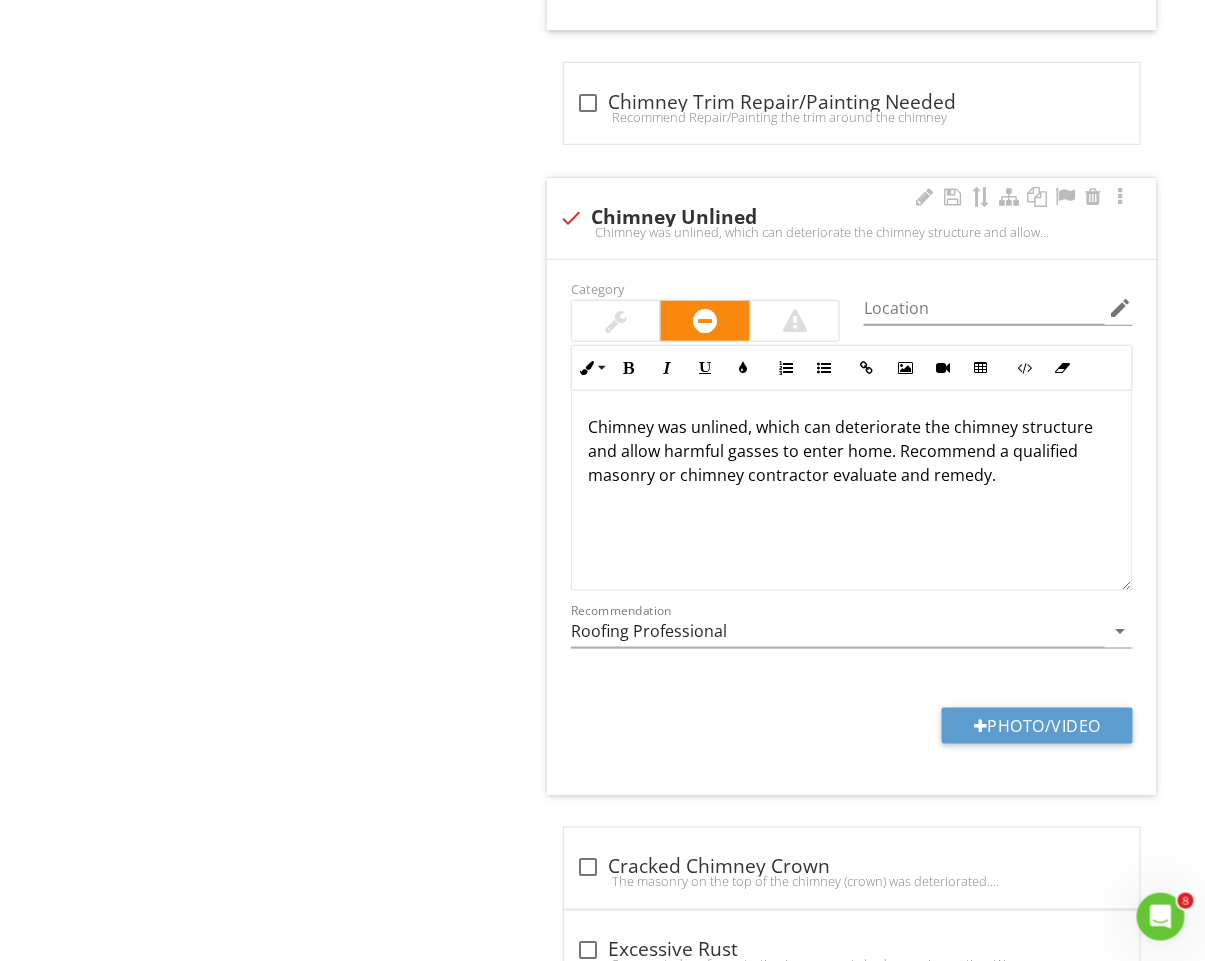 scroll, scrollTop: 2467, scrollLeft: 0, axis: vertical 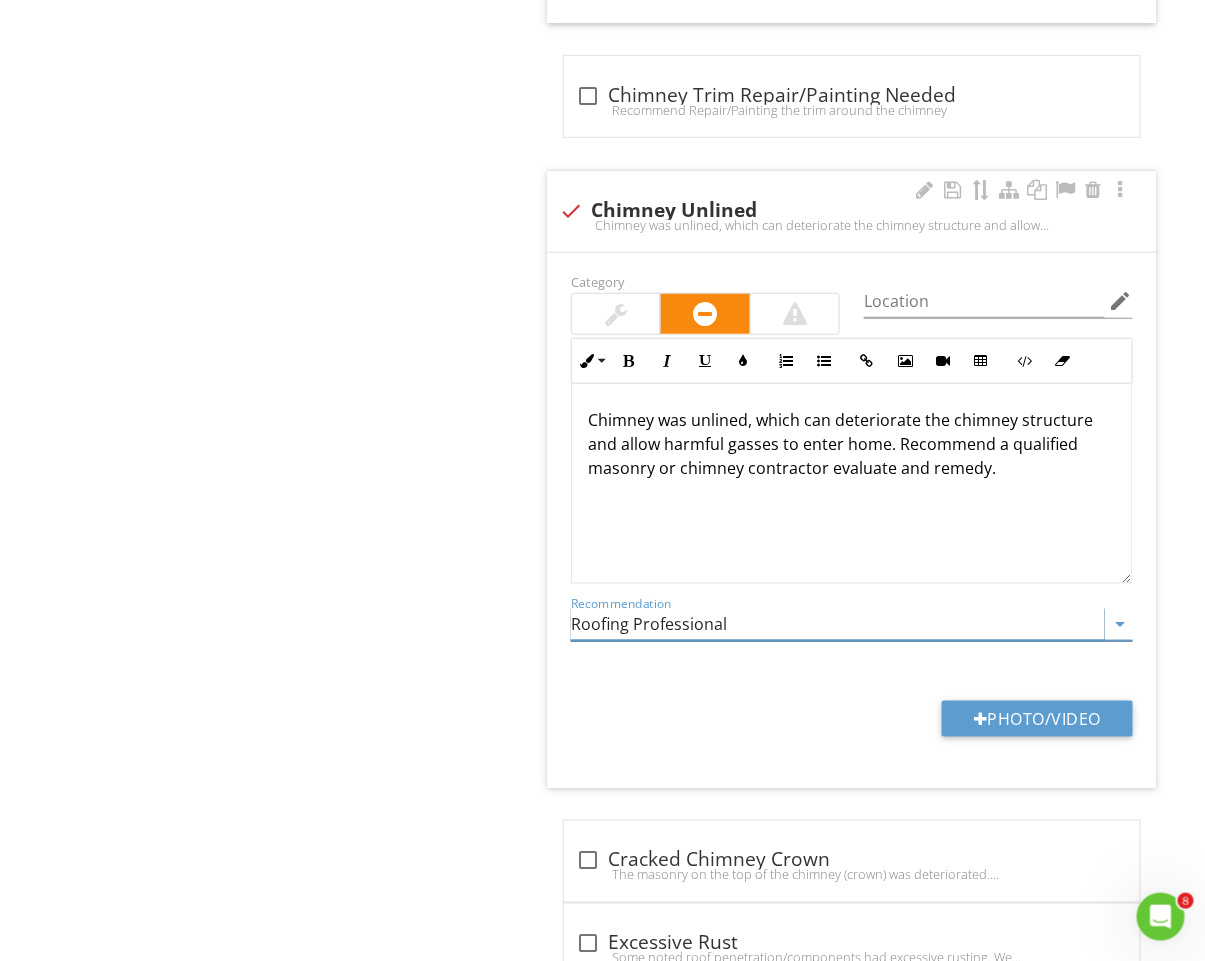 click on "Roofing Professional" at bounding box center (838, 624) 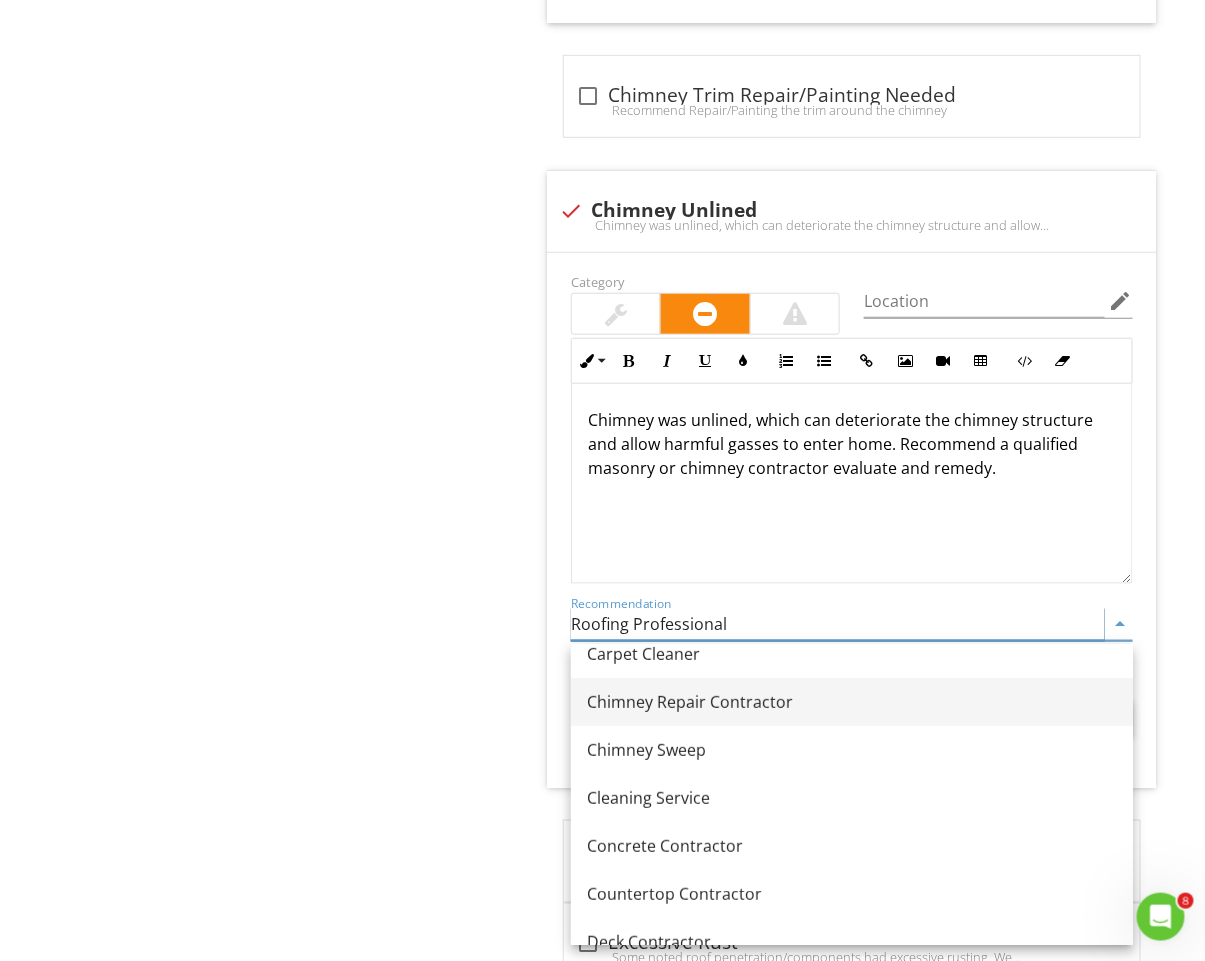scroll, scrollTop: 262, scrollLeft: 0, axis: vertical 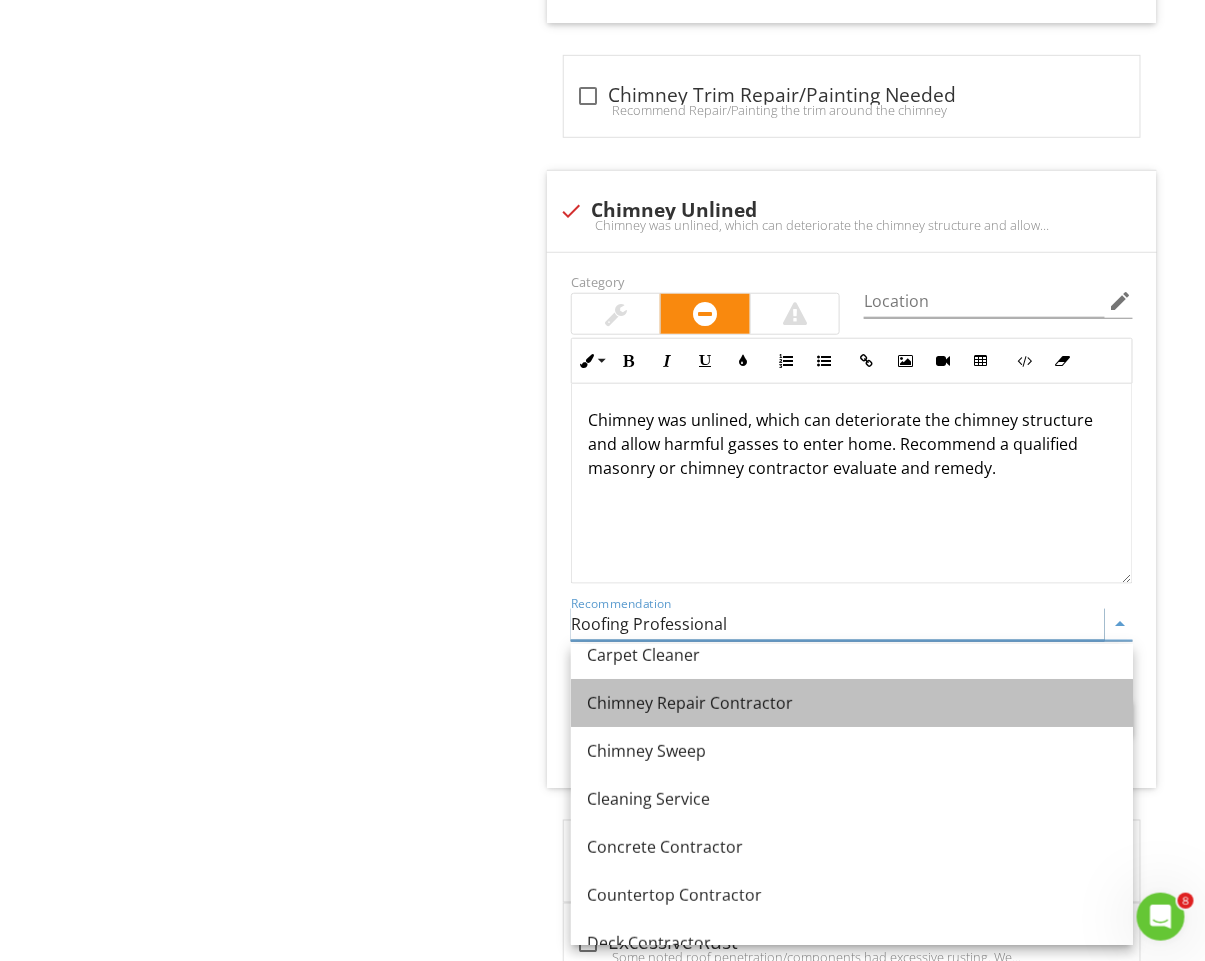 click on "Chimney Repair Contractor" at bounding box center [852, 703] 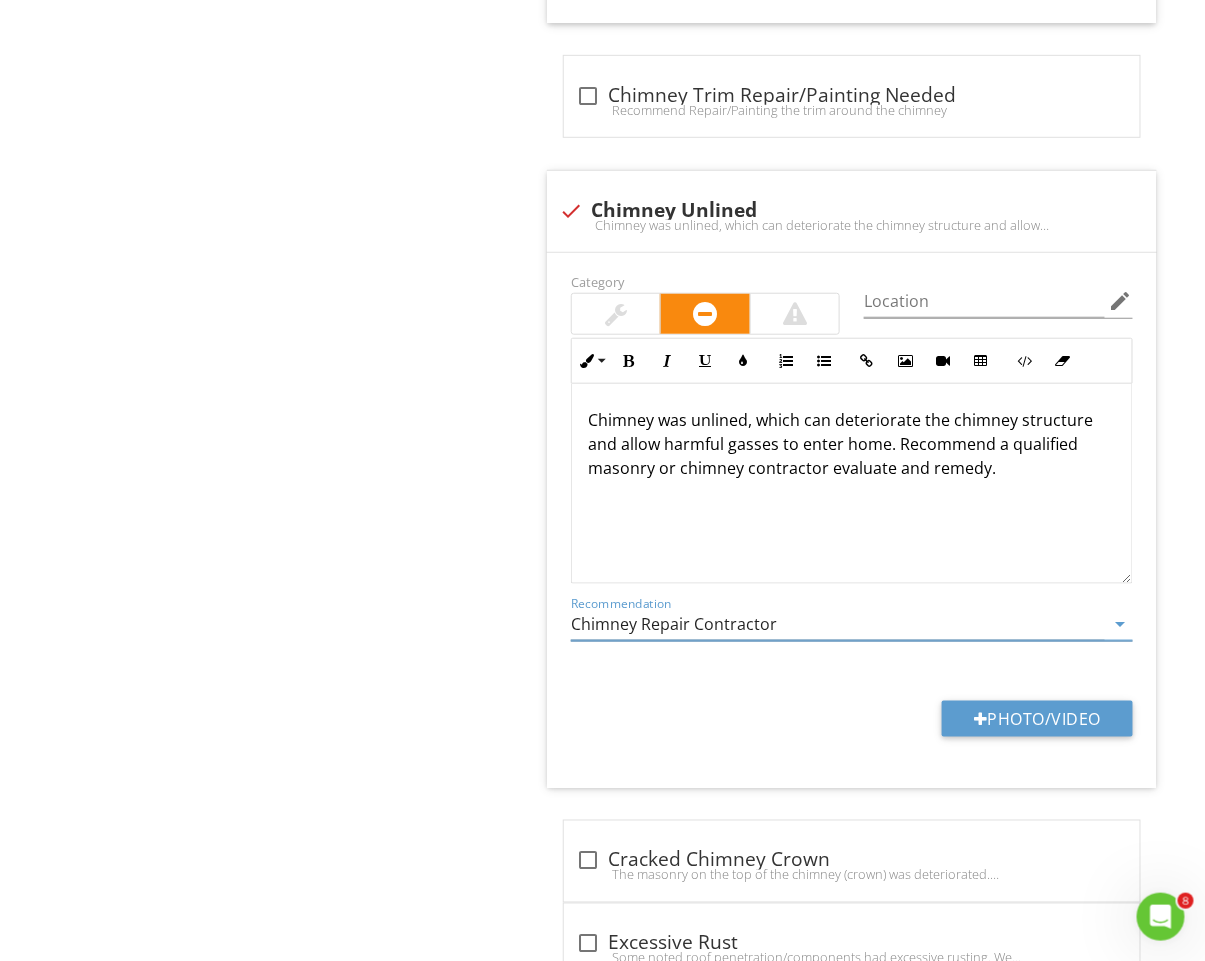 click on "Roof
General
Flashings
Ventilation
Roof Drainage Systems
Skylights, Chimneys & Other Roof Penetrations
Item
Skylights, Chimneys & Other Roof Penetrations
Info
Information
Chimney/Chase Material
check_box_outline_blank Framed   check_box_outline_blank Brick   check_box_outline_blank Concrete   check_box_outline_blank Concrete Block   check_box_outline_blank N/A   check_box_outline_blank Metal         OTHER
Limitations
Limitations
Observation
Observations
check" at bounding box center (753, -439) 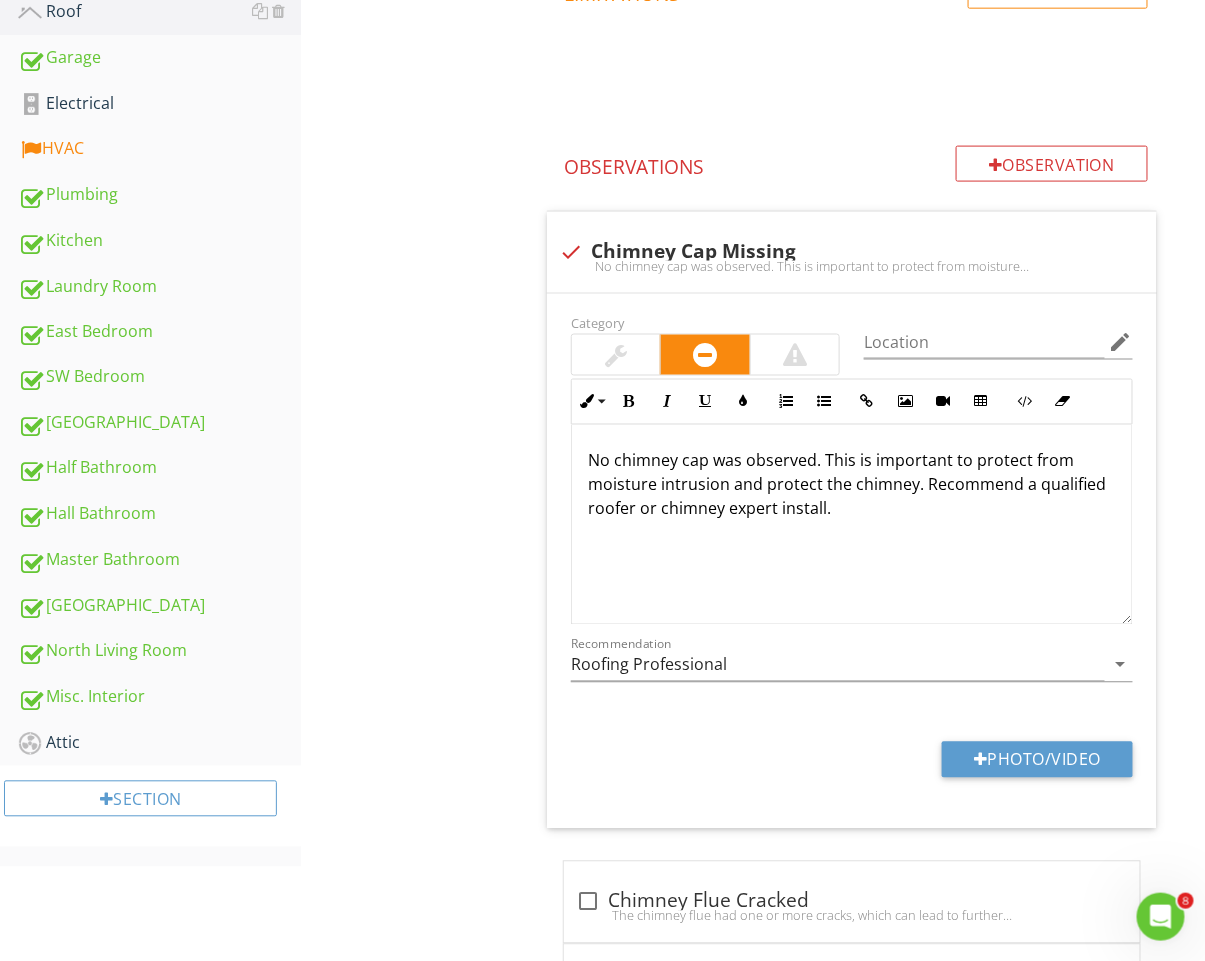 scroll, scrollTop: 648, scrollLeft: 0, axis: vertical 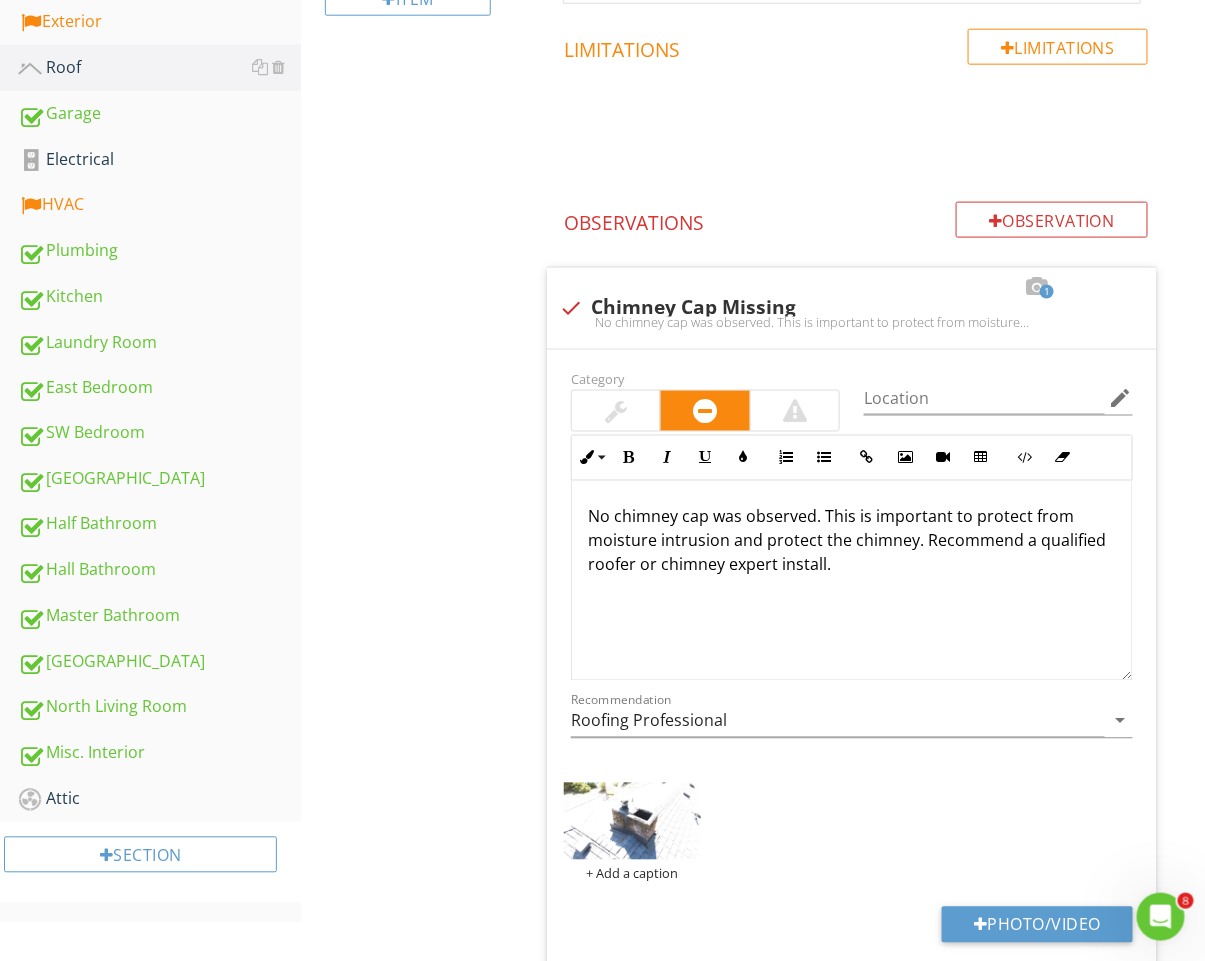 click on "Roof
General
Flashings
Ventilation
Roof Drainage Systems
Skylights, Chimneys & Other Roof Penetrations
Item
Skylights, Chimneys & Other Roof Penetrations
Info
Information
Chimney/Chase Material
check_box_outline_blank Framed   check_box_outline_blank Brick   check_box_outline_blank Concrete   check_box_outline_blank Concrete Block   check_box_outline_blank N/A   check_box_outline_blank Metal         OTHER
Limitations
Limitations
Observation
Observations
1" at bounding box center [753, 1434] 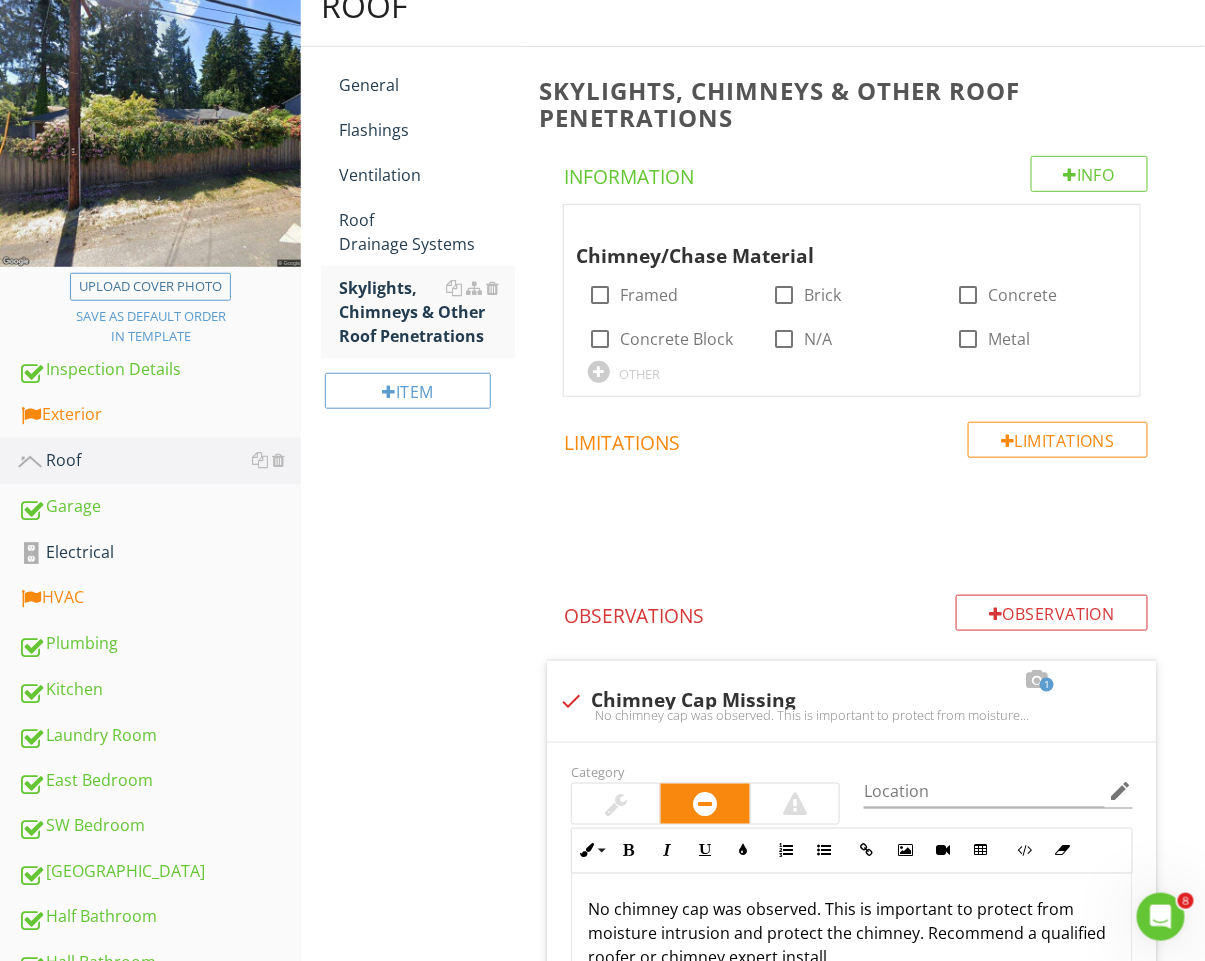 scroll, scrollTop: 0, scrollLeft: 0, axis: both 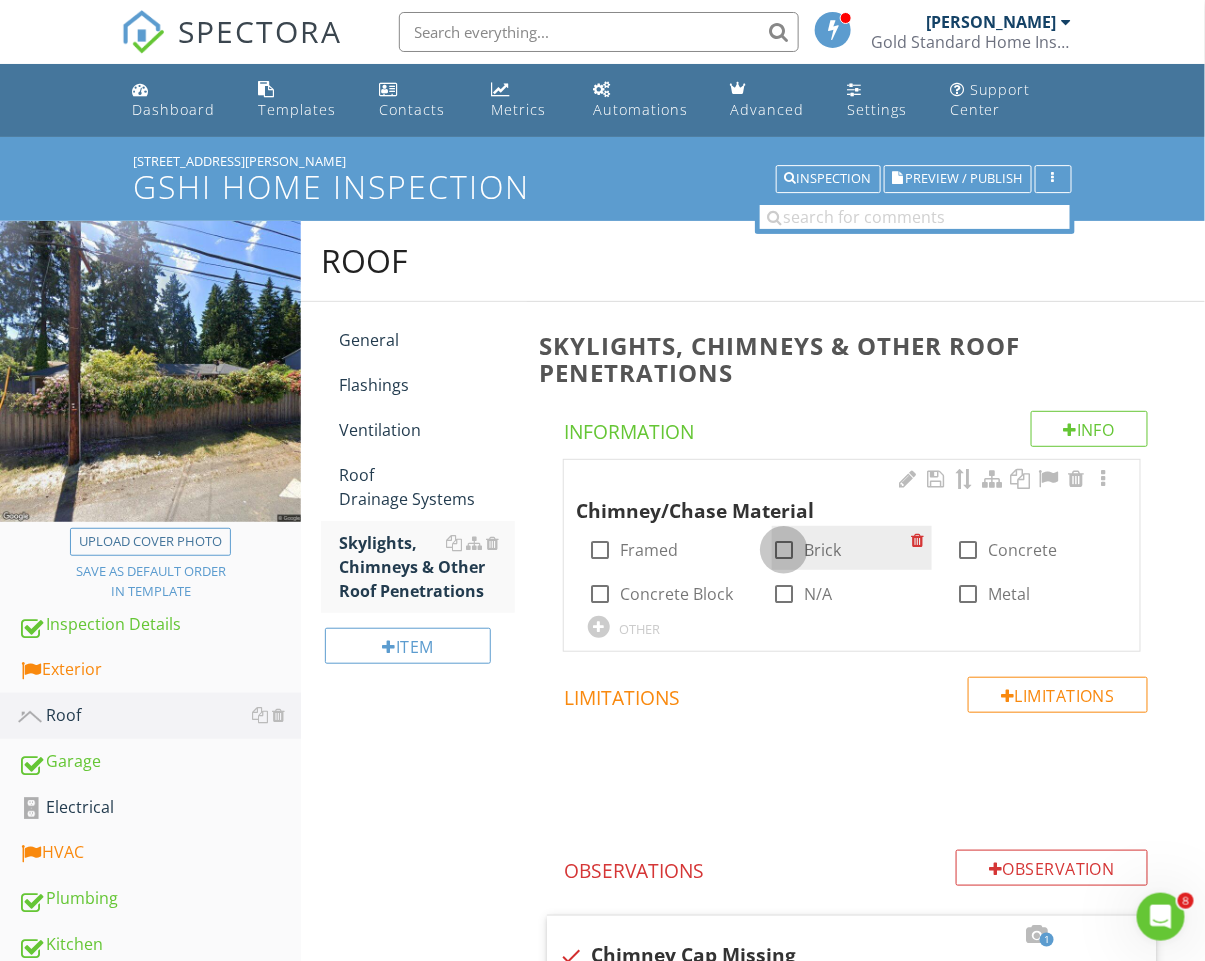 click at bounding box center (784, 550) 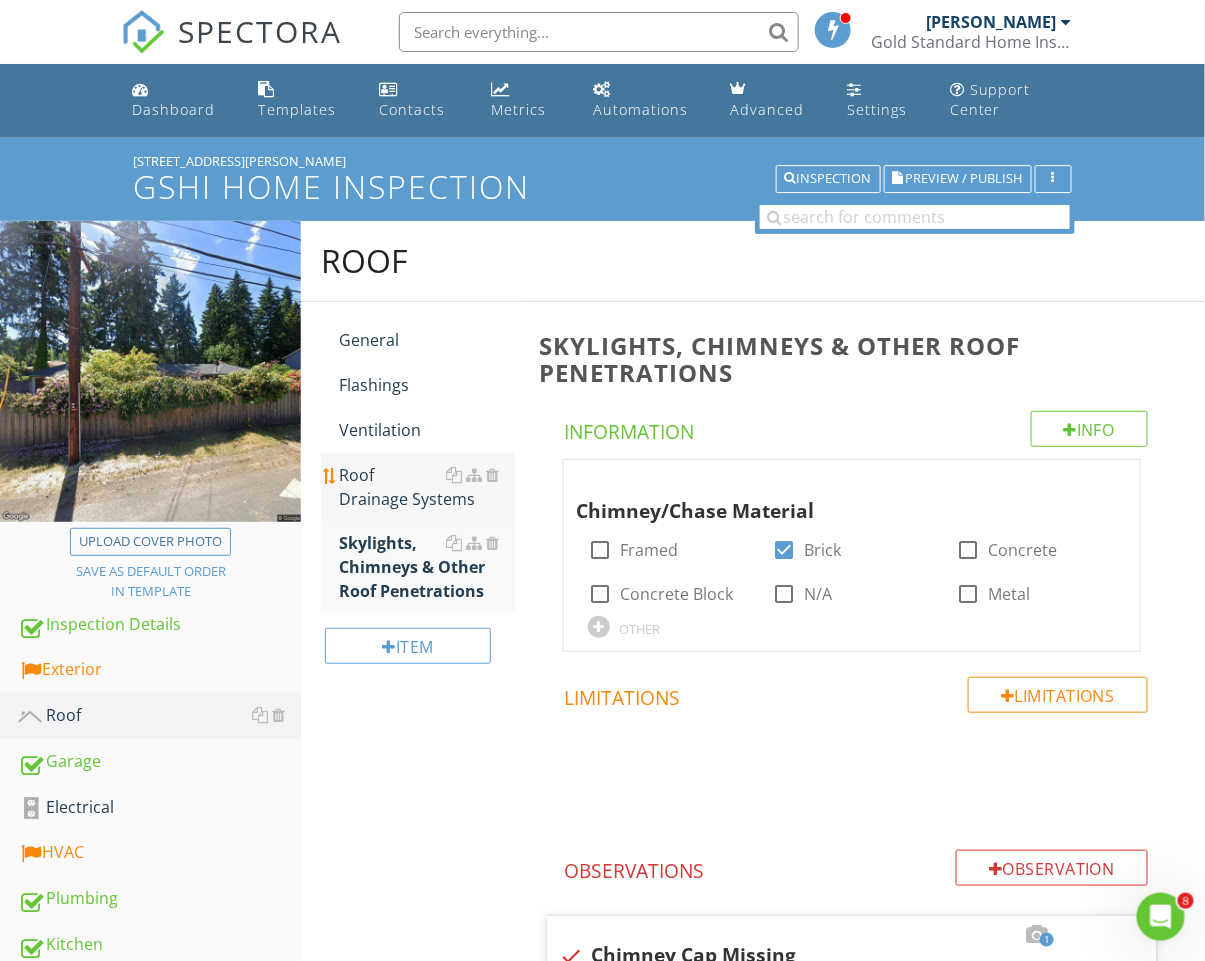 drag, startPoint x: 391, startPoint y: 495, endPoint x: 419, endPoint y: 498, distance: 28.160255 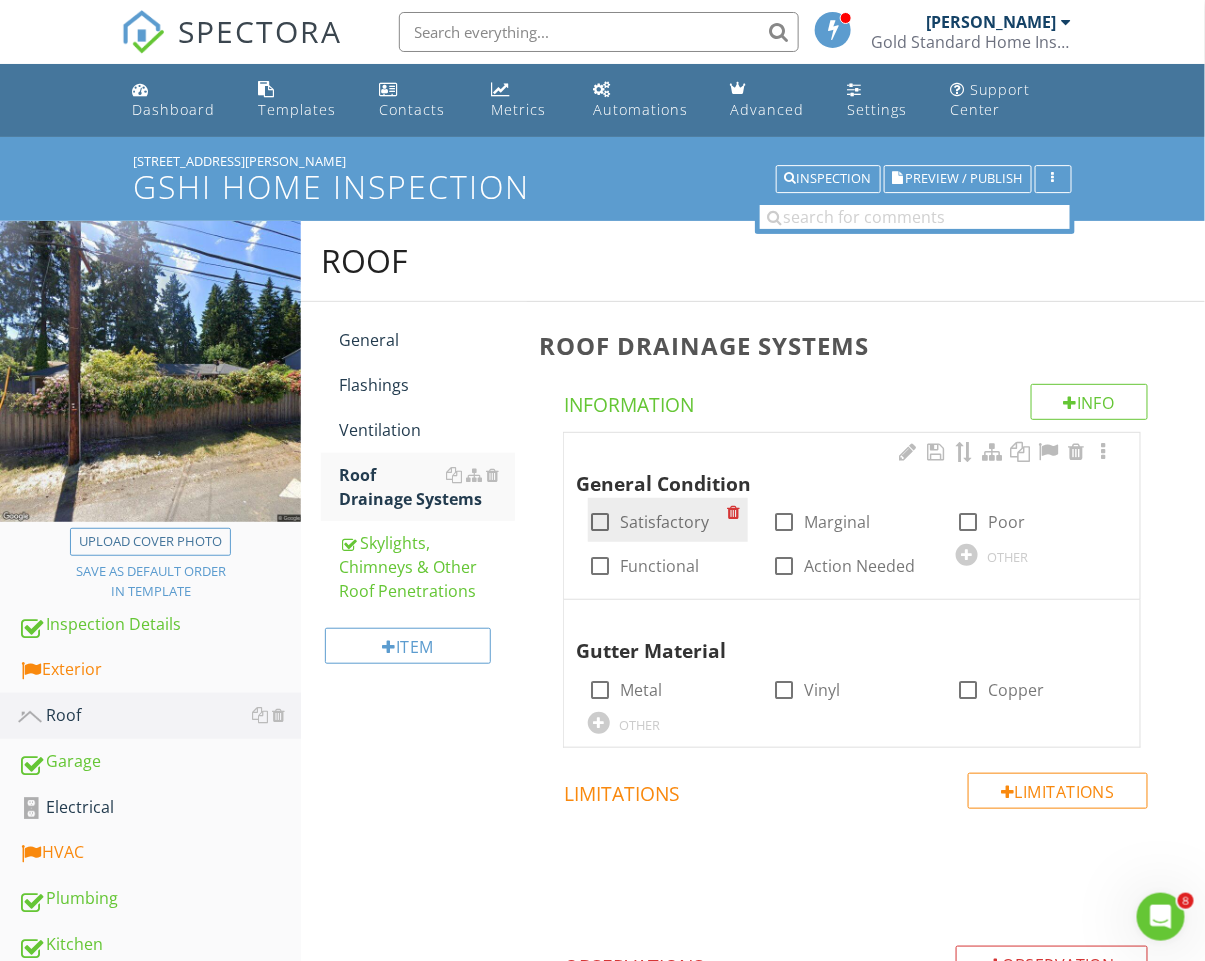 click on "Satisfactory" at bounding box center (664, 522) 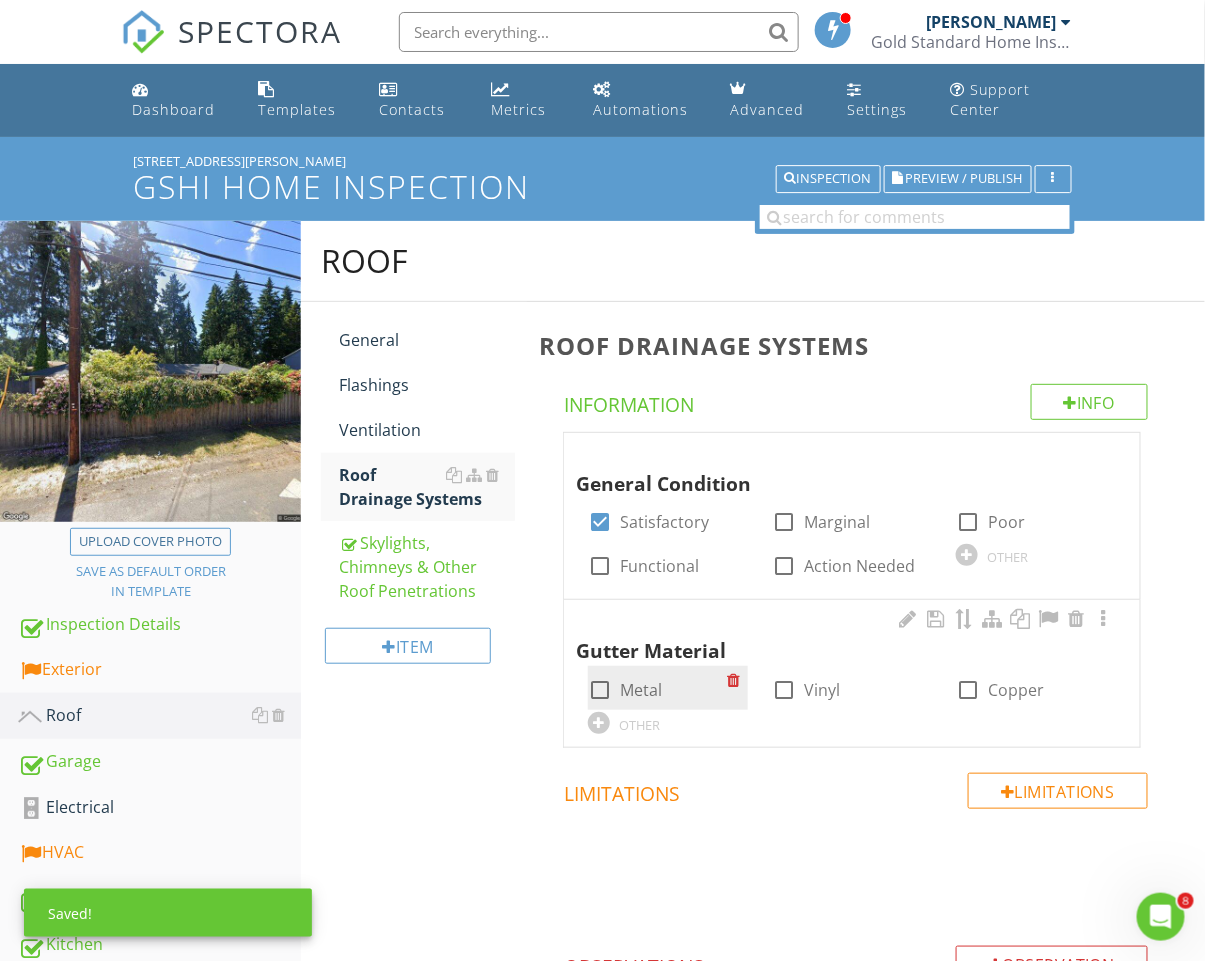 click on "Metal" at bounding box center (641, 690) 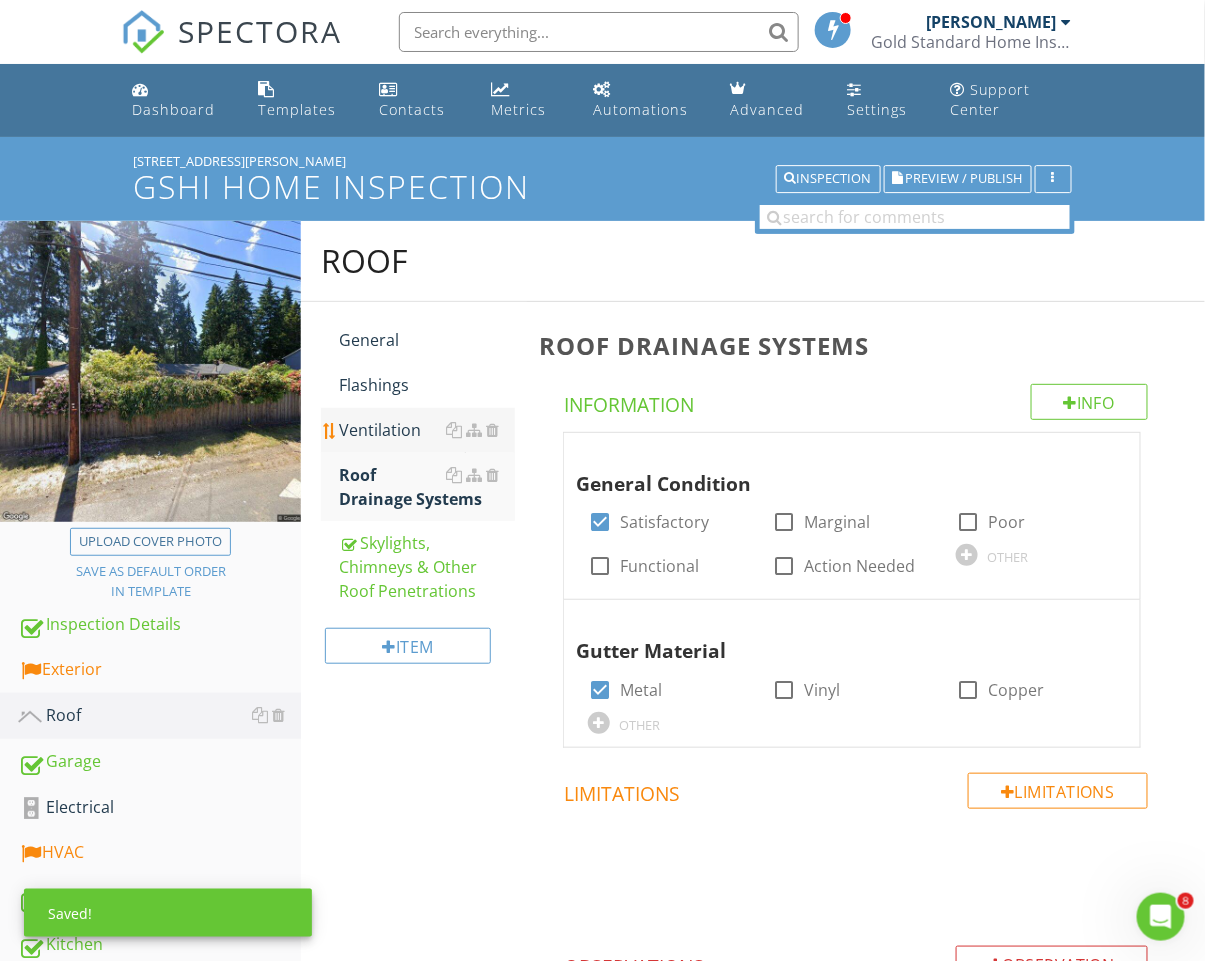 click on "Ventilation" at bounding box center [427, 430] 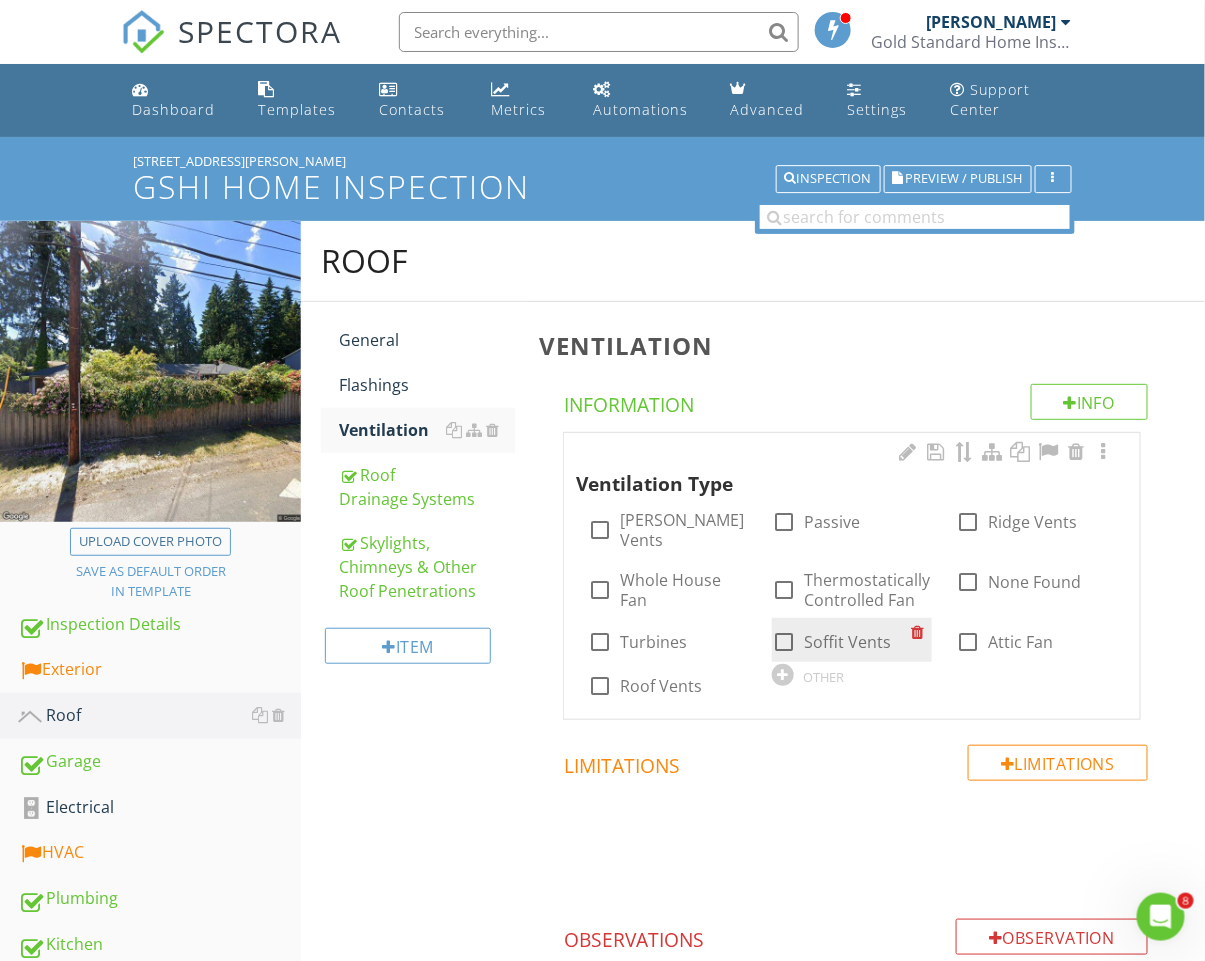 click on "Soffit Vents" at bounding box center [847, 642] 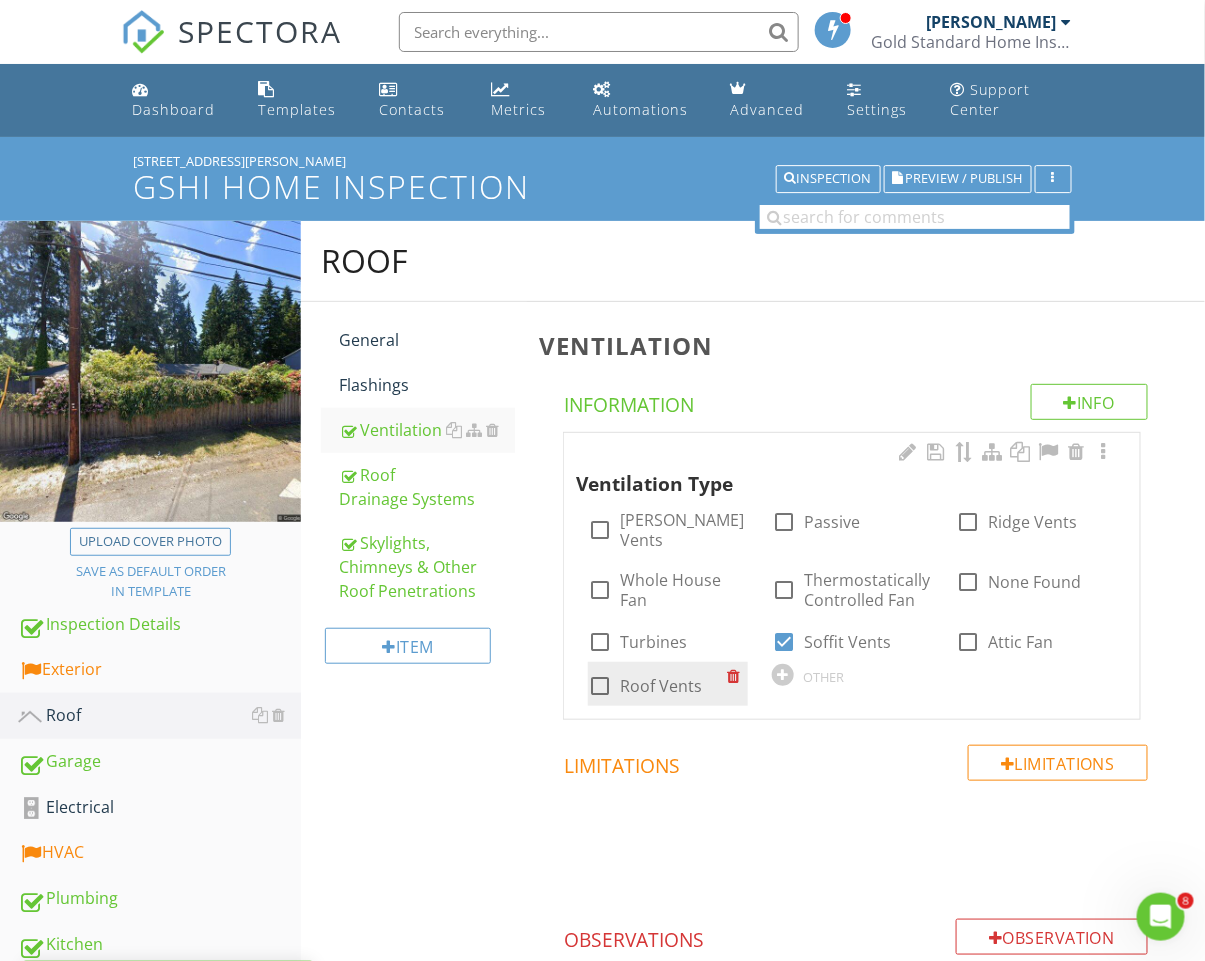 click on "Ventilation Type
check_box_outline_blank Gable Vents   check_box_outline_blank Passive   check_box_outline_blank Ridge Vents   check_box_outline_blank Whole House Fan   check_box_outline_blank Thermostatically Controlled Fan   check_box_outline_blank None Found   check_box_outline_blank Turbines   check_box Soffit Vents   check_box_outline_blank Attic Fan   check_box_outline_blank Roof Vents         OTHER" at bounding box center (852, 576) 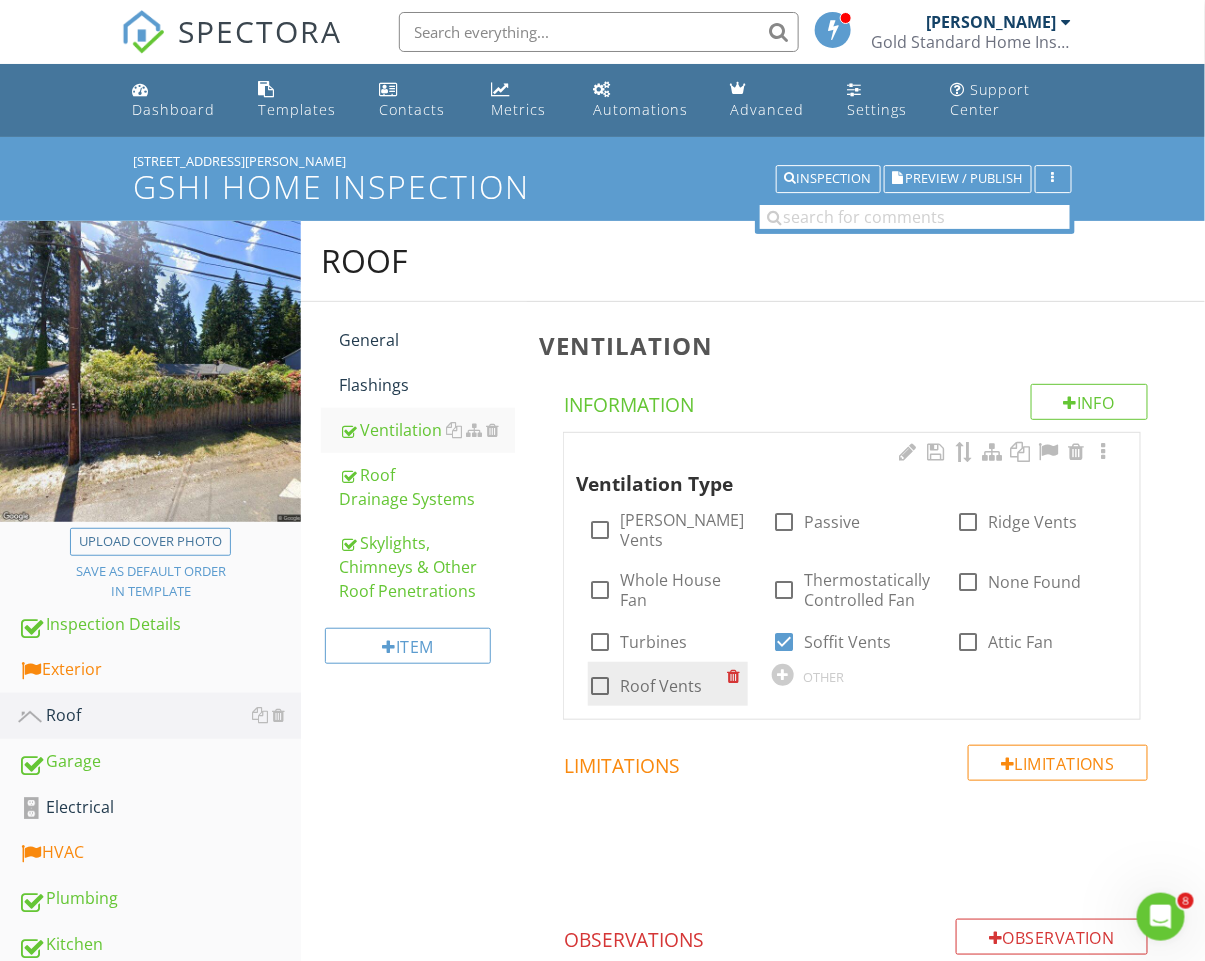 click on "check_box_outline_blank Roof Vents" at bounding box center (668, 684) 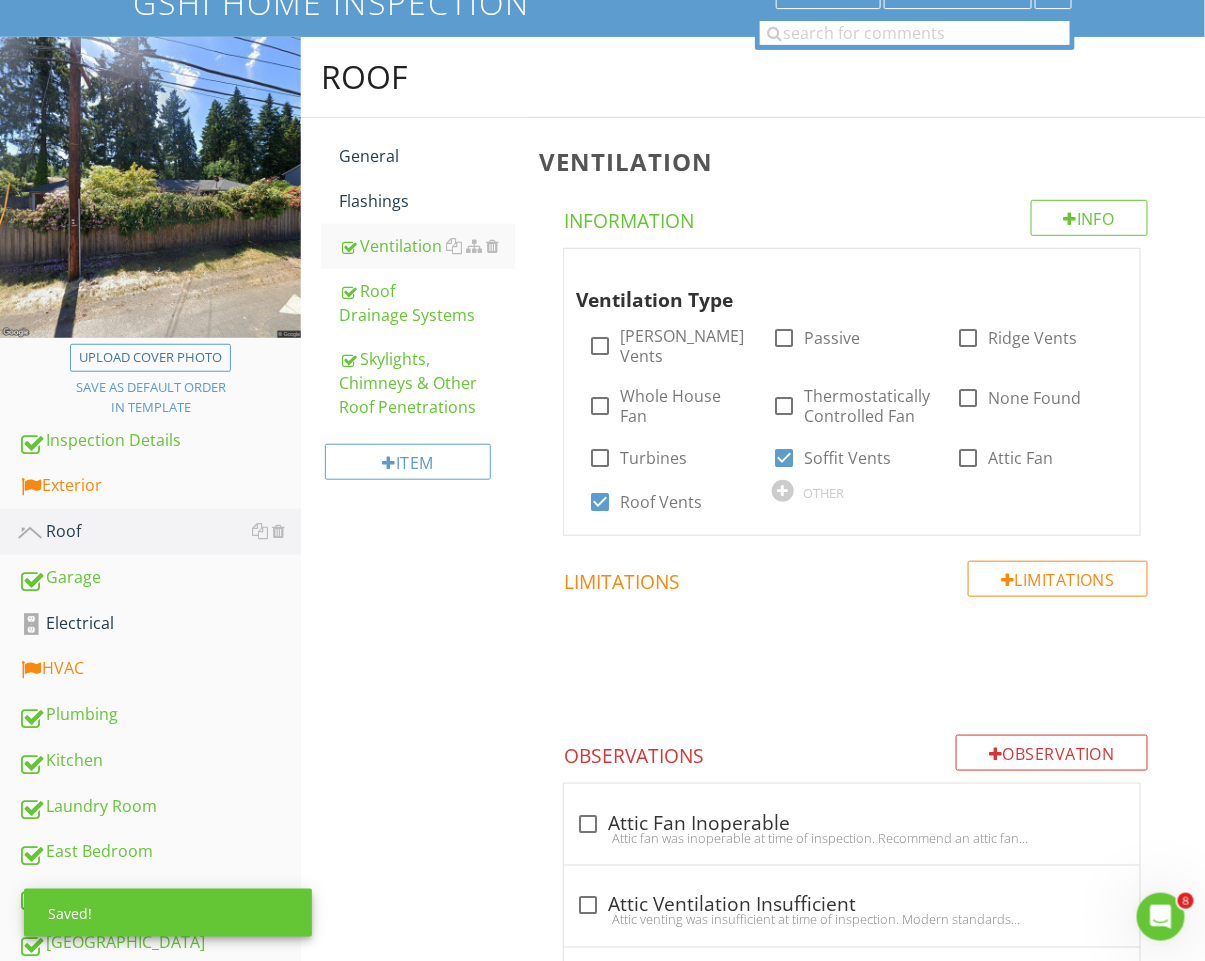 scroll, scrollTop: 133, scrollLeft: 0, axis: vertical 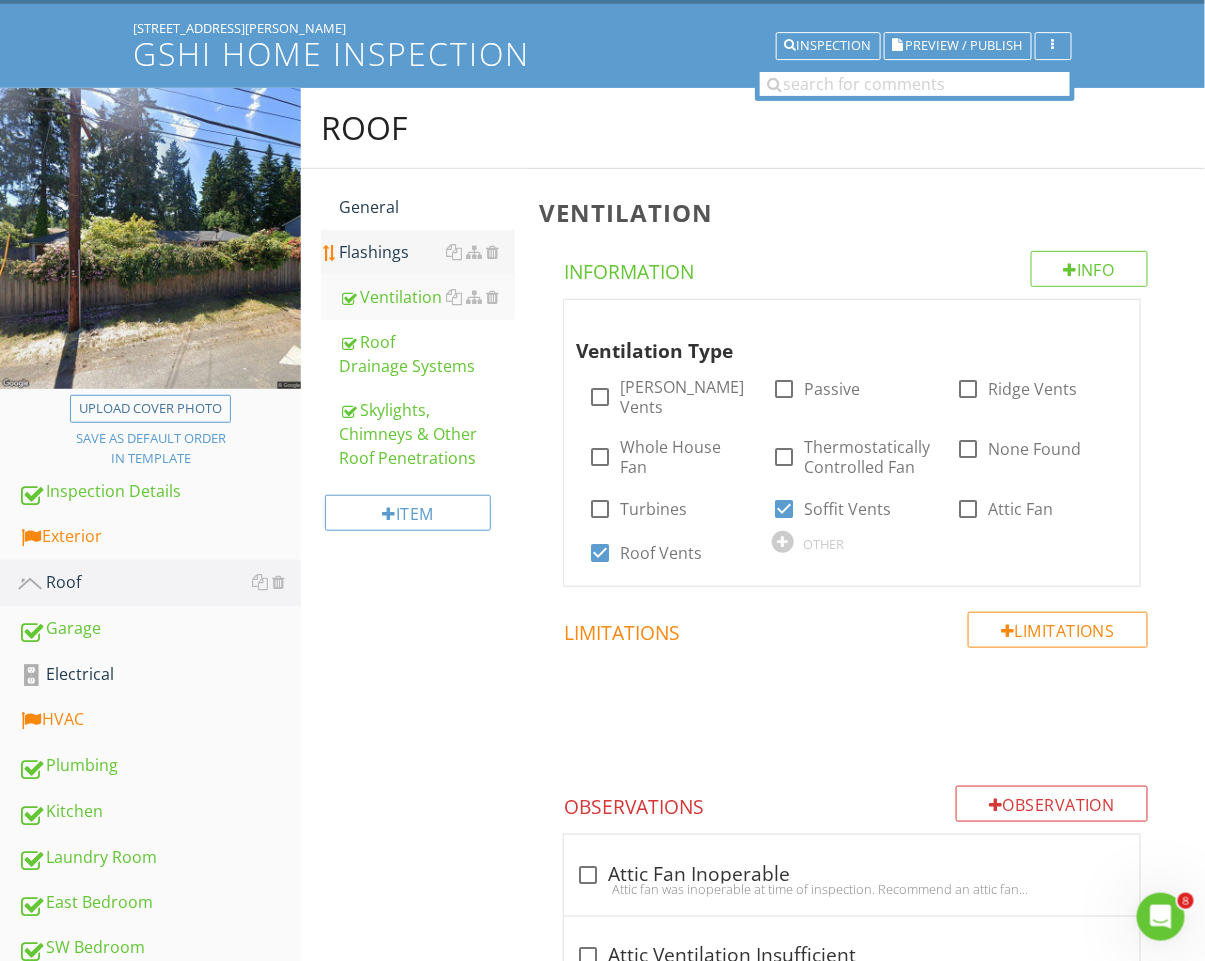click on "Flashings" at bounding box center [427, 252] 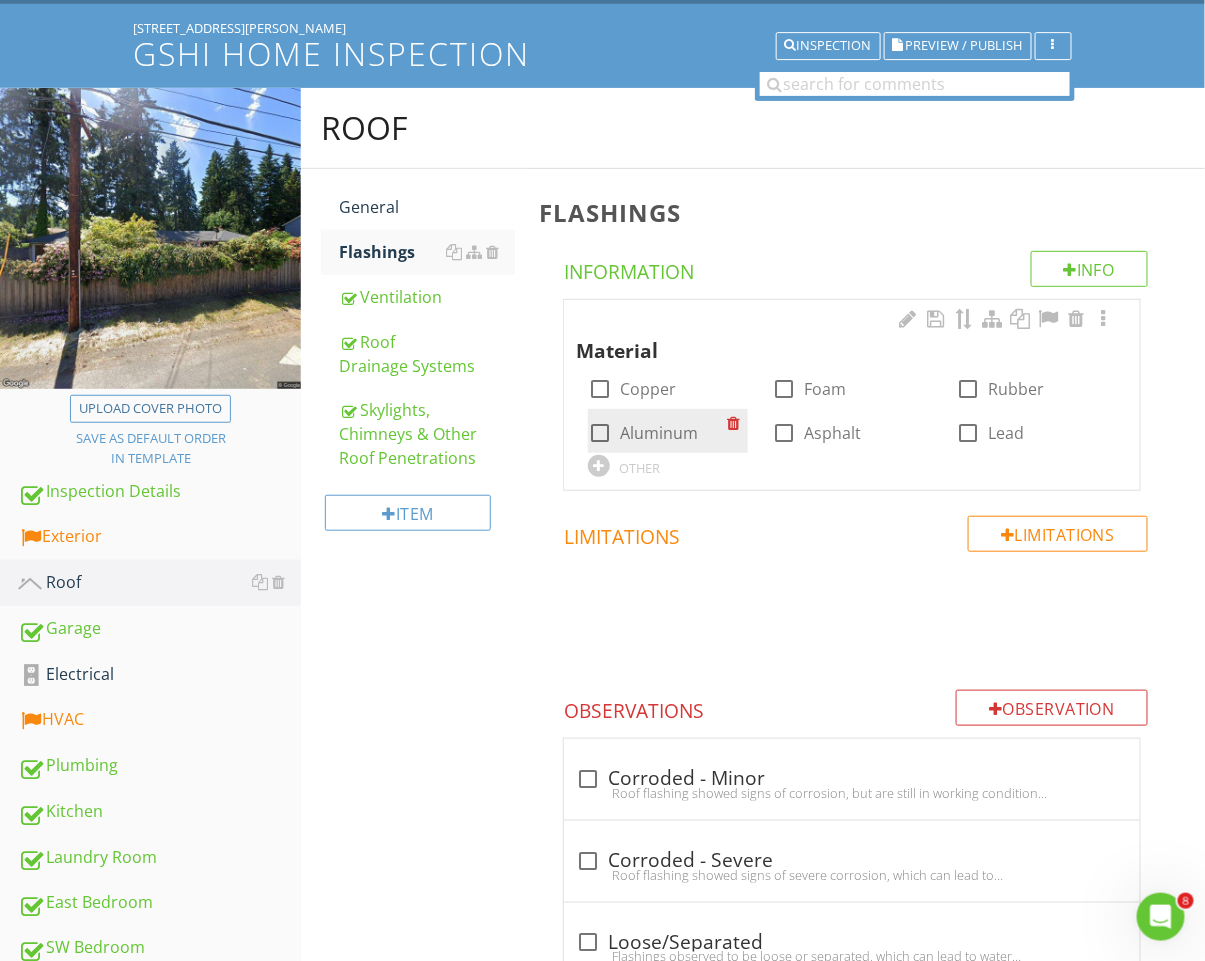 click on "Aluminum" at bounding box center [659, 433] 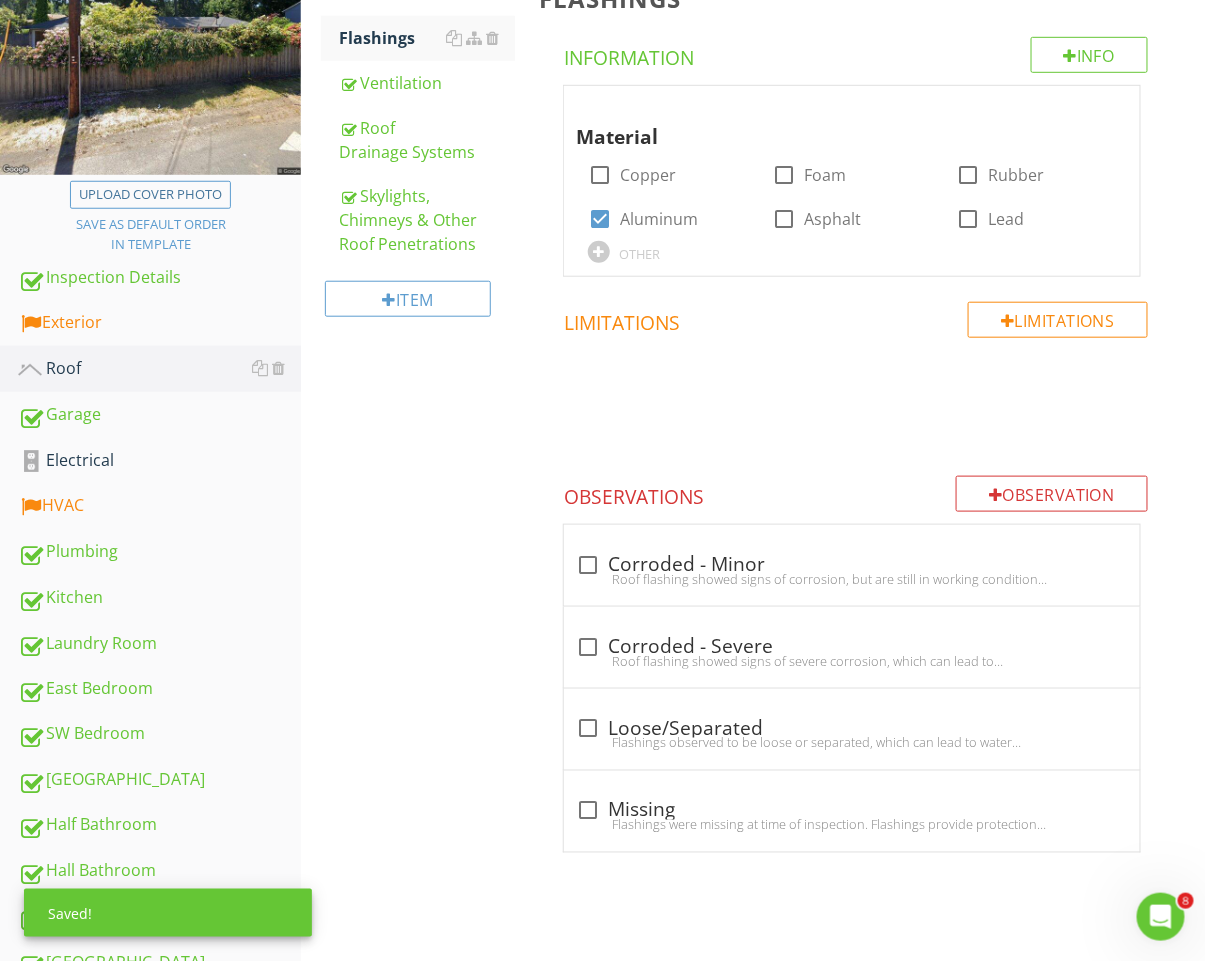 scroll, scrollTop: 280, scrollLeft: 0, axis: vertical 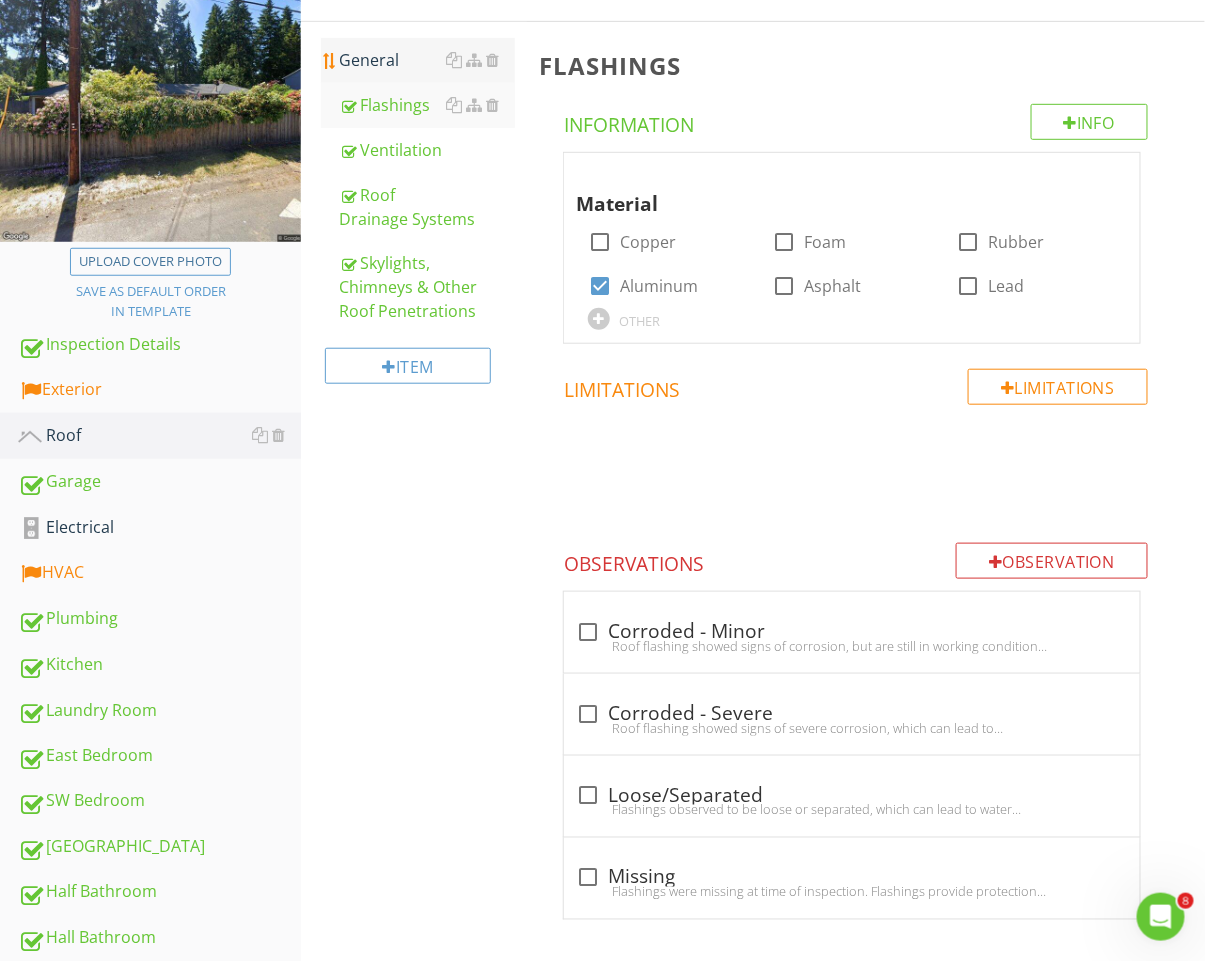 click on "General" at bounding box center (427, 60) 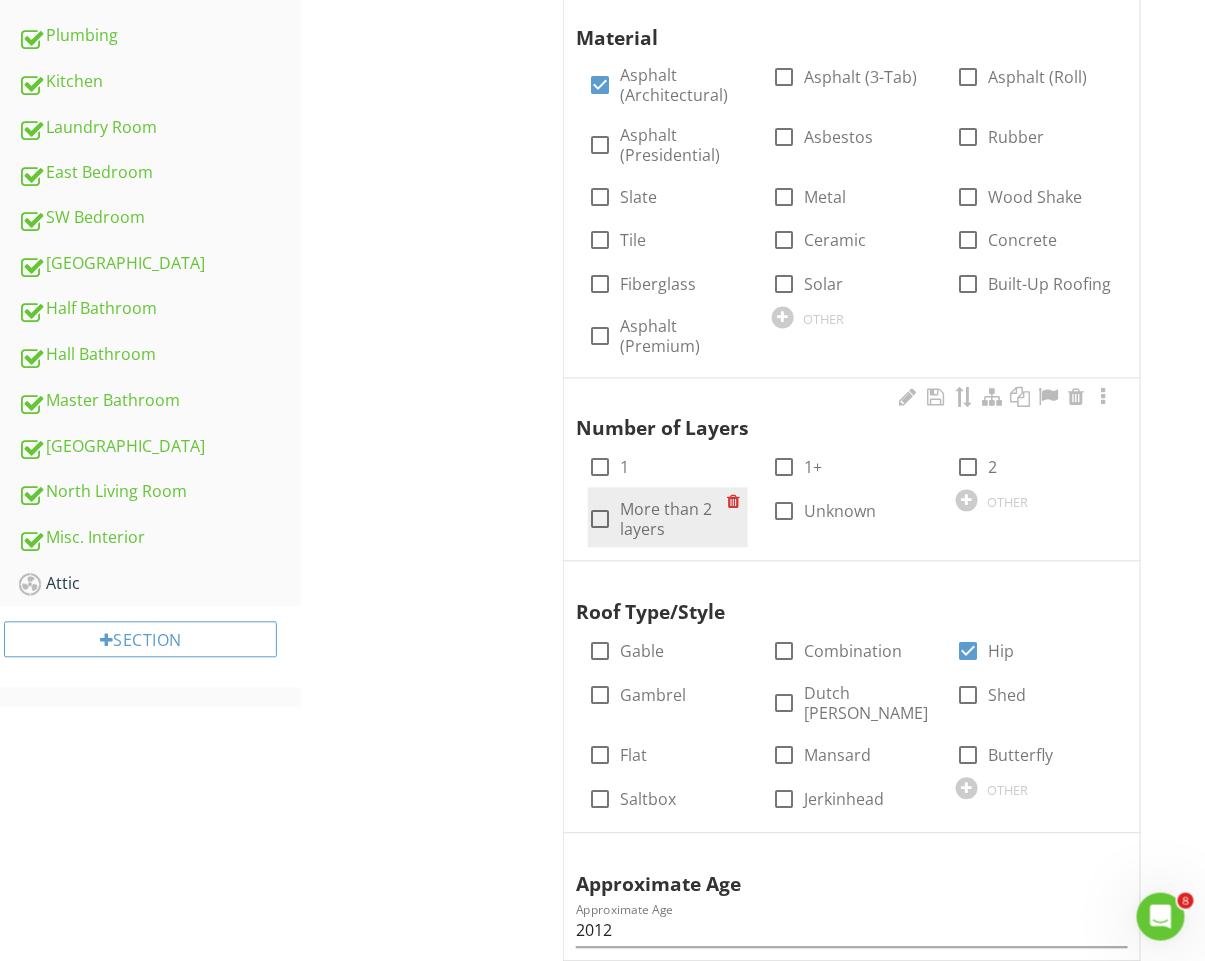 scroll, scrollTop: 867, scrollLeft: 0, axis: vertical 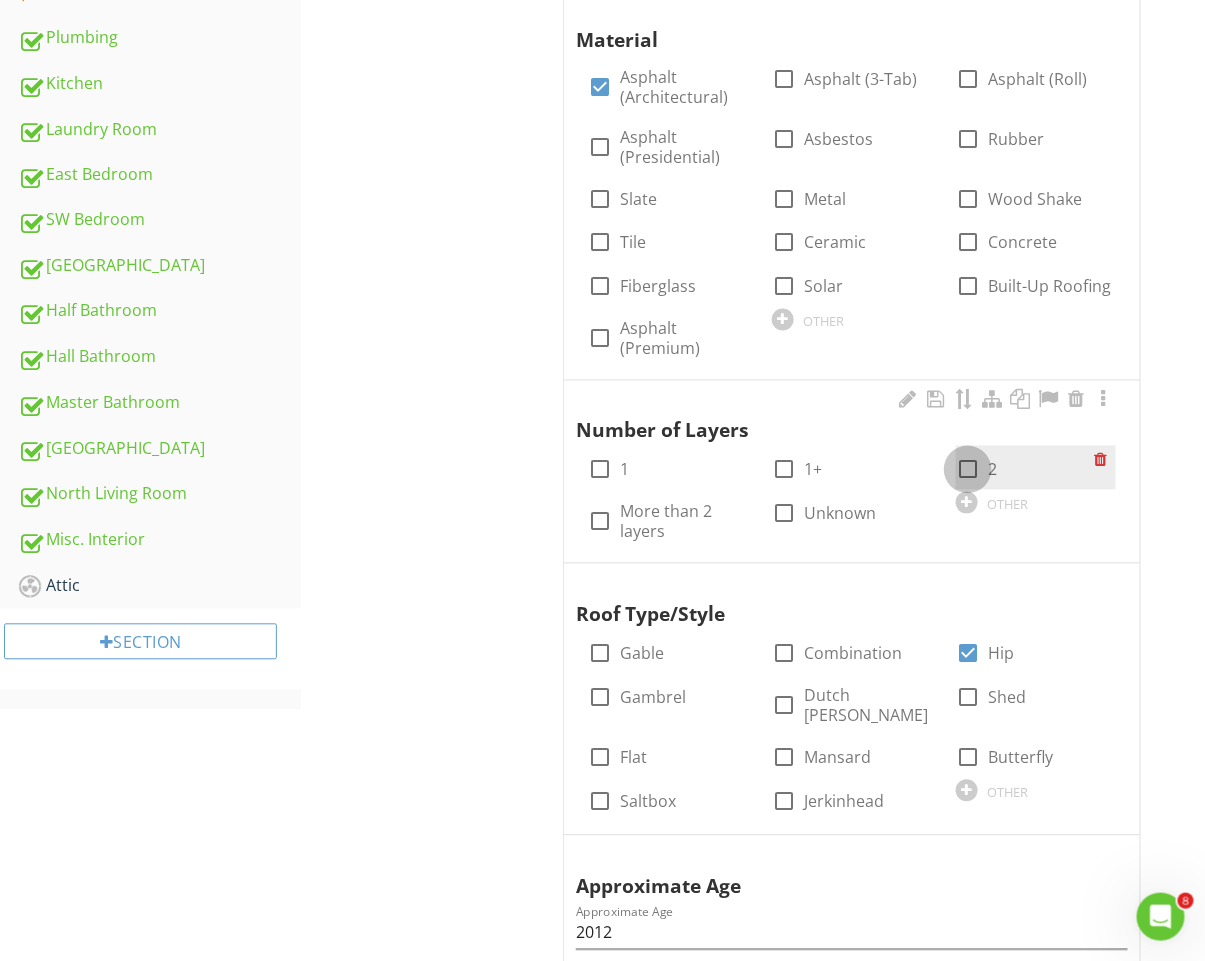 click at bounding box center [968, 470] 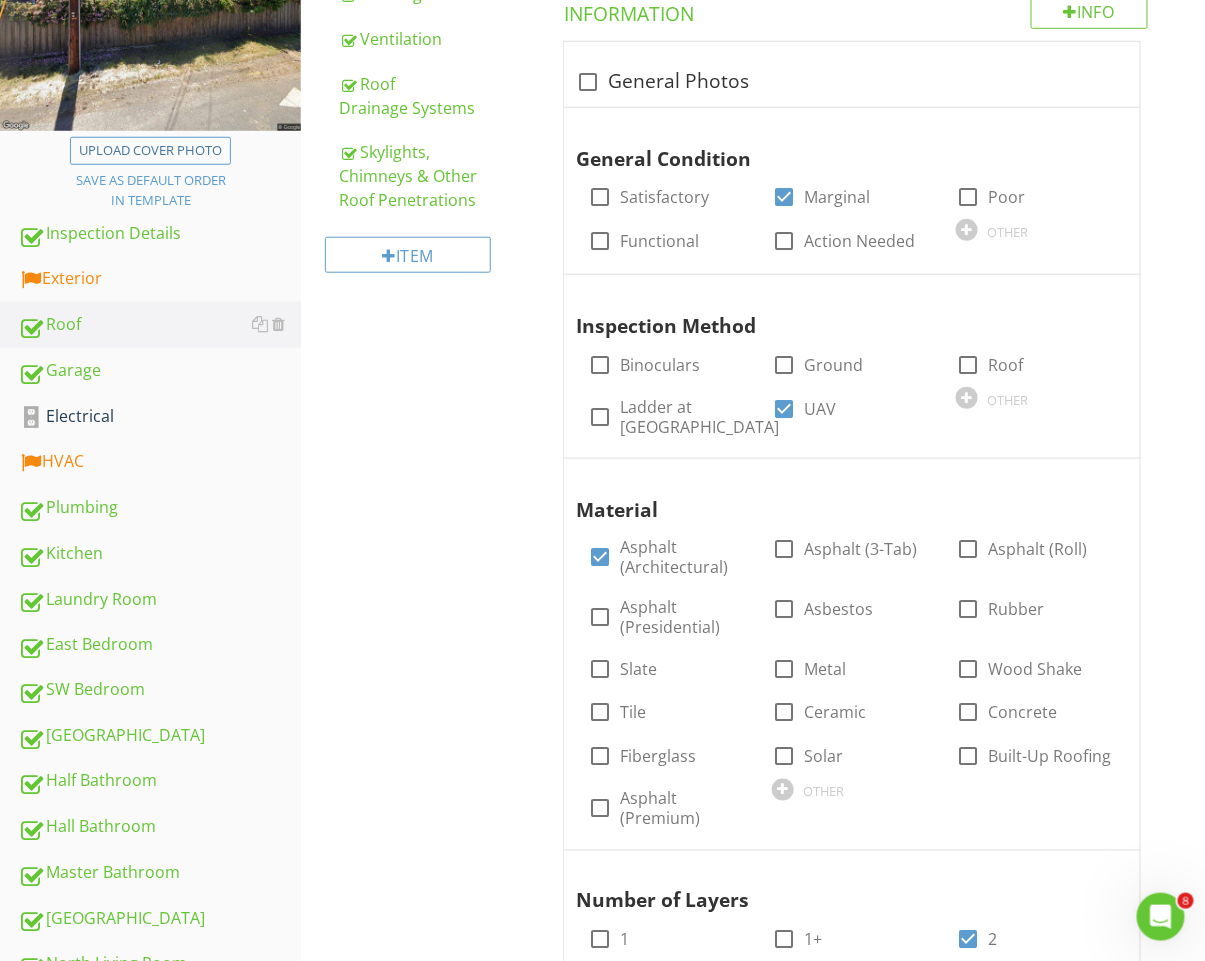 scroll, scrollTop: 131, scrollLeft: 0, axis: vertical 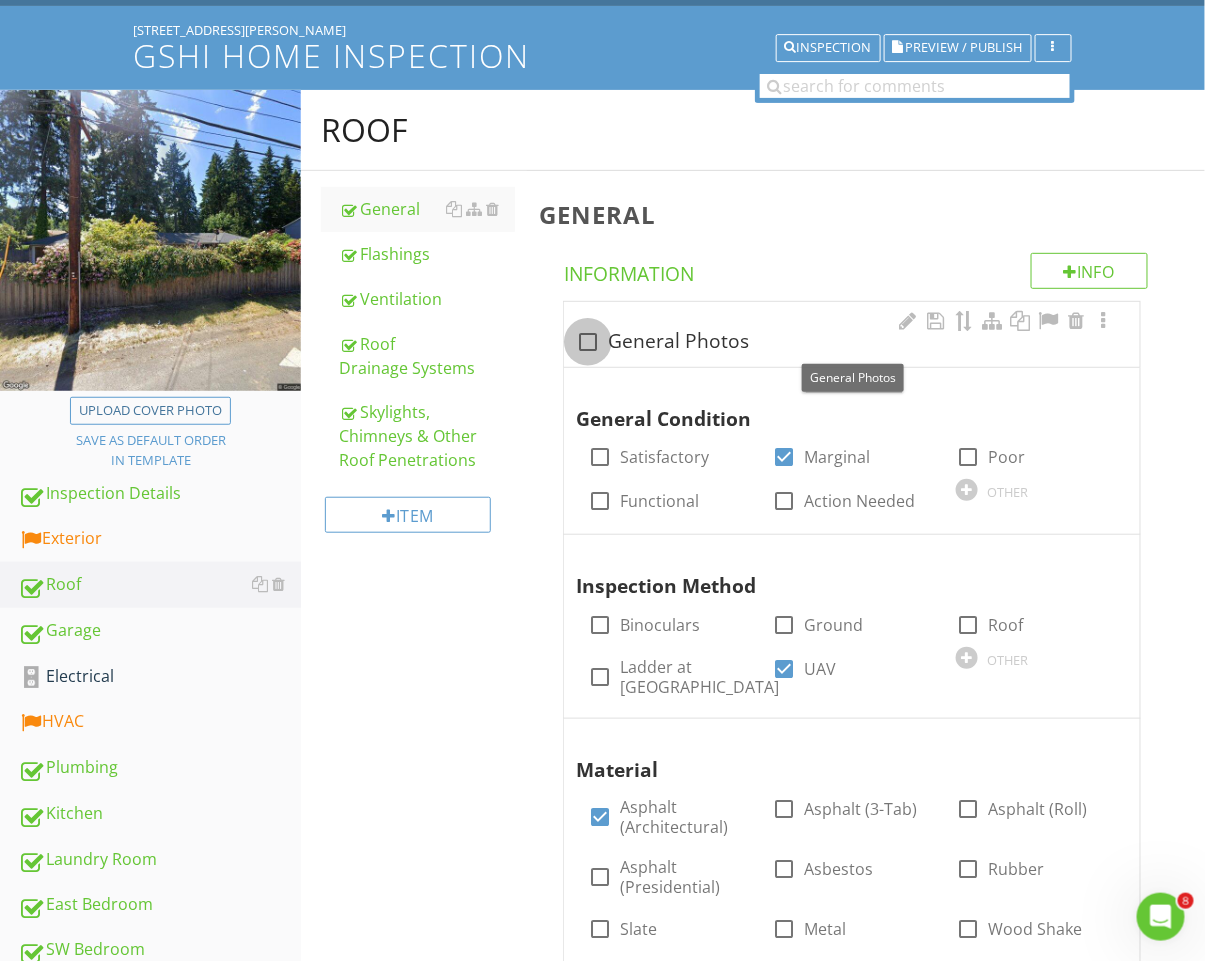 click at bounding box center [588, 342] 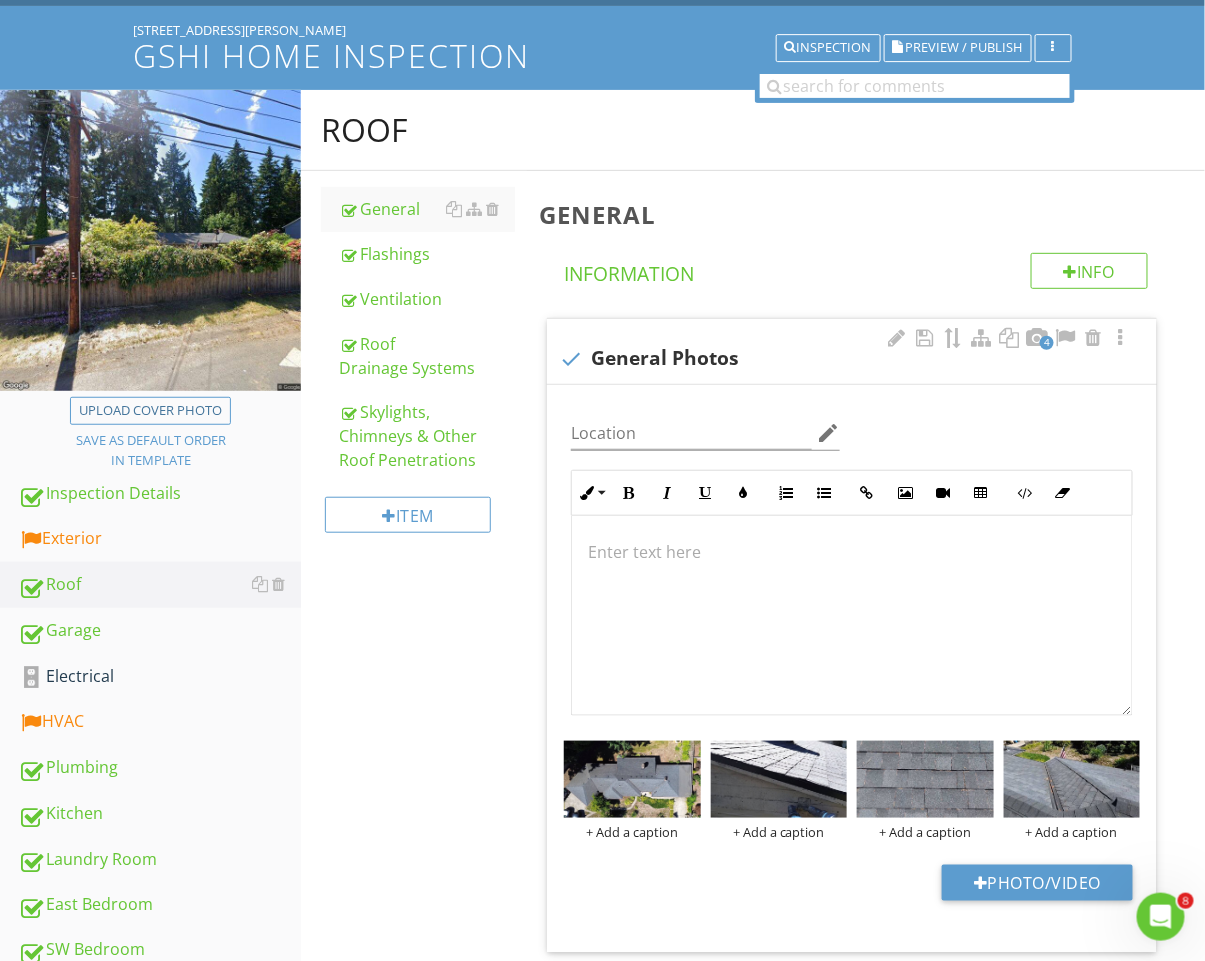click at bounding box center (852, 616) 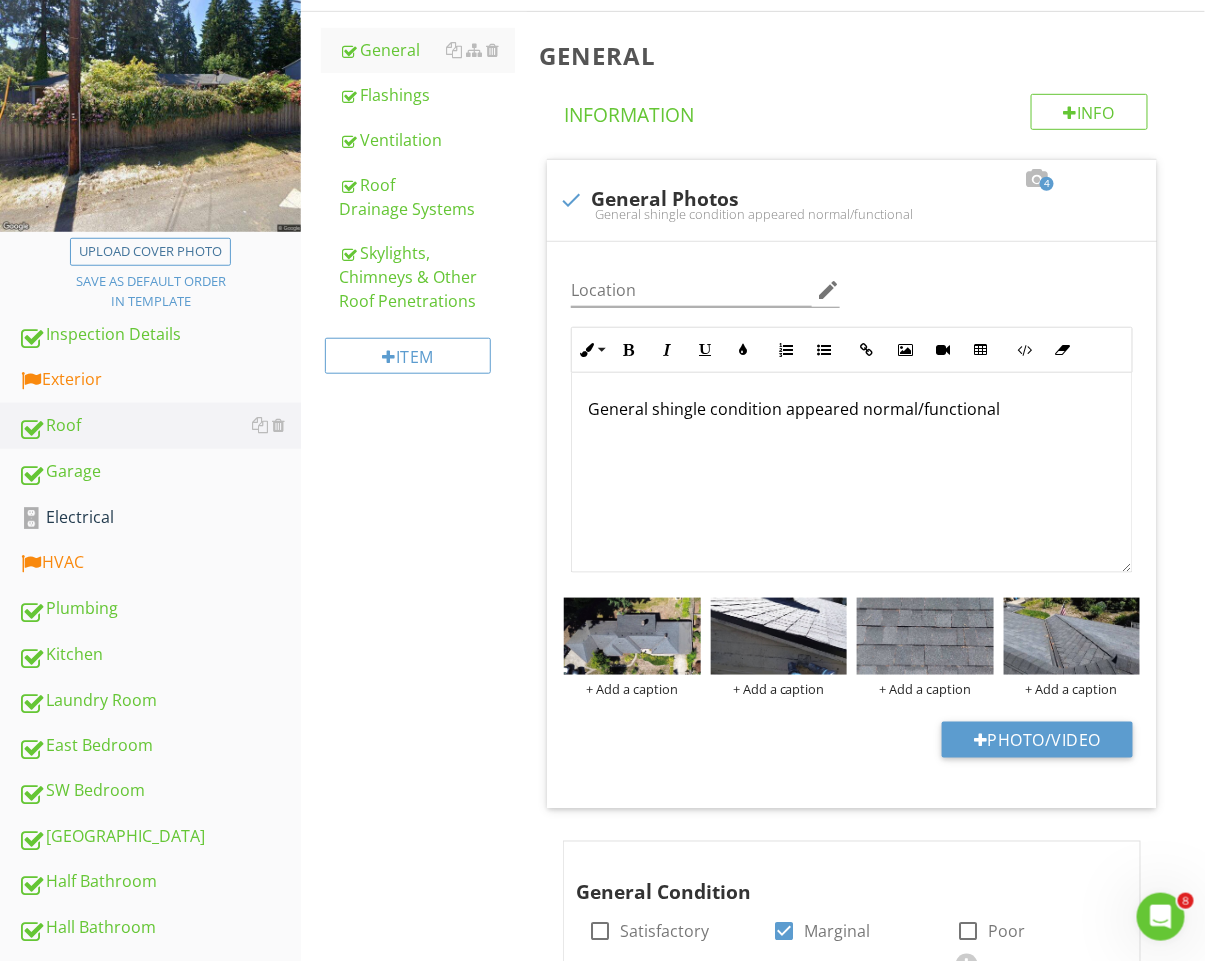 scroll, scrollTop: 258, scrollLeft: 0, axis: vertical 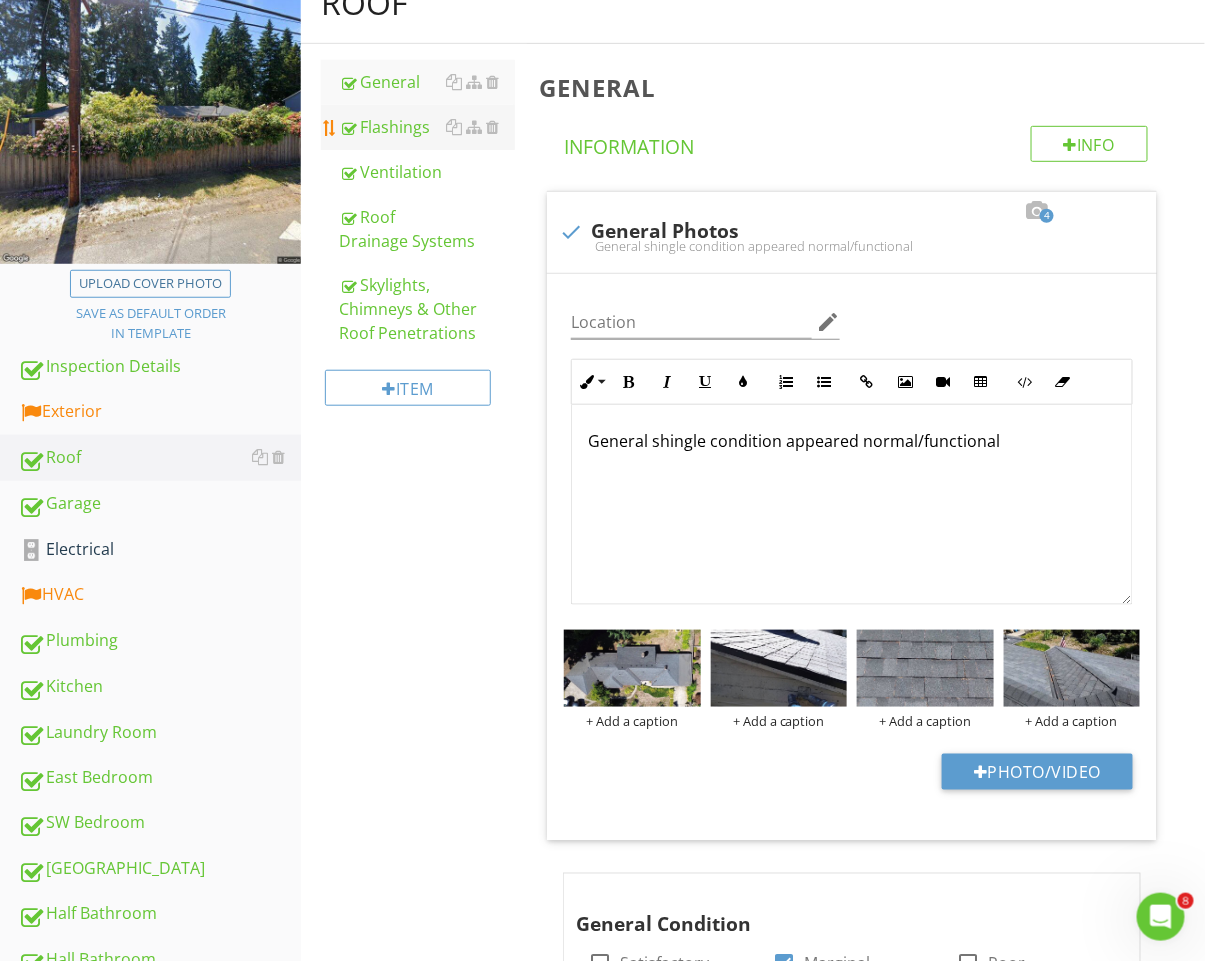 click on "Flashings" at bounding box center [427, 127] 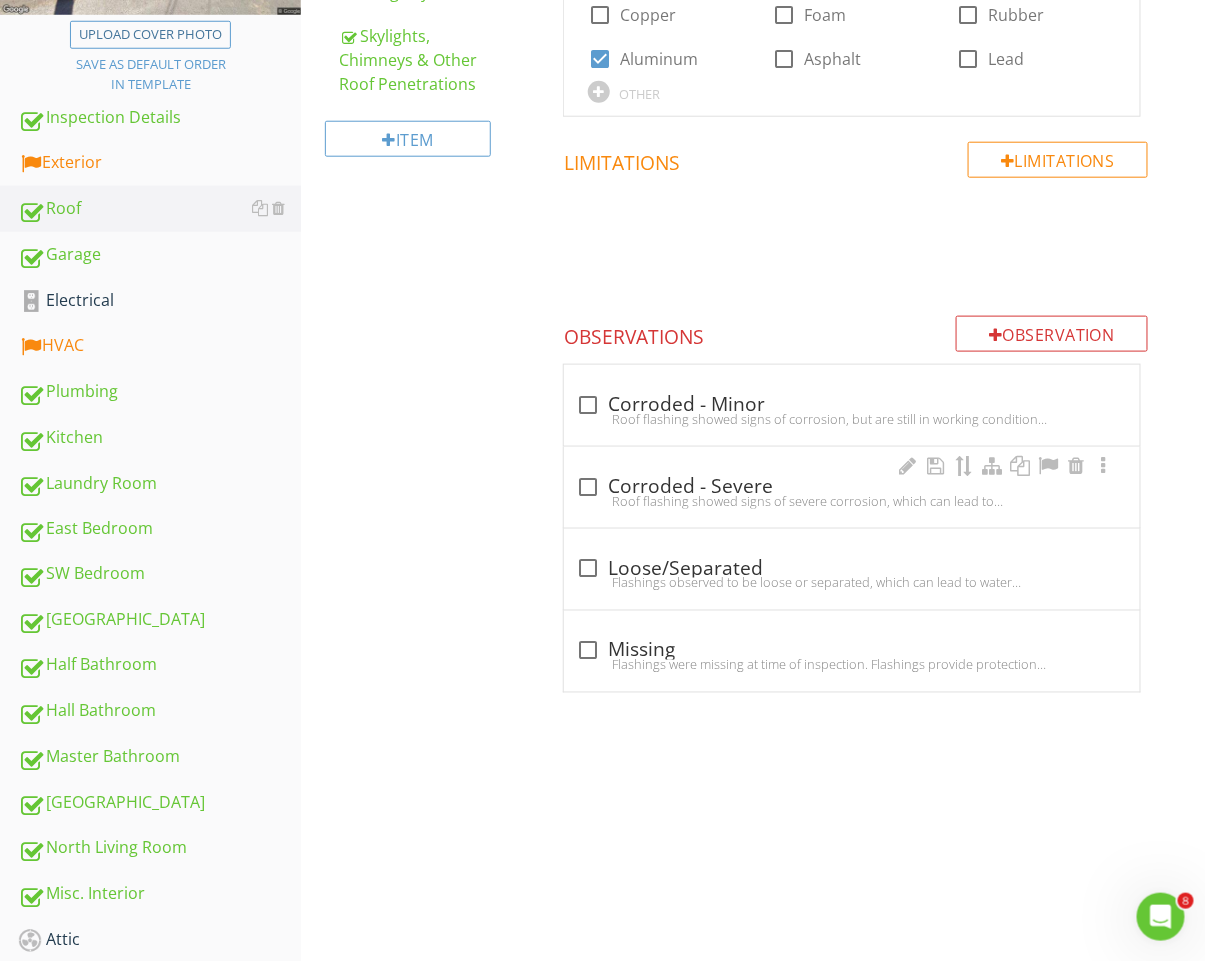 scroll, scrollTop: 606, scrollLeft: 0, axis: vertical 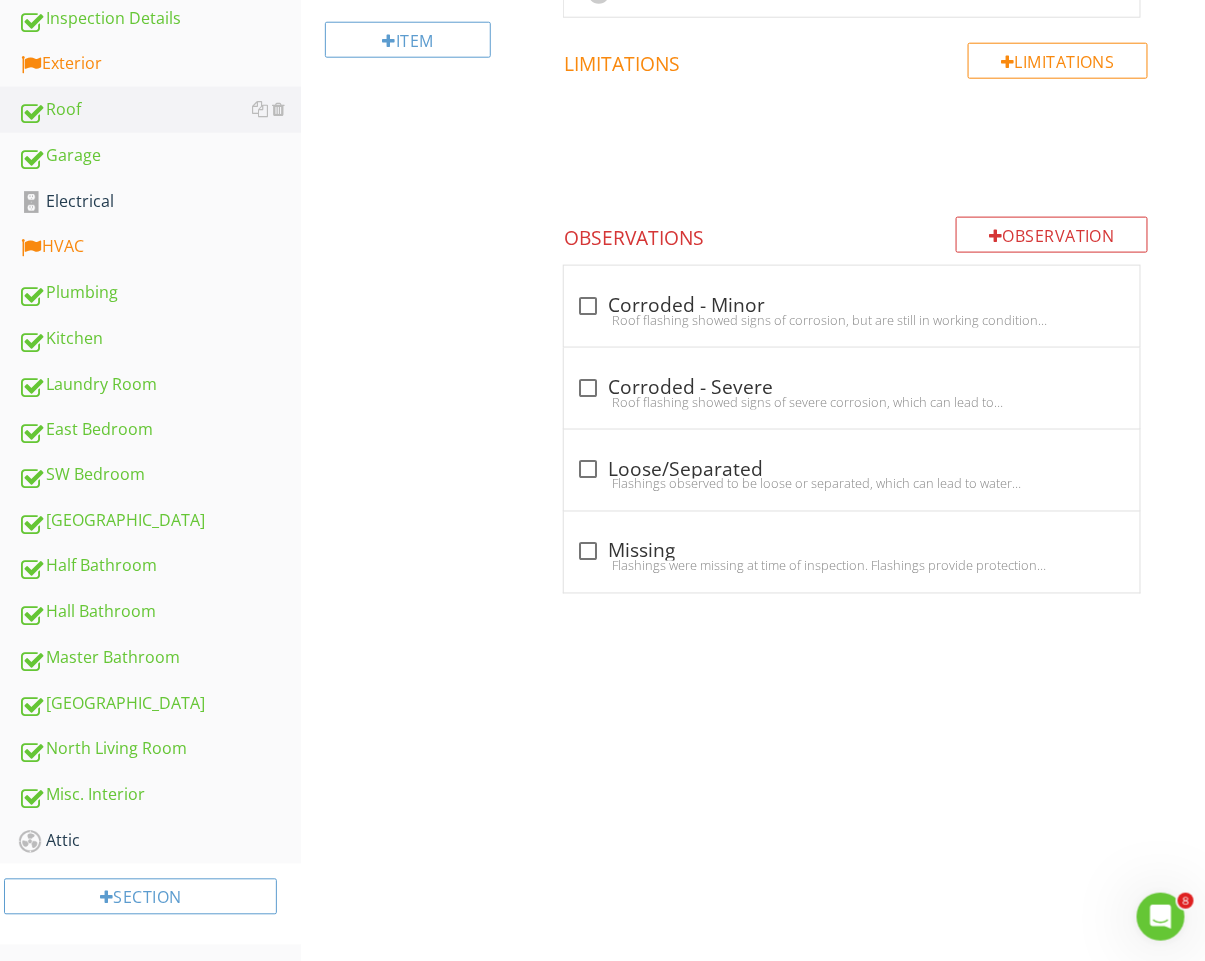 click on "check_box_outline_blank
Loose/Separated
Flashings observed to be loose or separated, which can lead to water intrusion and/or mold. Recommend a qualified roofing contractor repair." at bounding box center [852, 470] 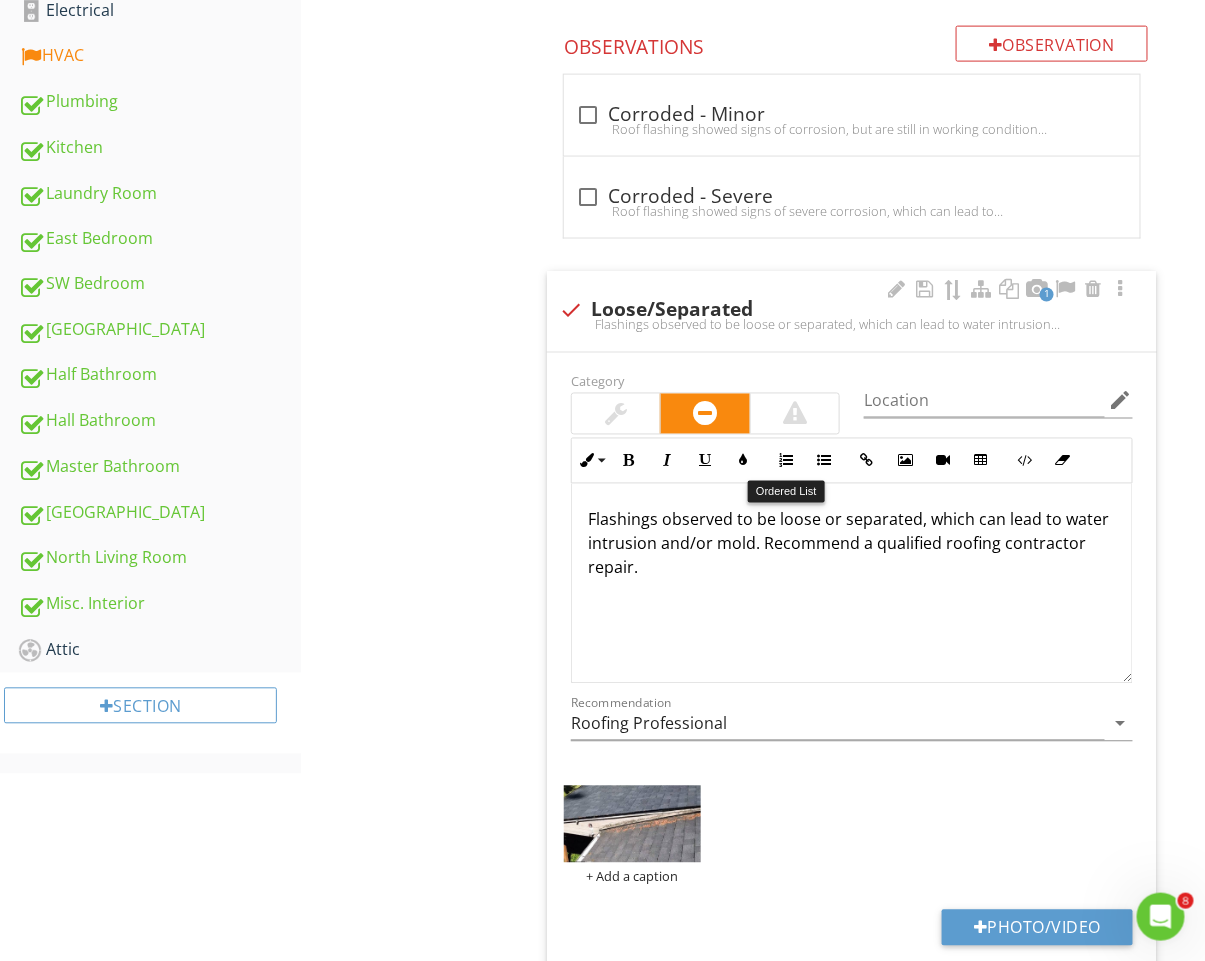 scroll, scrollTop: 622, scrollLeft: 0, axis: vertical 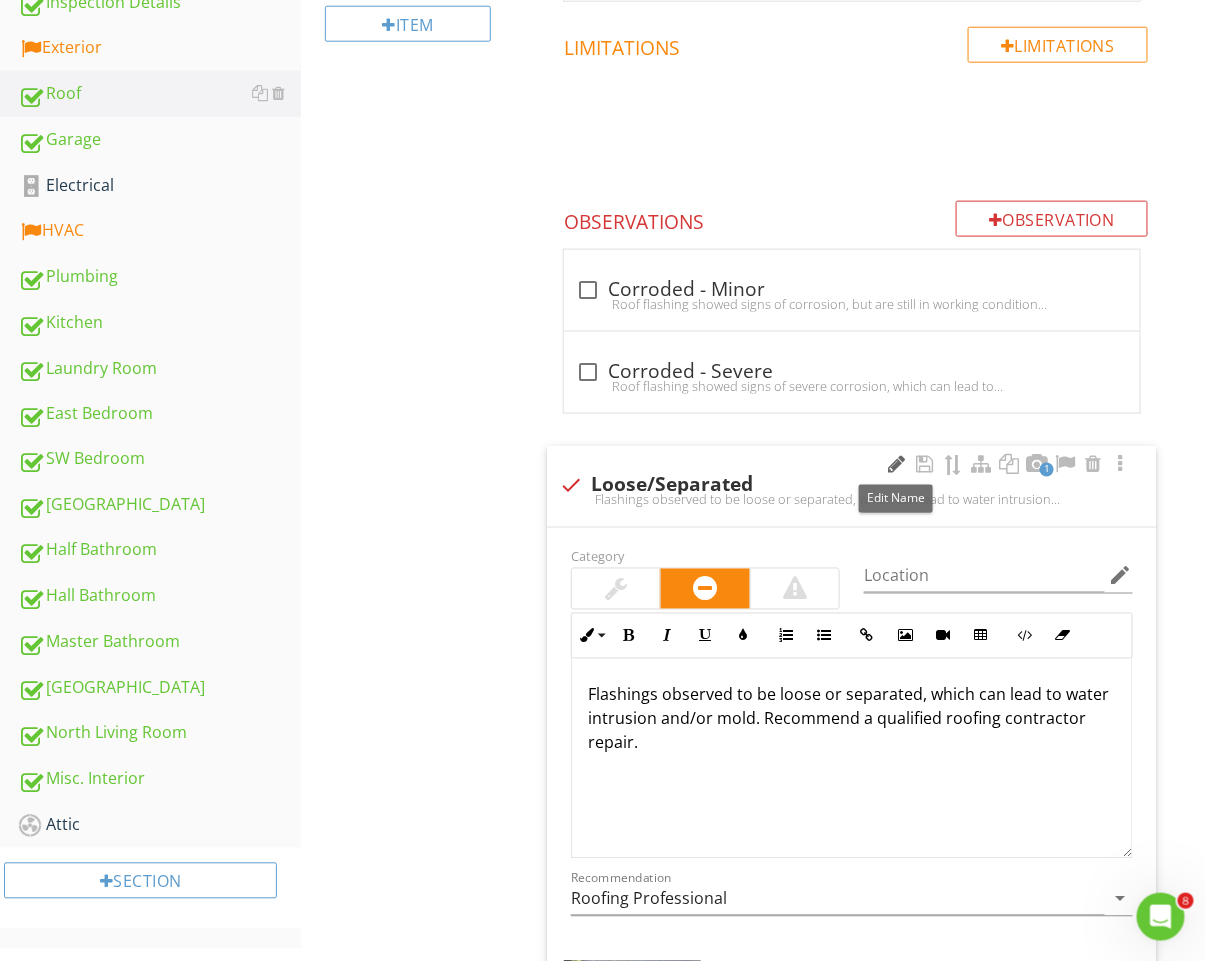 click at bounding box center [897, 465] 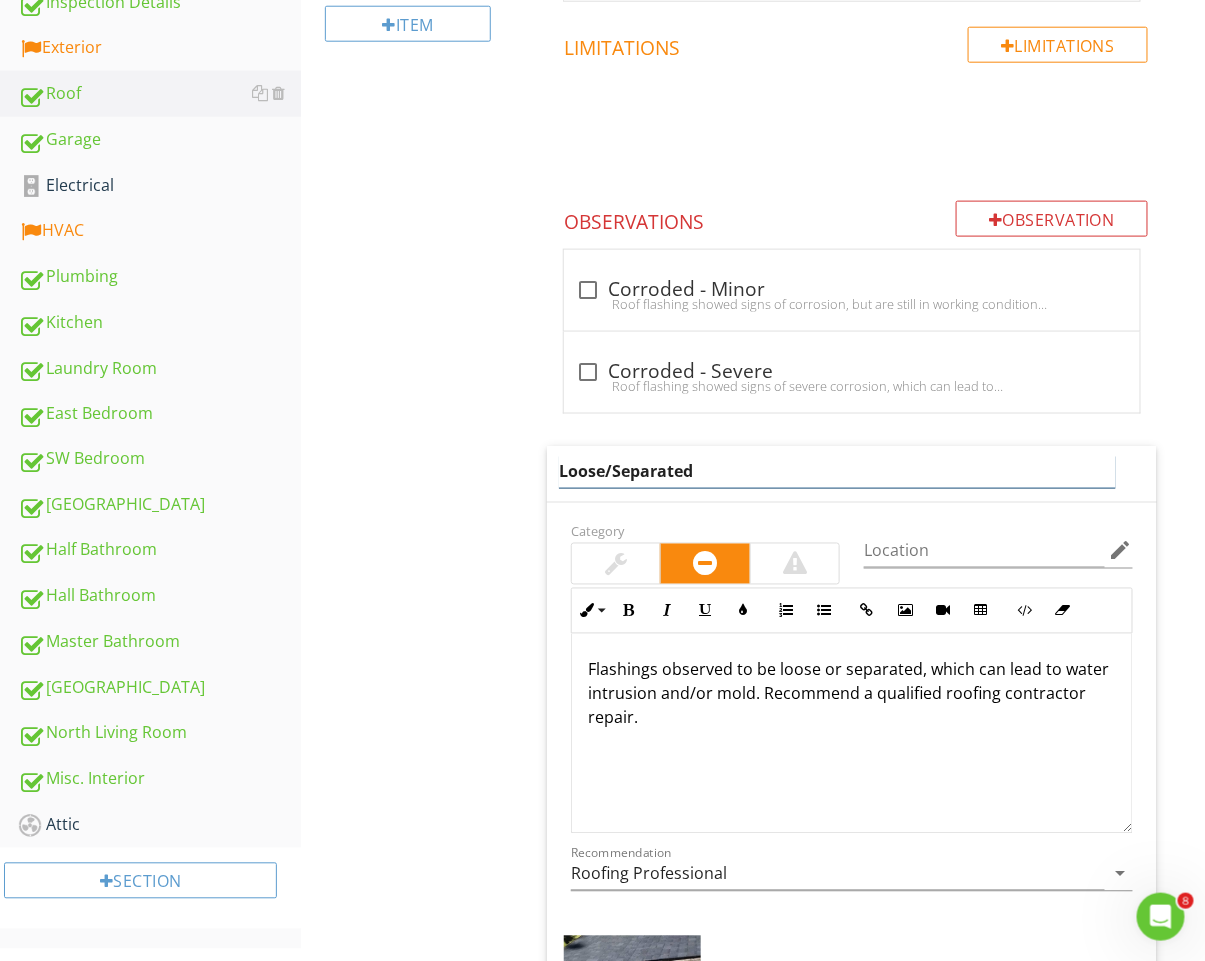 click on "Loose/Separated" at bounding box center [837, 472] 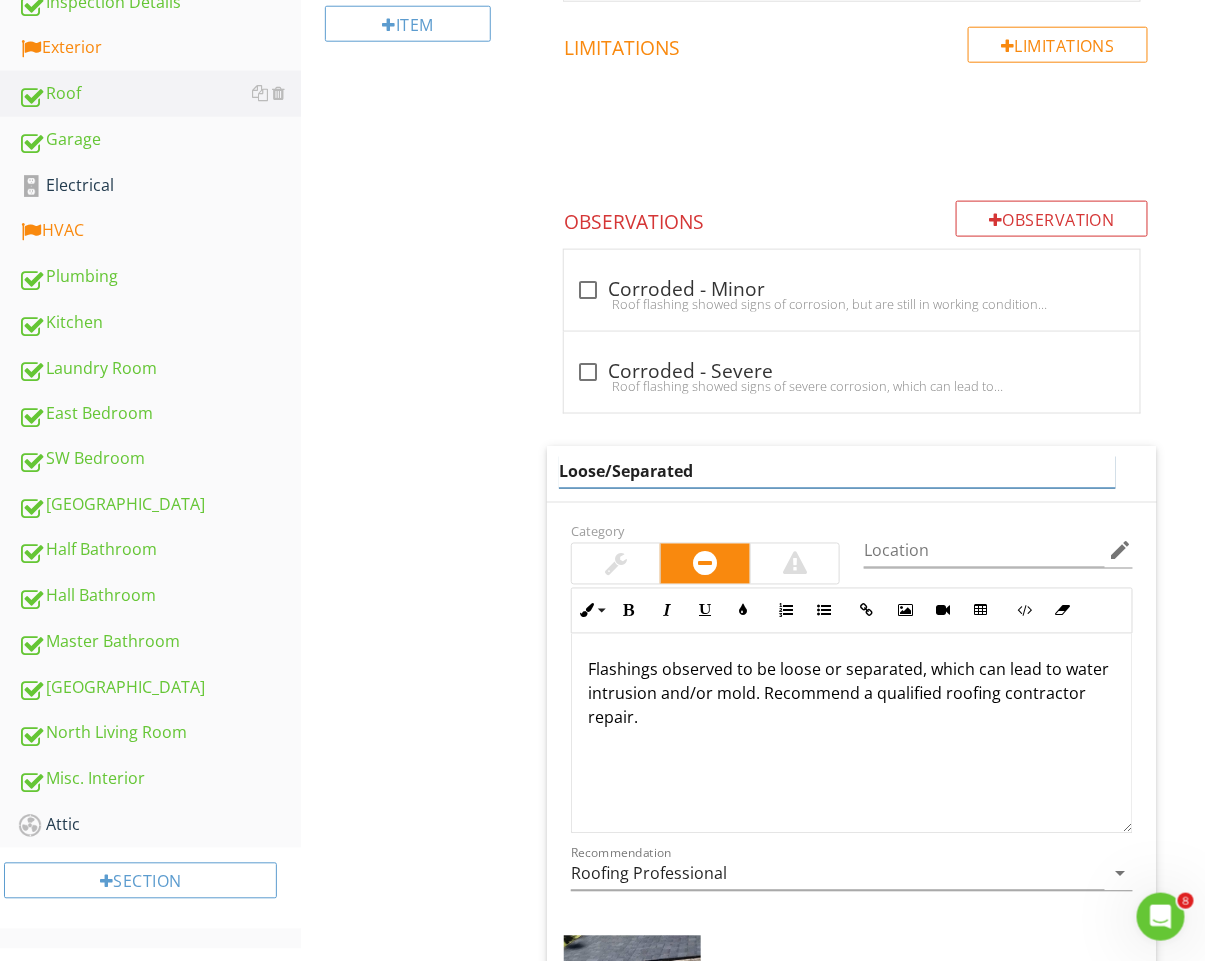 click on "Loose/Separated" at bounding box center [837, 472] 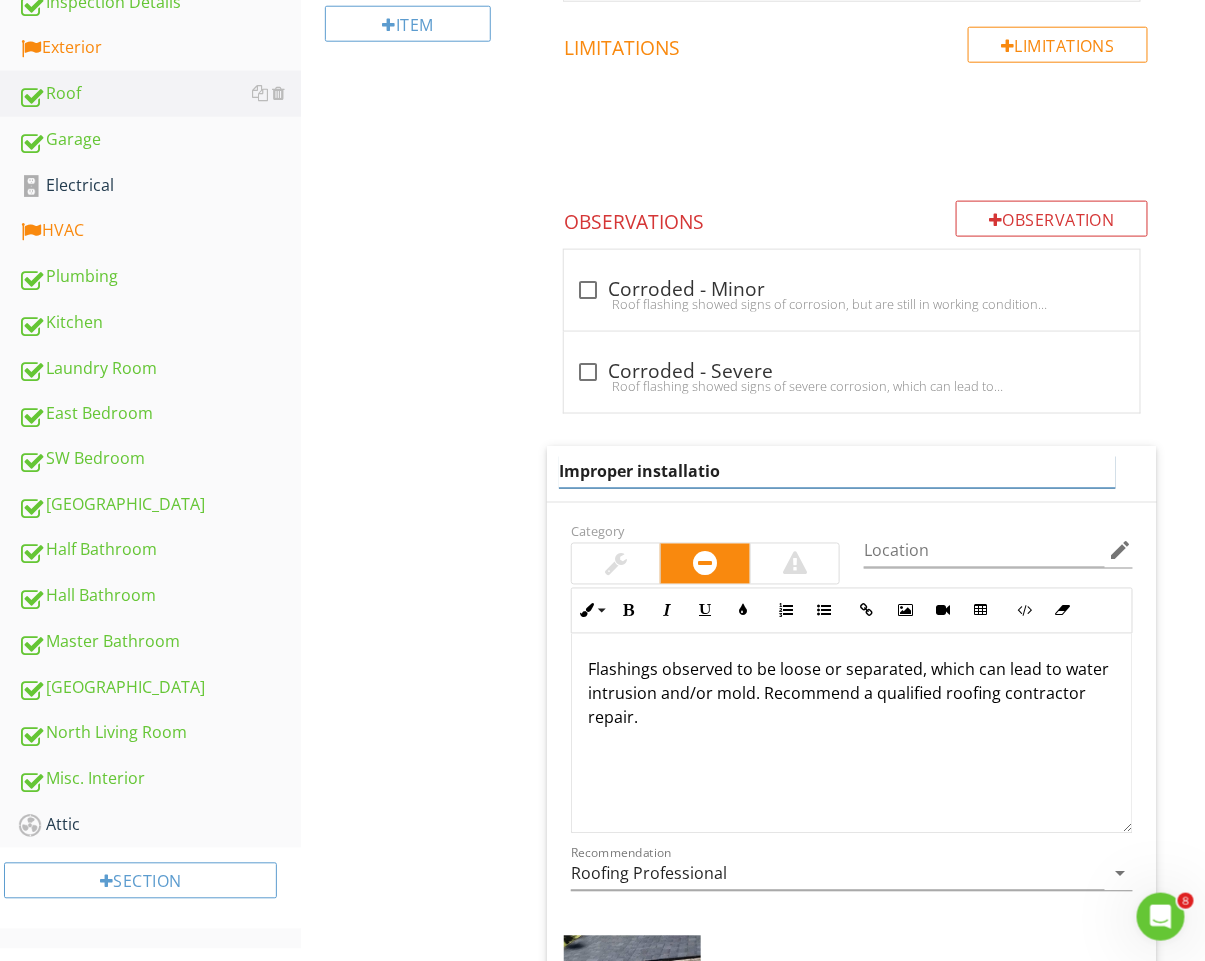 type on "Improper installation" 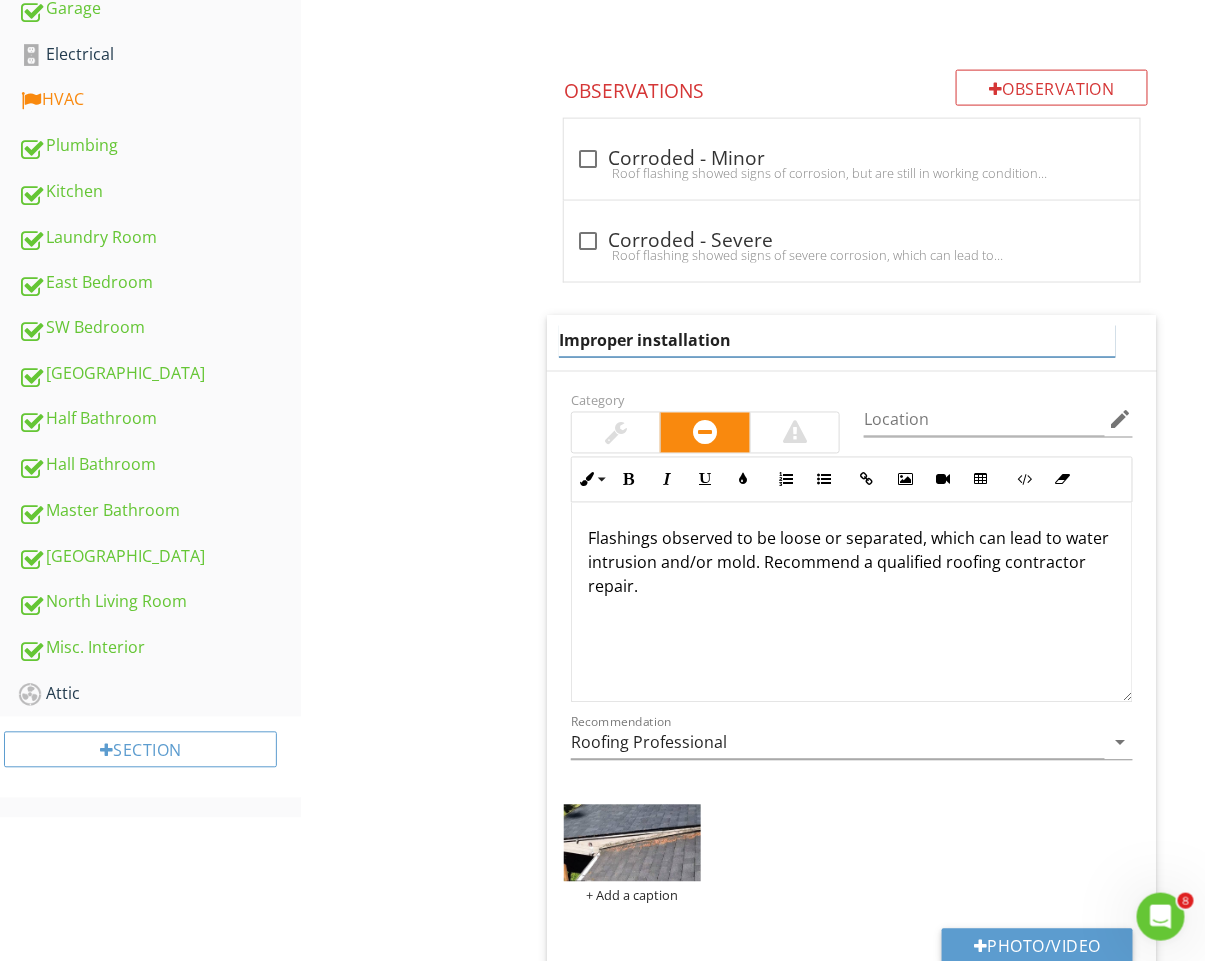 scroll, scrollTop: 758, scrollLeft: 0, axis: vertical 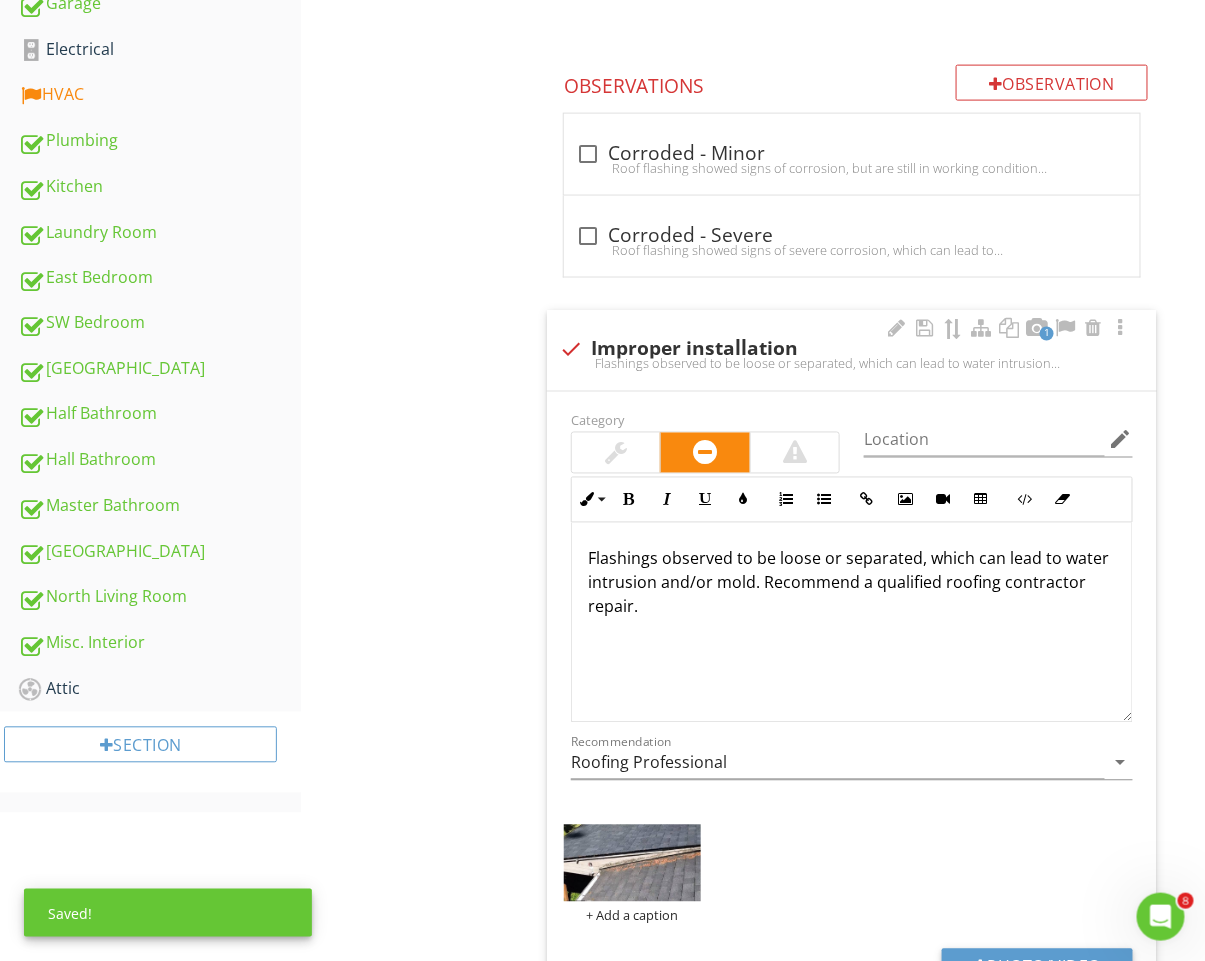 click on "Flashings observed to be loose or separated, which can lead to water intrusion and/or mold. Recommend a qualified roofing contractor repair." at bounding box center (852, 583) 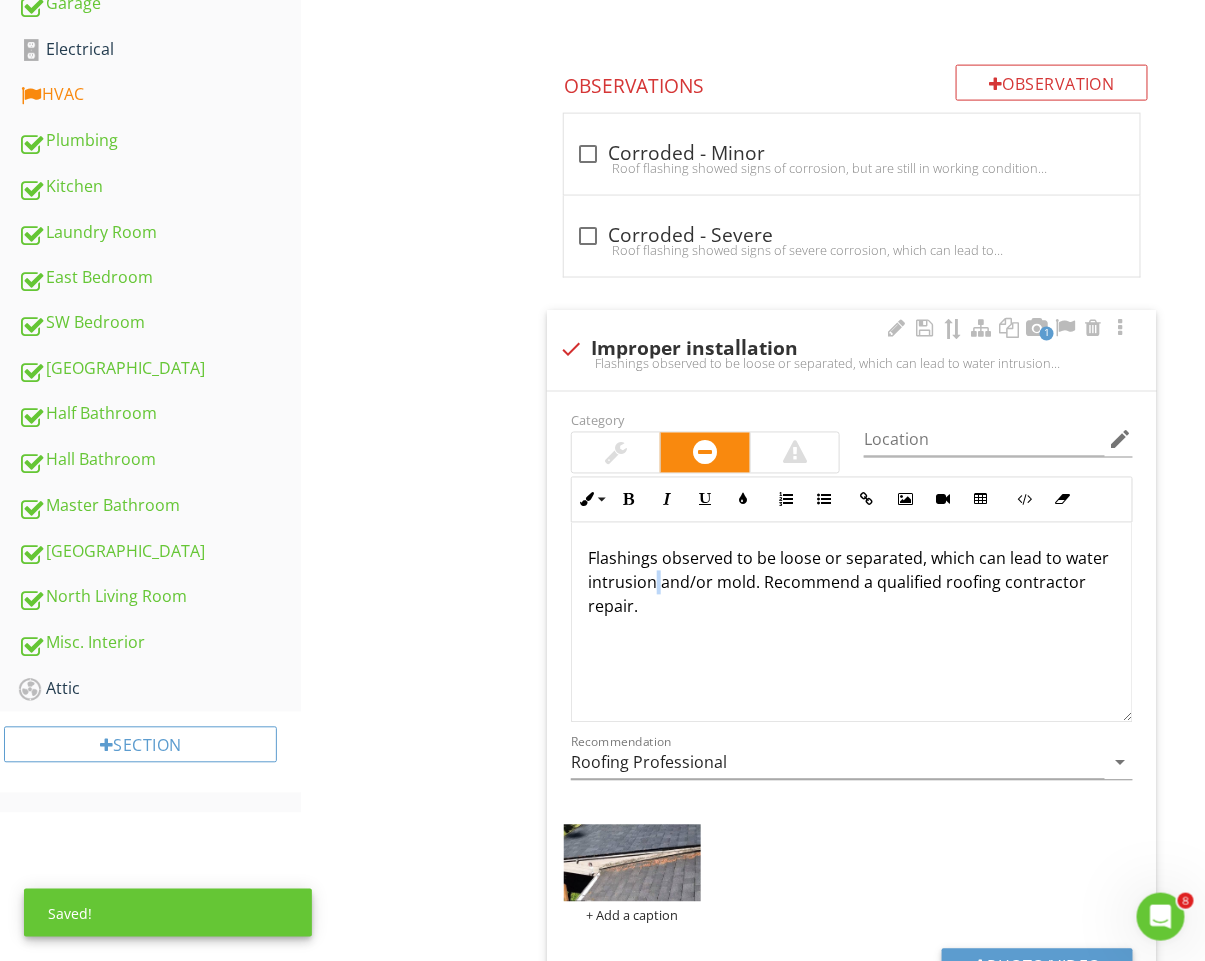 click on "Flashings observed to be loose or separated, which can lead to water intrusion and/or mold. Recommend a qualified roofing contractor repair." at bounding box center (852, 583) 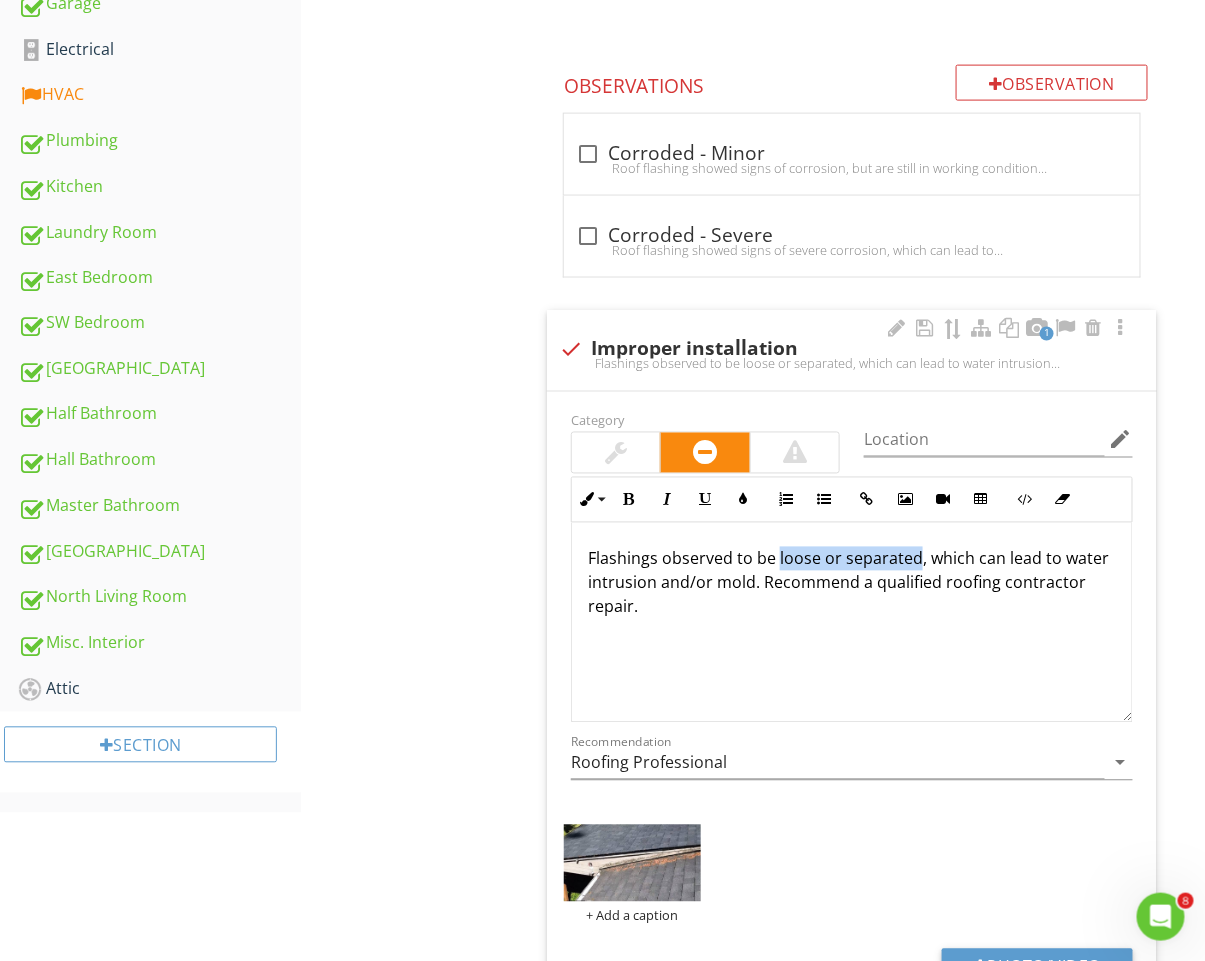 drag, startPoint x: 776, startPoint y: 563, endPoint x: 916, endPoint y: 561, distance: 140.01428 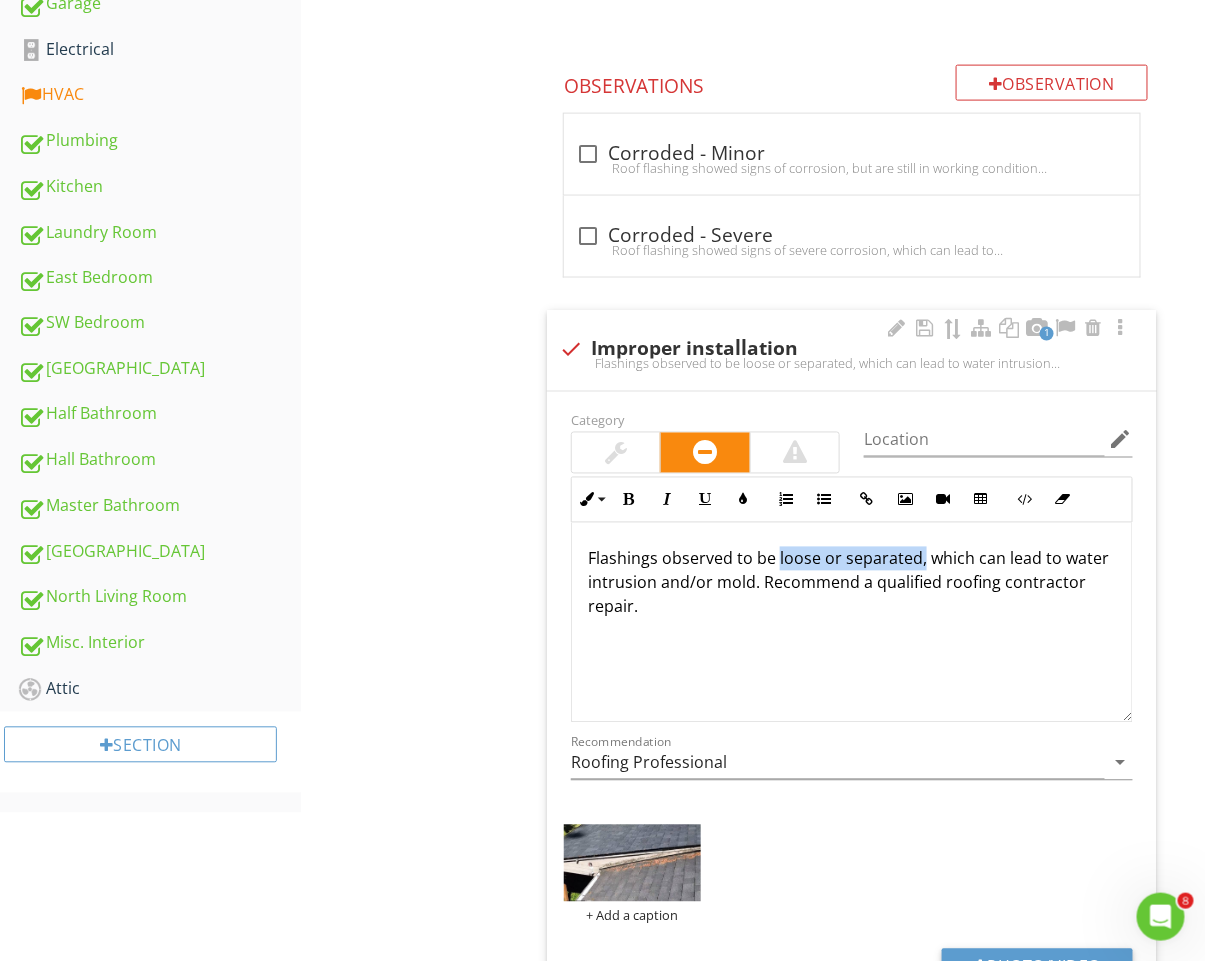 type 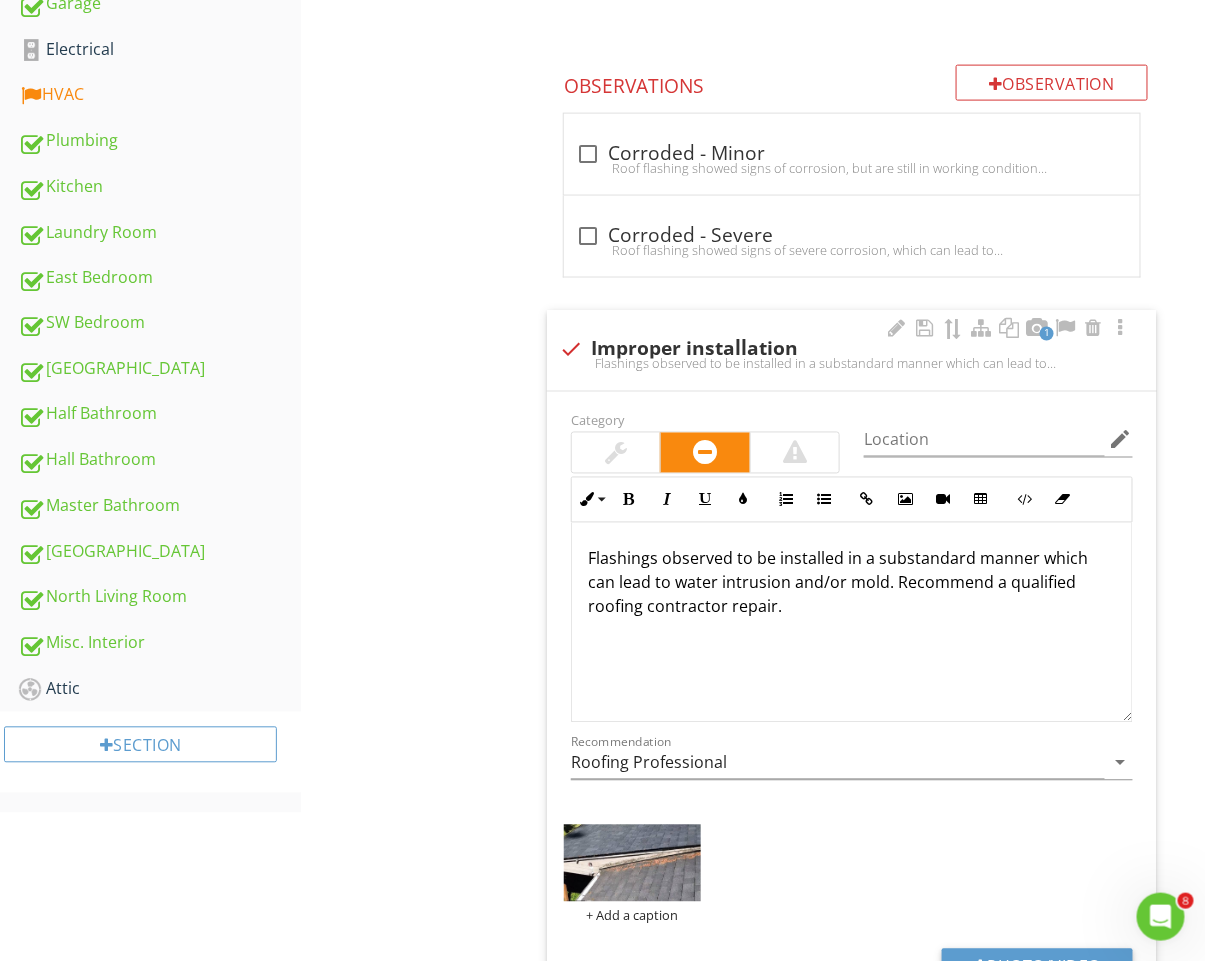 click on "Flashings observed to be installed in a substandard manner which can lead to water intrusion and/or mold. Recommend a qualified roofing contractor repair." at bounding box center [852, 583] 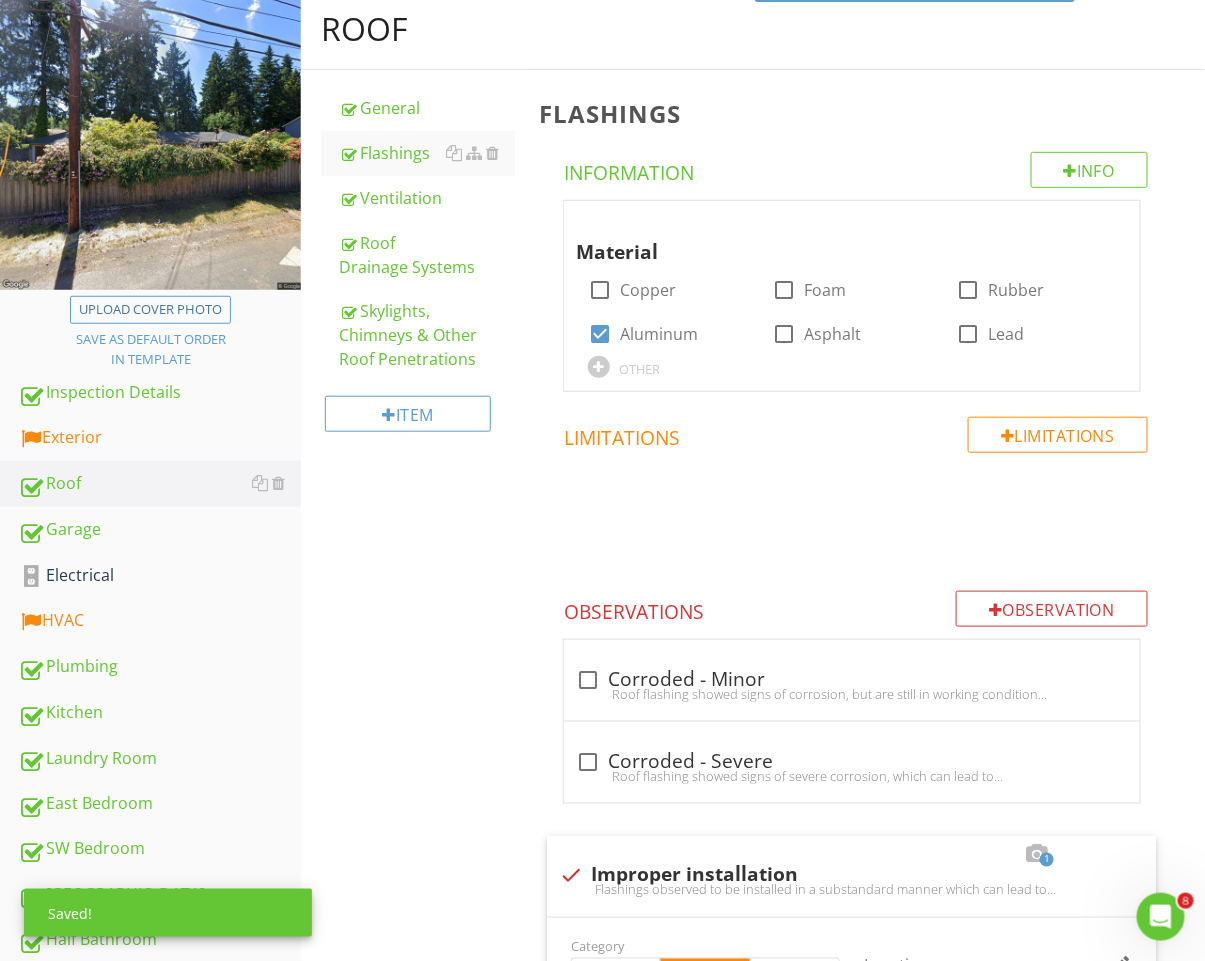 scroll, scrollTop: 226, scrollLeft: 0, axis: vertical 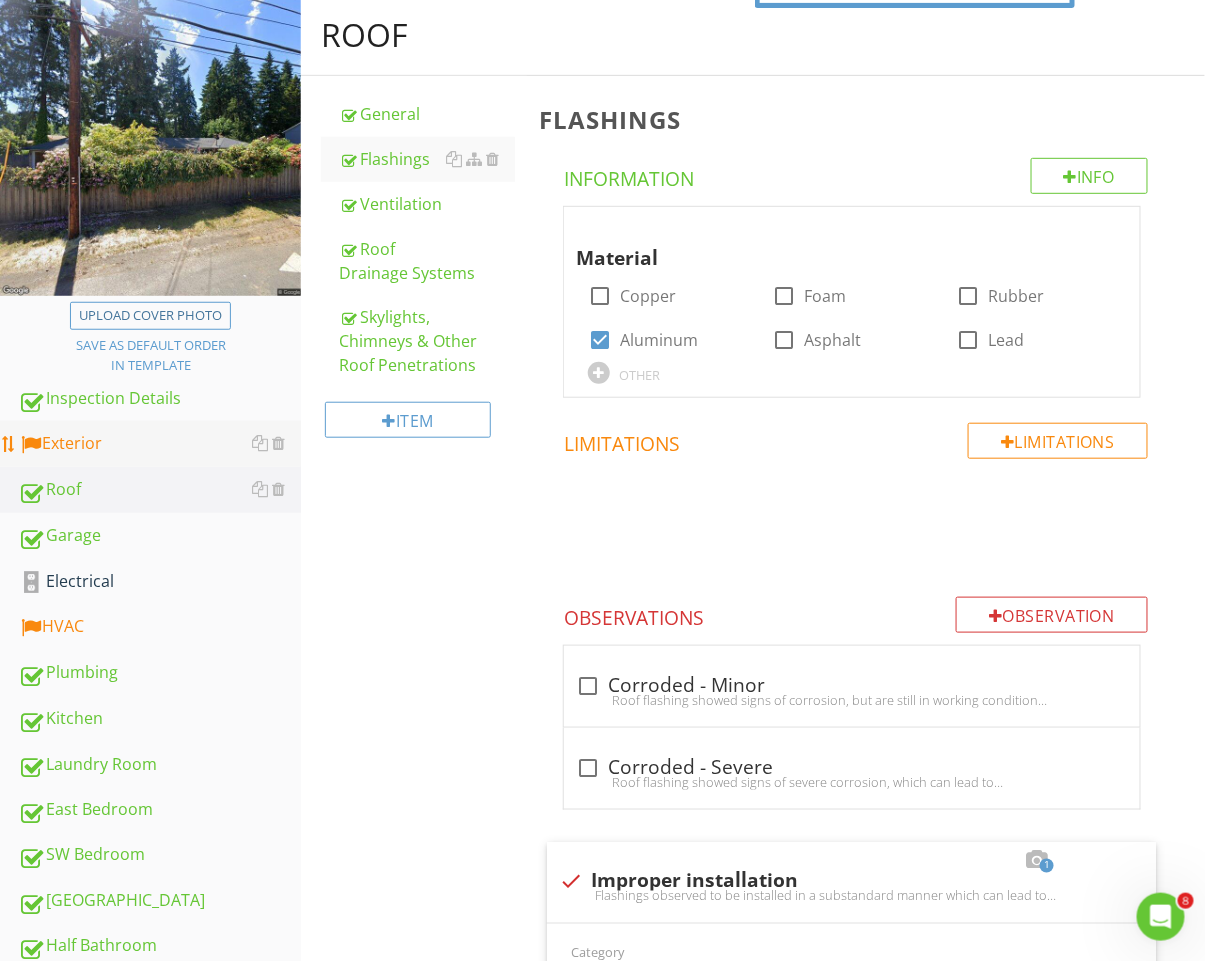 click on "Exterior" at bounding box center [159, 444] 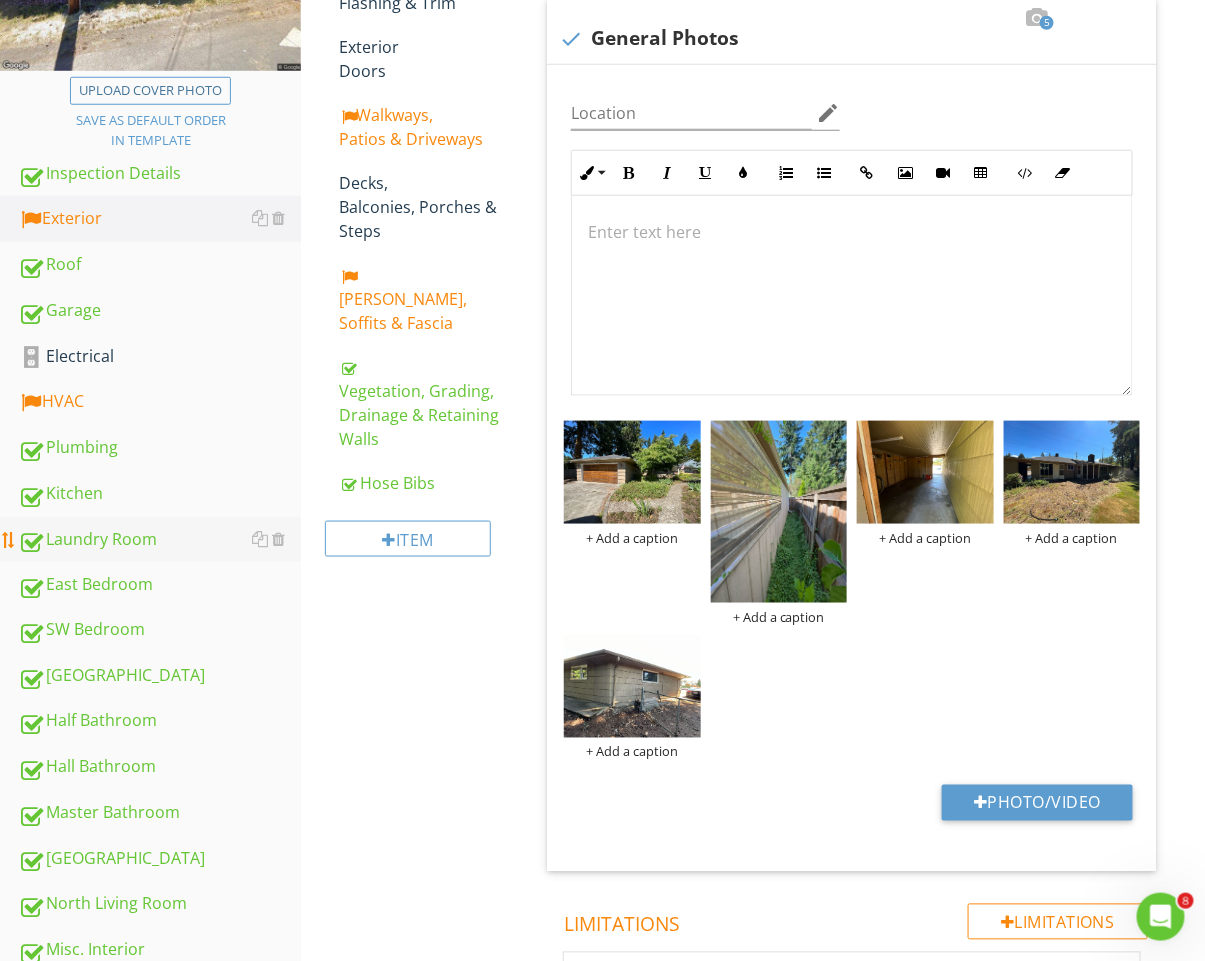 scroll, scrollTop: 441, scrollLeft: 0, axis: vertical 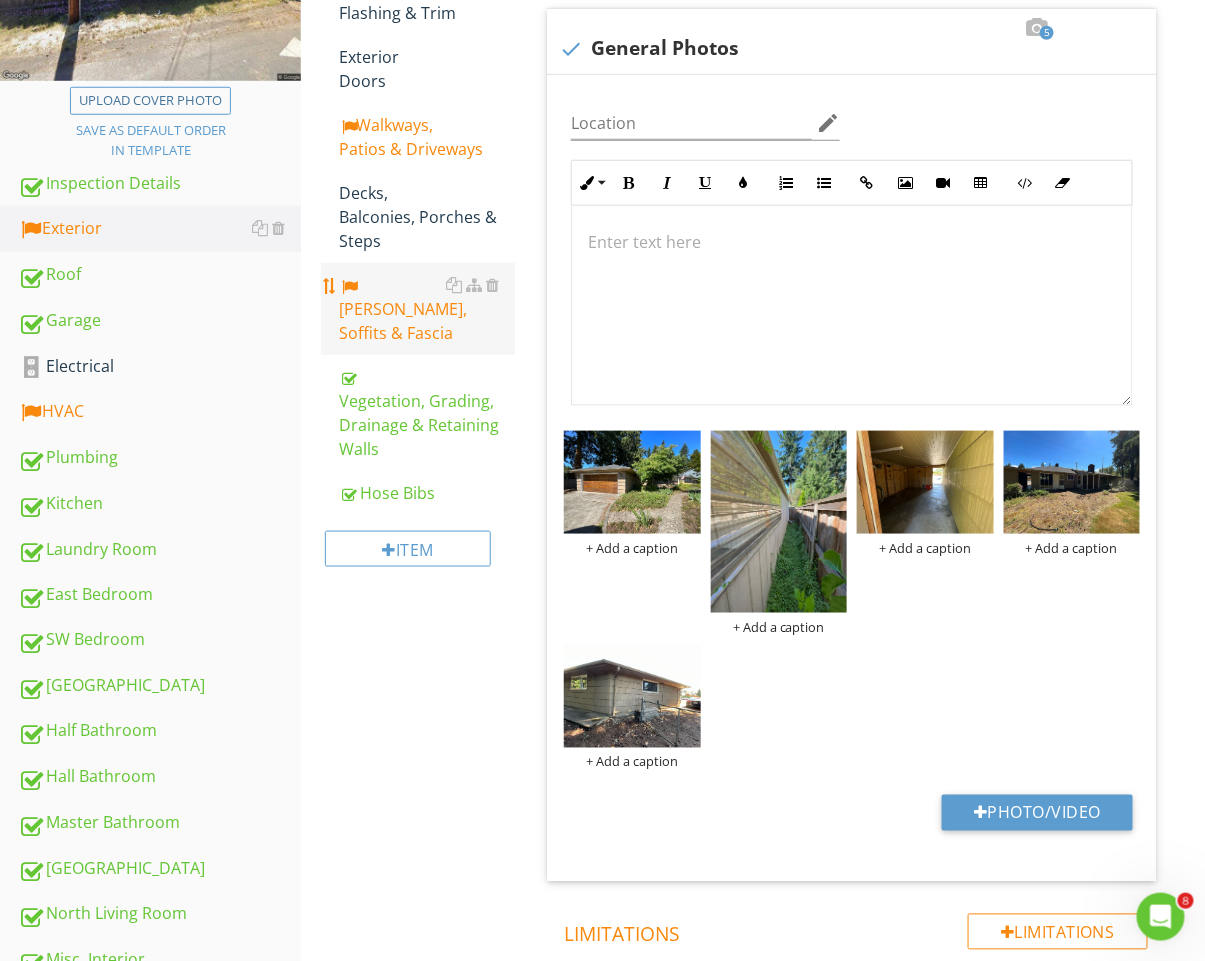 click on "Eaves, Soffits & Fascia" at bounding box center [427, 309] 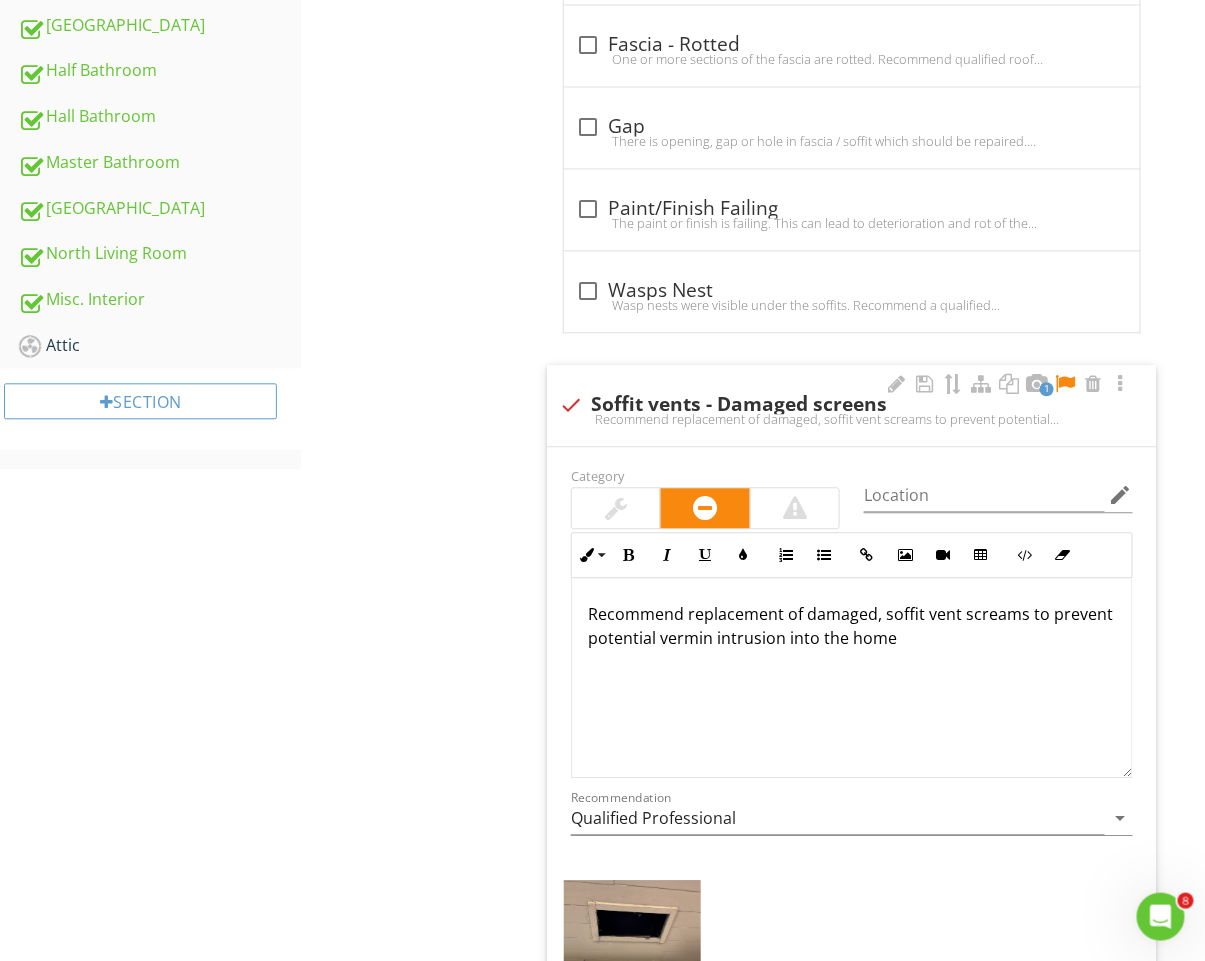 scroll, scrollTop: 1127, scrollLeft: 0, axis: vertical 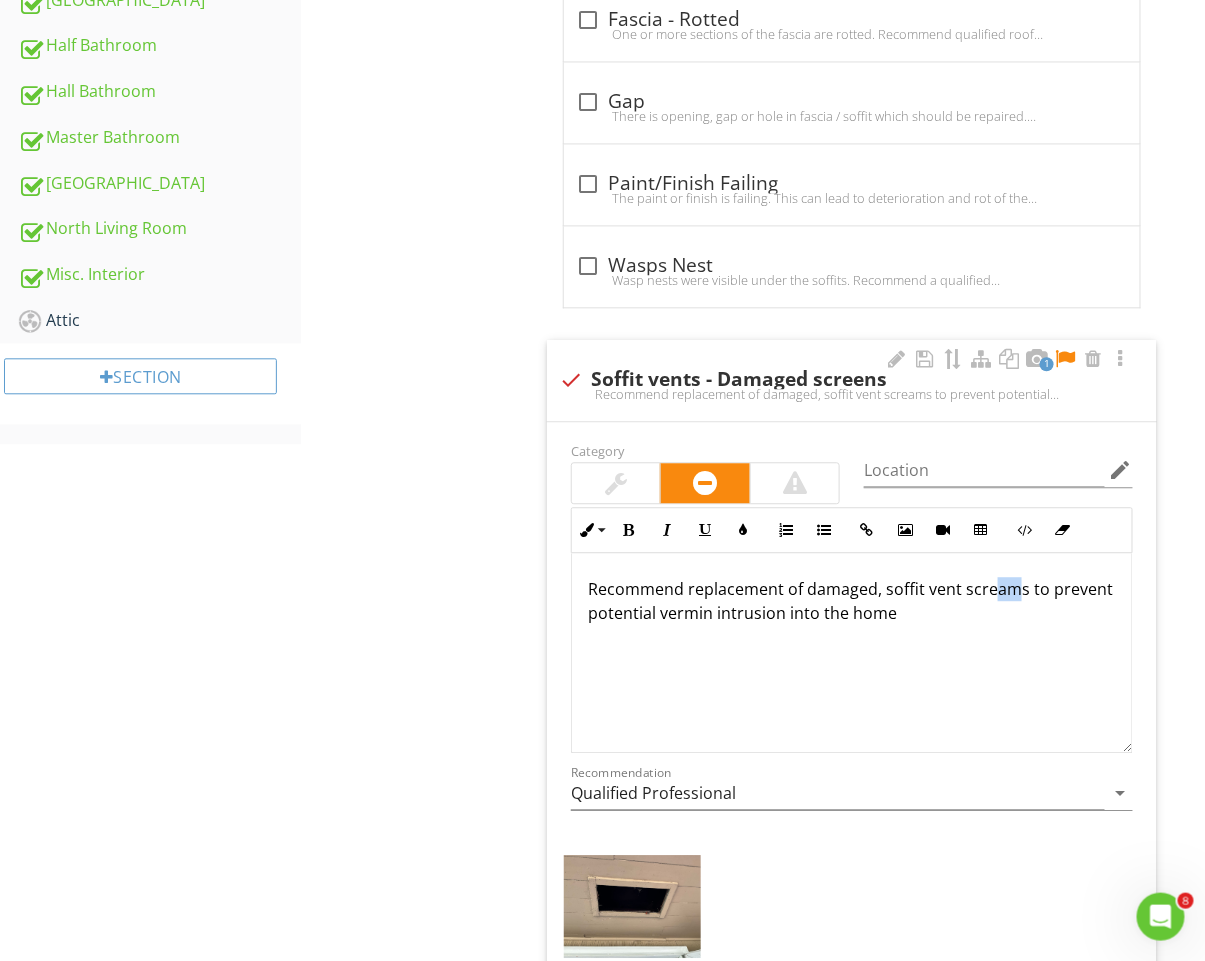 drag, startPoint x: 1011, startPoint y: 585, endPoint x: 992, endPoint y: 591, distance: 19.924858 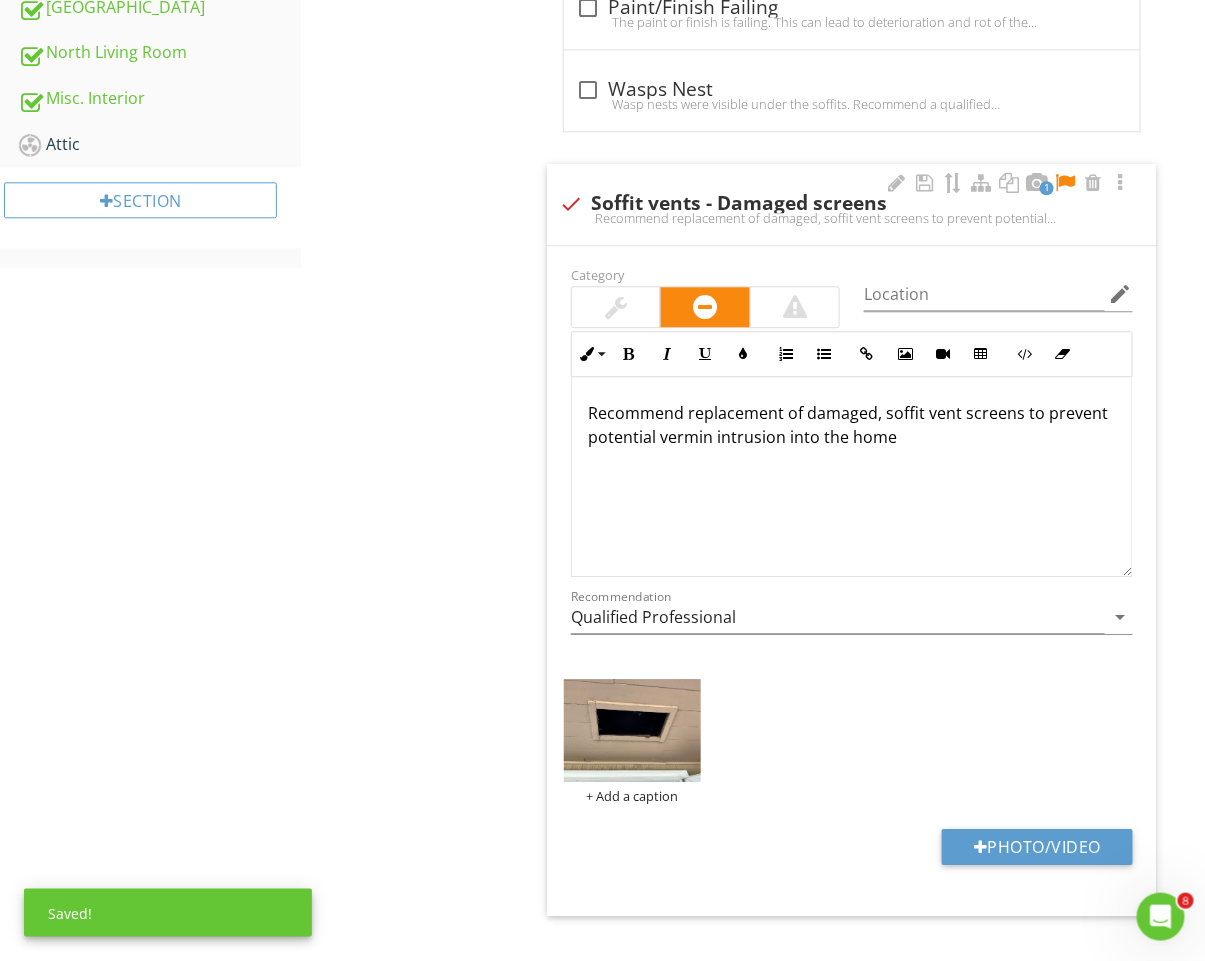 scroll, scrollTop: 1341, scrollLeft: 0, axis: vertical 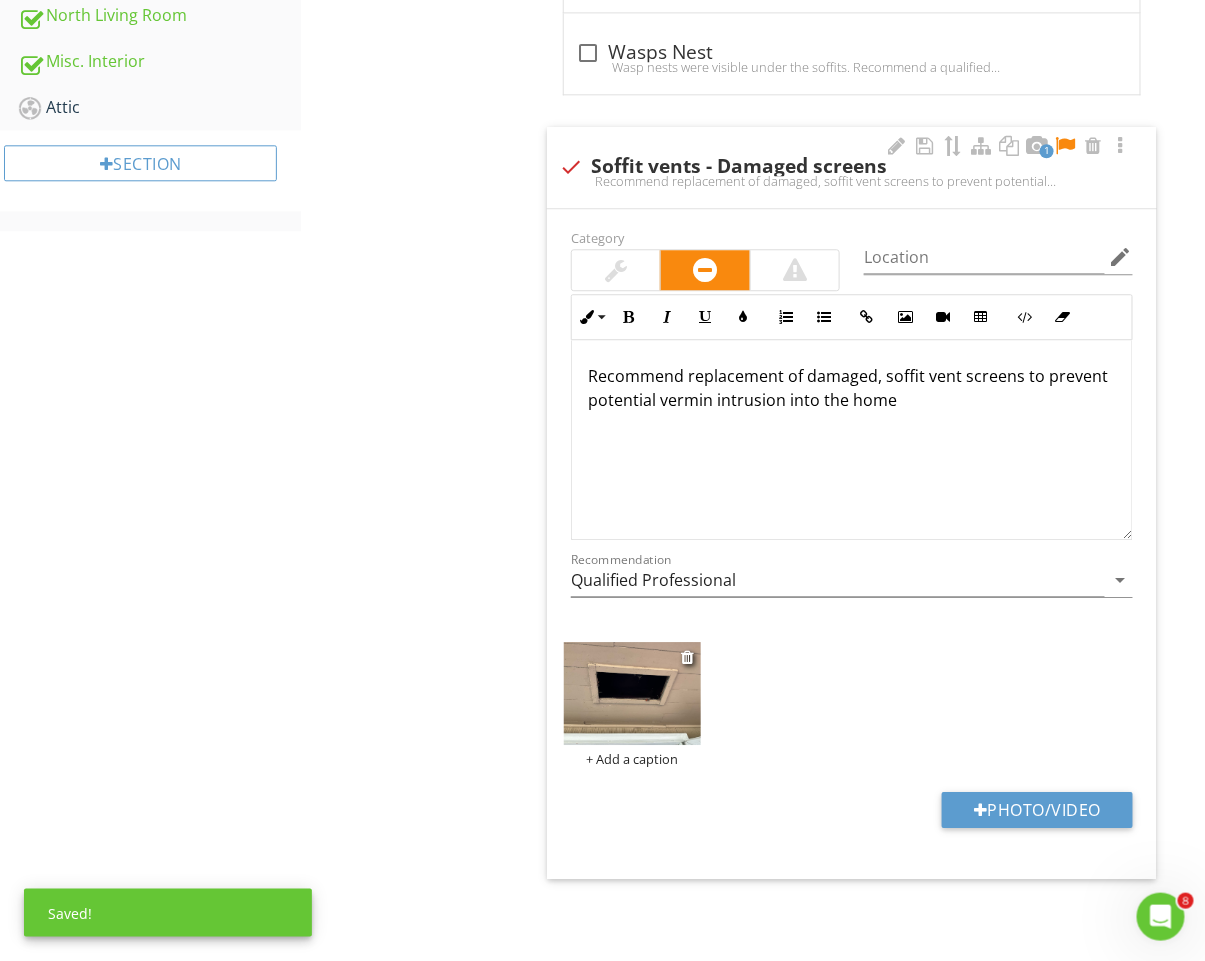 click on "+ Add a caption" at bounding box center [632, 759] 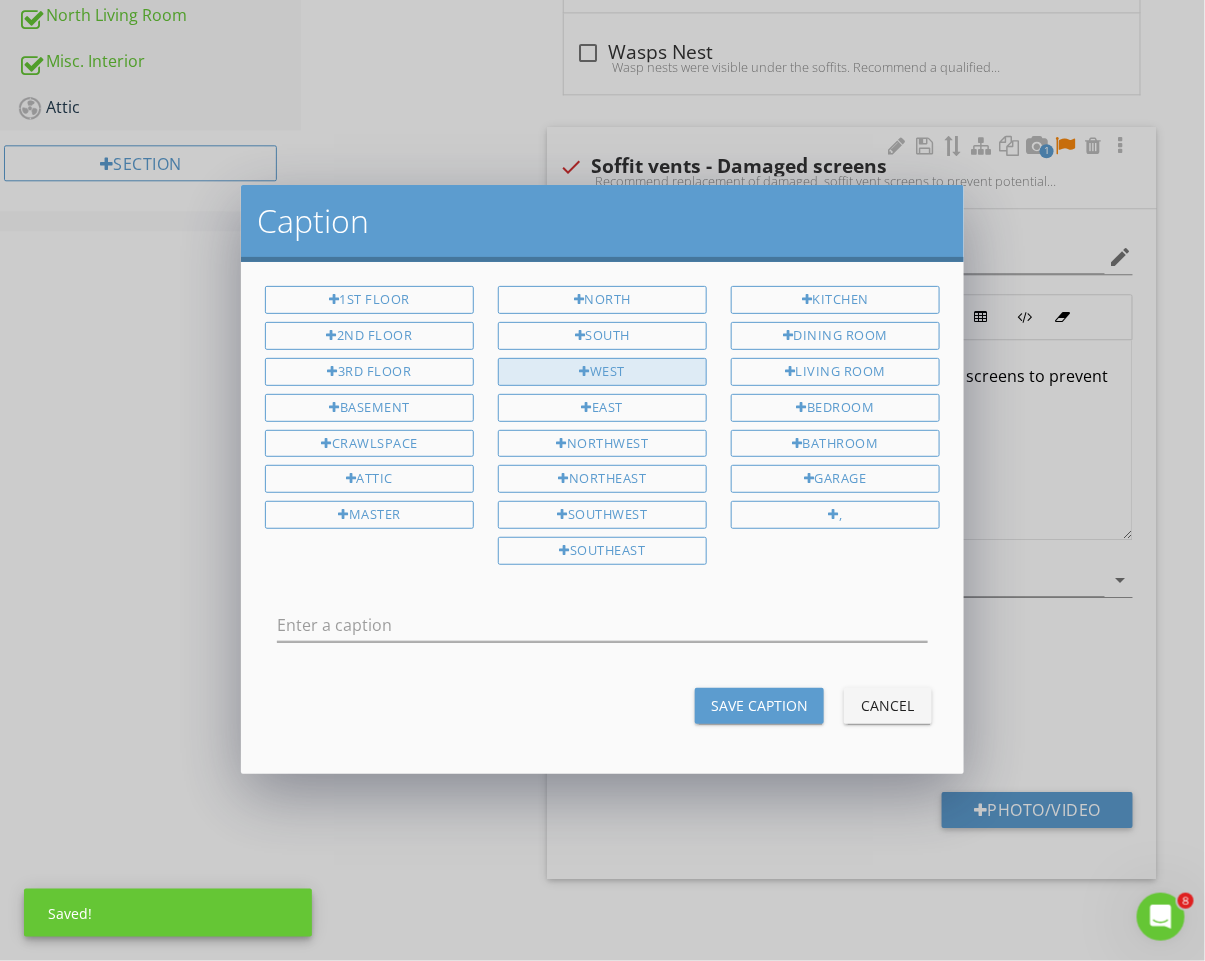 click on "West" at bounding box center [602, 372] 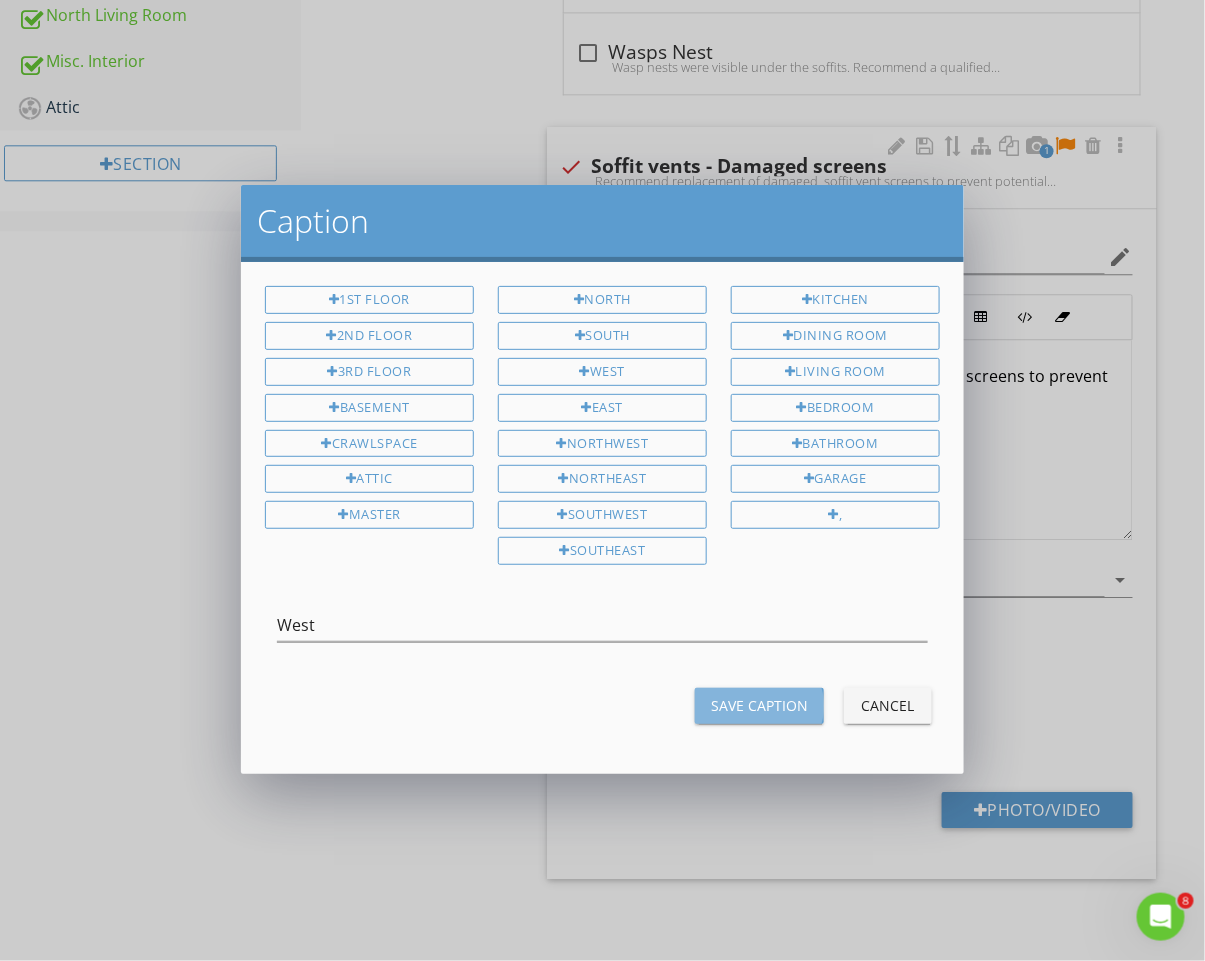 drag, startPoint x: 729, startPoint y: 701, endPoint x: 759, endPoint y: 696, distance: 30.413813 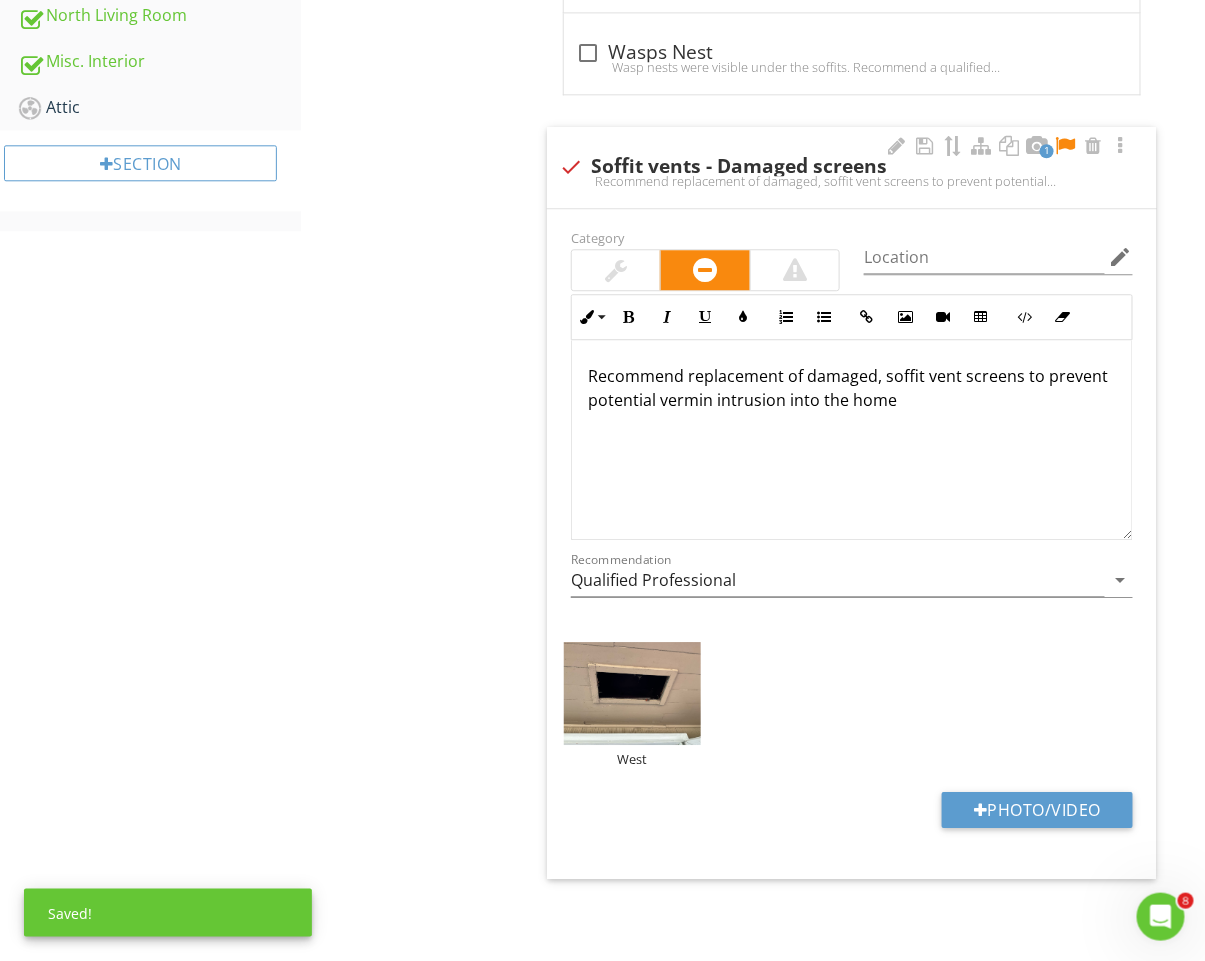drag, startPoint x: 1065, startPoint y: 140, endPoint x: 1009, endPoint y: 182, distance: 70 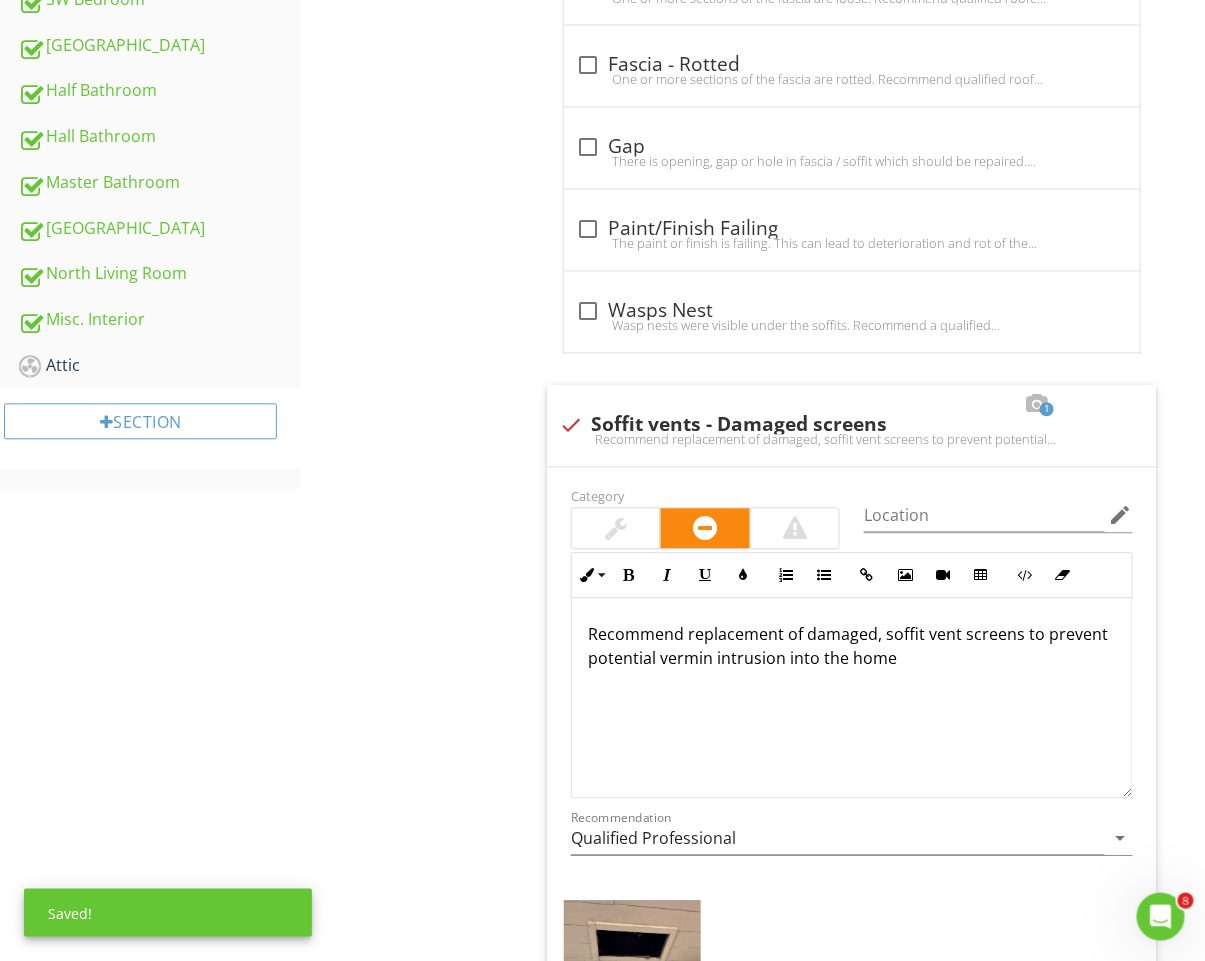 scroll, scrollTop: 442, scrollLeft: 0, axis: vertical 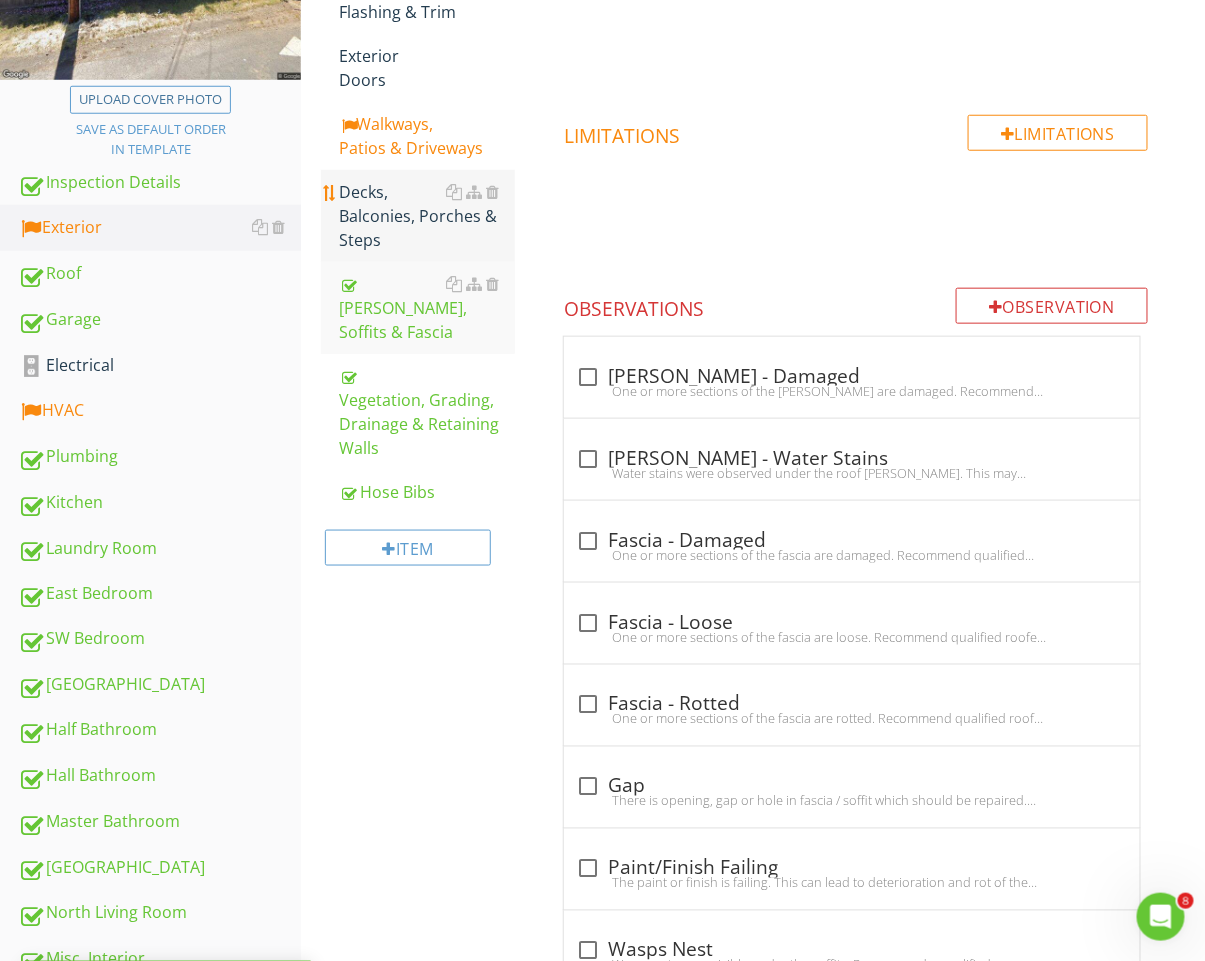 click on "Decks, Balconies, Porches & Steps" at bounding box center (427, 216) 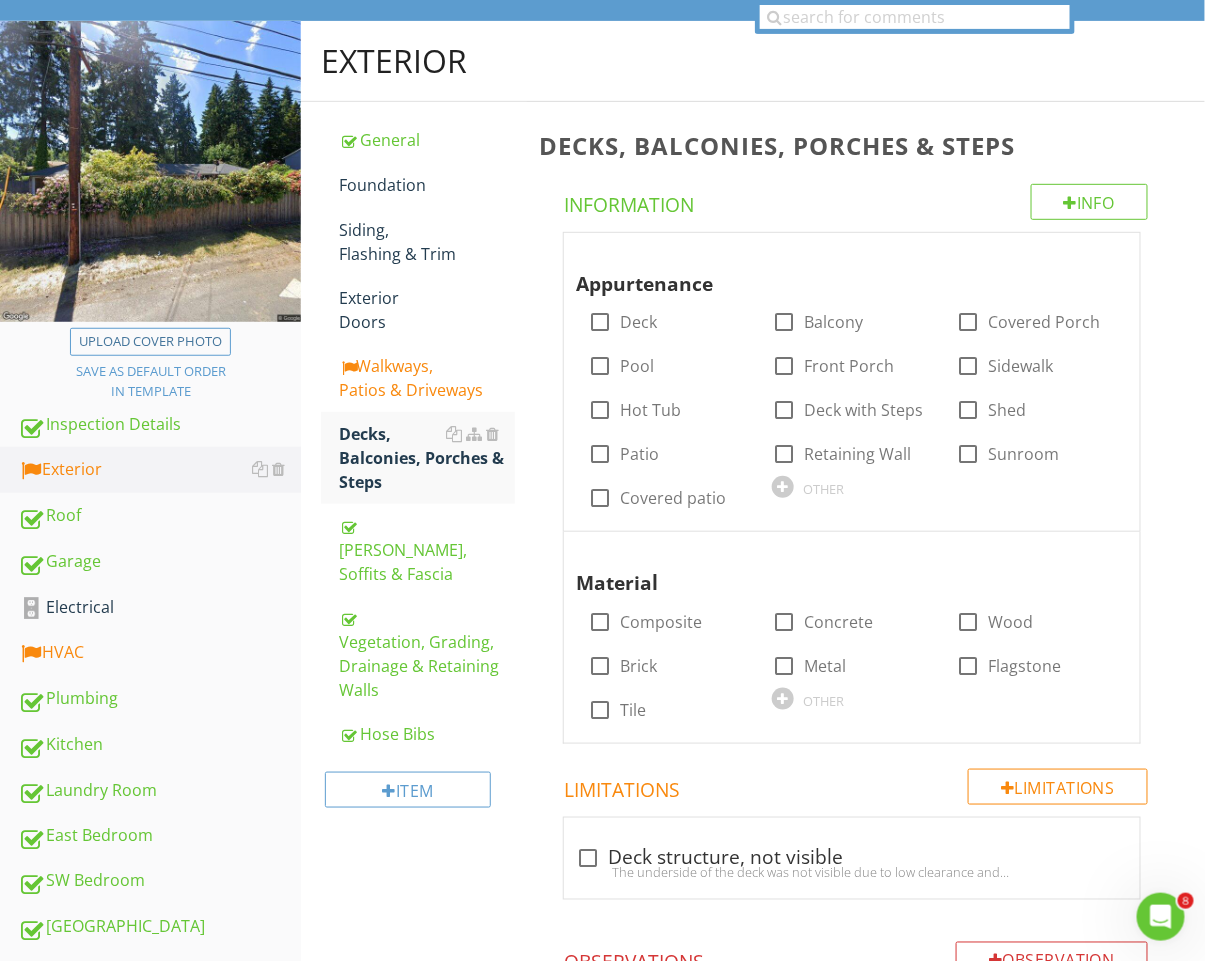 scroll, scrollTop: 196, scrollLeft: 0, axis: vertical 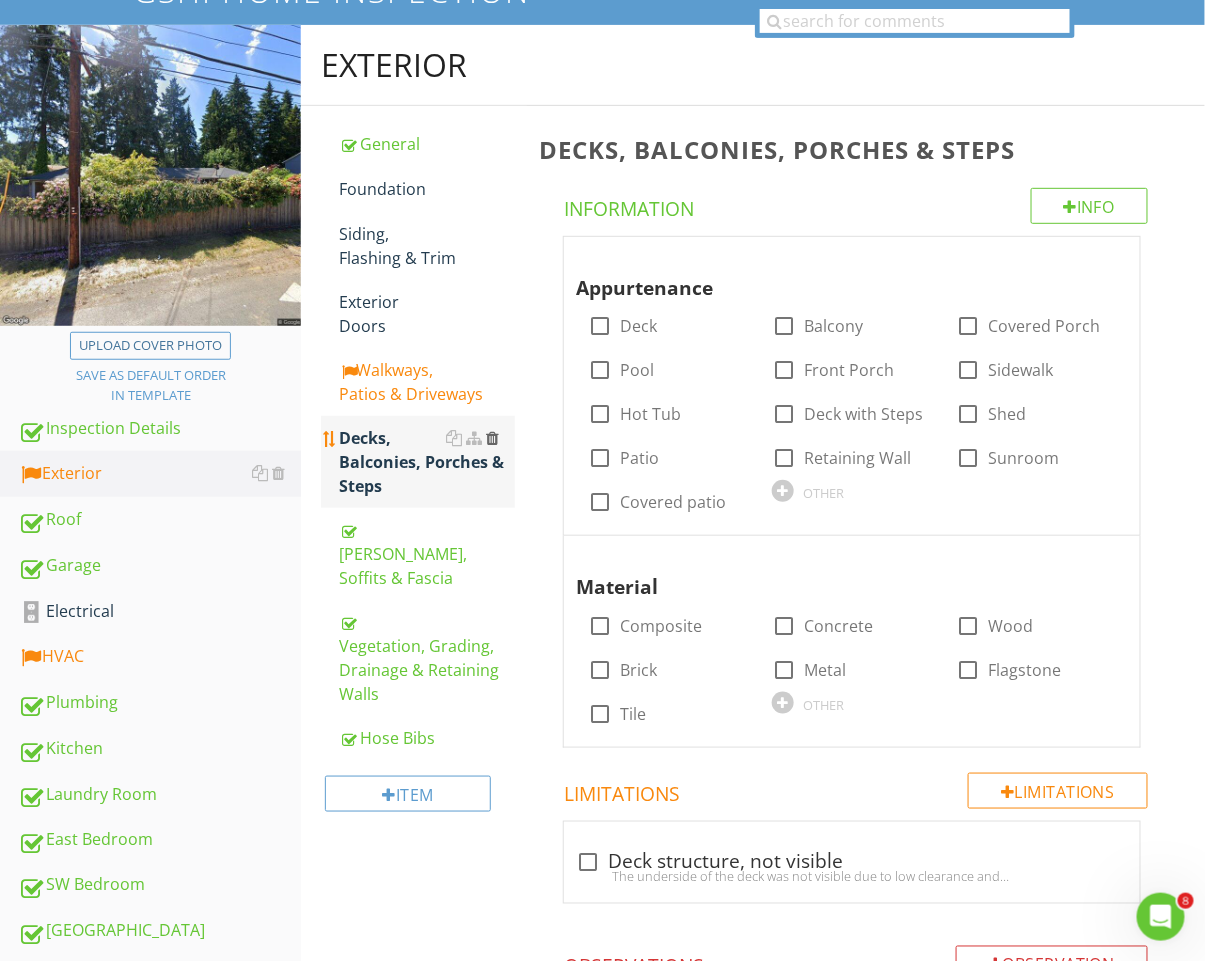 click at bounding box center [492, 438] 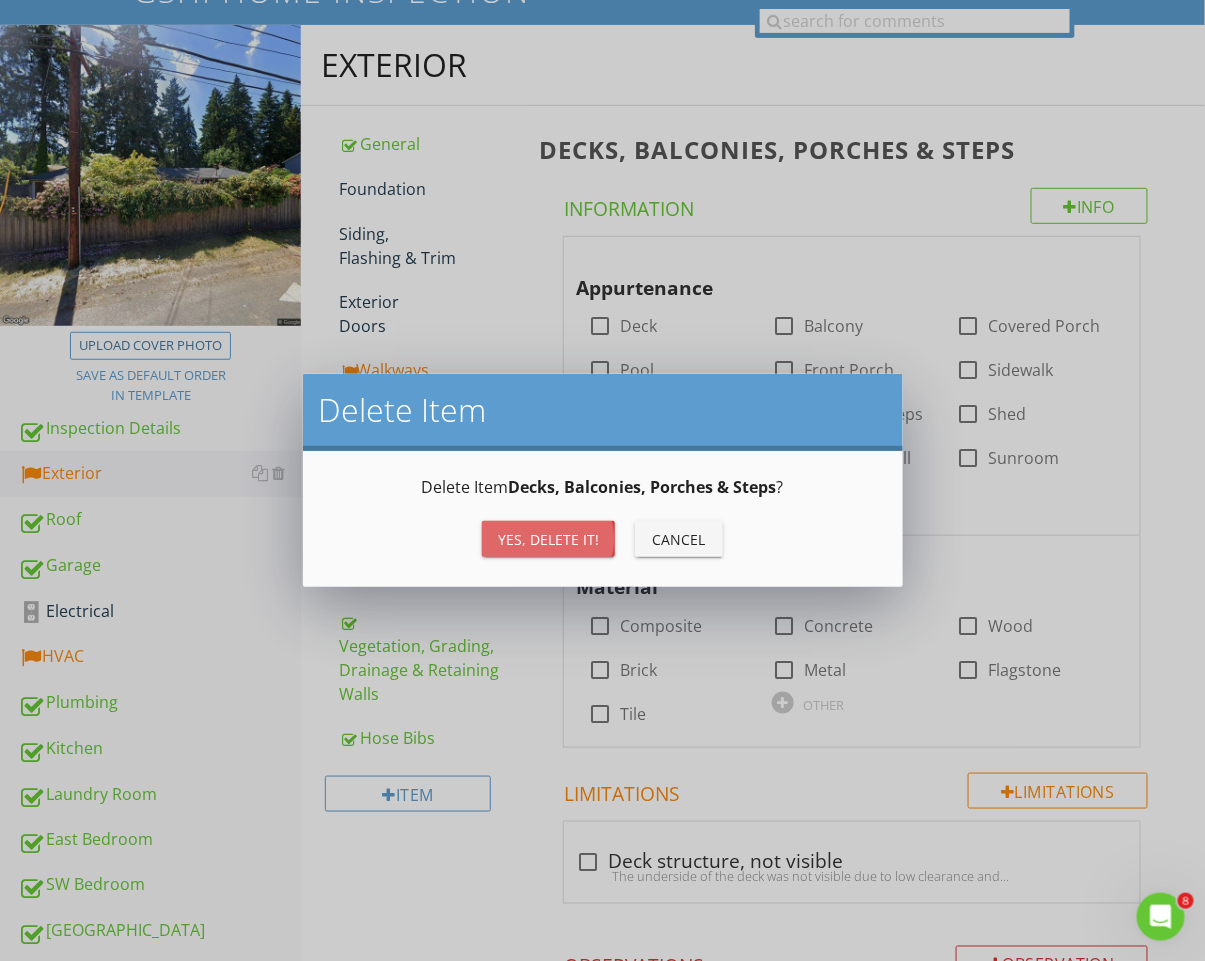click on "Yes, Delete it!" at bounding box center [548, 539] 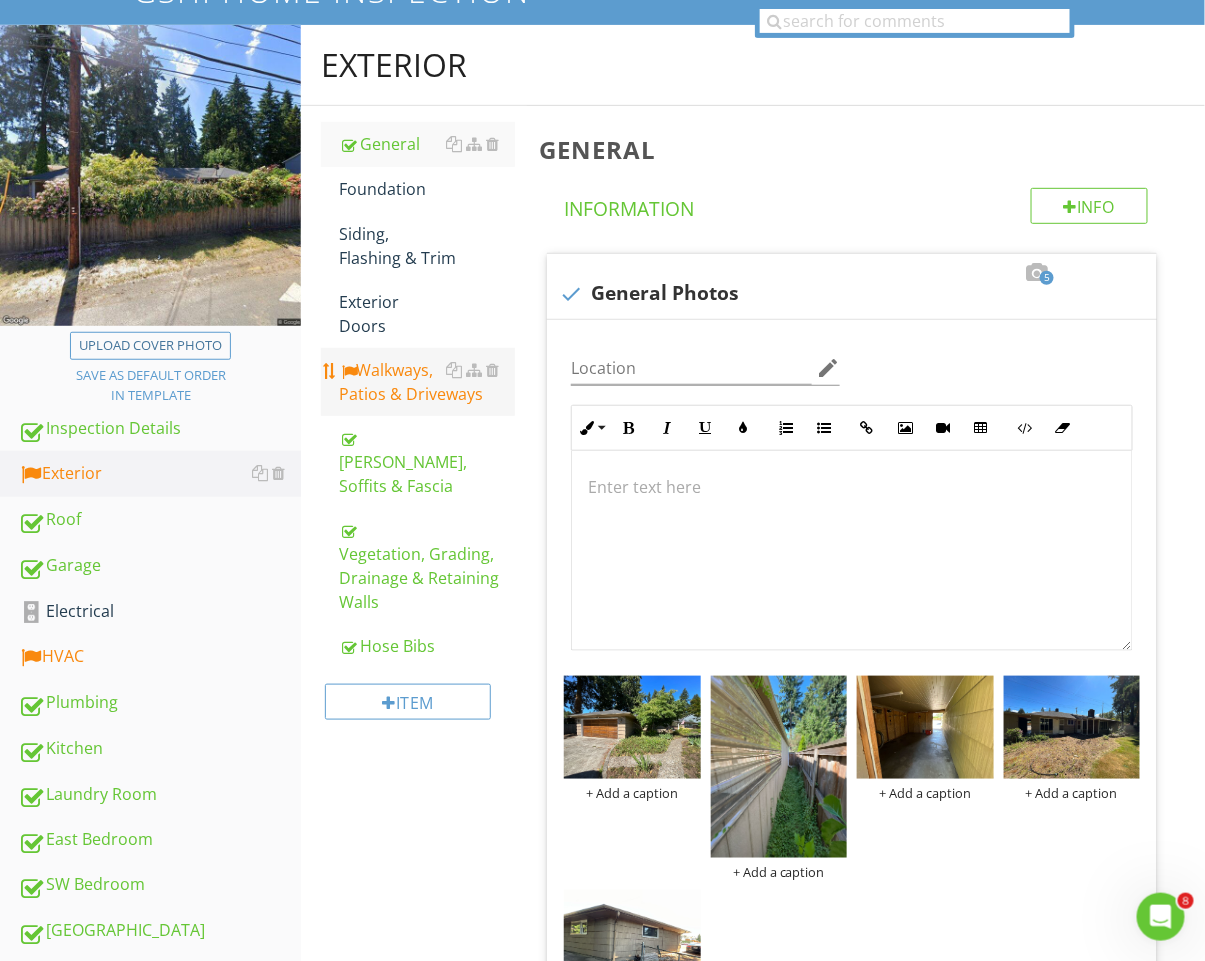 click on "Walkways, Patios & Driveways" at bounding box center [427, 382] 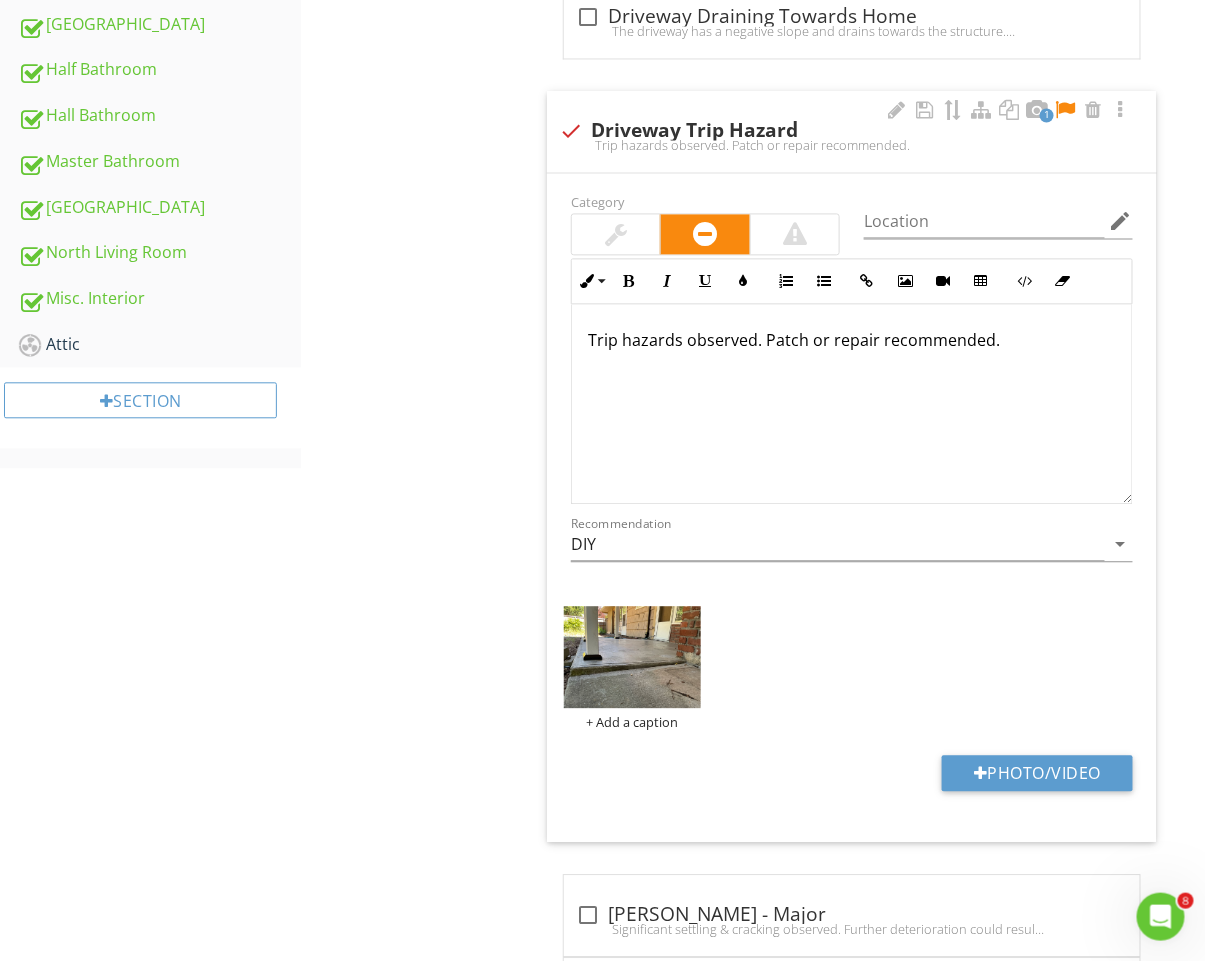 scroll, scrollTop: 1132, scrollLeft: 0, axis: vertical 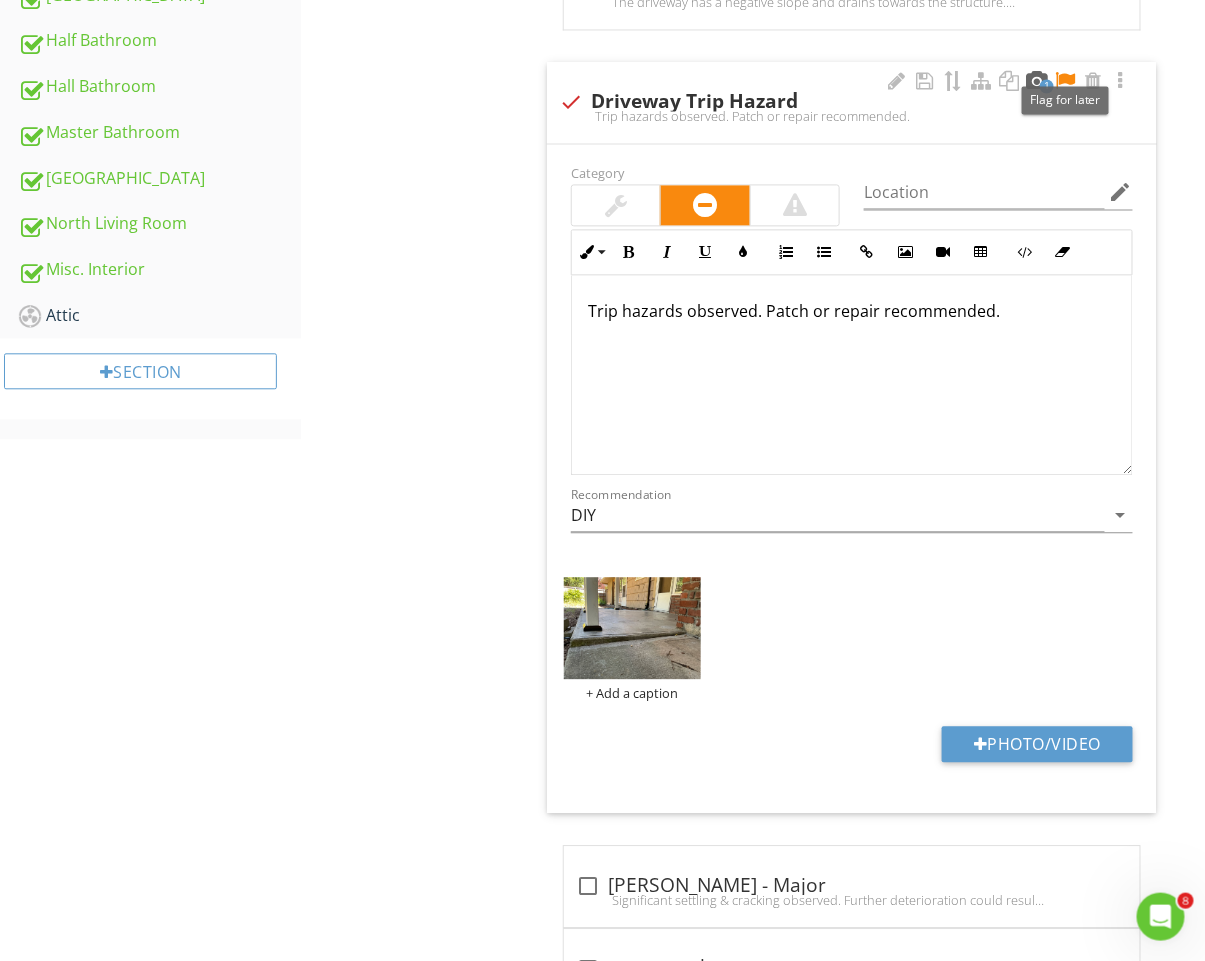 drag, startPoint x: 1064, startPoint y: 75, endPoint x: 1026, endPoint y: 80, distance: 38.327538 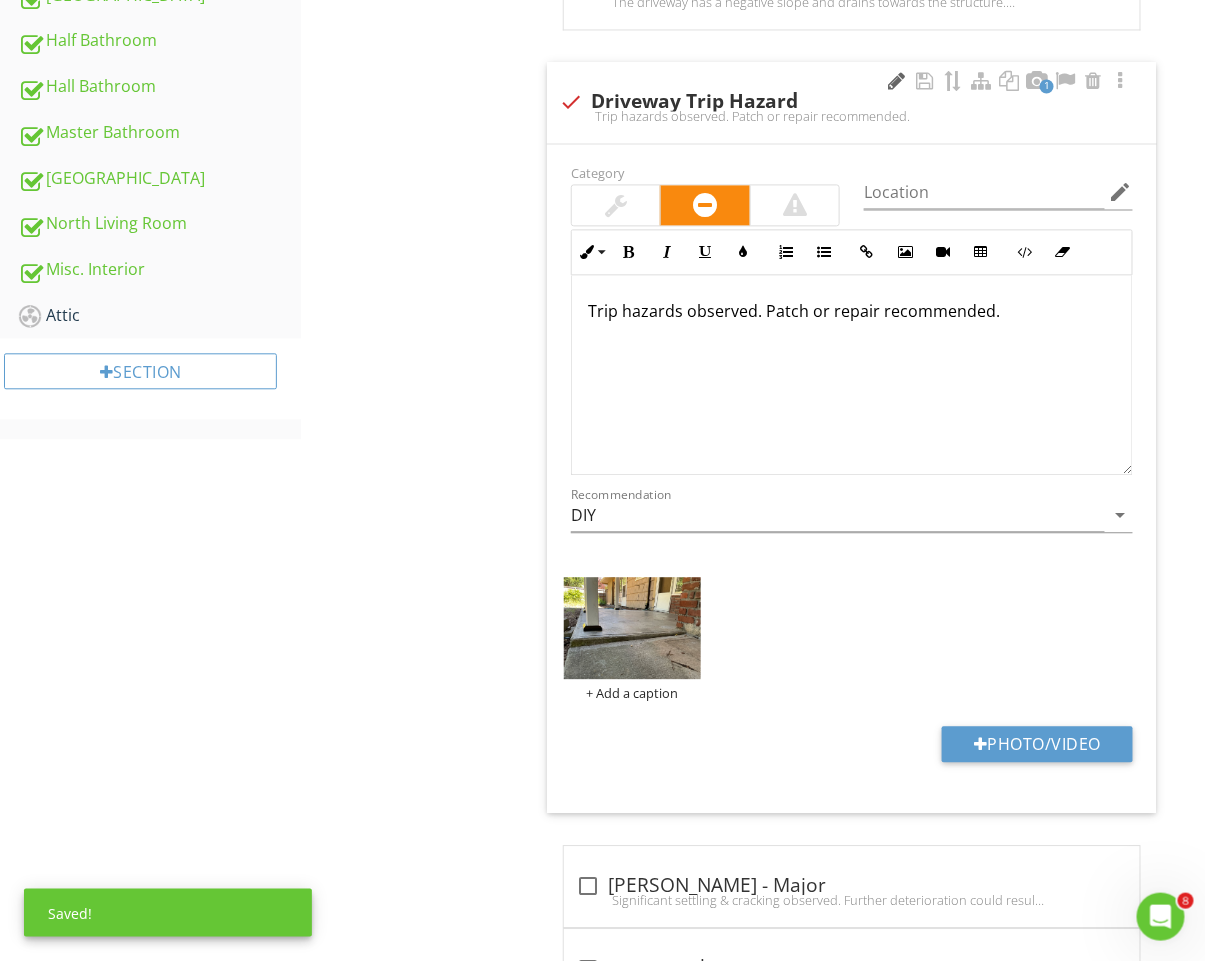 click at bounding box center [897, 81] 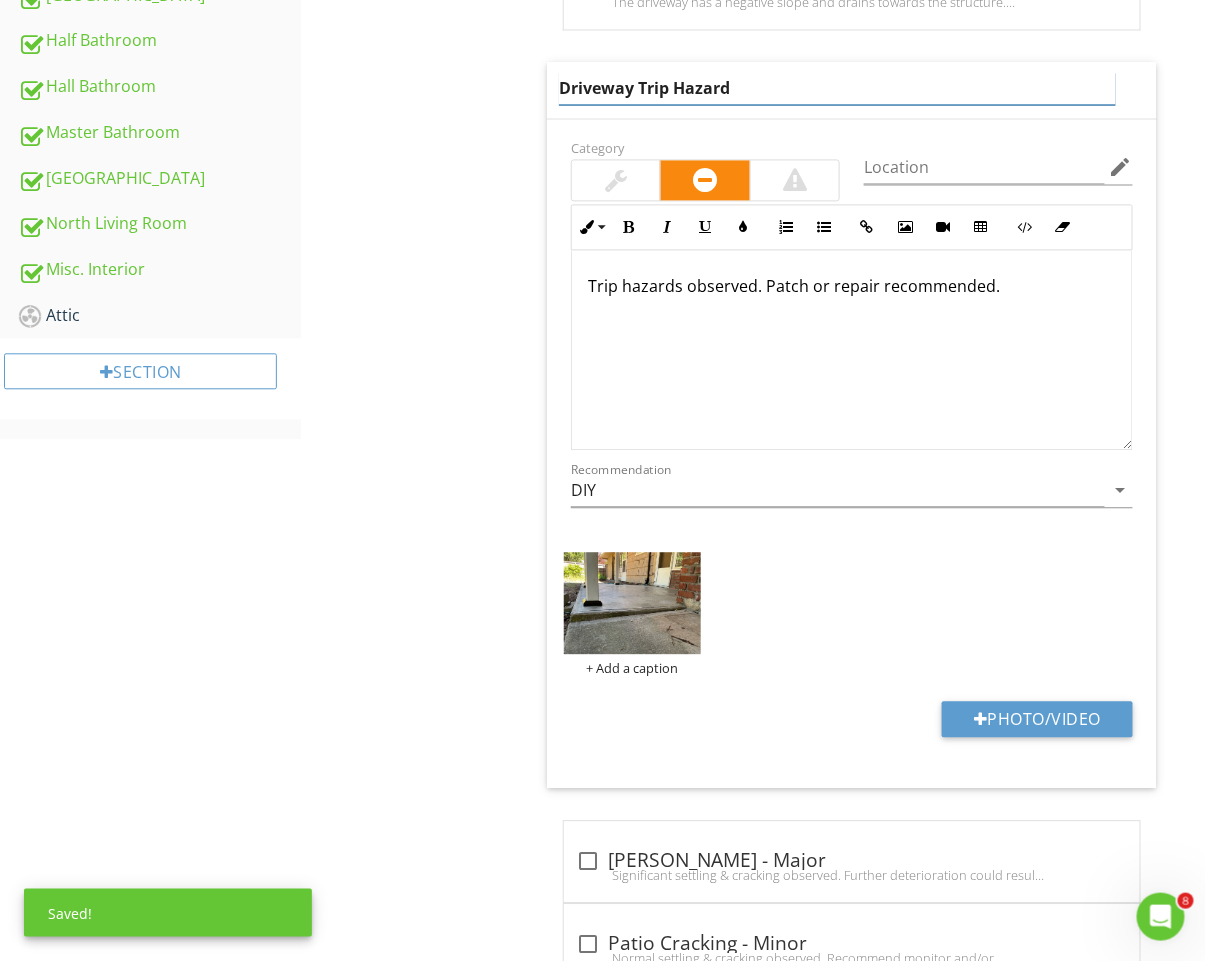 click on "Driveway Trip Hazard" at bounding box center [837, 88] 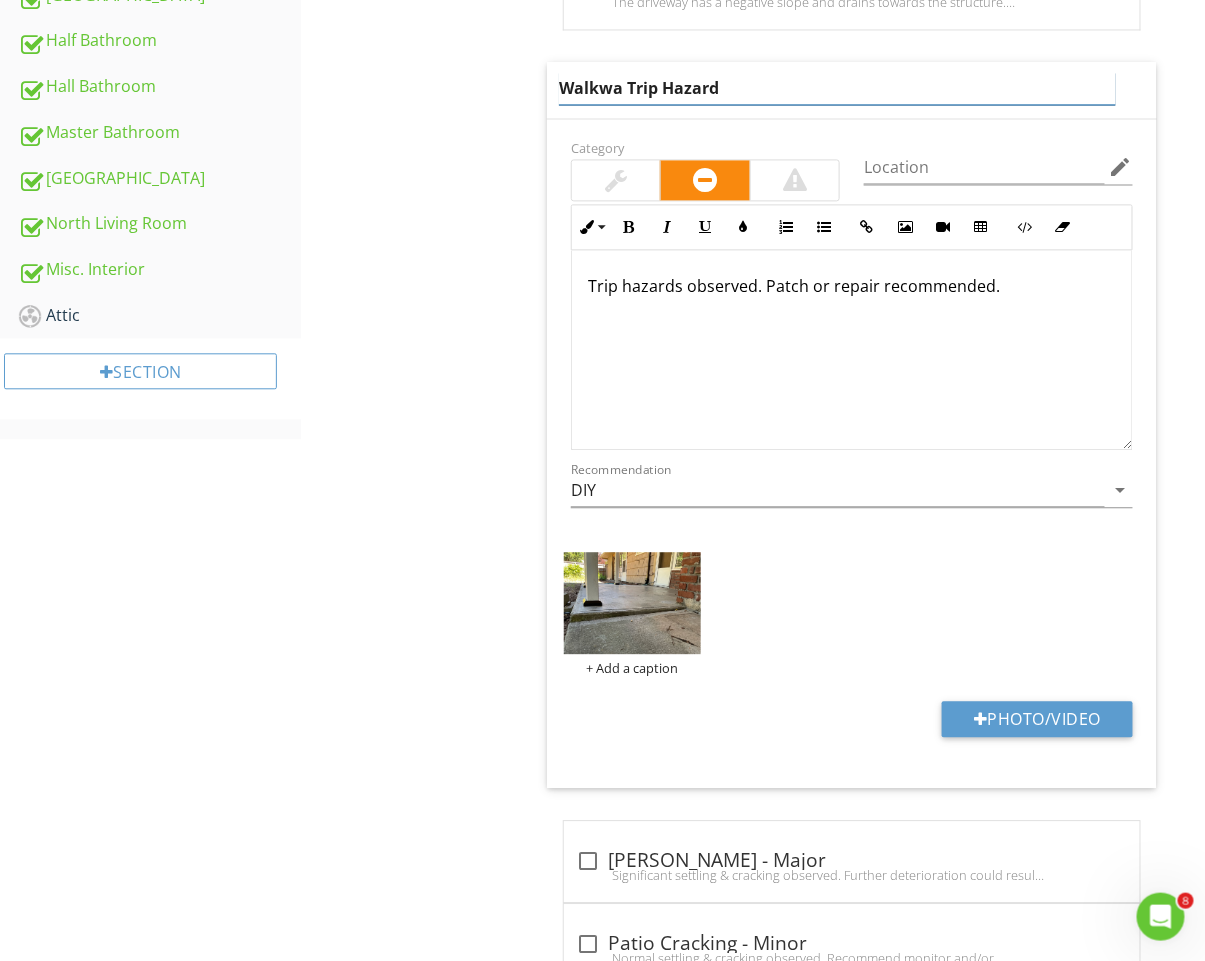 type on "Walkway Trip Hazard" 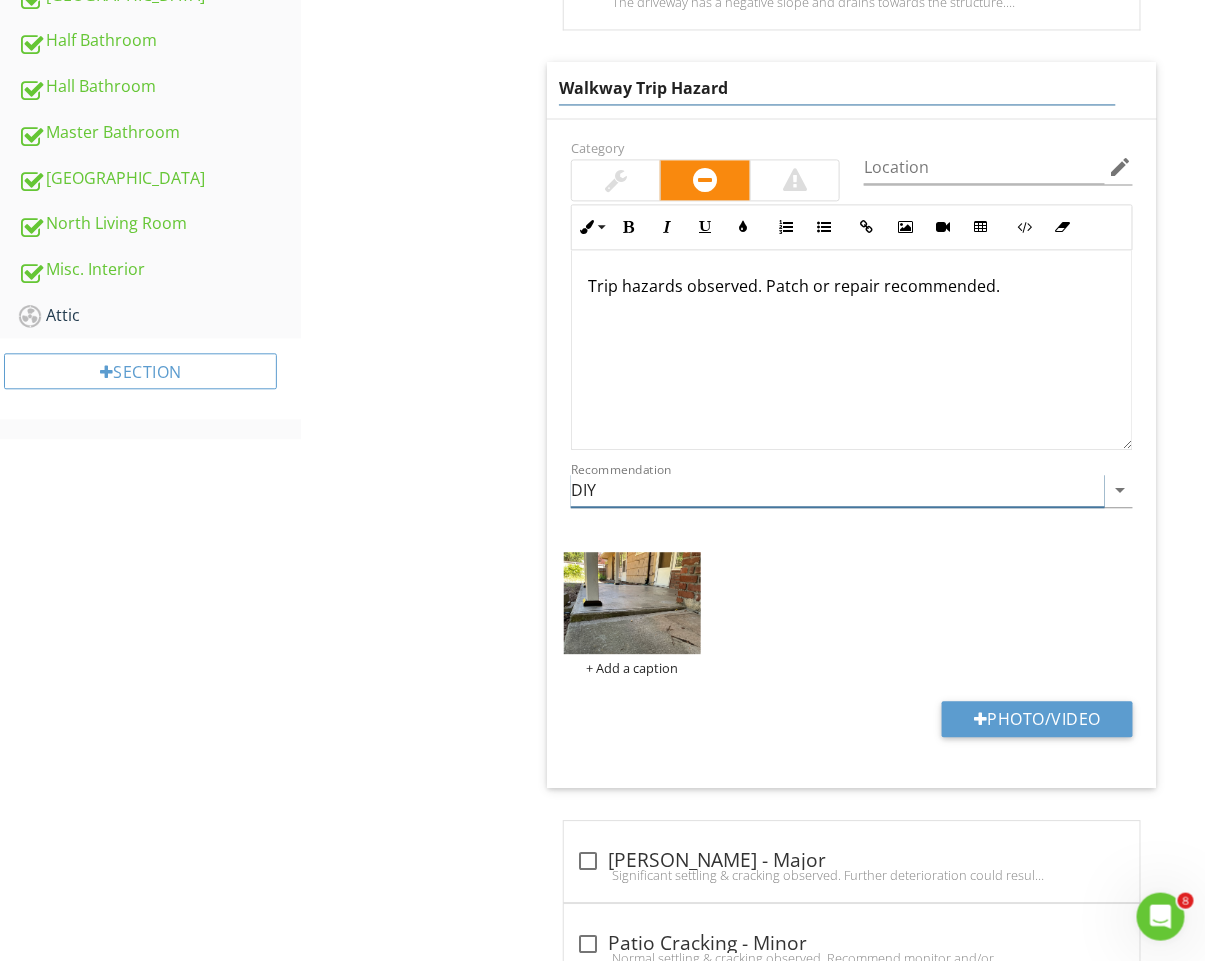 click on "Recommendation DIY arrow_drop_down" at bounding box center (852, 494) 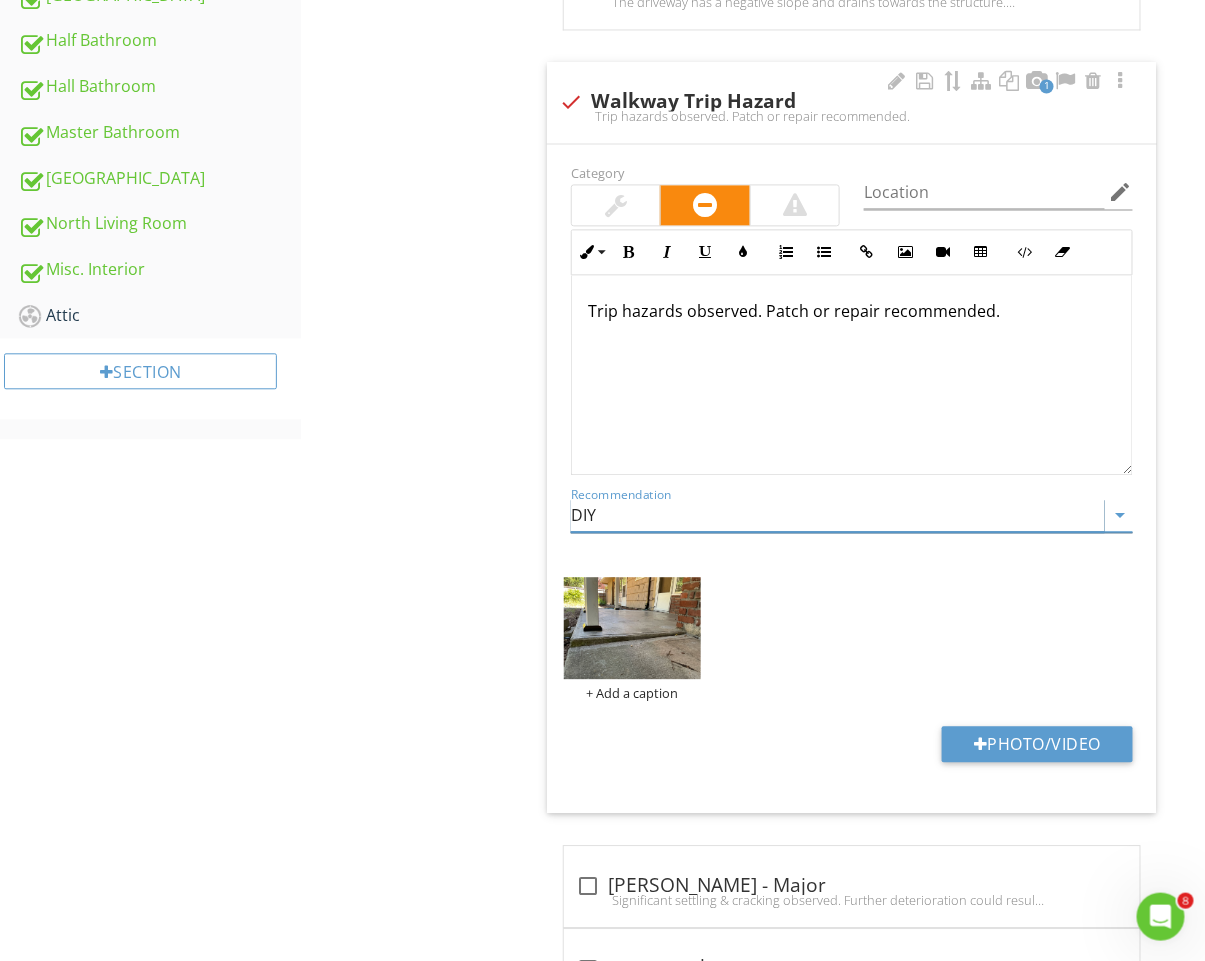 click on "DIY" at bounding box center [838, 515] 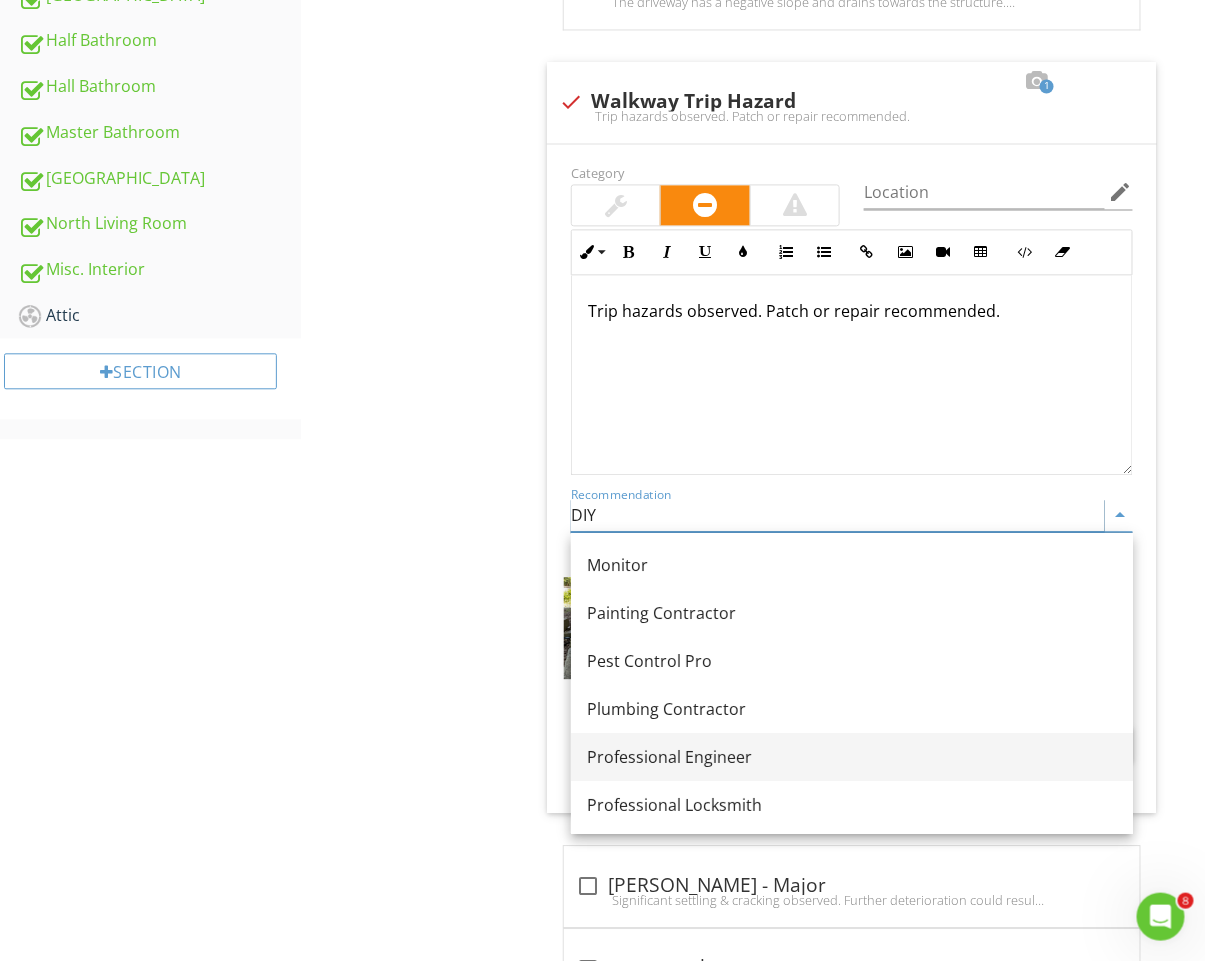 scroll, scrollTop: 2198, scrollLeft: 0, axis: vertical 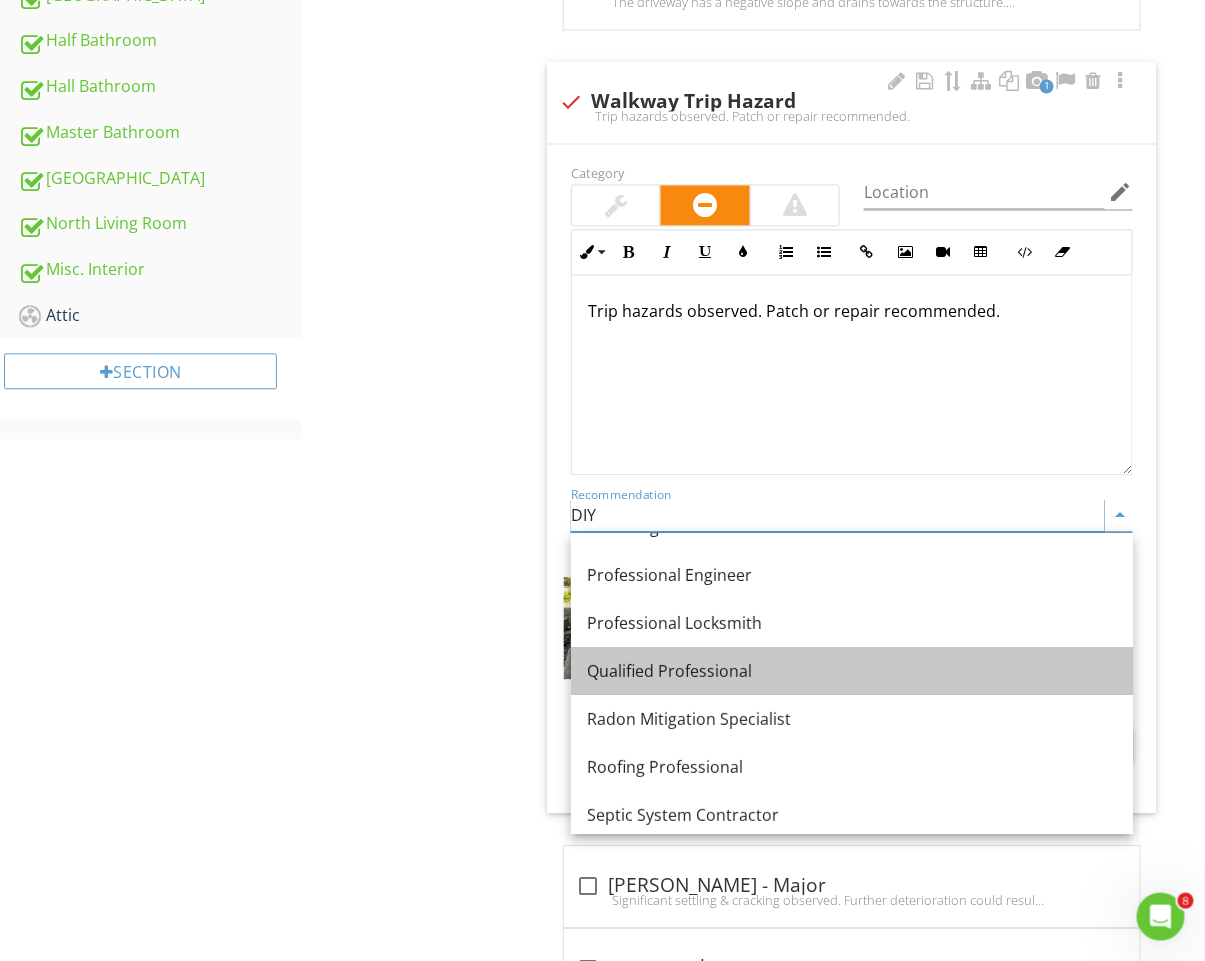 click on "Qualified Professional" at bounding box center (852, 671) 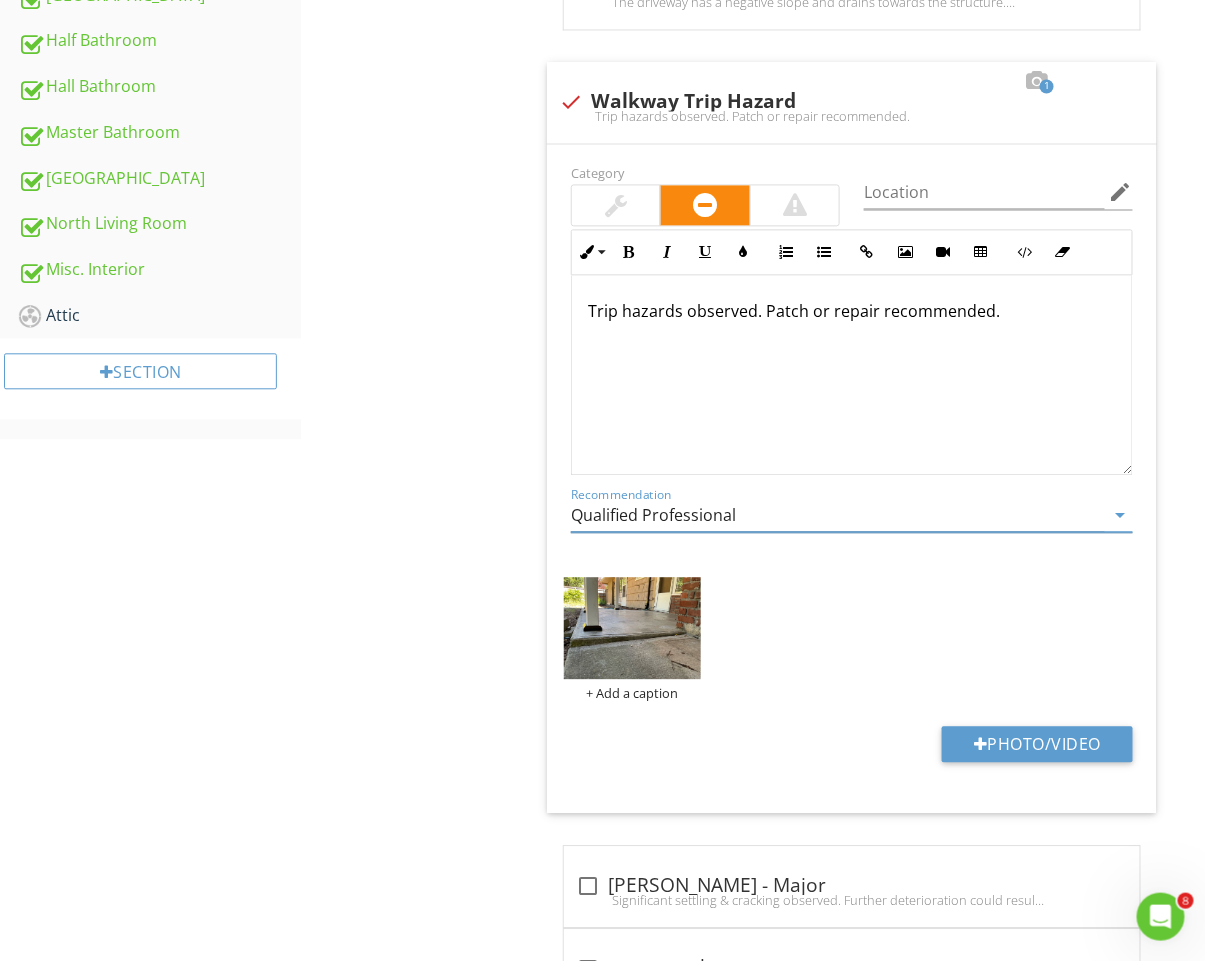 click on "Walkways, Patios & Driveways
Info
Information
Driveway Material
check_box_outline_blank Dirt   check_box_outline_blank Cobblestone   check_box_outline_blank Asphalt   check_box_outline_blank Brick   check_box Concrete   check_box_outline_blank Gravel   check_box_outline_blank Pavers   check_box_outline_blank Street Parking   check_box_outline_blank Tile         OTHER
Limitations
Limitations                       check_box_outline_blank
Driveway - Not yet installed.
The driveway was not yet installed at the time of inspection due to construction still underway at the property. Contact us prior to one year after closing to schedule your 11-month builders warranty inspection.
Observation" at bounding box center [866, 580] 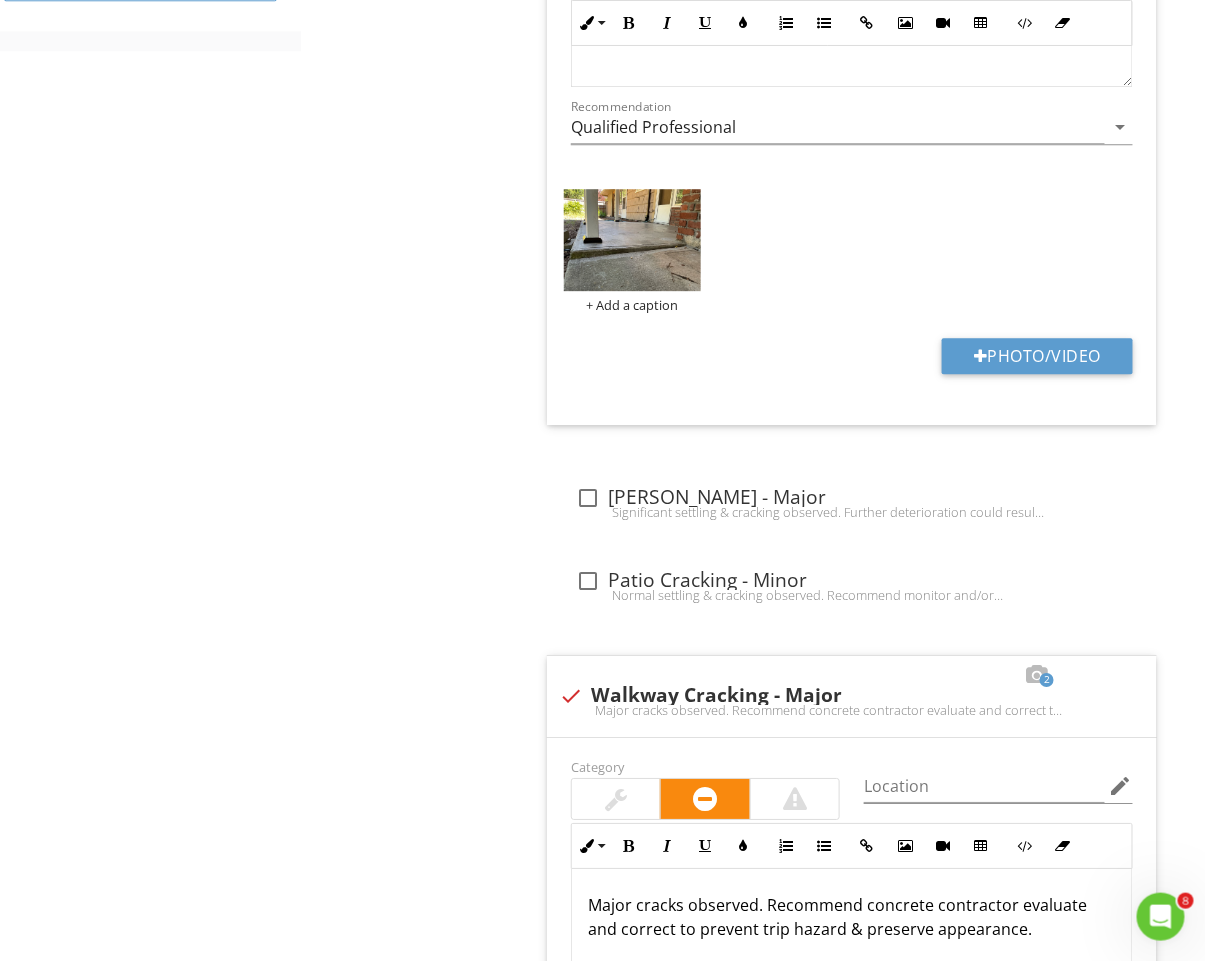 scroll, scrollTop: 1443, scrollLeft: 0, axis: vertical 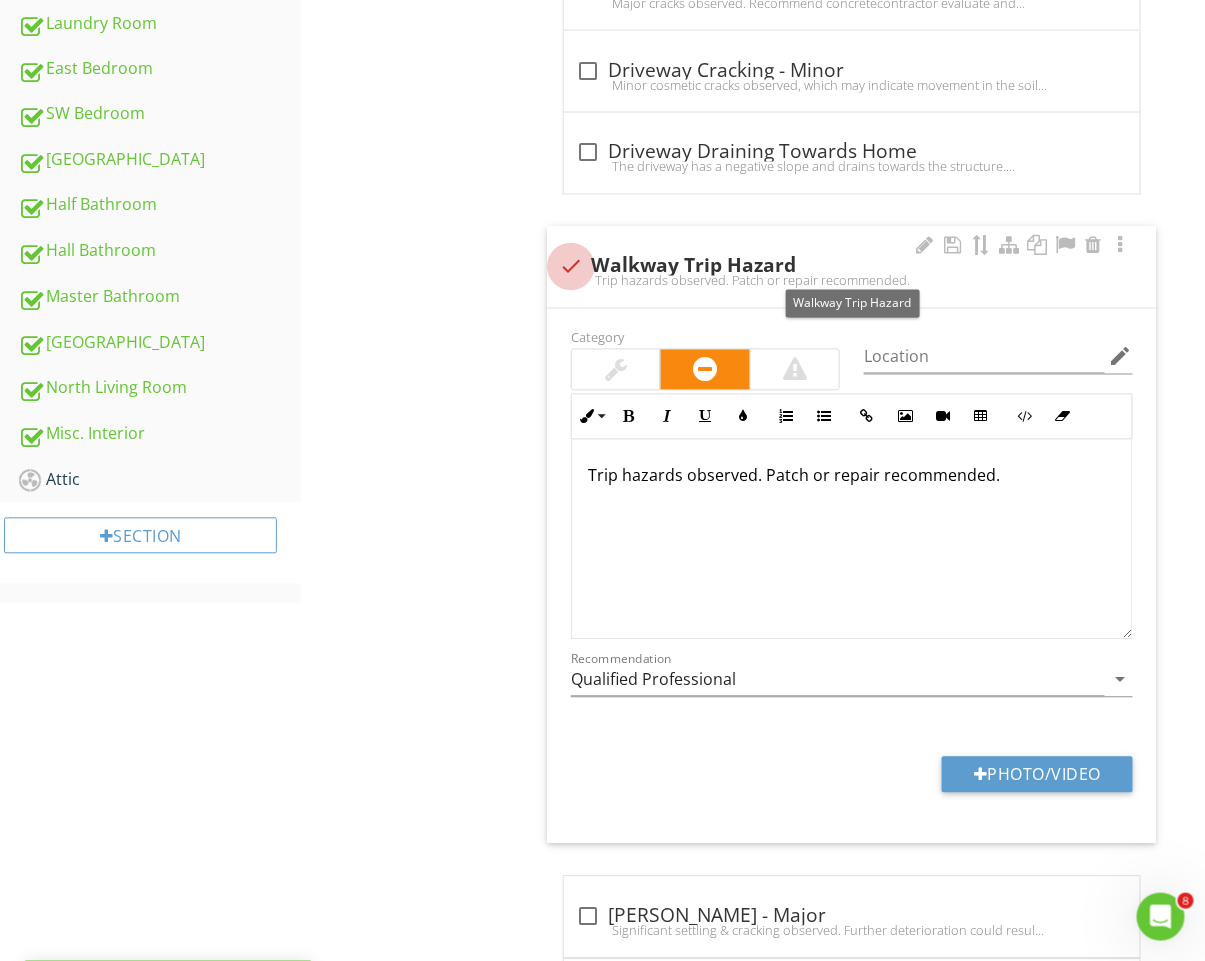 drag, startPoint x: 582, startPoint y: 265, endPoint x: 614, endPoint y: 290, distance: 40.60788 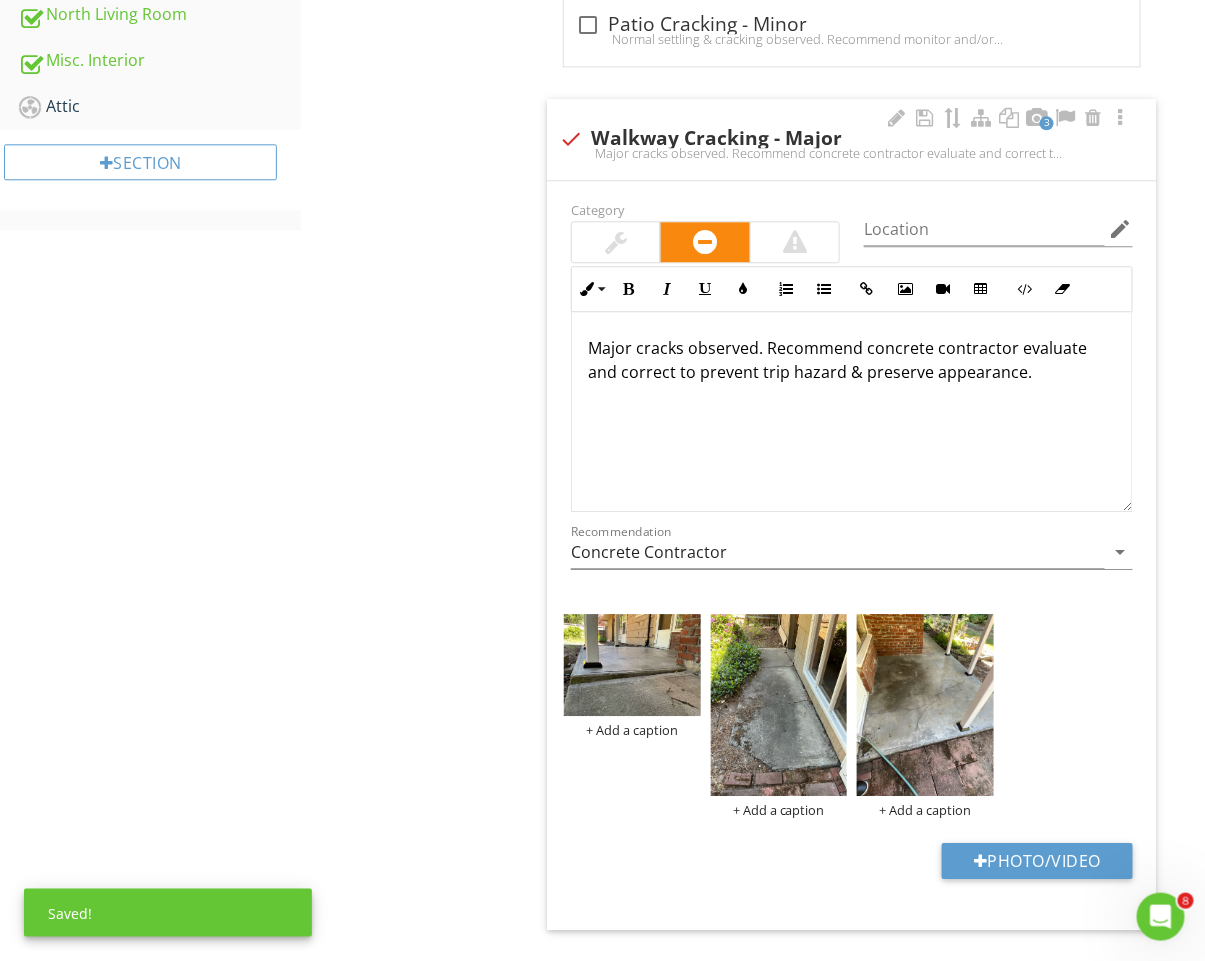 scroll, scrollTop: 1476, scrollLeft: 0, axis: vertical 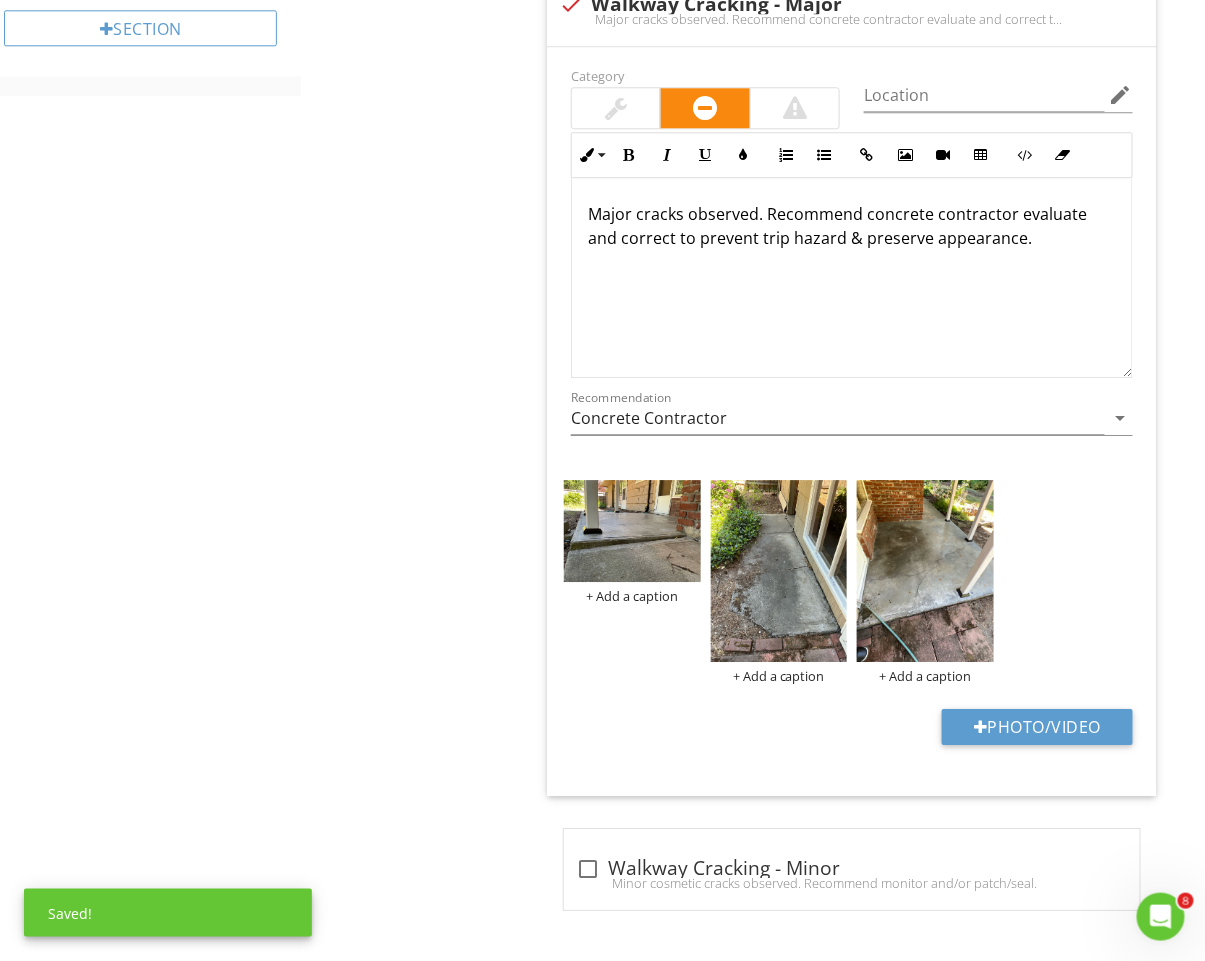 click on "Major cracks observed. Recommend concrete contractor evaluate and correct to prevent trip hazard & preserve appearance." at bounding box center [852, 278] 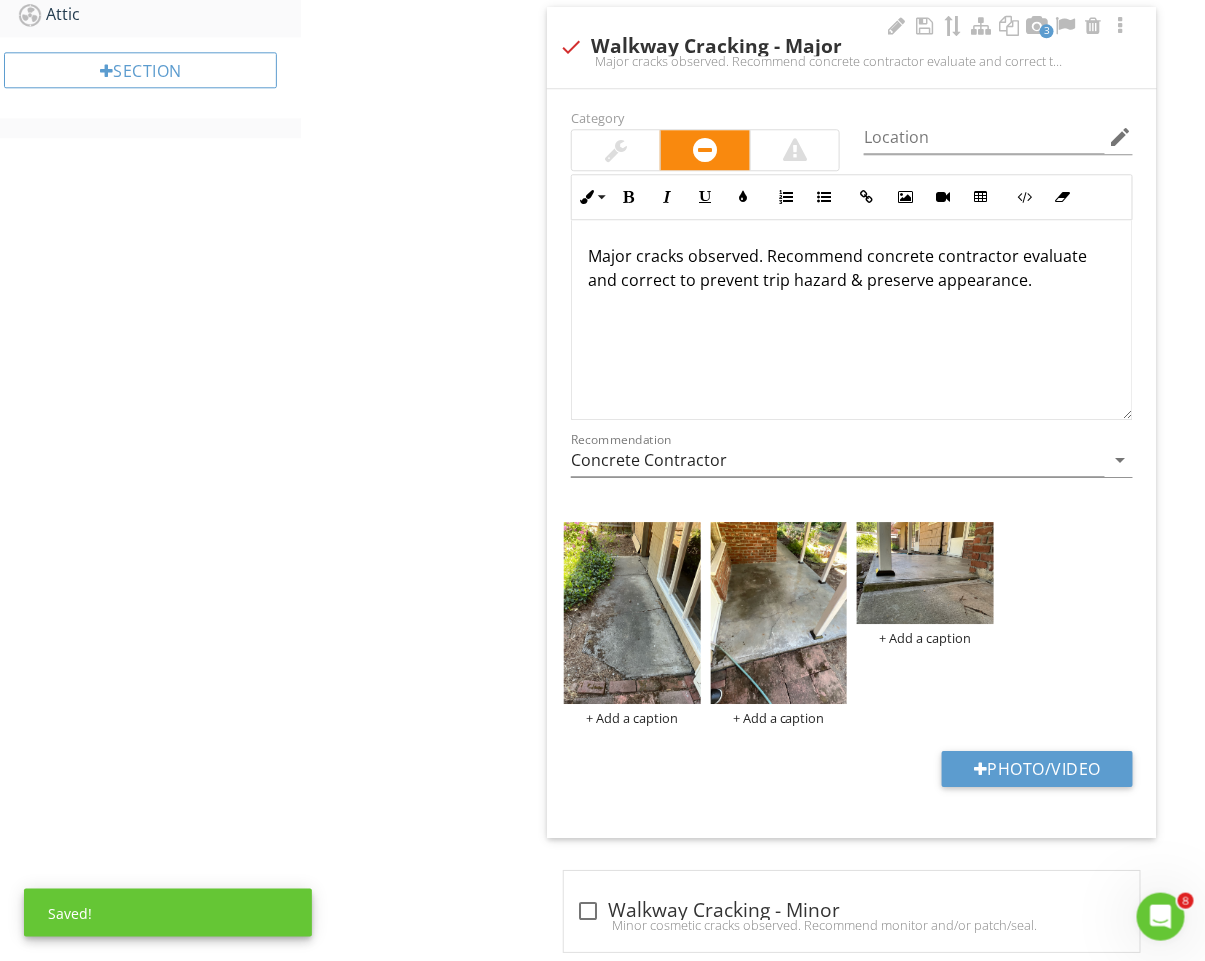 scroll, scrollTop: 1430, scrollLeft: 0, axis: vertical 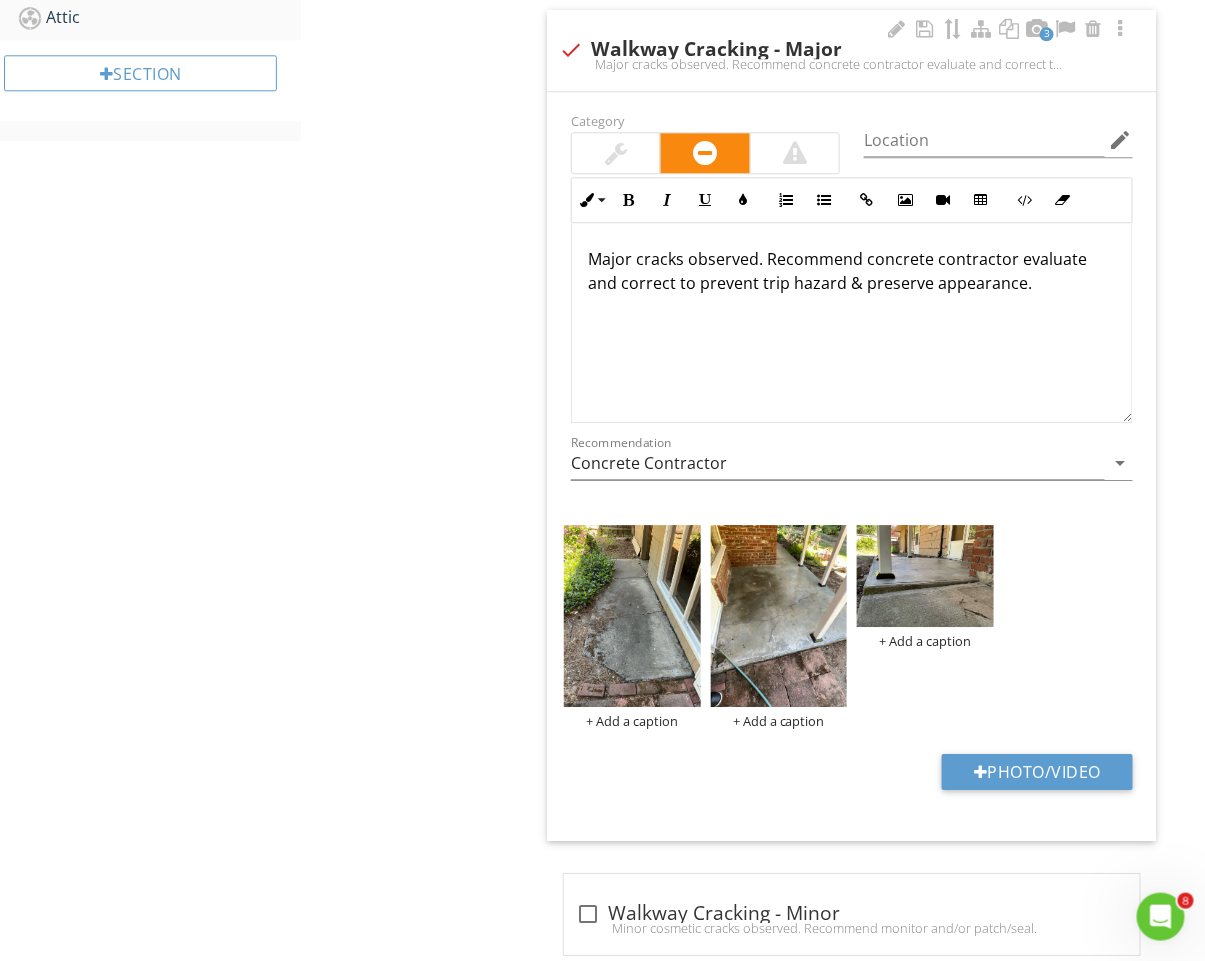 click on "Major cracks observed. Recommend concrete contractor evaluate and correct to prevent trip hazard & preserve appearance." at bounding box center (852, 271) 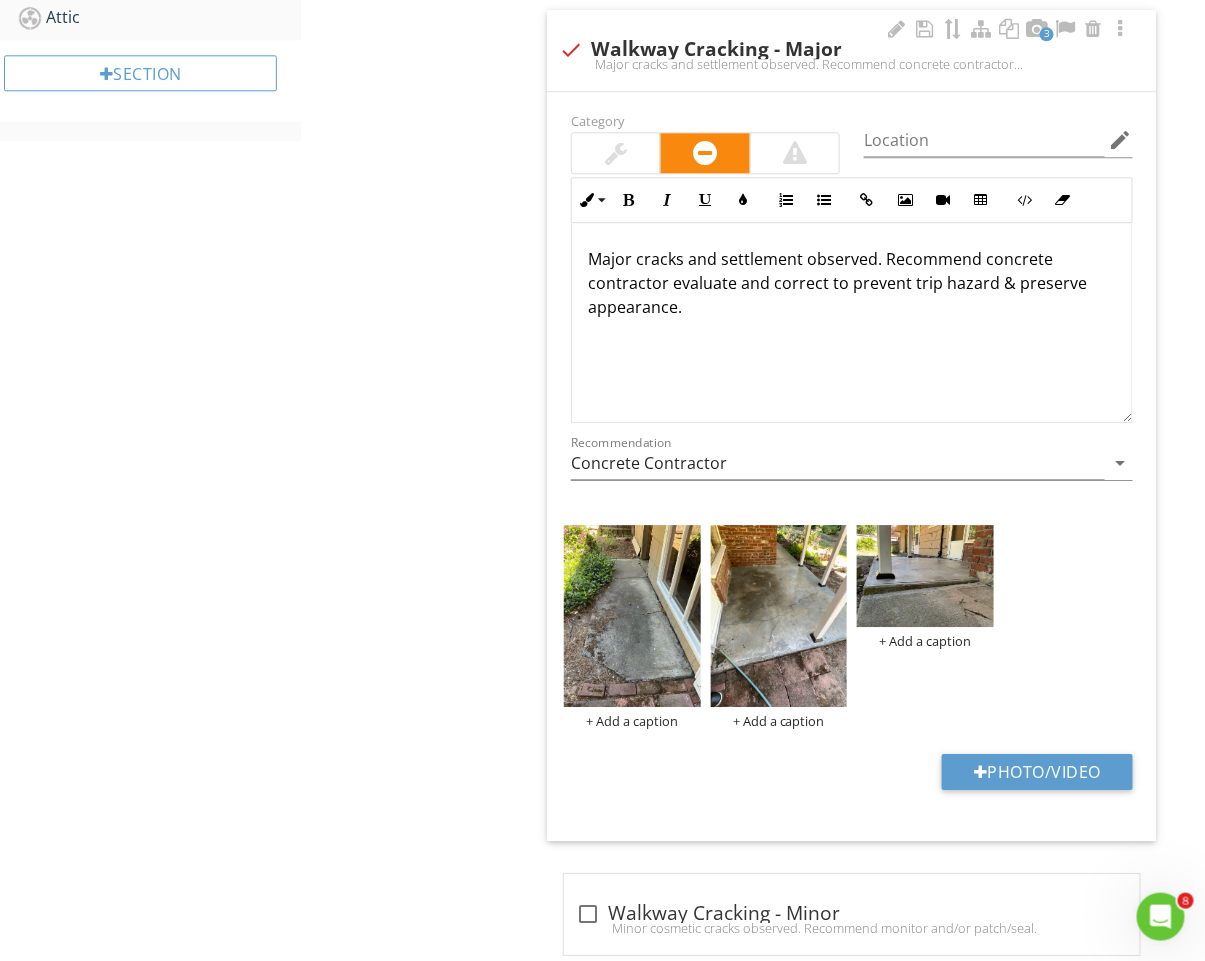 scroll, scrollTop: 1, scrollLeft: 0, axis: vertical 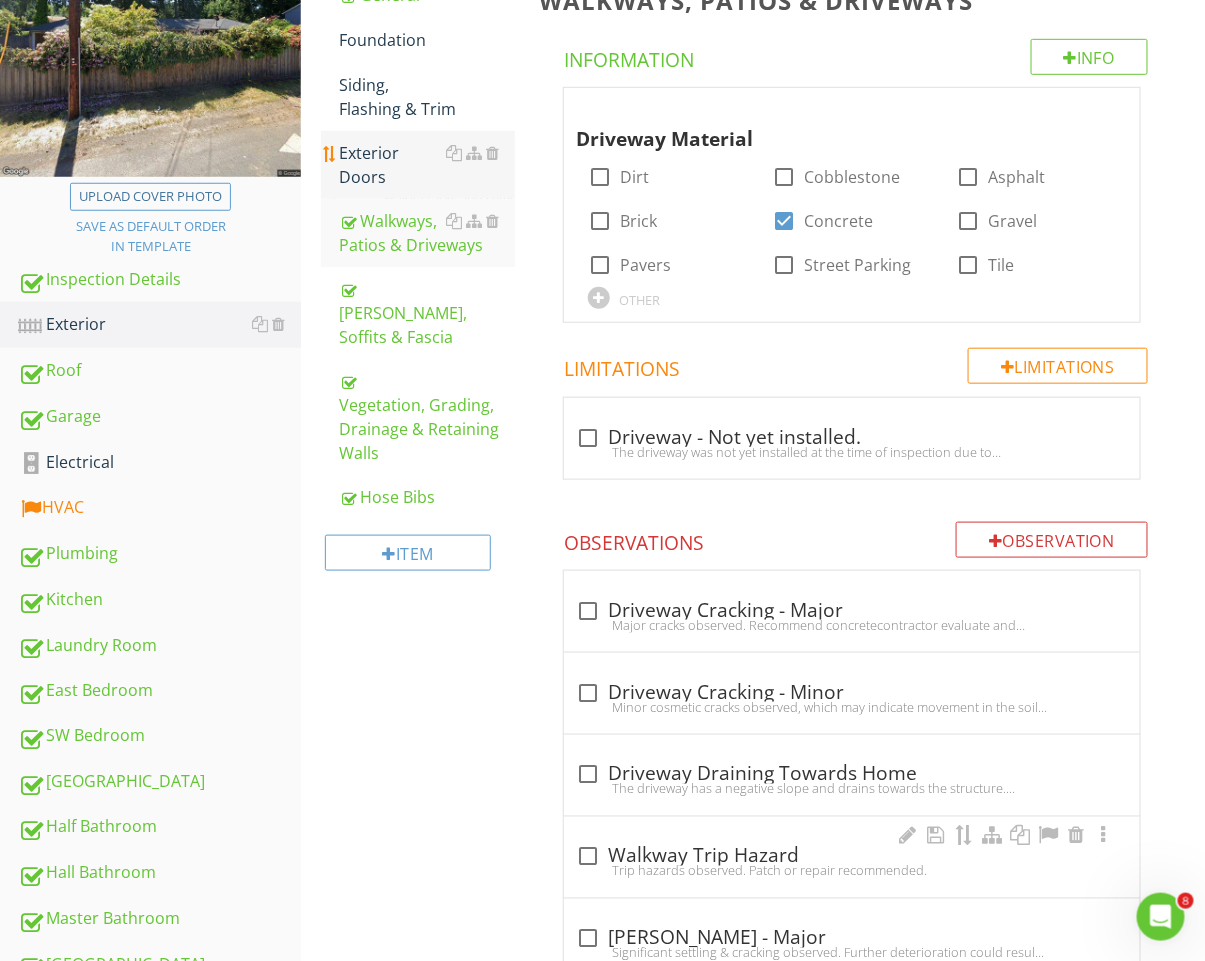 click on "Exterior Doors" at bounding box center [427, 165] 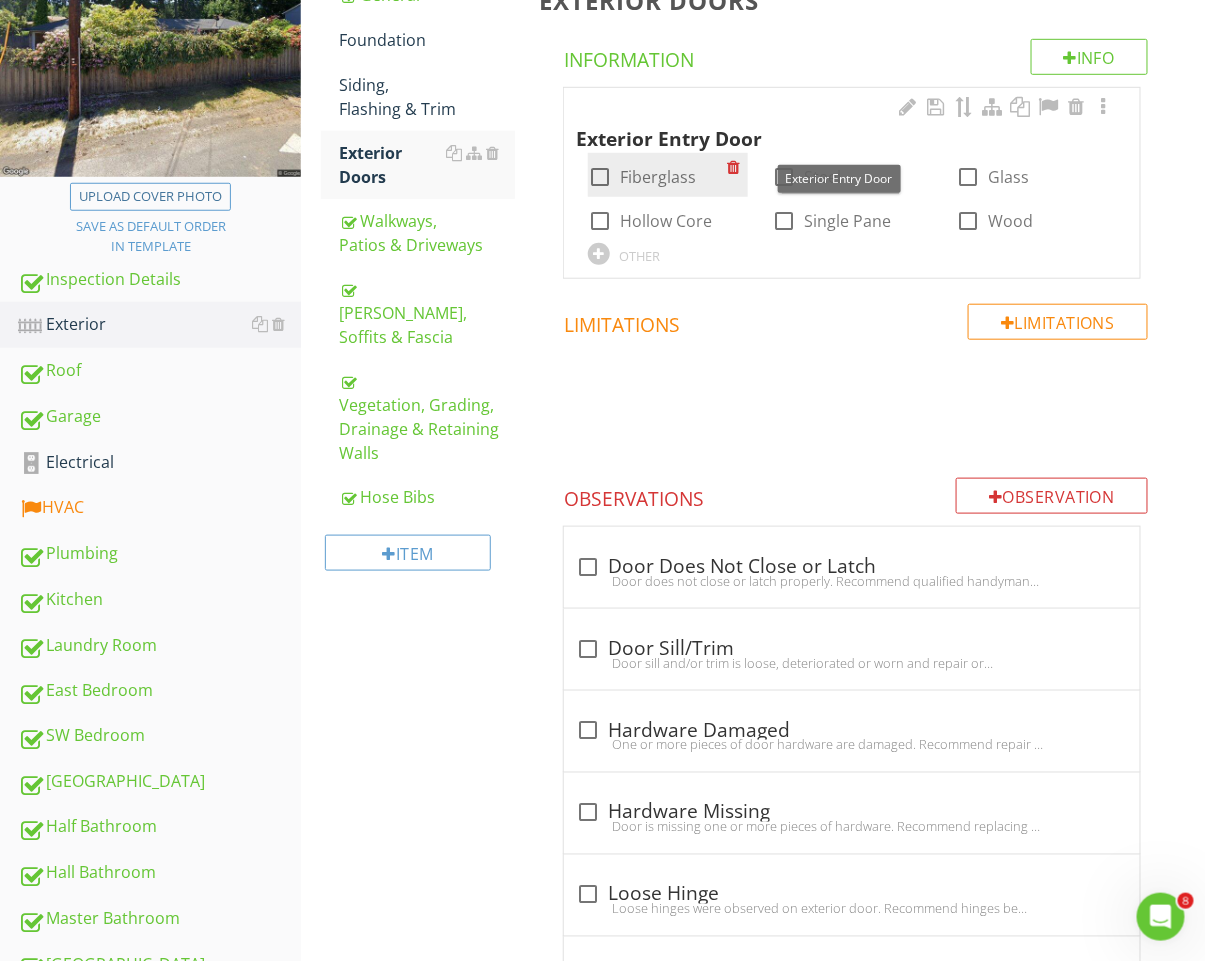 click at bounding box center (600, 177) 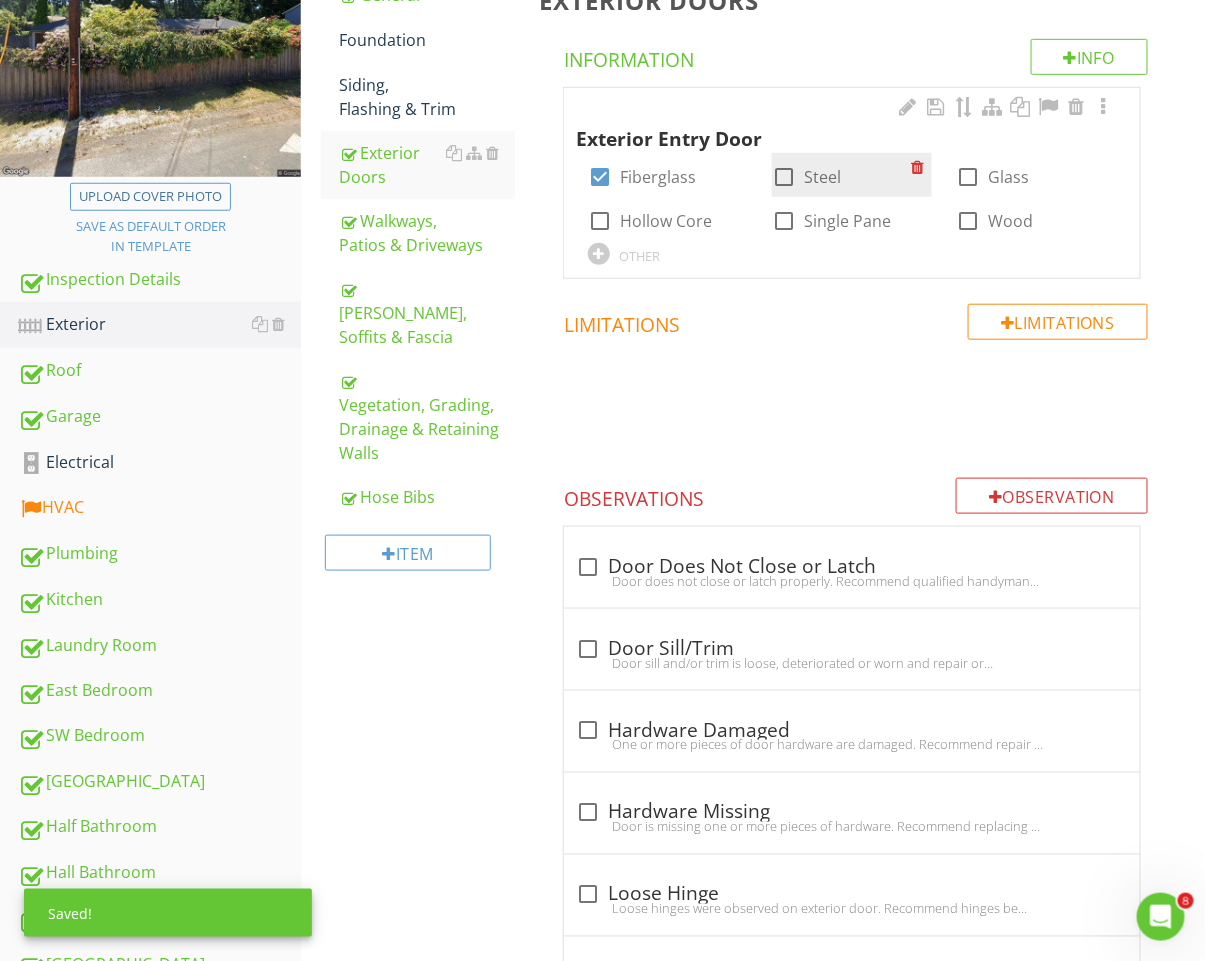 click on "check_box_outline_blank Steel" at bounding box center (841, 175) 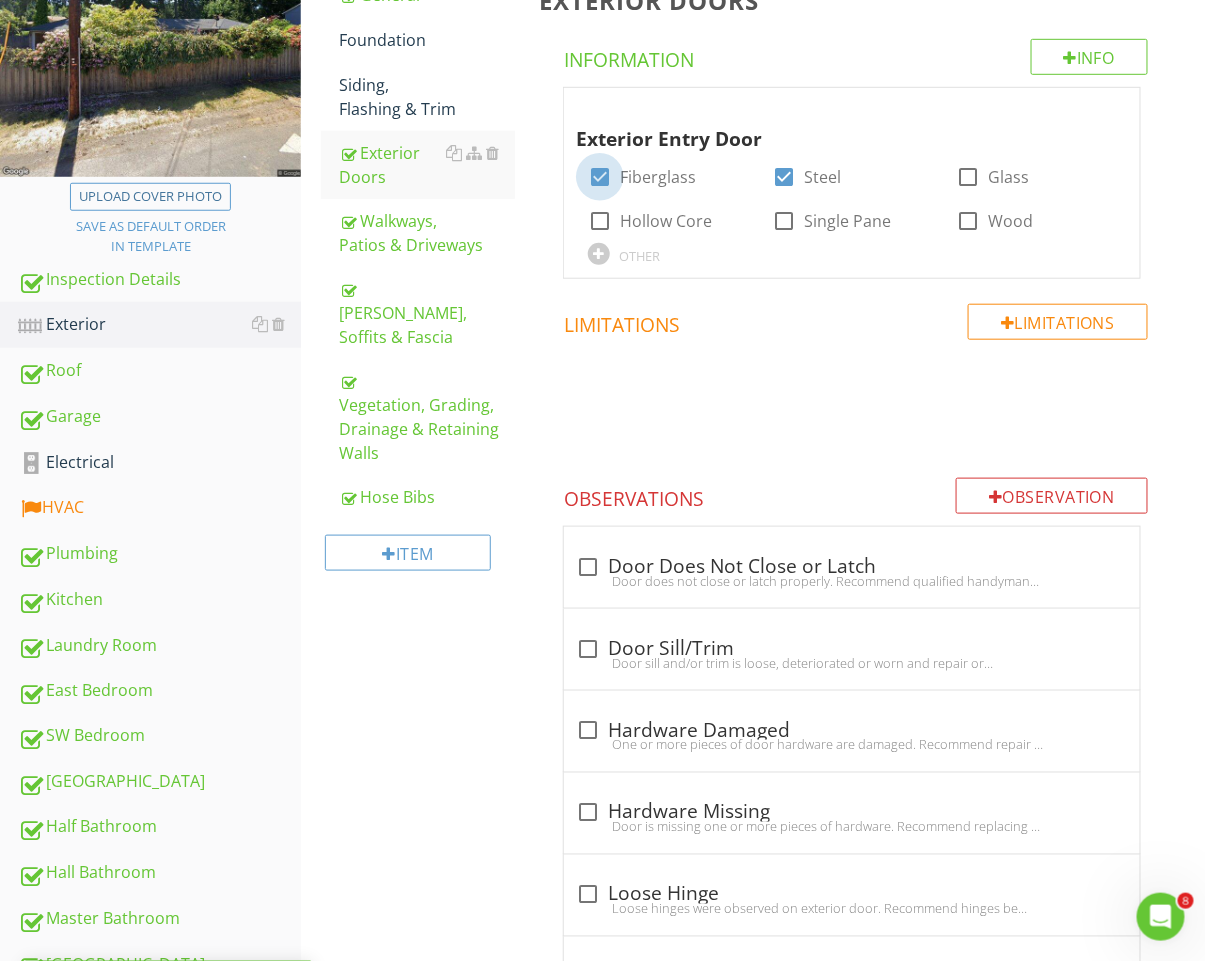 drag, startPoint x: 601, startPoint y: 171, endPoint x: 560, endPoint y: 161, distance: 42.201897 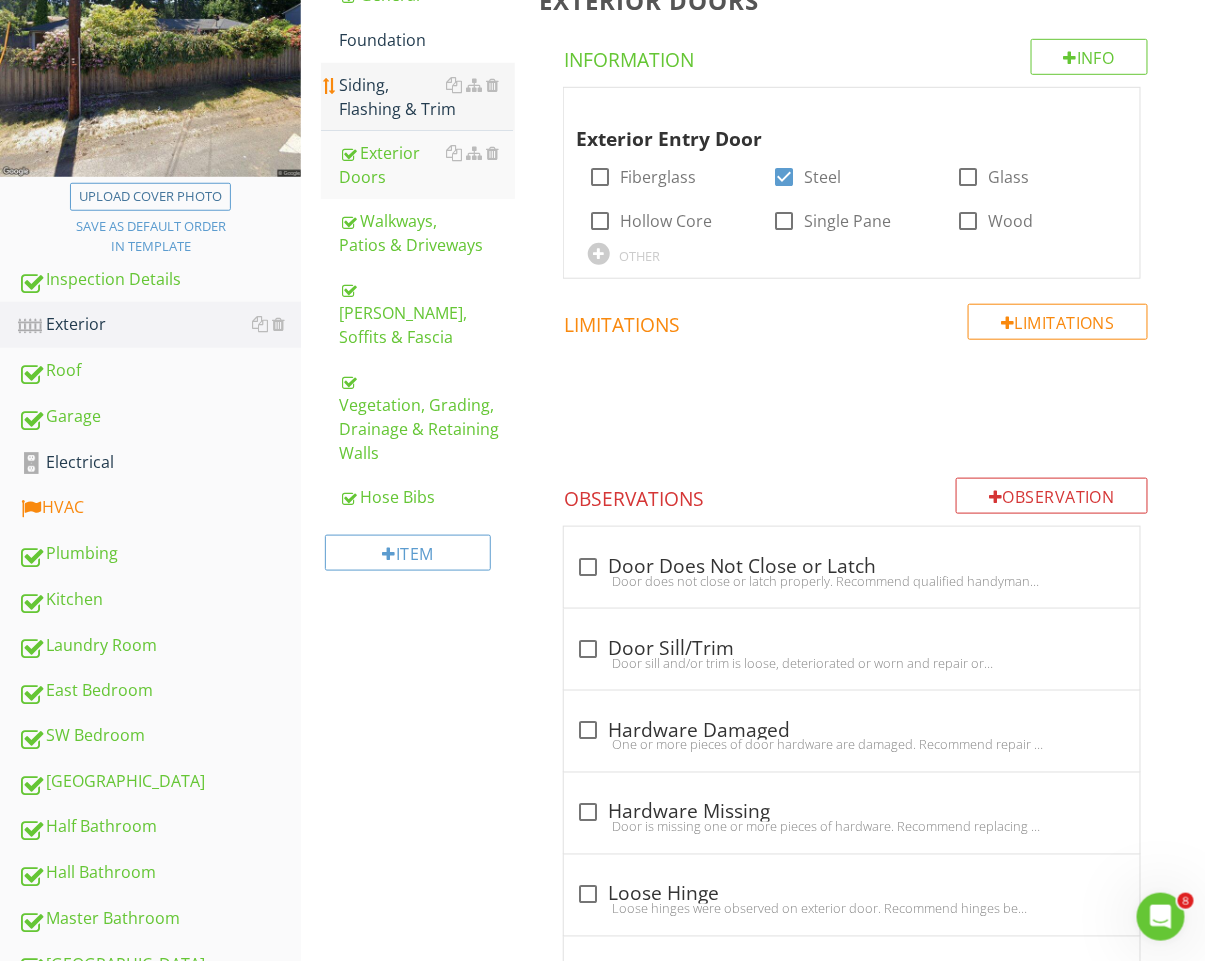 click on "Siding, Flashing & Trim" at bounding box center [427, 97] 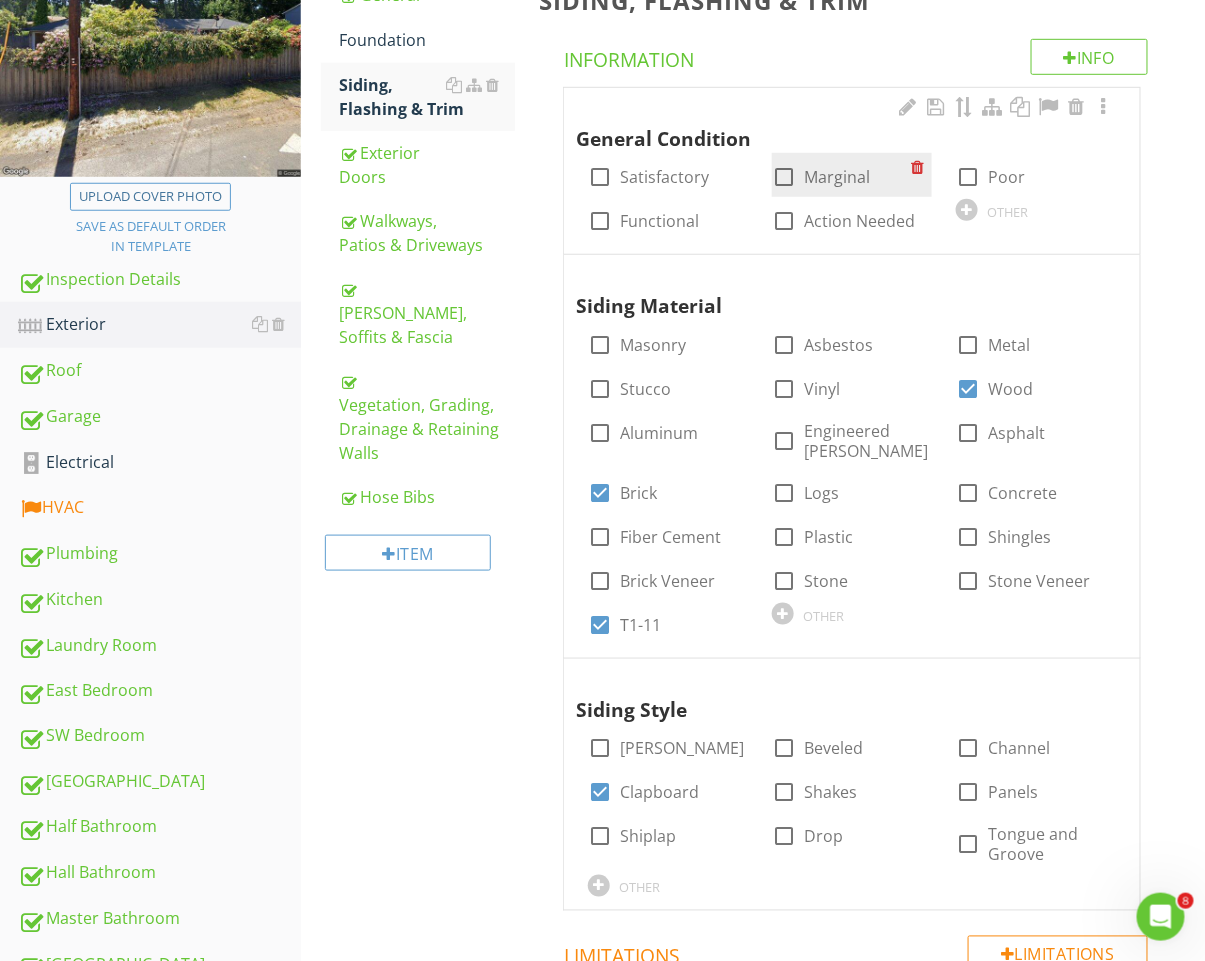 click on "Marginal" at bounding box center [837, 177] 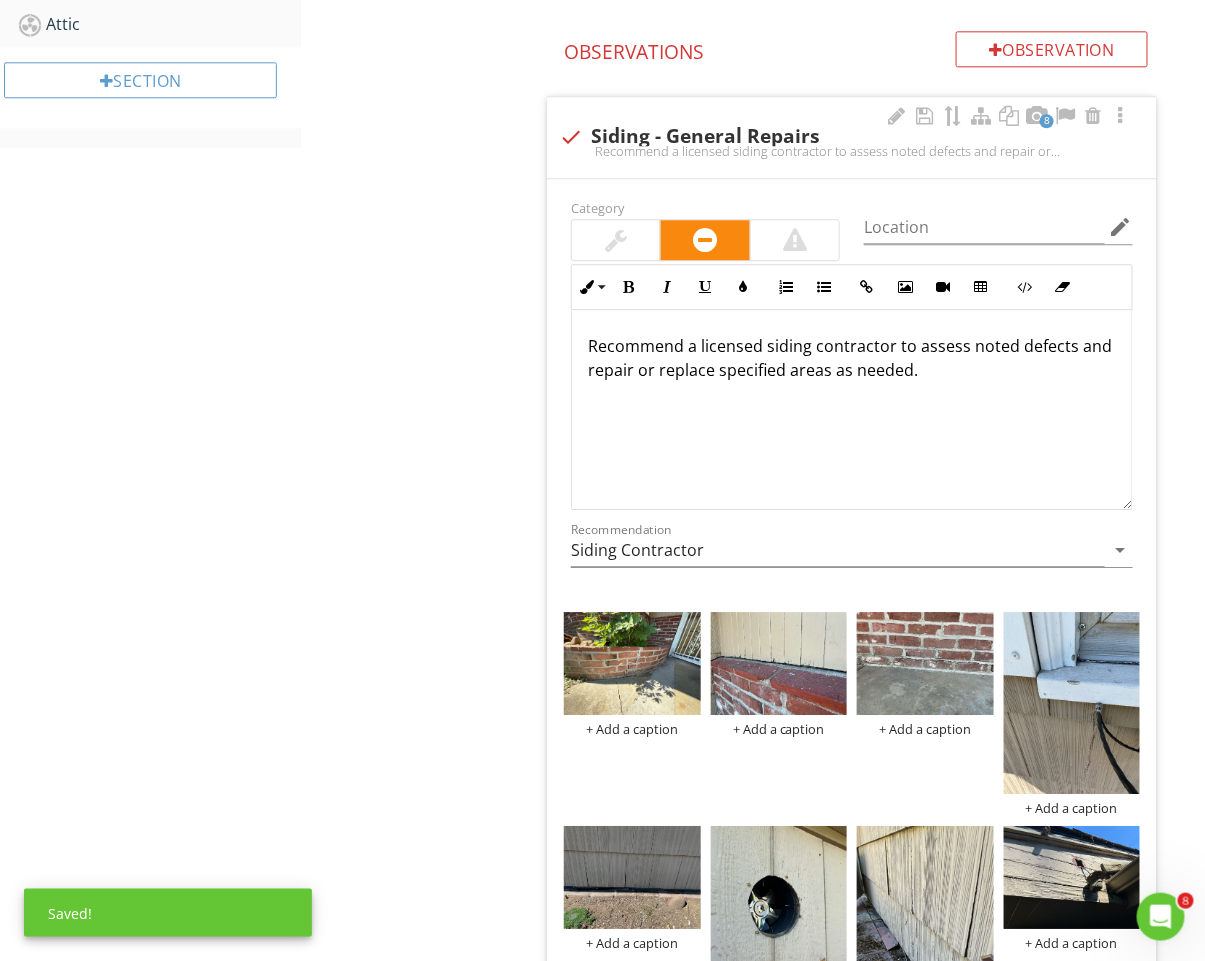 scroll, scrollTop: 1588, scrollLeft: 0, axis: vertical 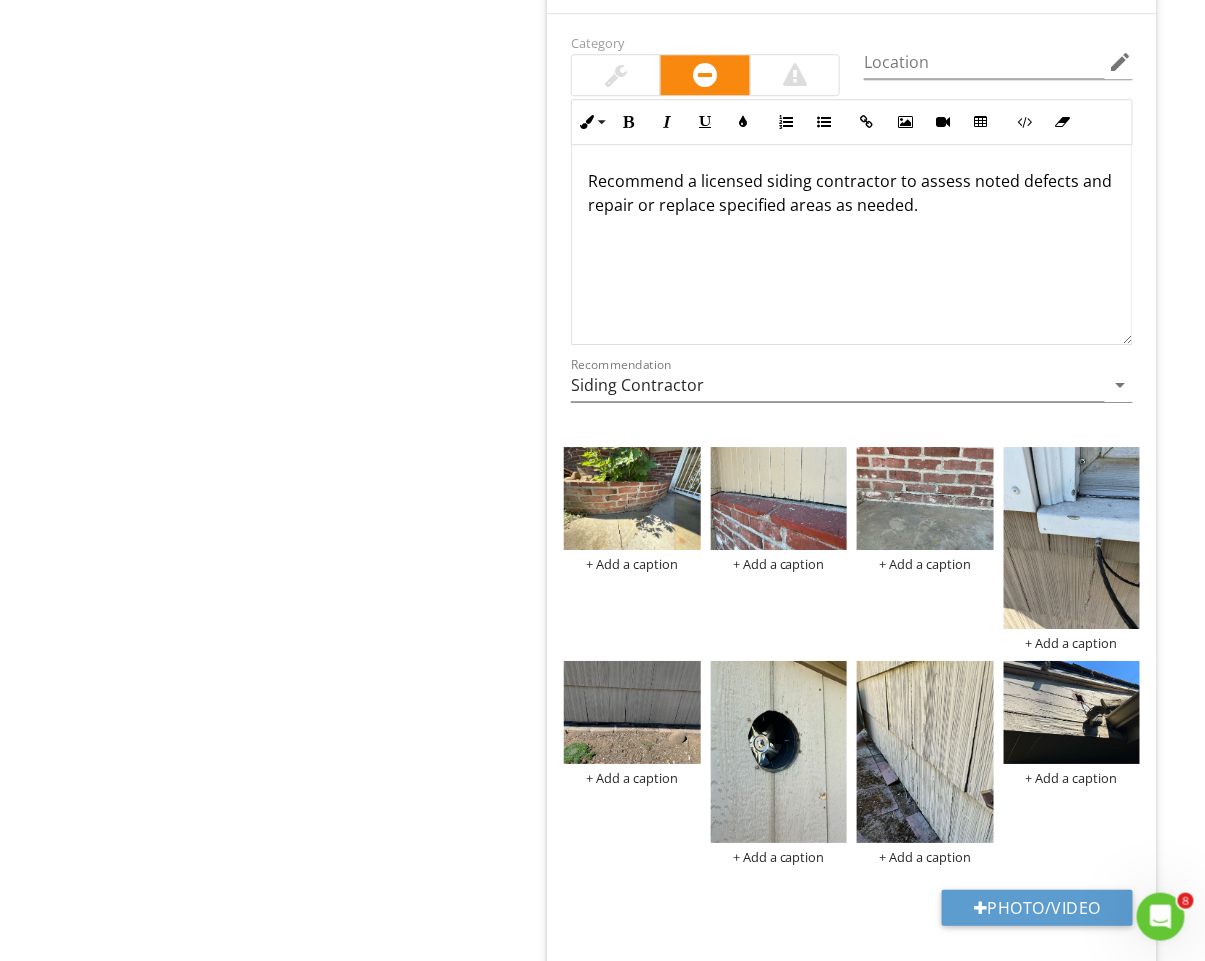 click on "Recommend a licensed siding contractor to assess noted defects and repair or replace specified areas as needed." at bounding box center [852, 245] 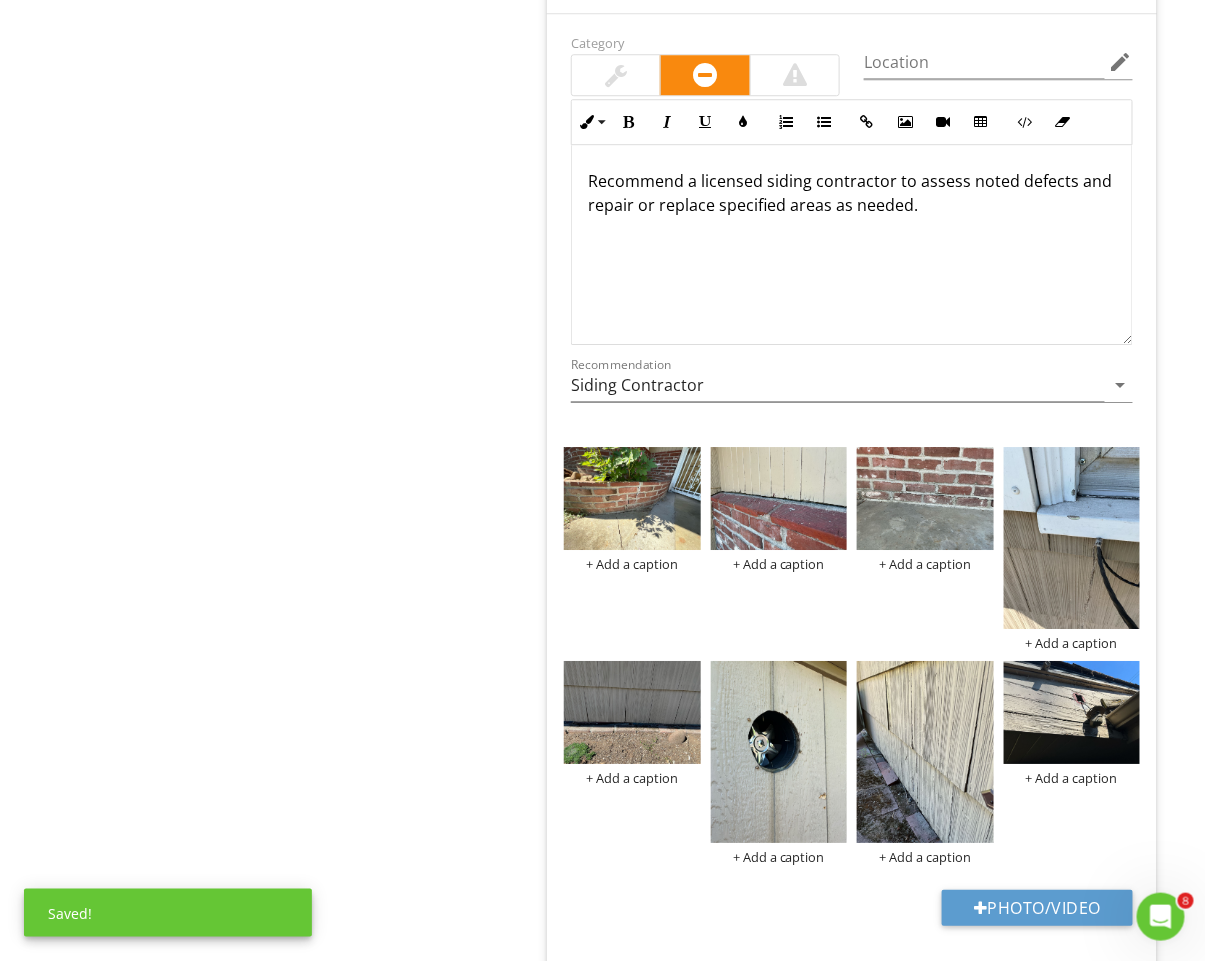 type 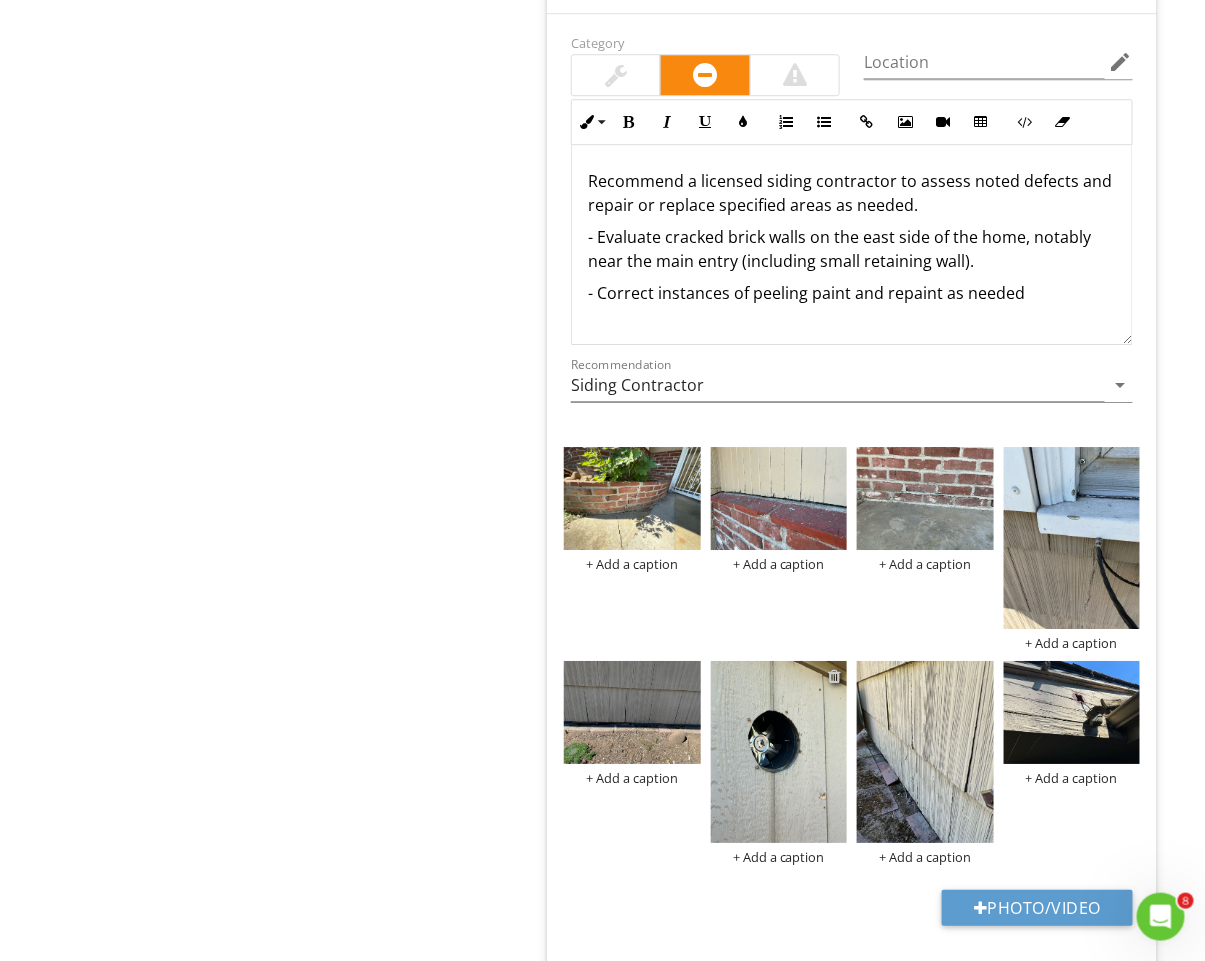 click at bounding box center [834, 676] 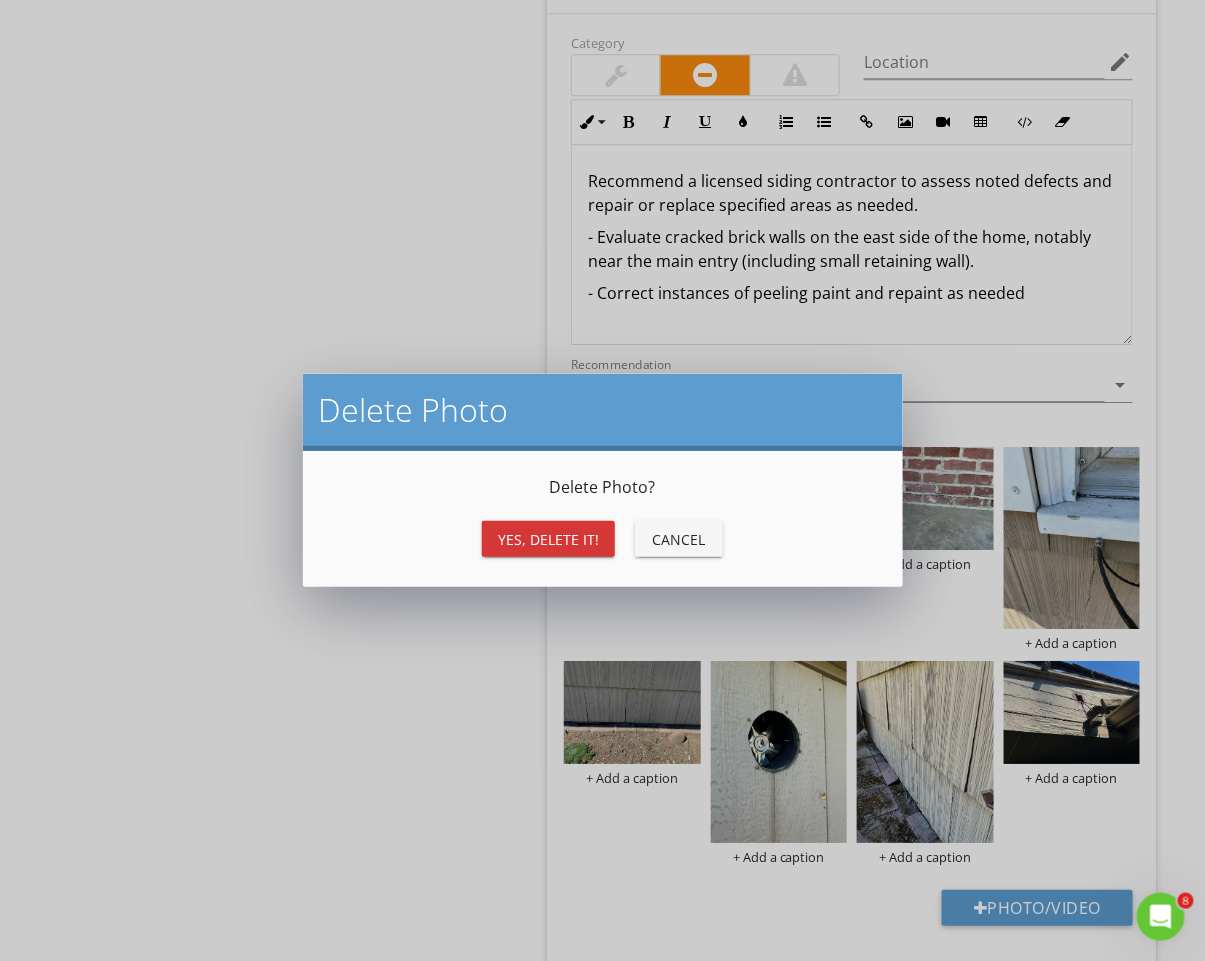 click on "Yes, Delete it!" at bounding box center [548, 539] 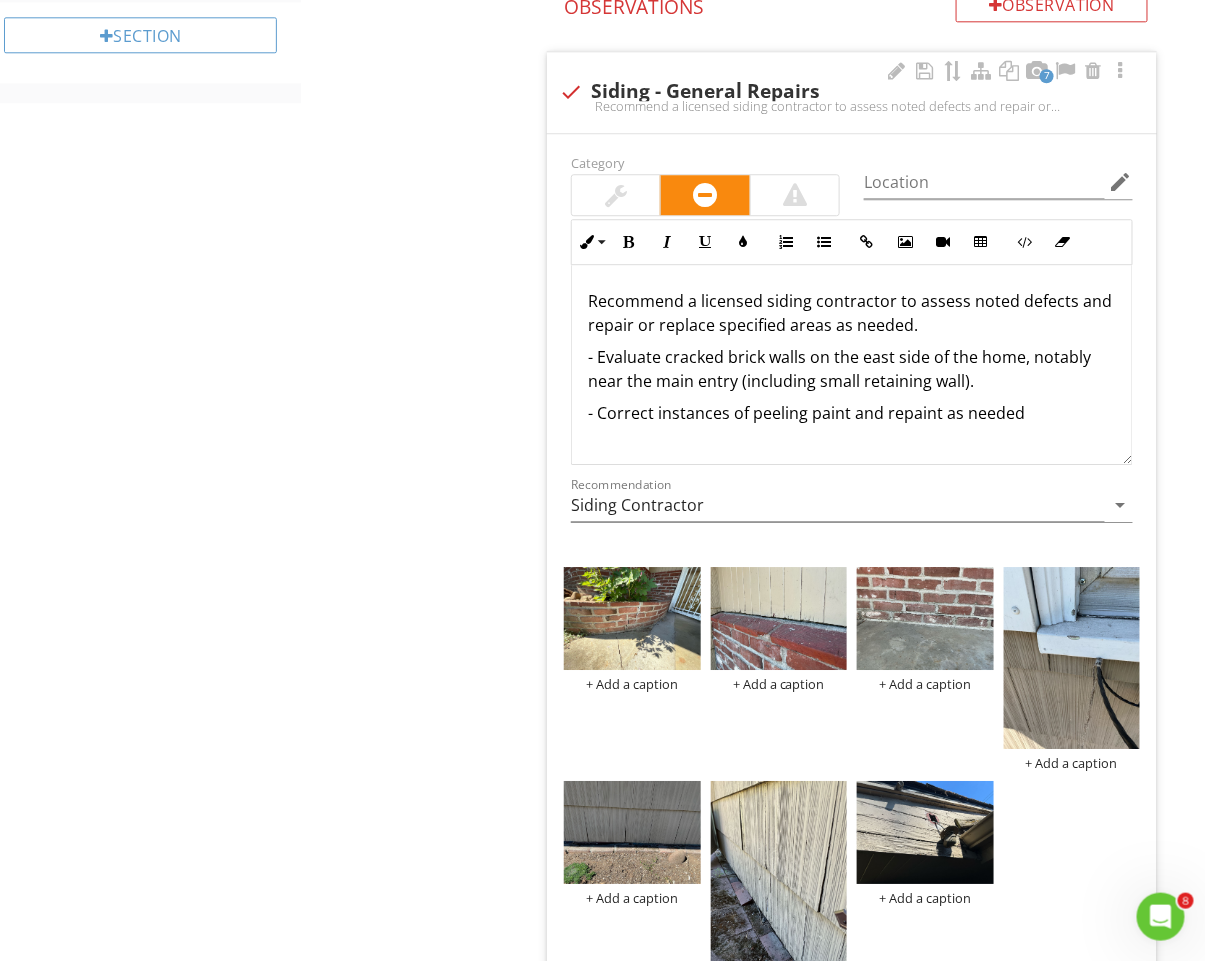 scroll, scrollTop: 1453, scrollLeft: 0, axis: vertical 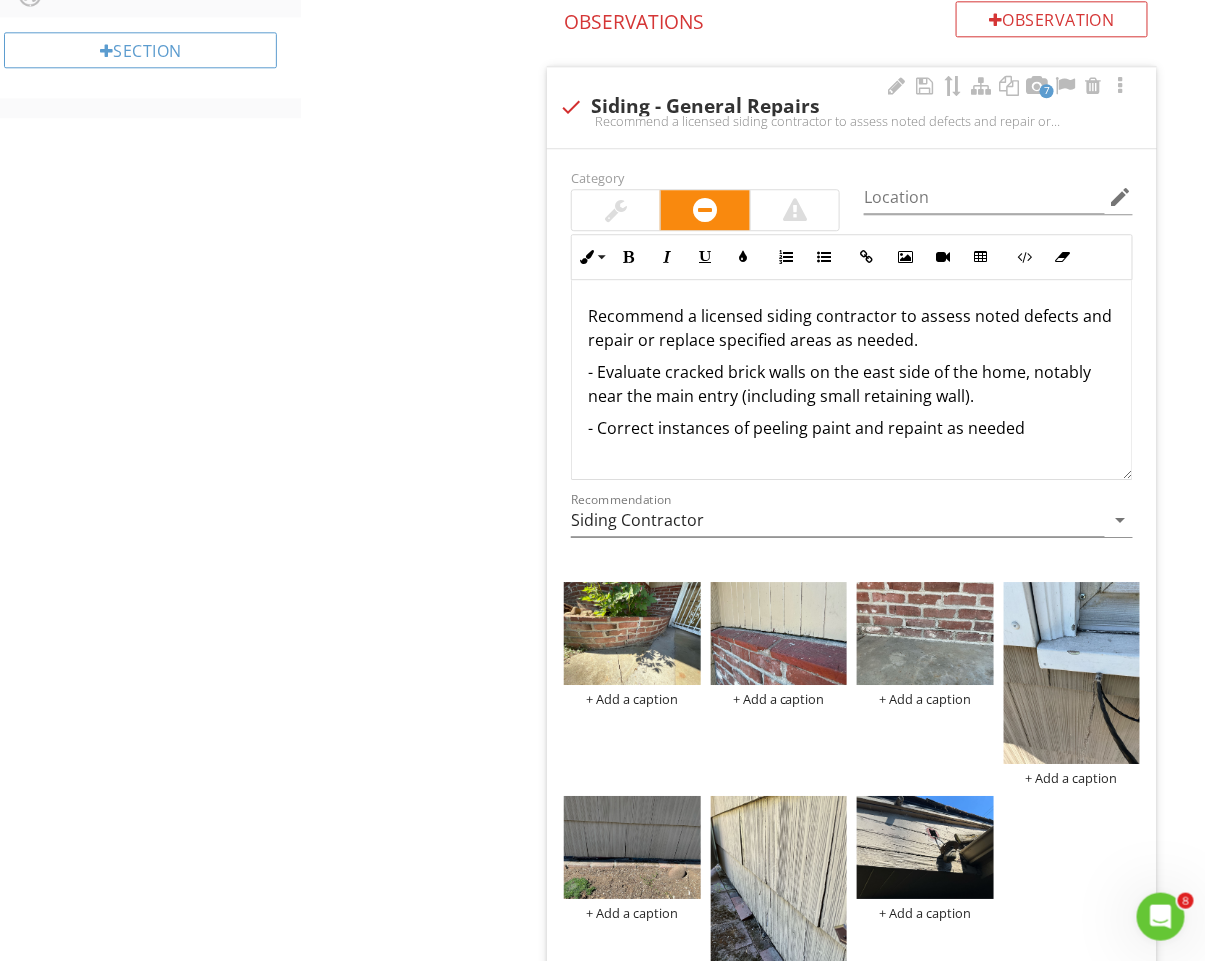 click on "- Evaluate cracked brick walls on the east side of the home, notably near the main entry (including small retaining wall)." at bounding box center (852, 384) 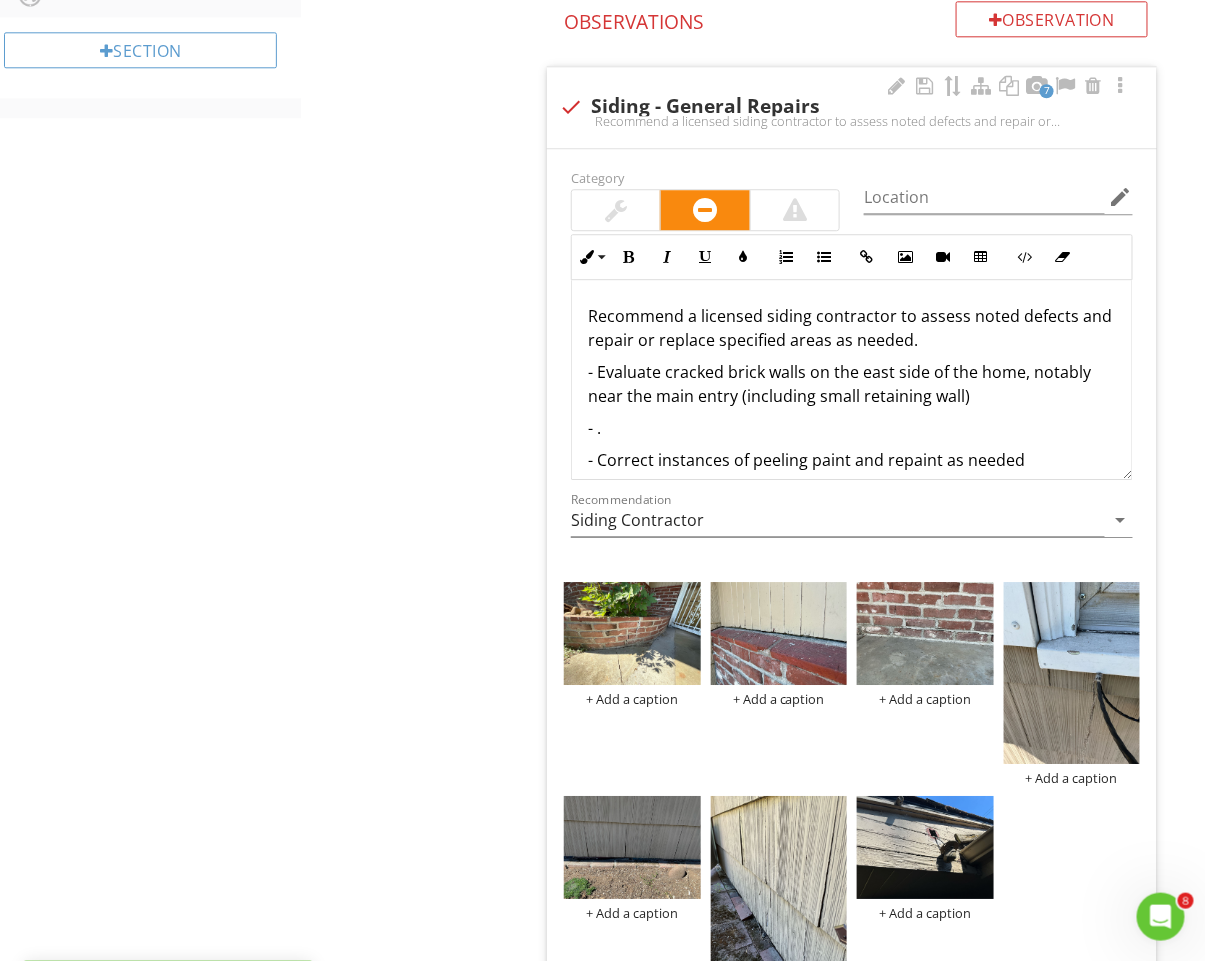 click on "- Evaluate cracked brick walls on the east side of the home, notably near the main entry (including small retaining wall)" at bounding box center [852, 384] 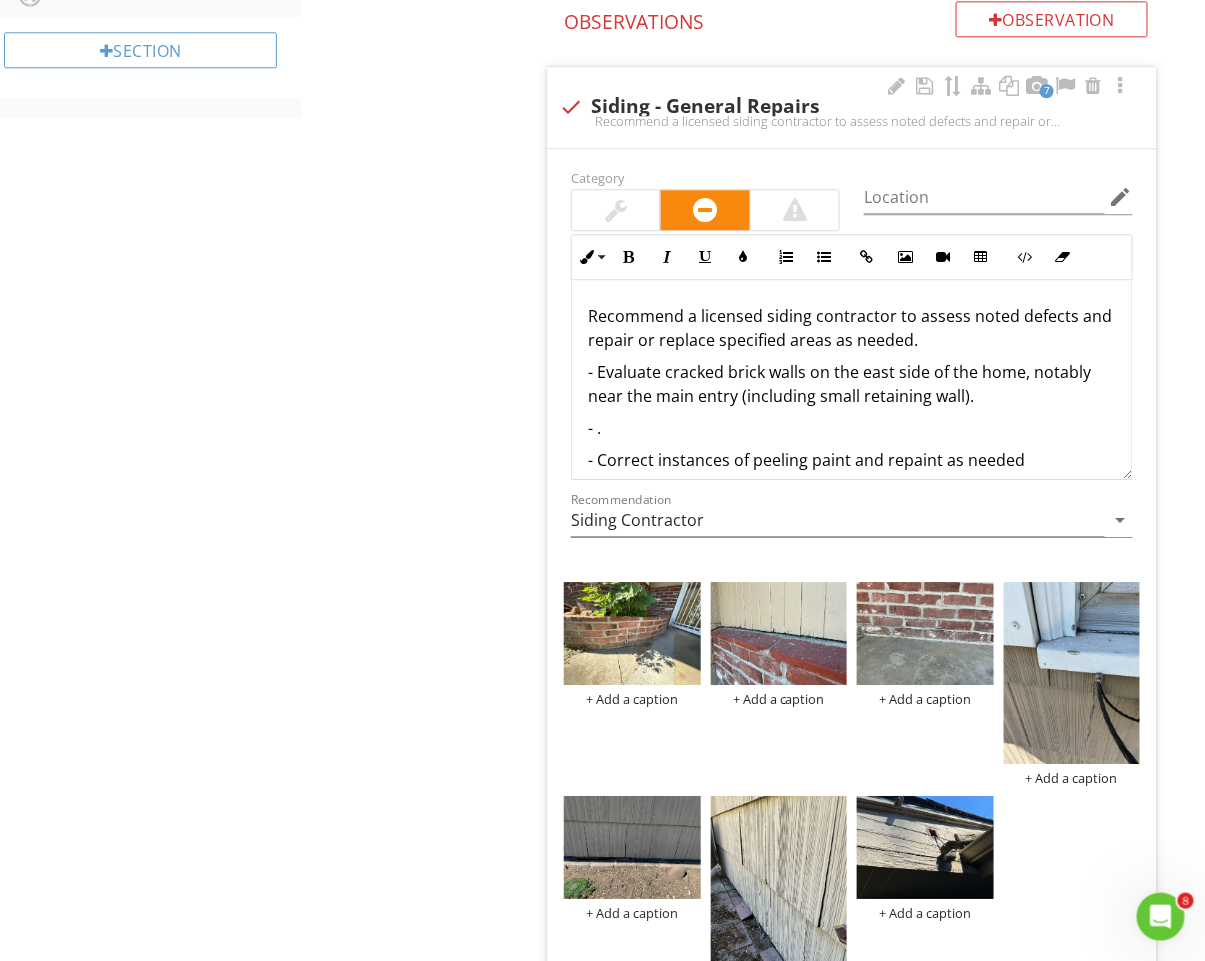 click on "- ." at bounding box center [852, 428] 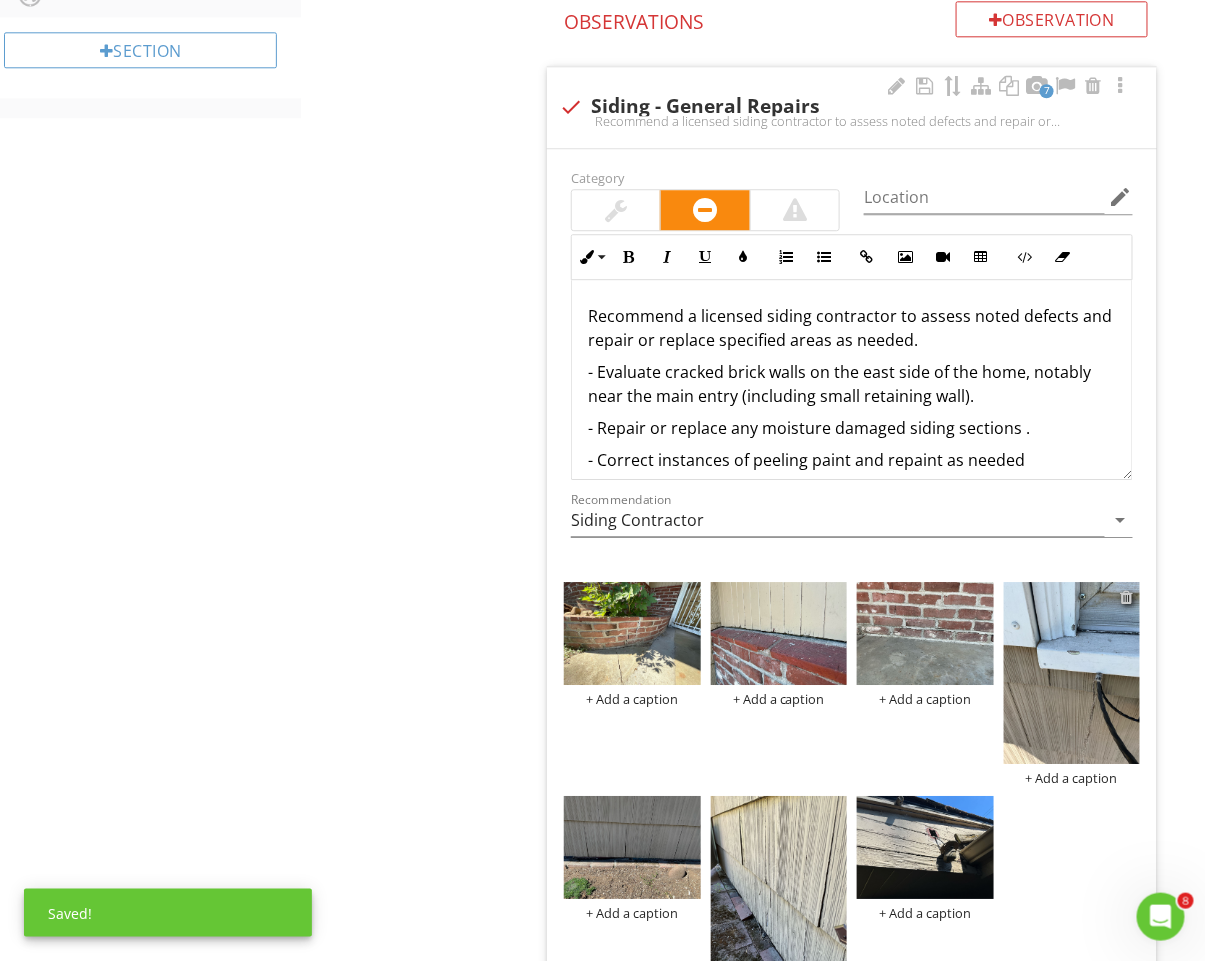 click at bounding box center [1127, 597] 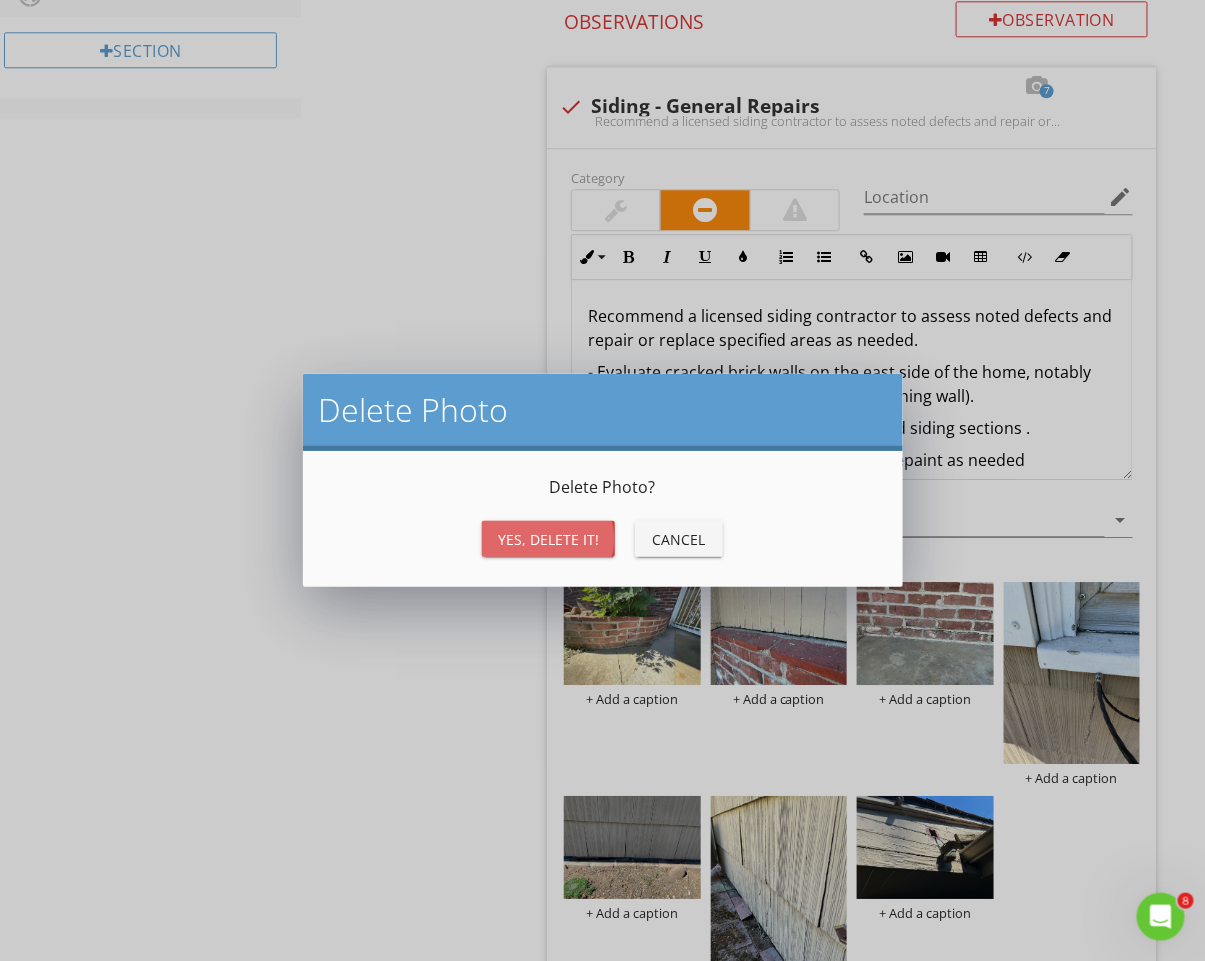 click on "Yes, Delete it!" at bounding box center [548, 539] 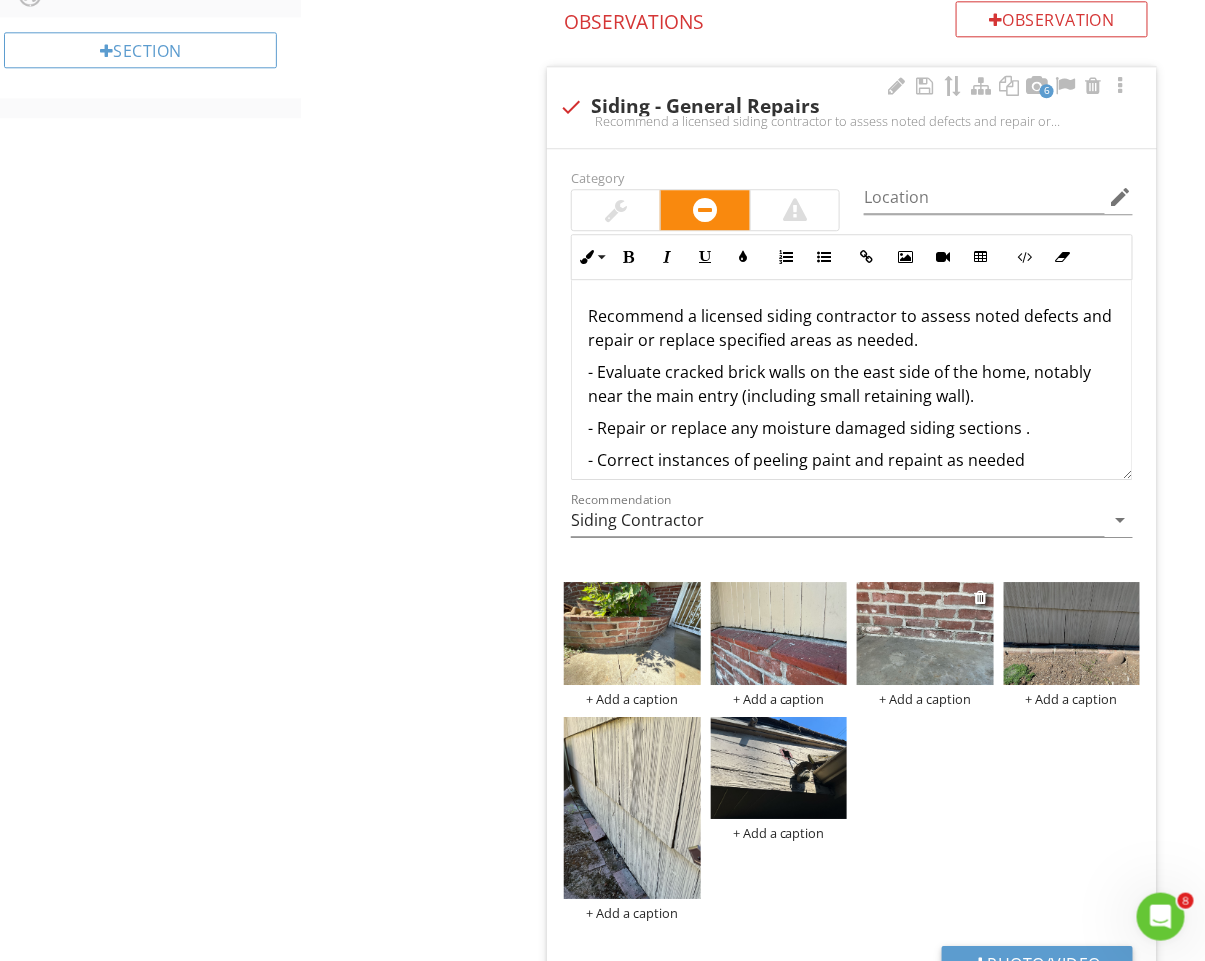 click at bounding box center (925, 633) 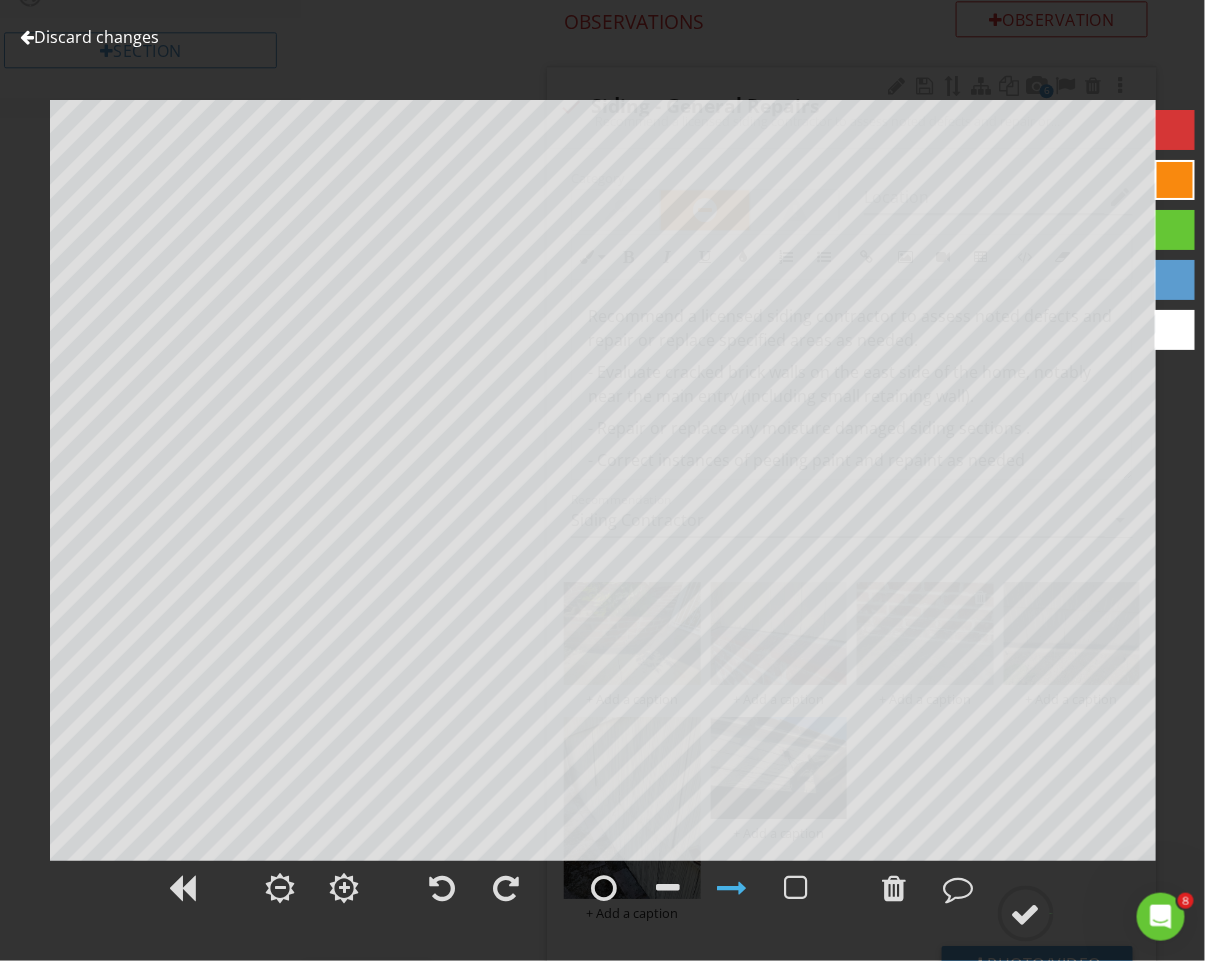 scroll, scrollTop: 1487, scrollLeft: 0, axis: vertical 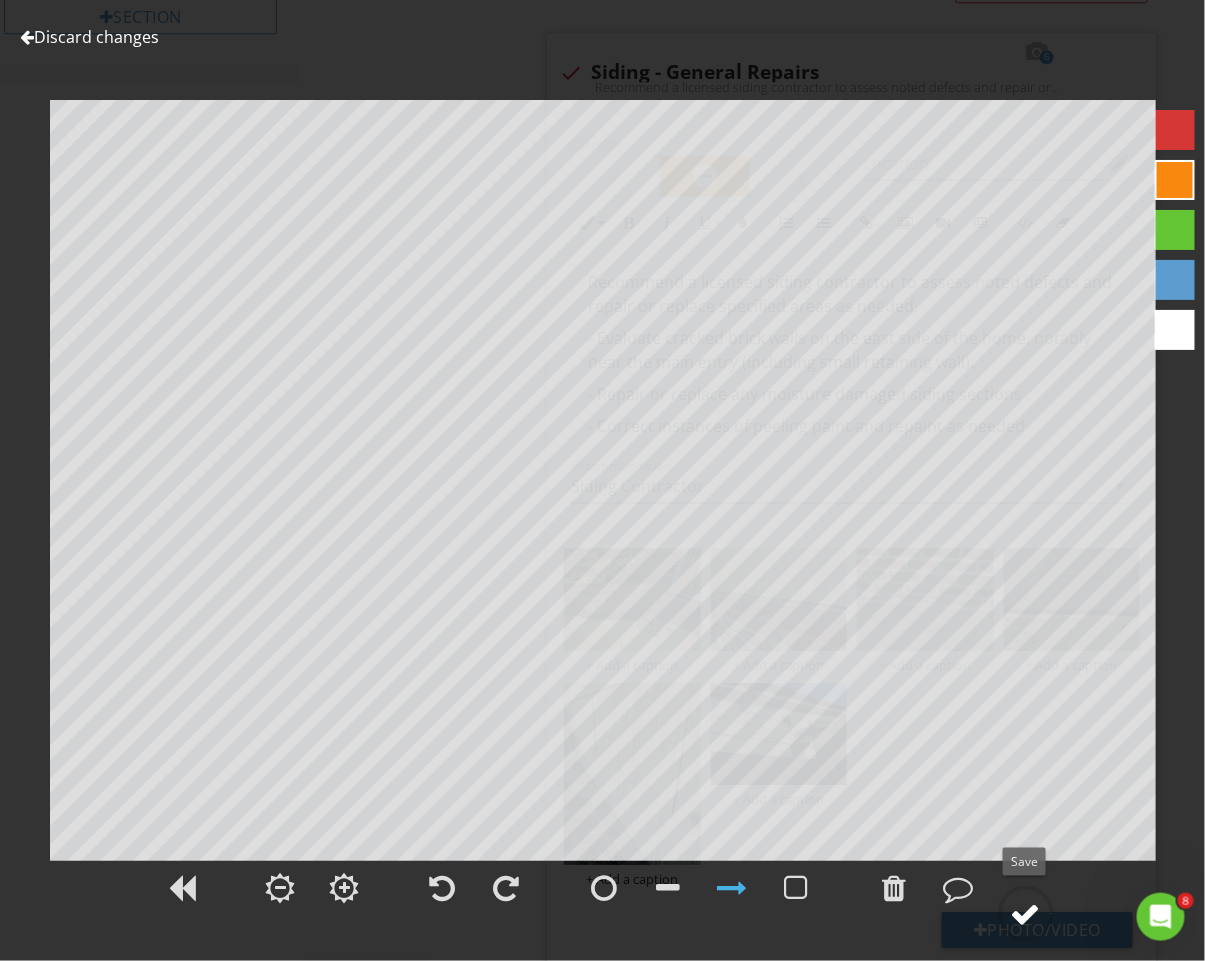 click at bounding box center (1026, 914) 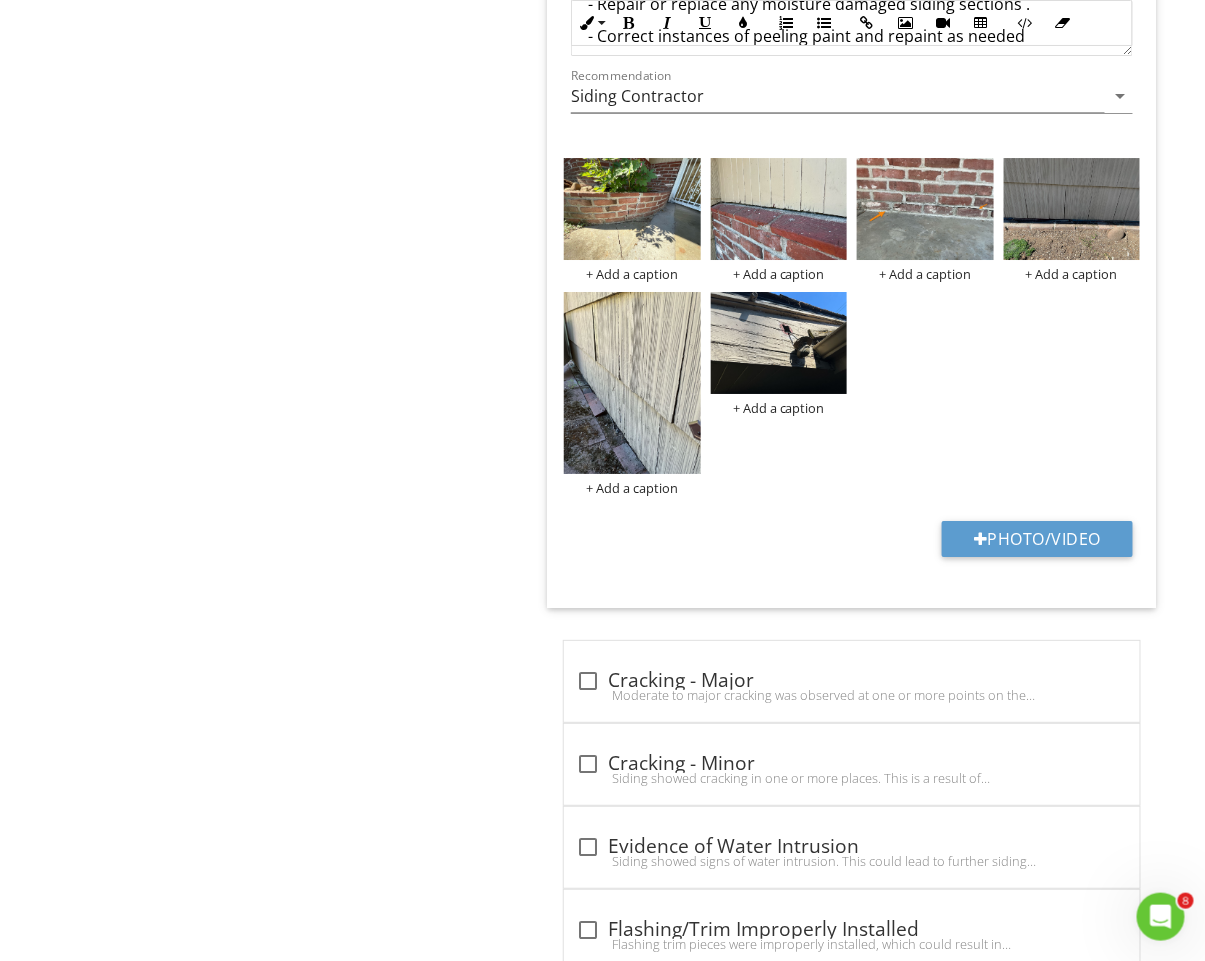 scroll, scrollTop: 1895, scrollLeft: 0, axis: vertical 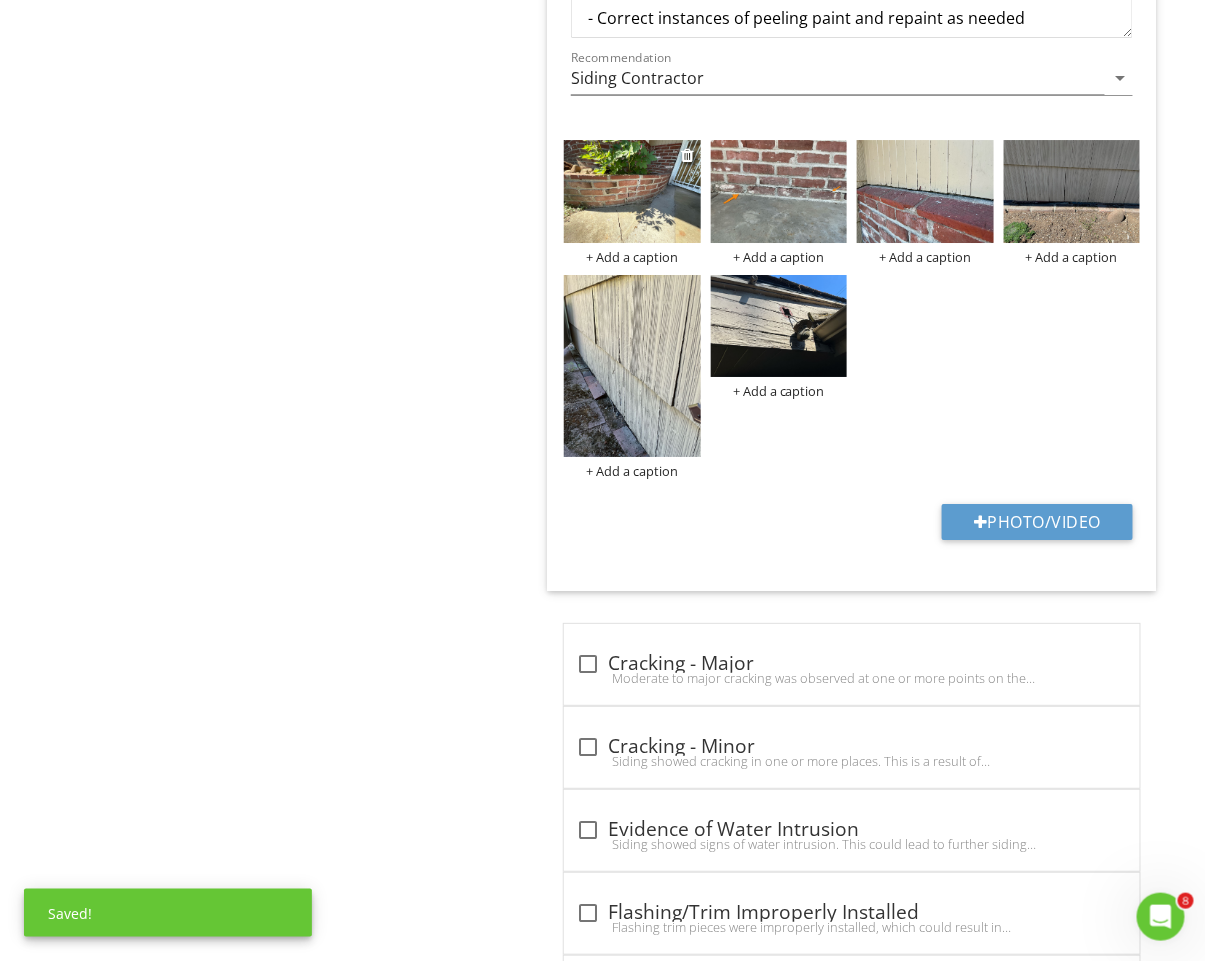 click at bounding box center (632, 191) 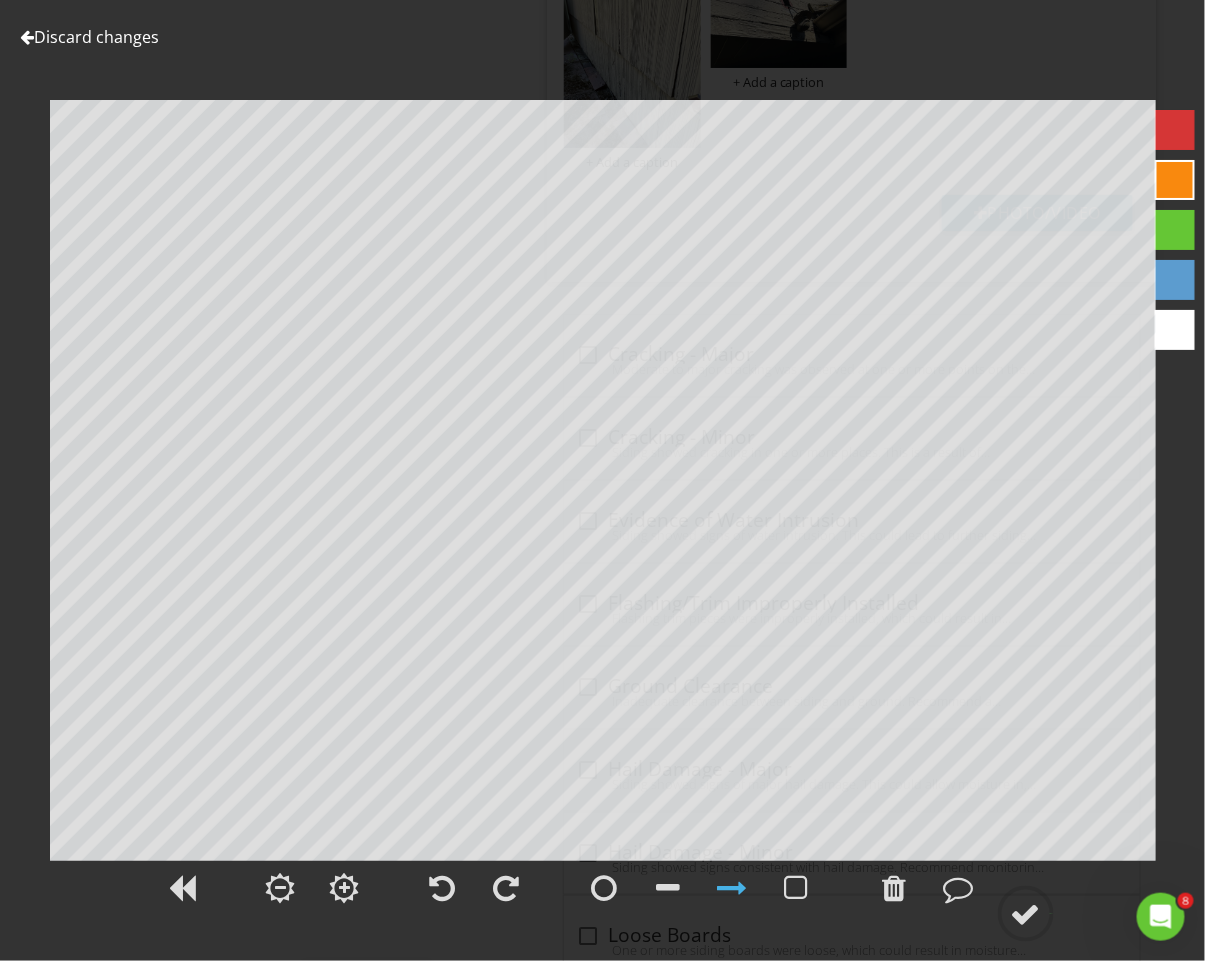 scroll, scrollTop: 2226, scrollLeft: 0, axis: vertical 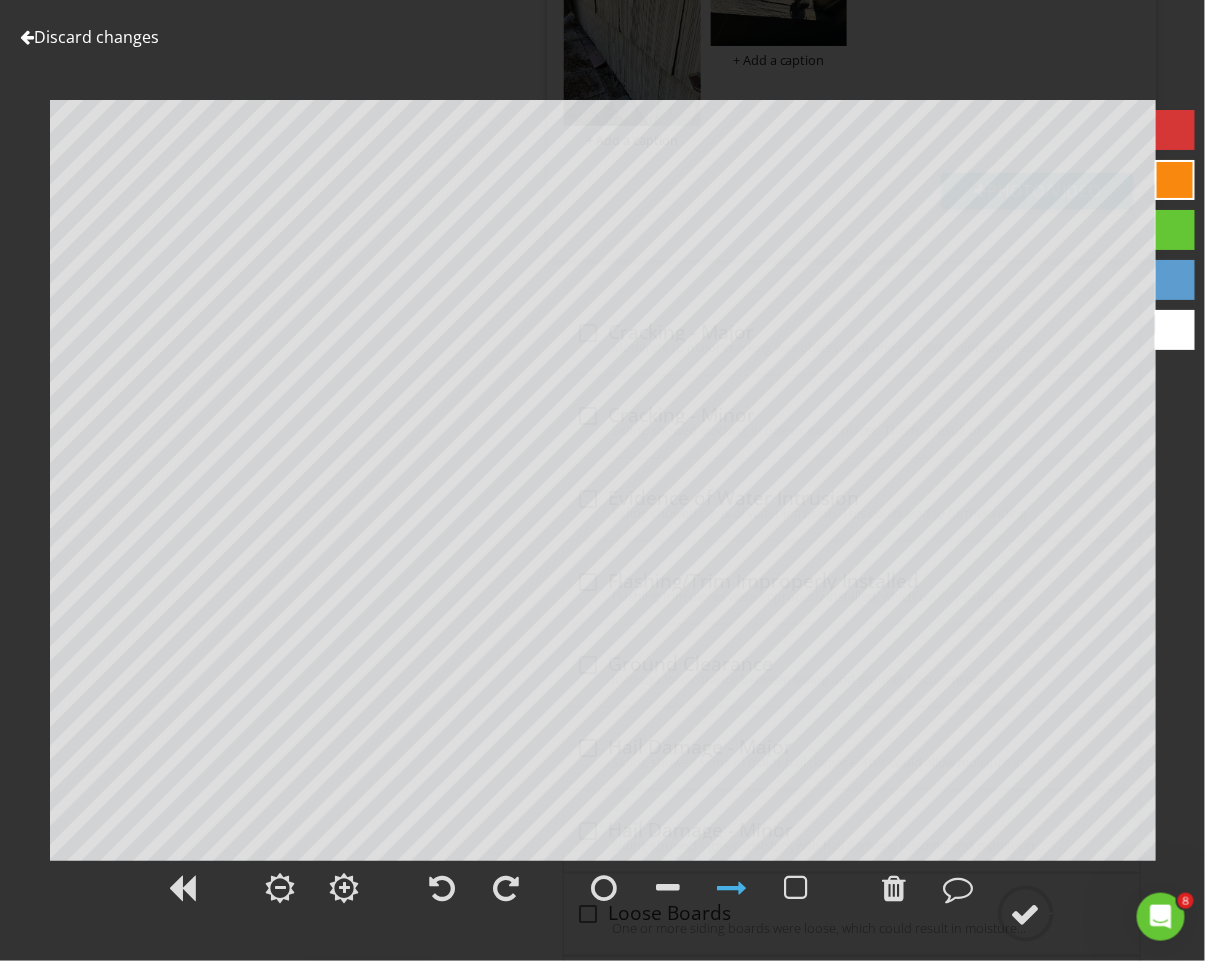 click on "Discard changes" at bounding box center [89, 37] 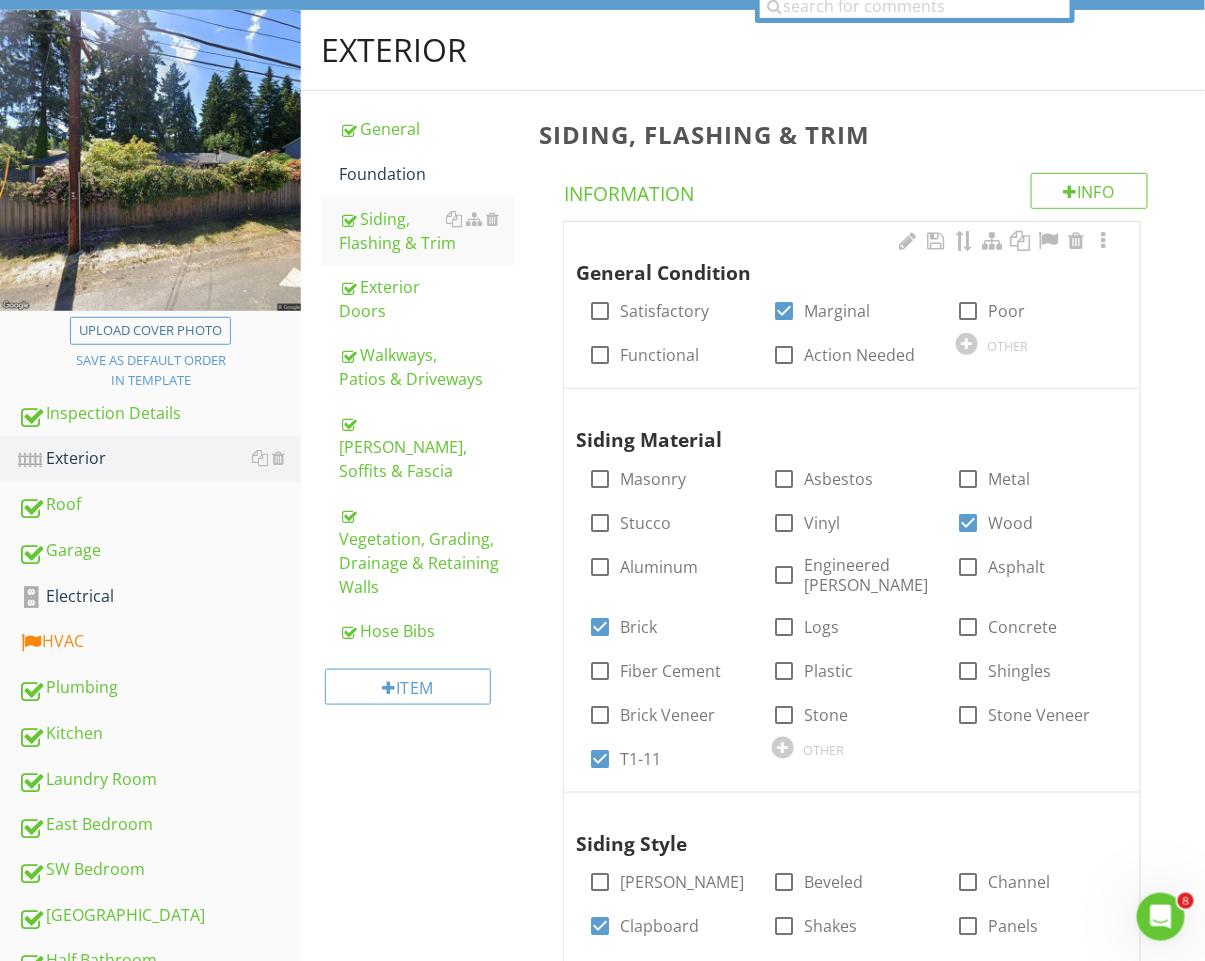scroll, scrollTop: 110, scrollLeft: 0, axis: vertical 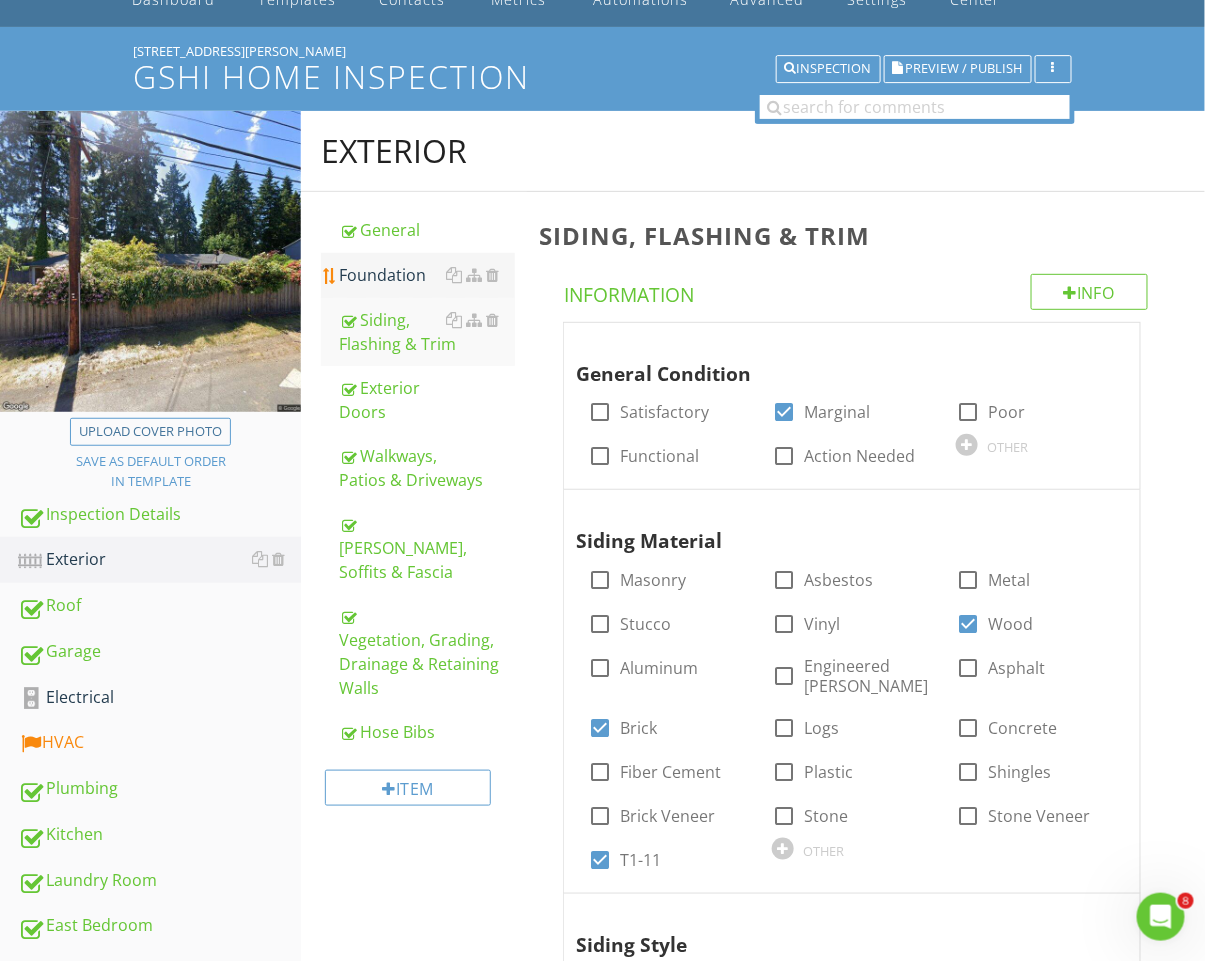 click on "Foundation" at bounding box center (427, 275) 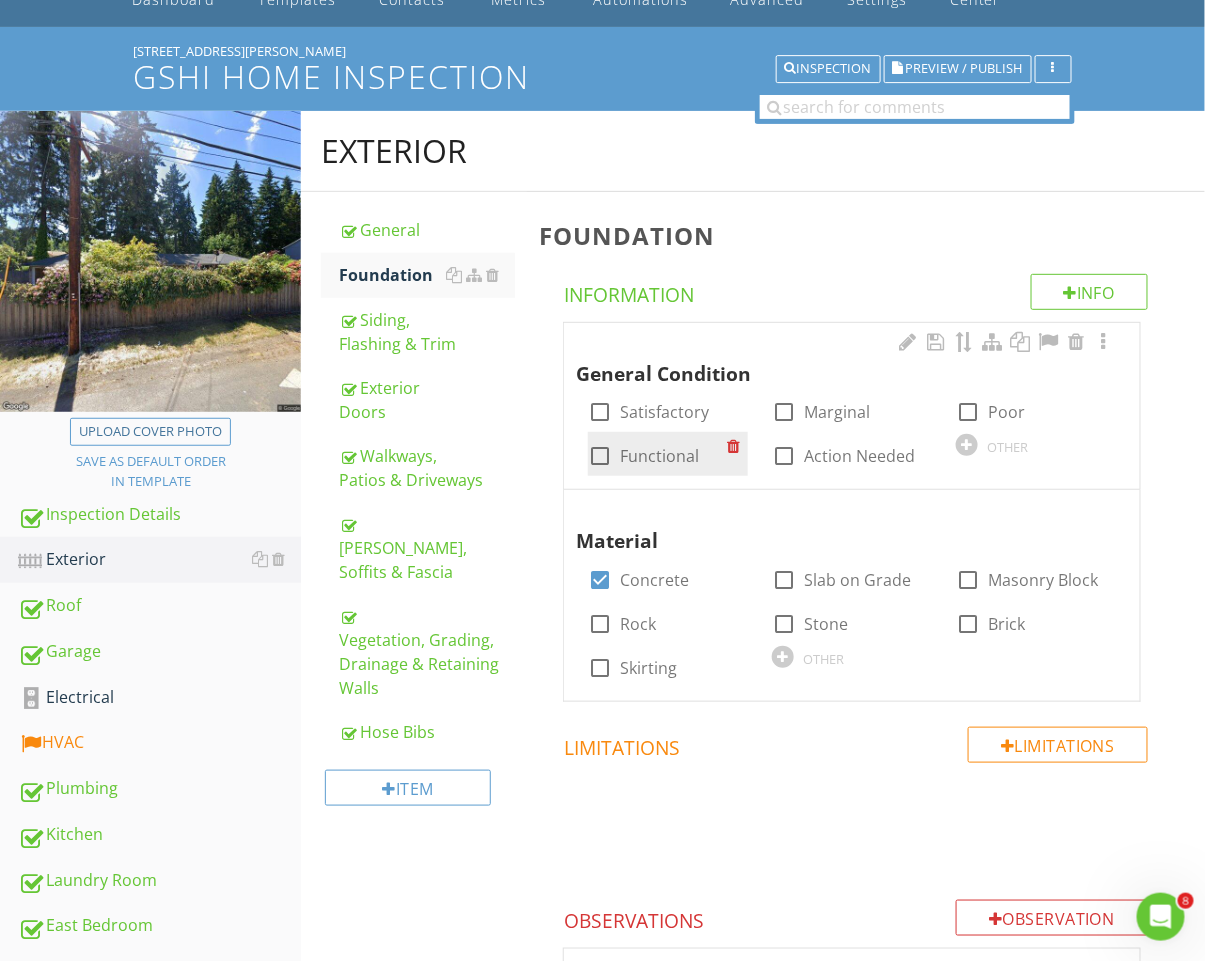 click on "Functional" at bounding box center (659, 456) 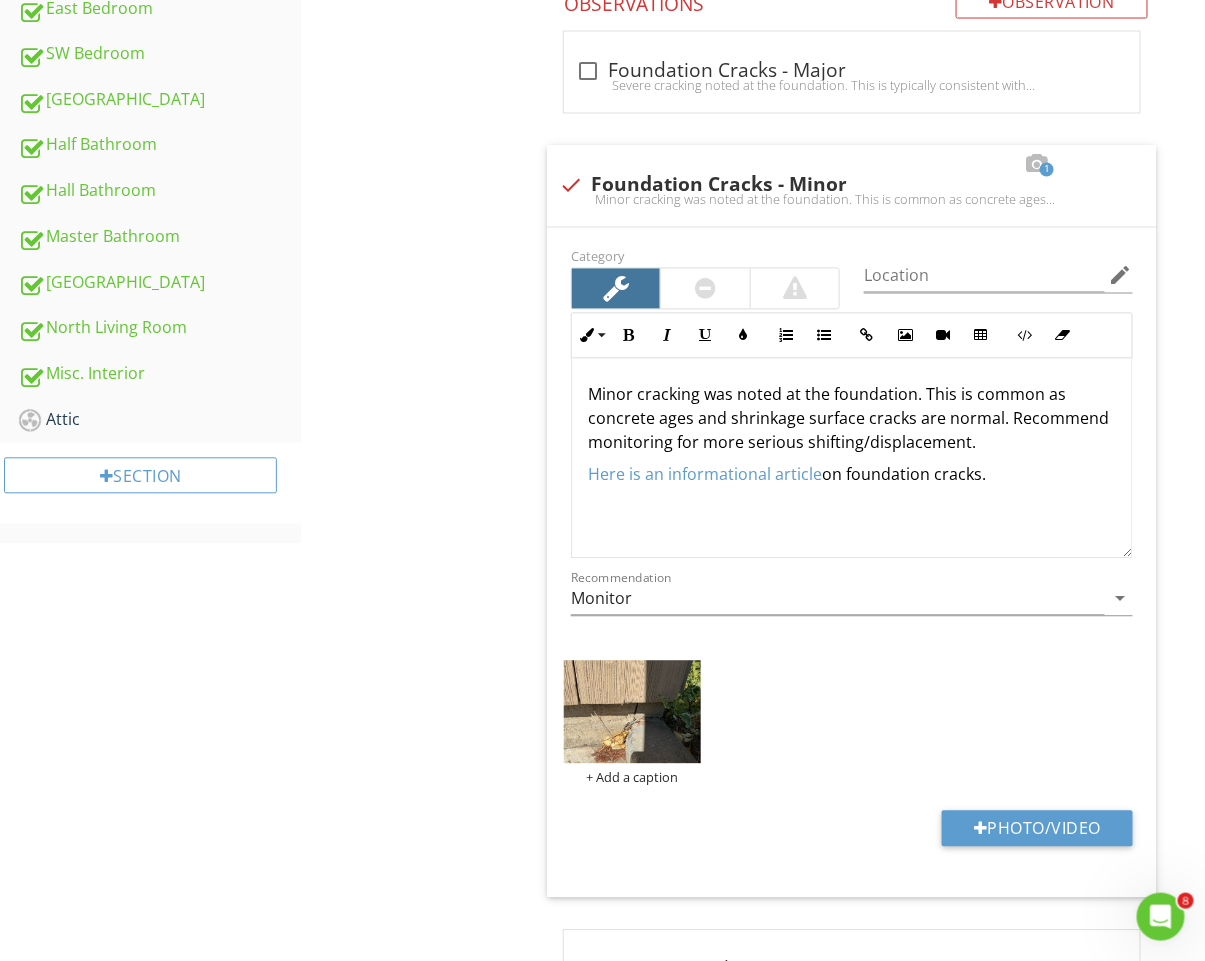 scroll, scrollTop: 972, scrollLeft: 0, axis: vertical 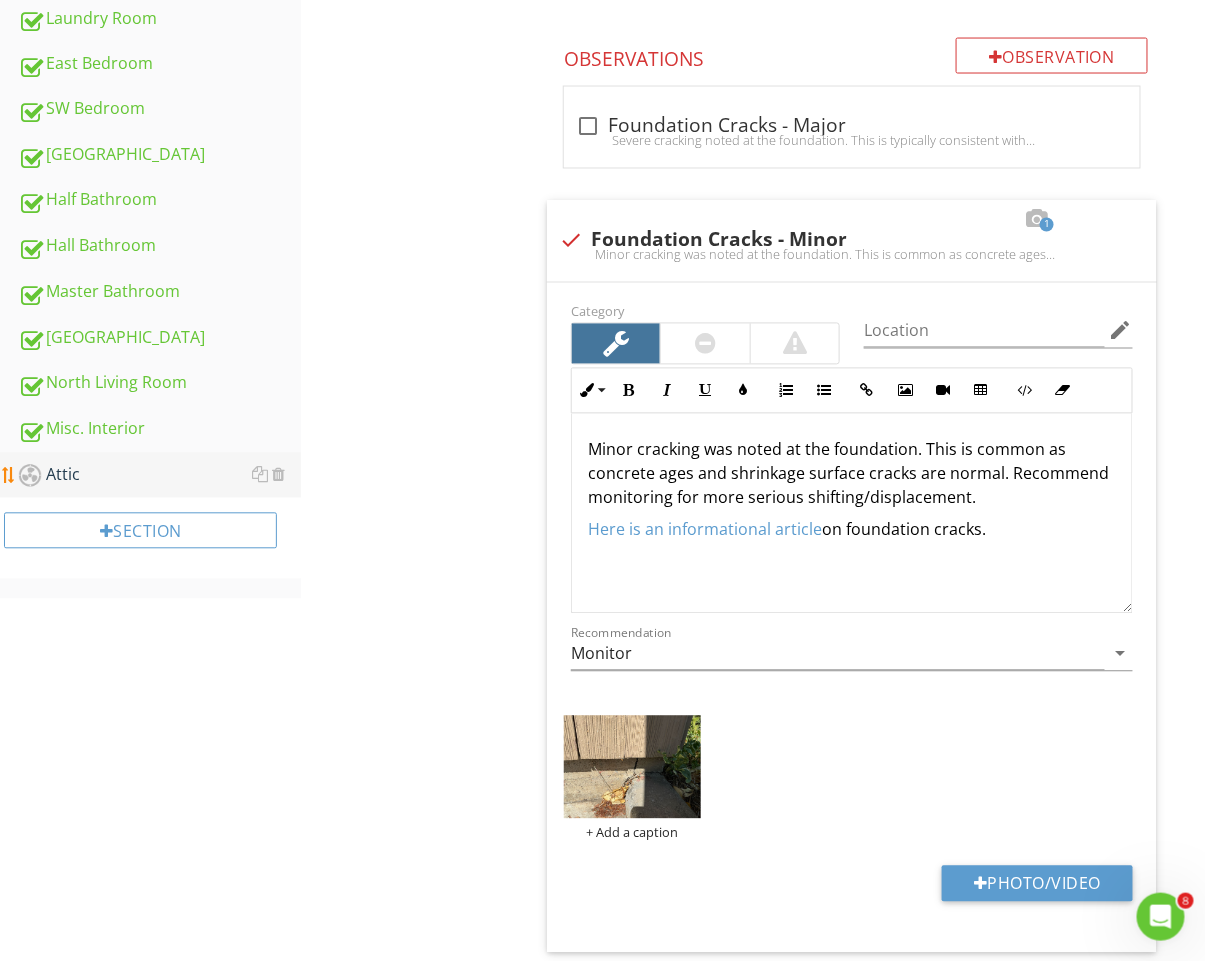 click on "Attic" at bounding box center [159, 476] 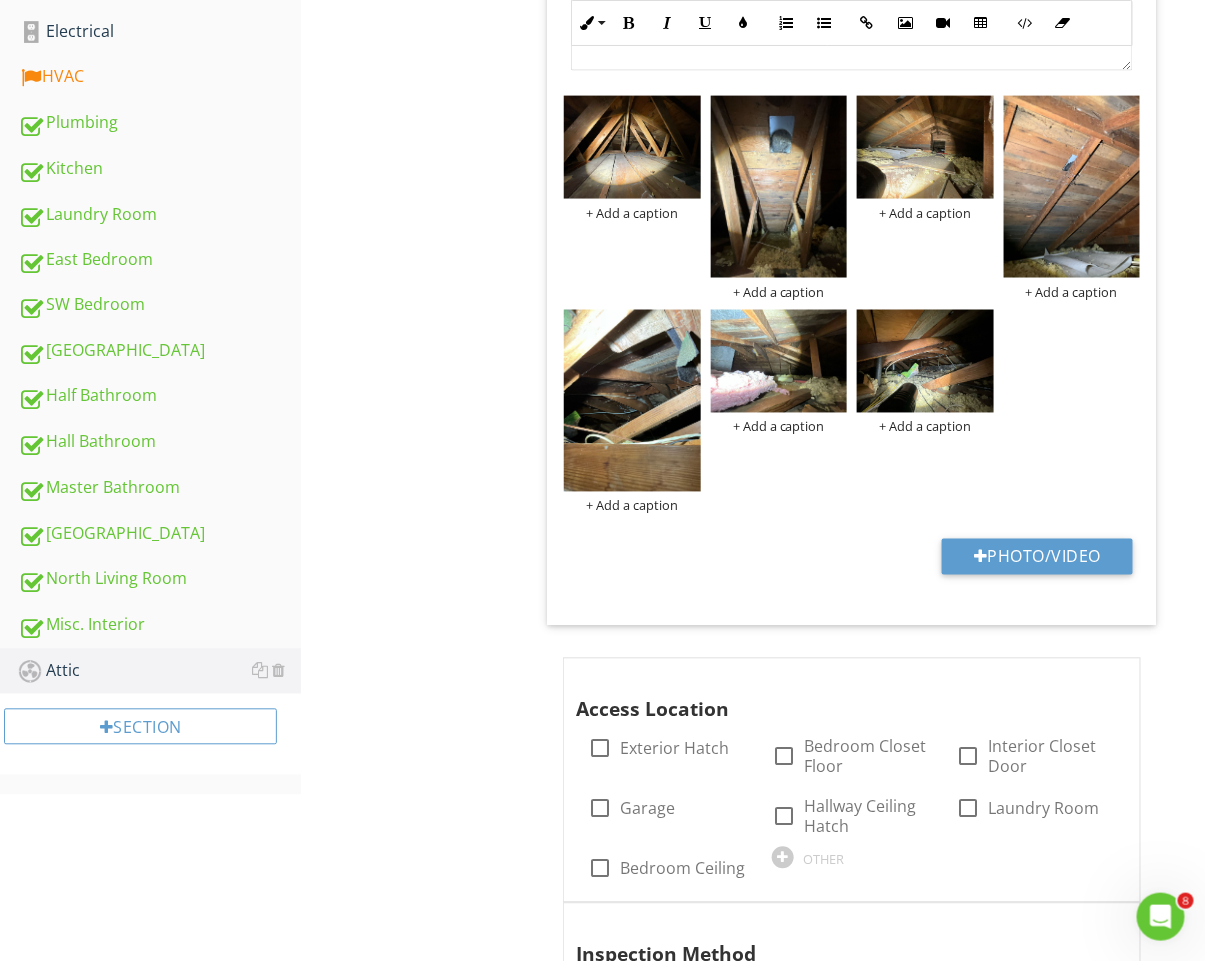 scroll, scrollTop: 777, scrollLeft: 0, axis: vertical 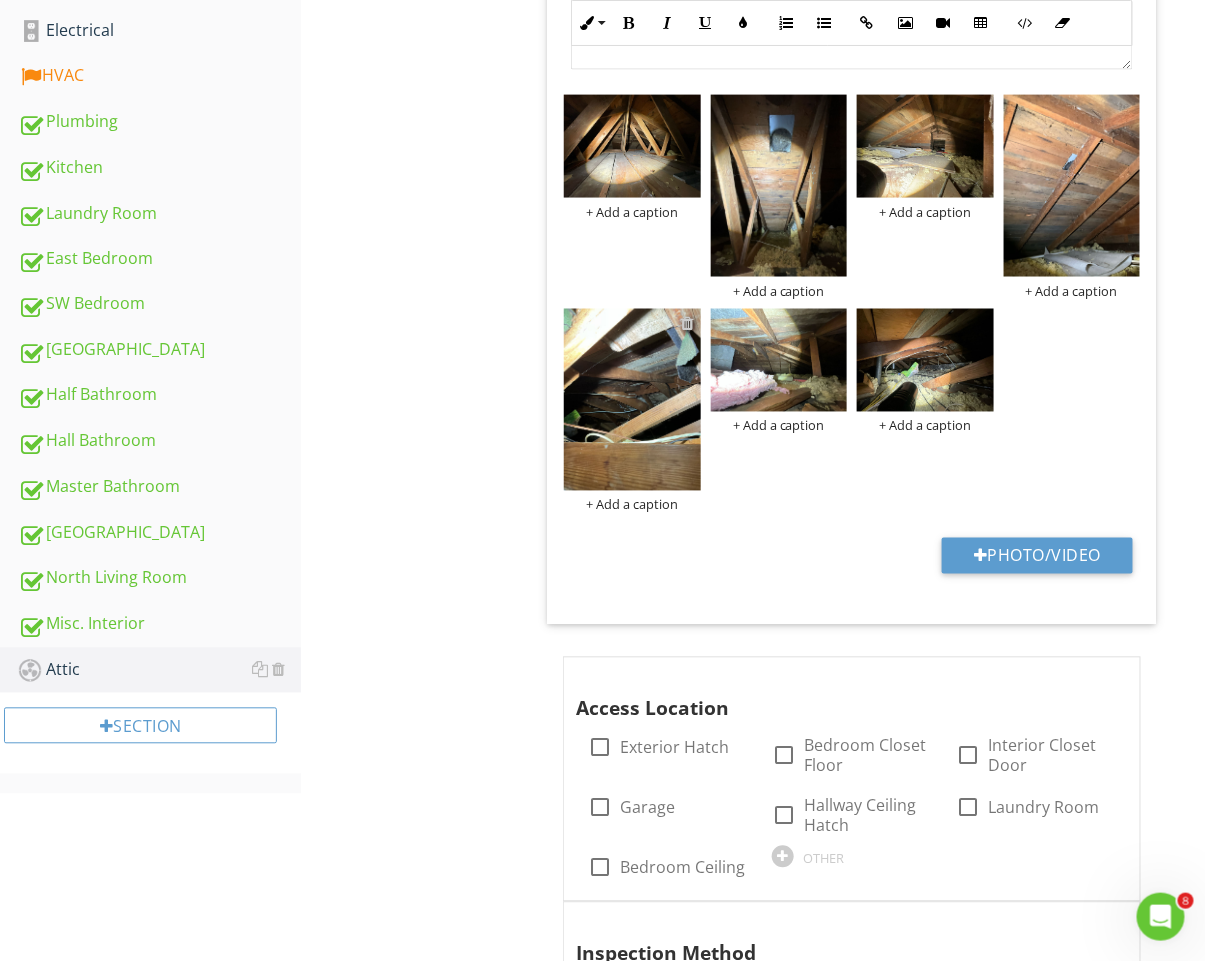 click at bounding box center [688, 324] 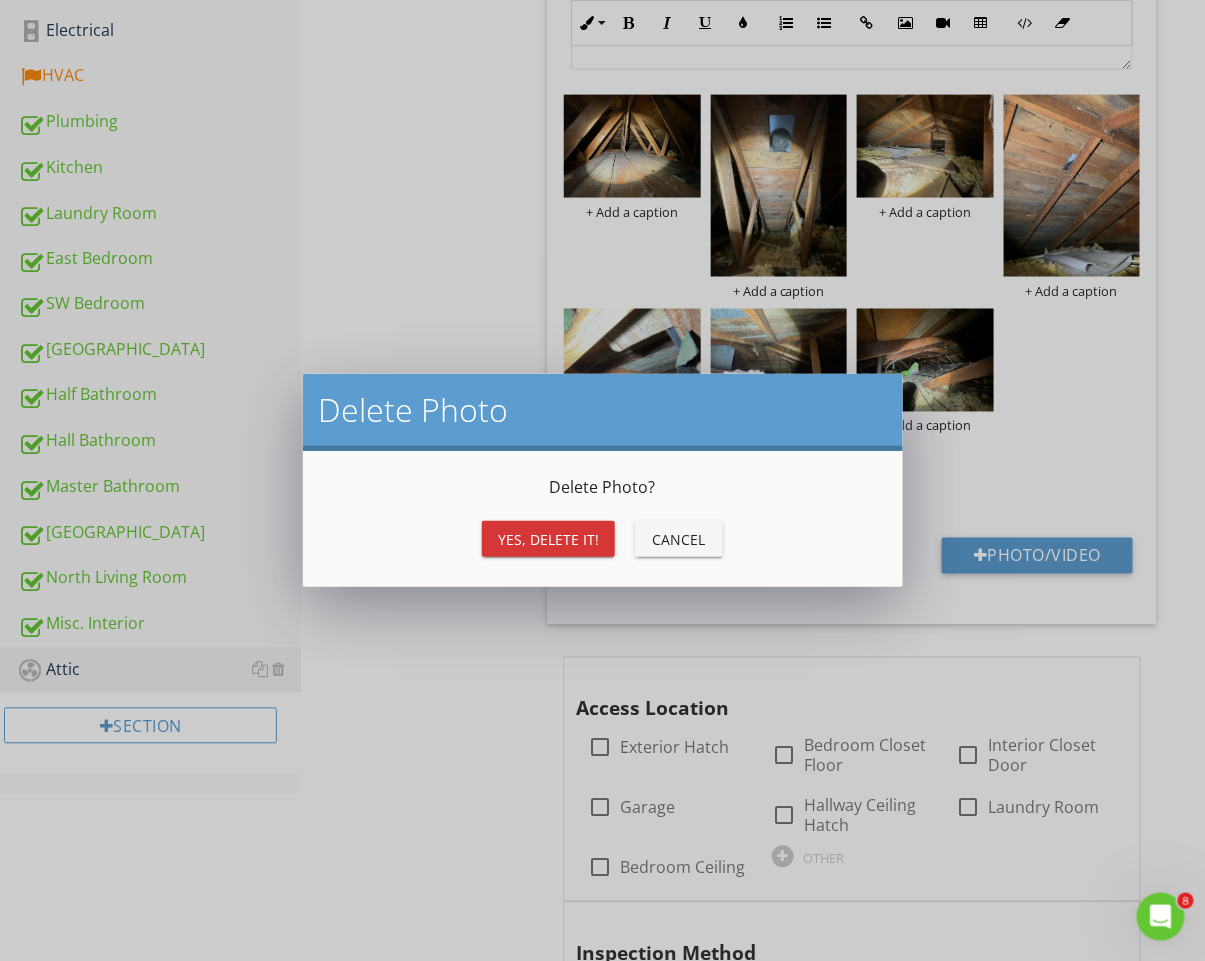 click on "Yes, Delete it!" at bounding box center (548, 539) 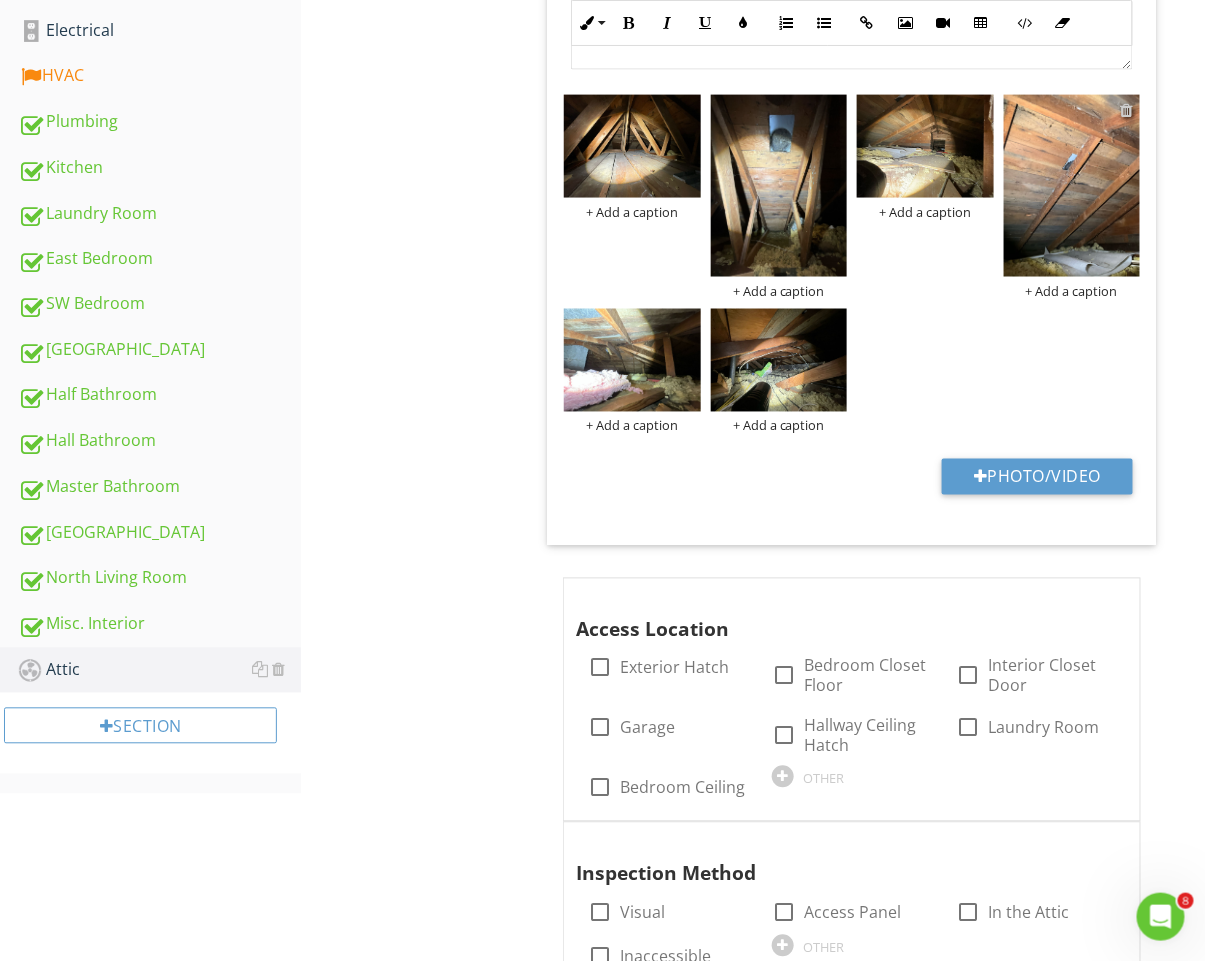 click at bounding box center (1127, 110) 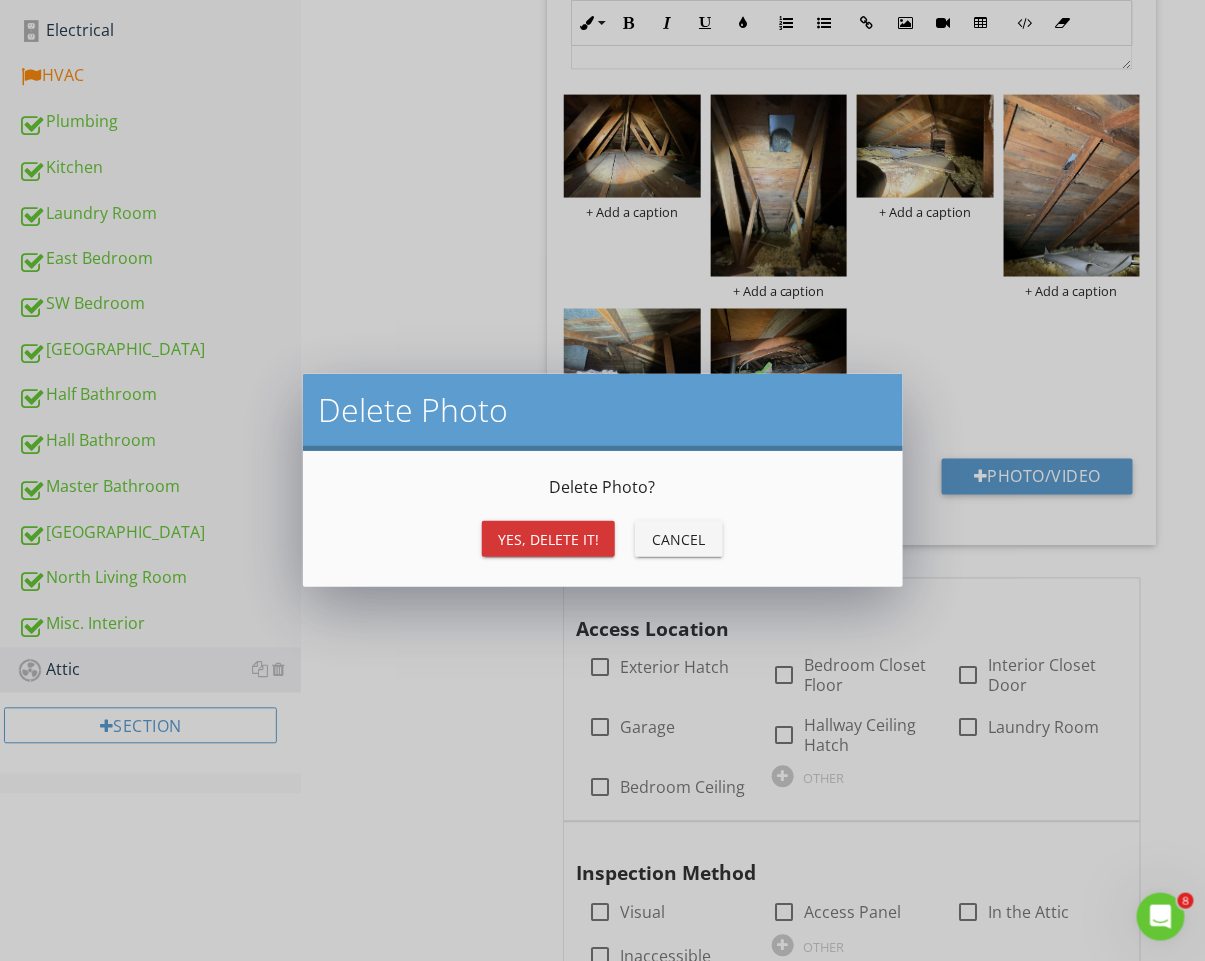 click on "Yes, Delete it!" at bounding box center (548, 539) 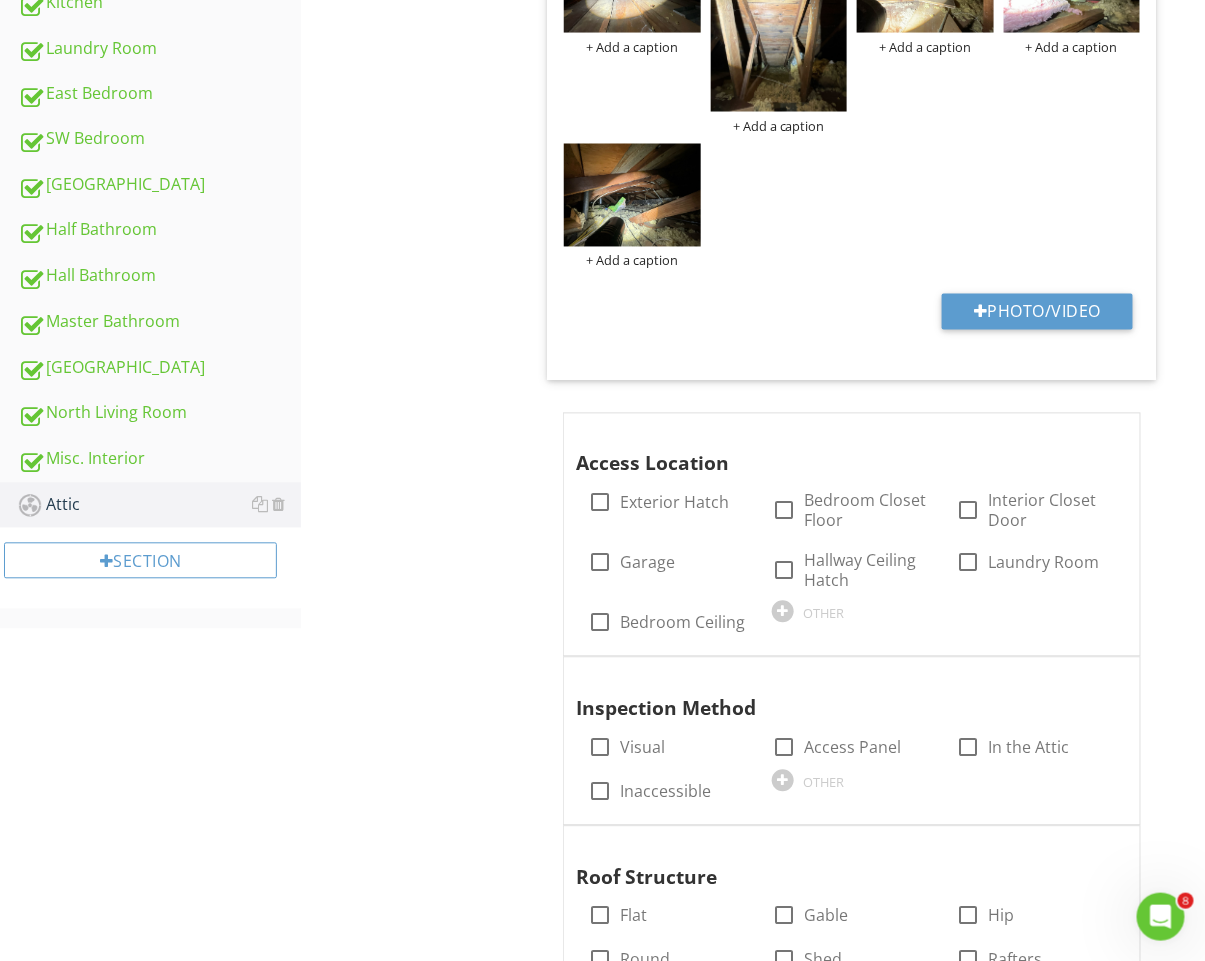 scroll, scrollTop: 971, scrollLeft: 0, axis: vertical 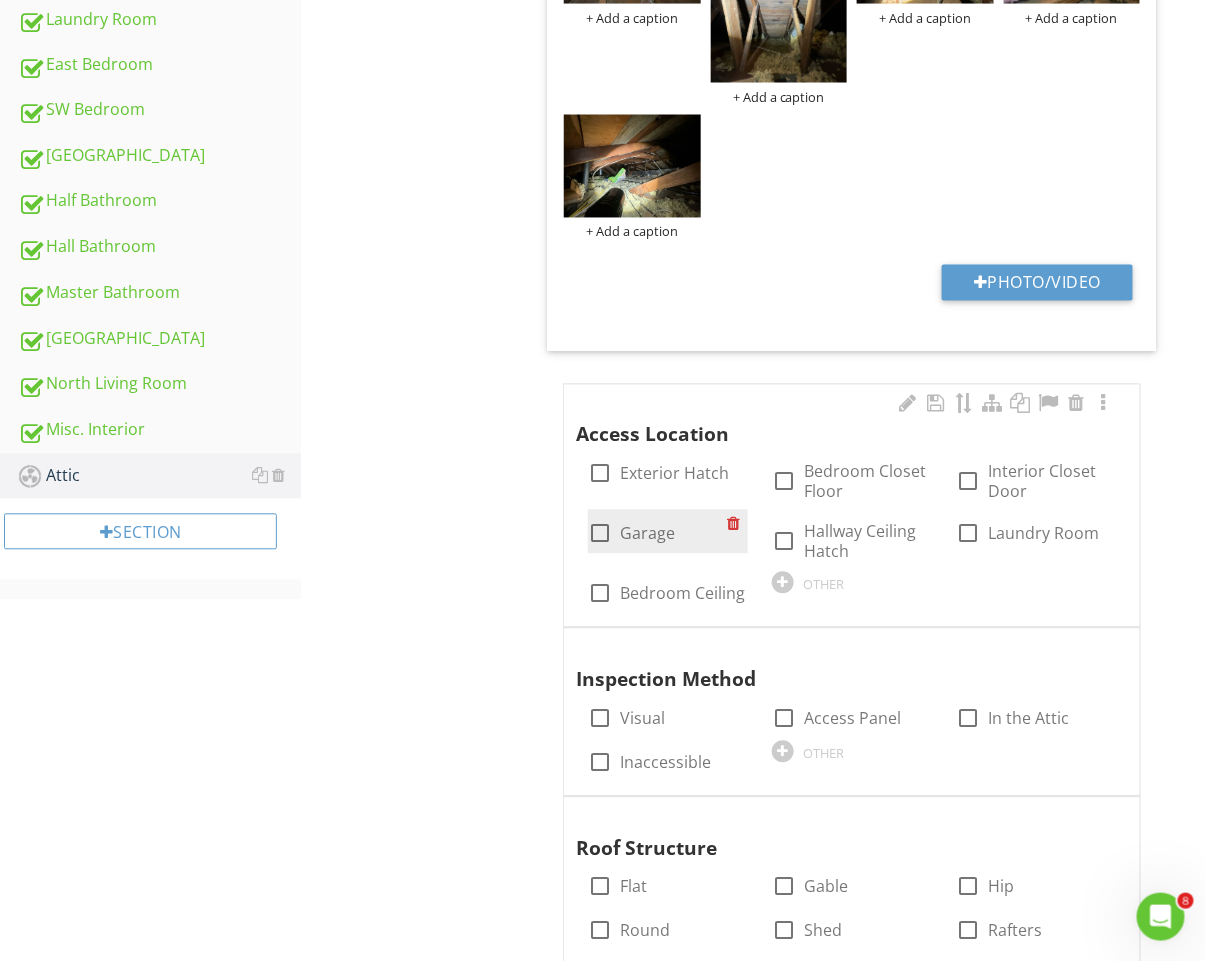 click on "Garage" at bounding box center [647, 534] 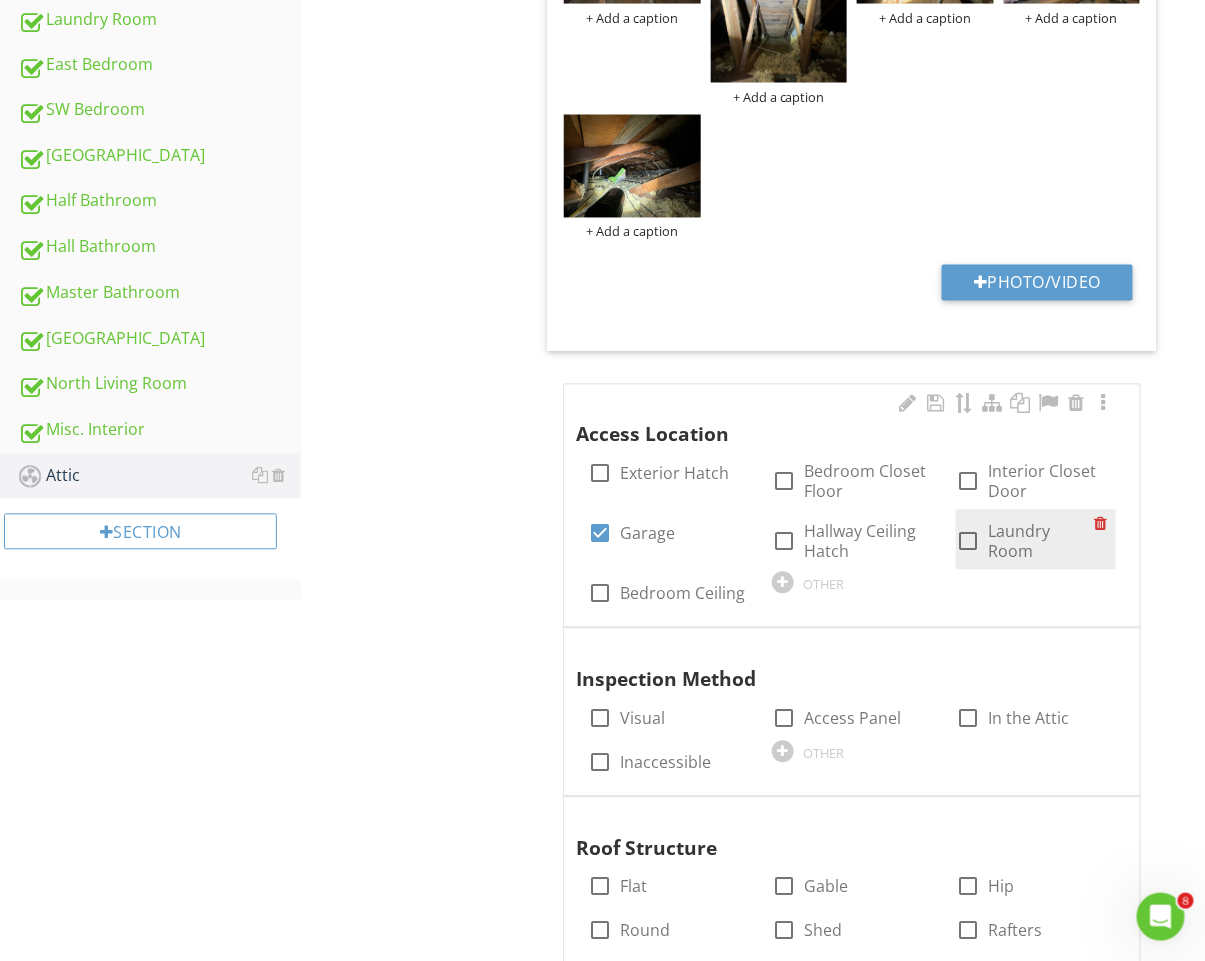 click on "check_box_outline_blank Laundry Room" at bounding box center (1025, 542) 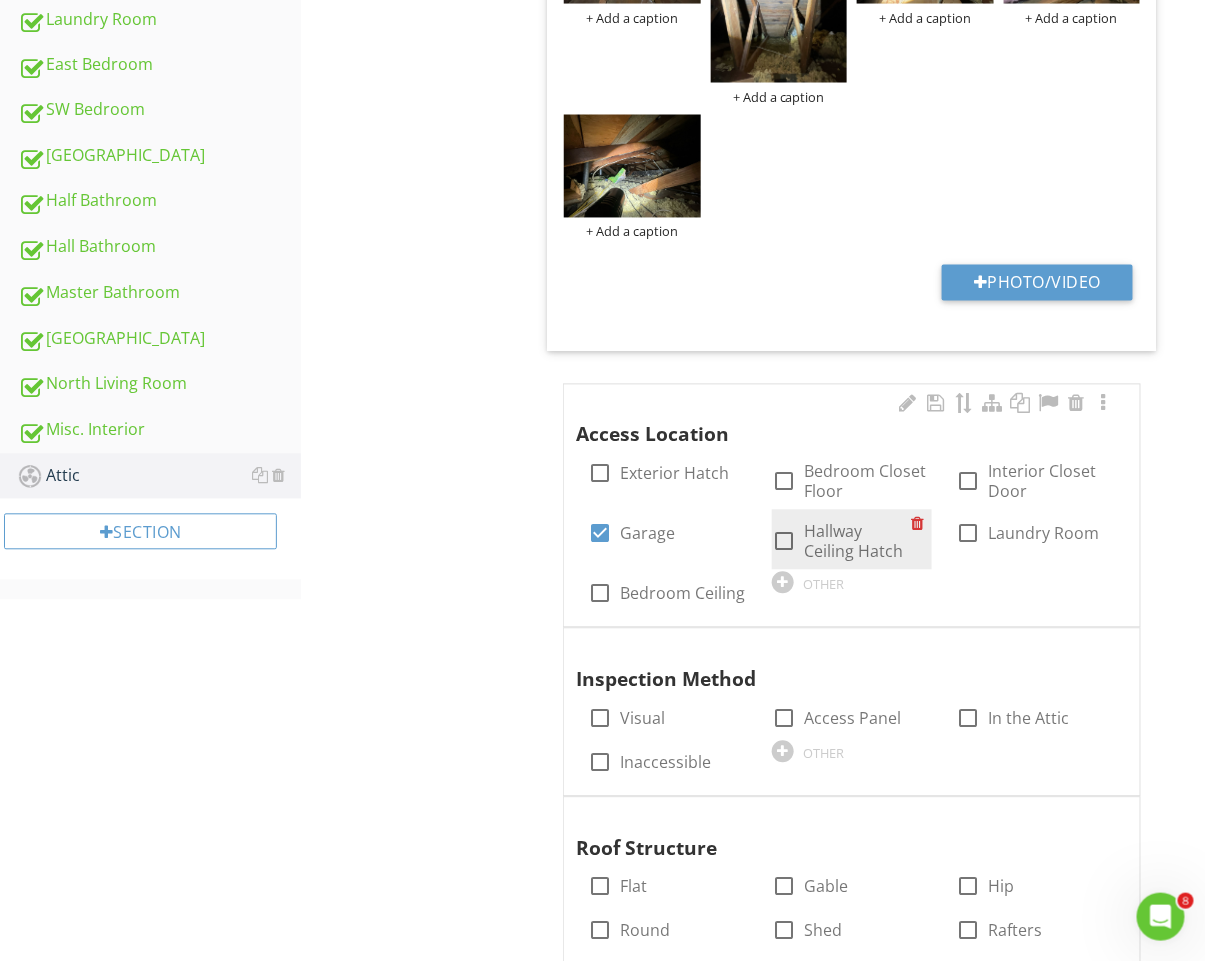 click on "Hallway Ceiling Hatch" at bounding box center (857, 542) 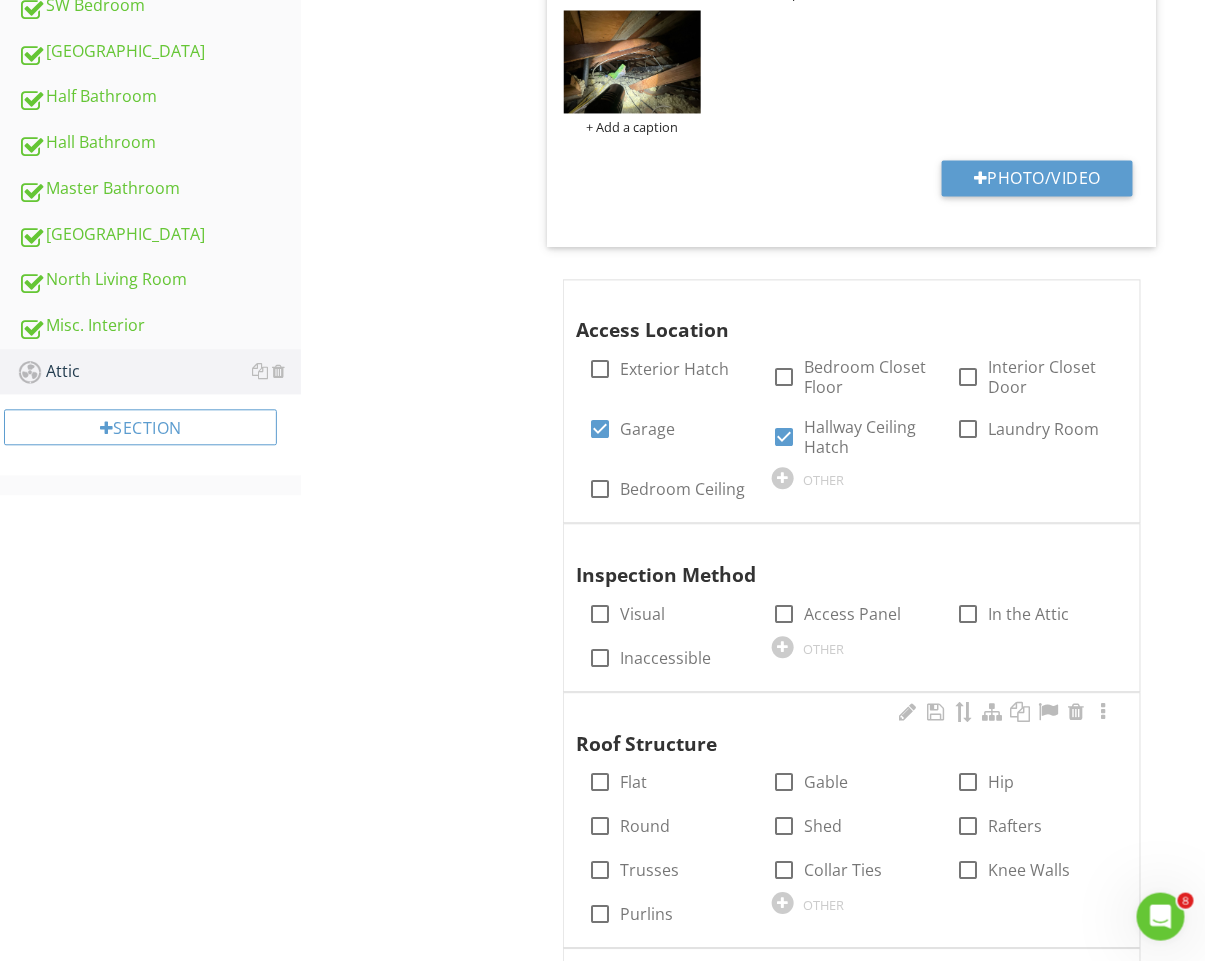 scroll, scrollTop: 1252, scrollLeft: 0, axis: vertical 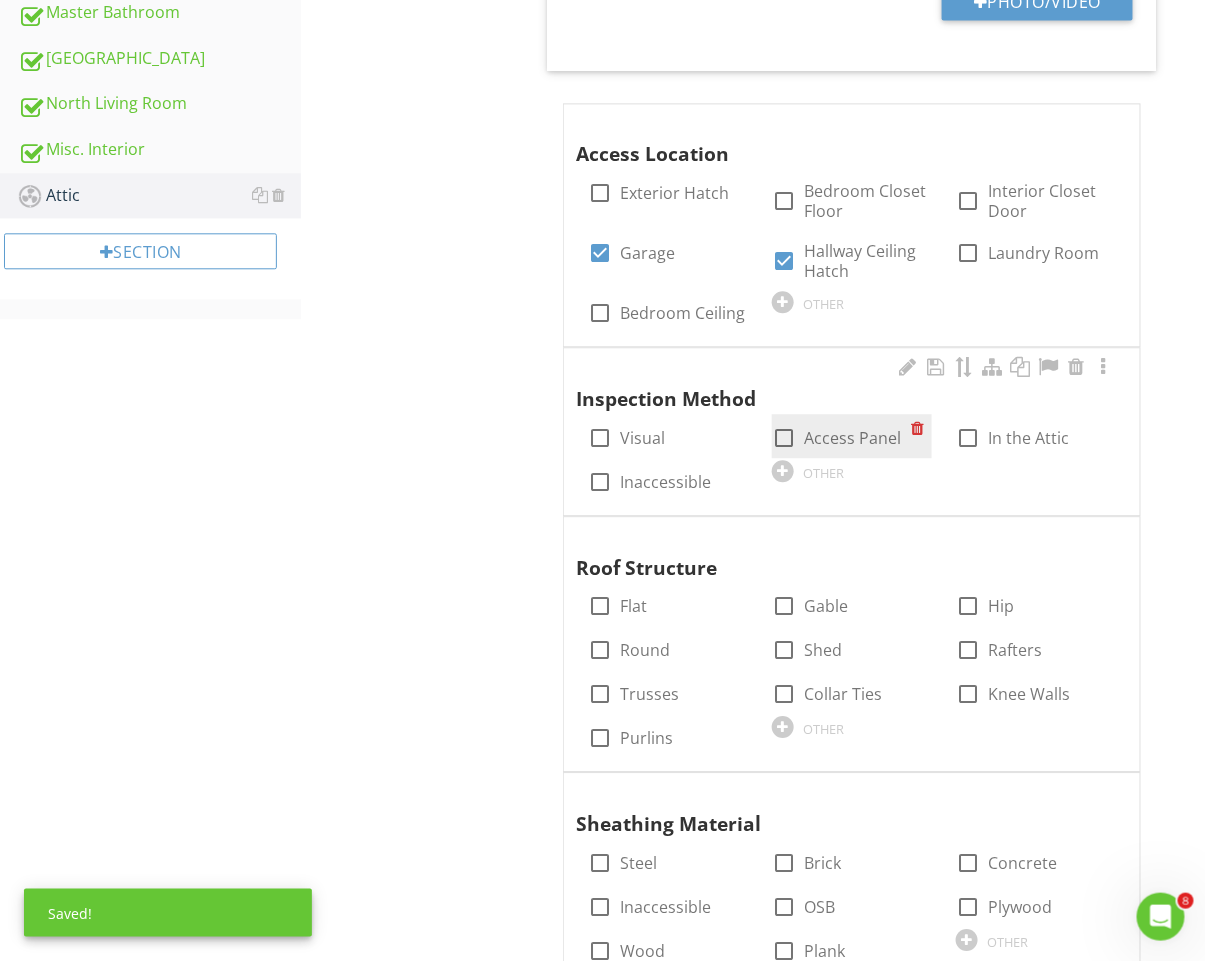 click on "Access Panel" at bounding box center (852, 438) 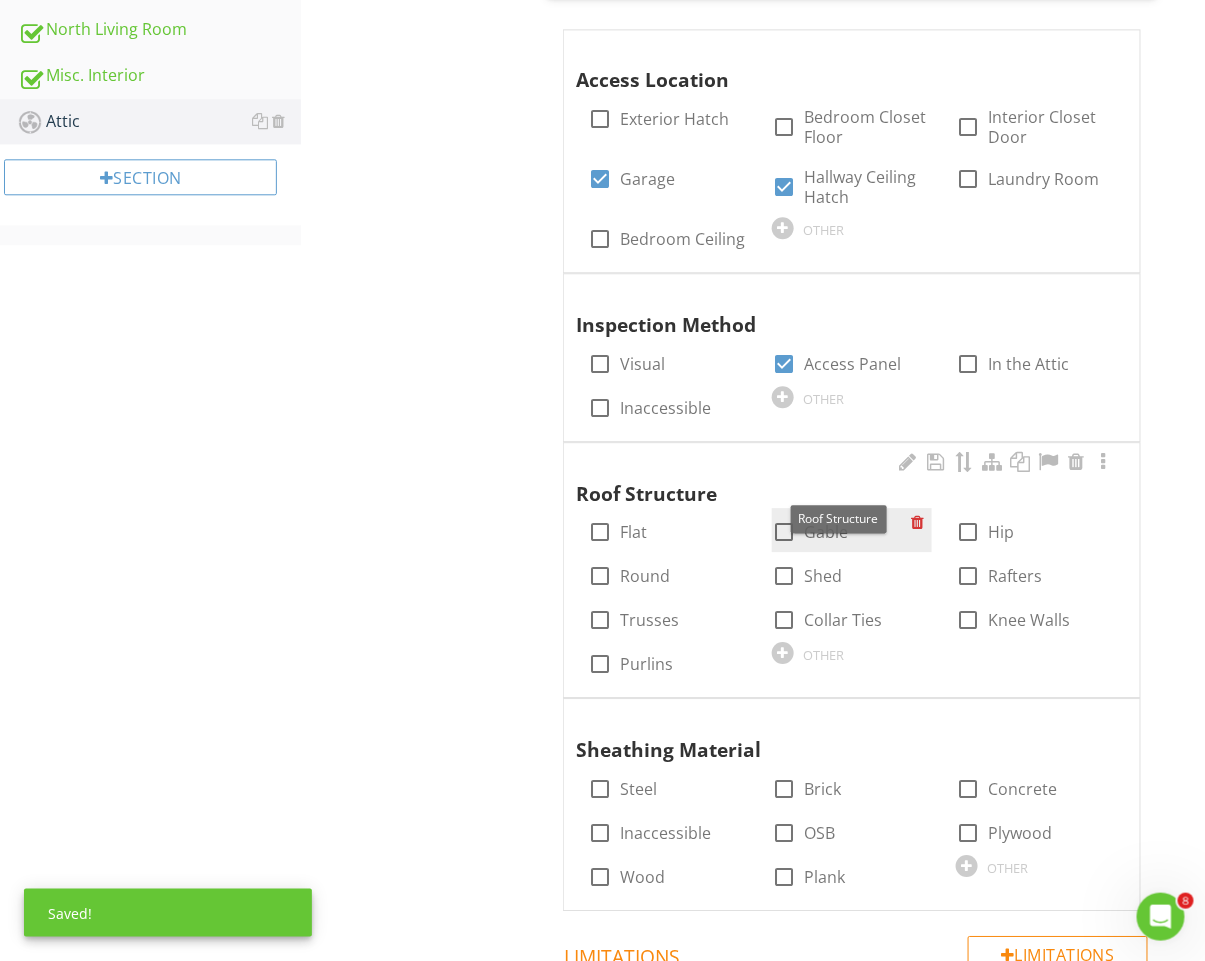 scroll, scrollTop: 1330, scrollLeft: 0, axis: vertical 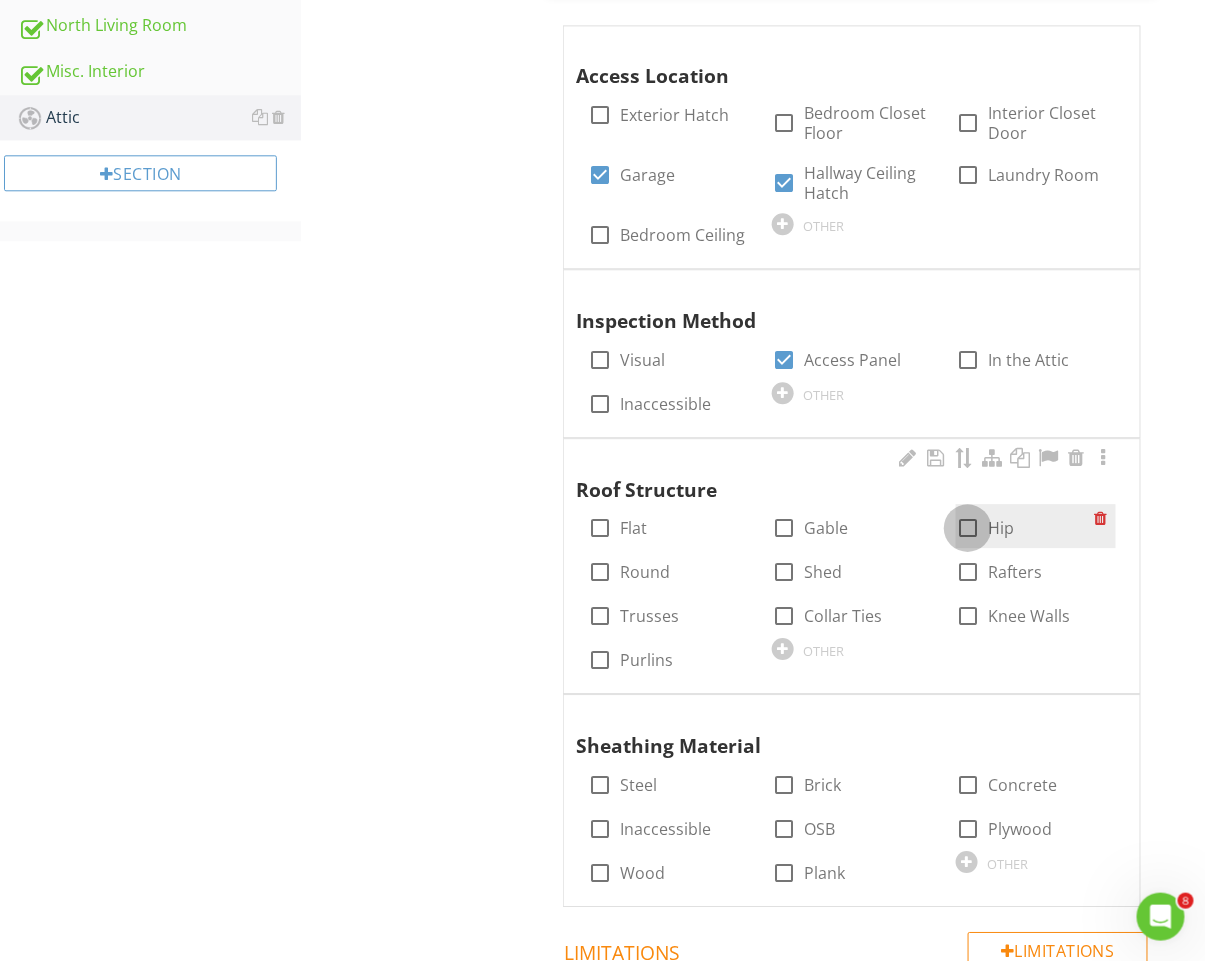 click at bounding box center [968, 528] 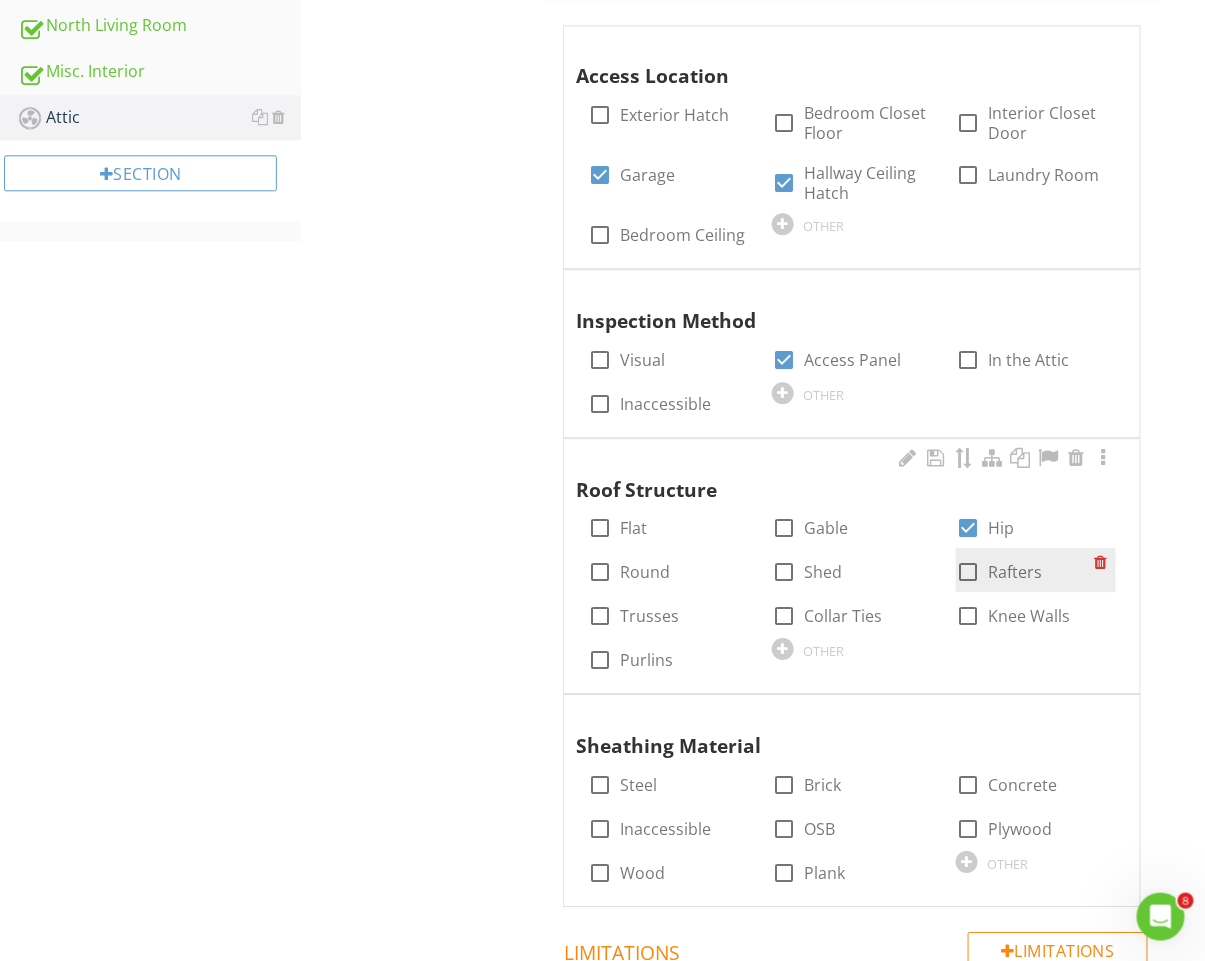 click at bounding box center (968, 572) 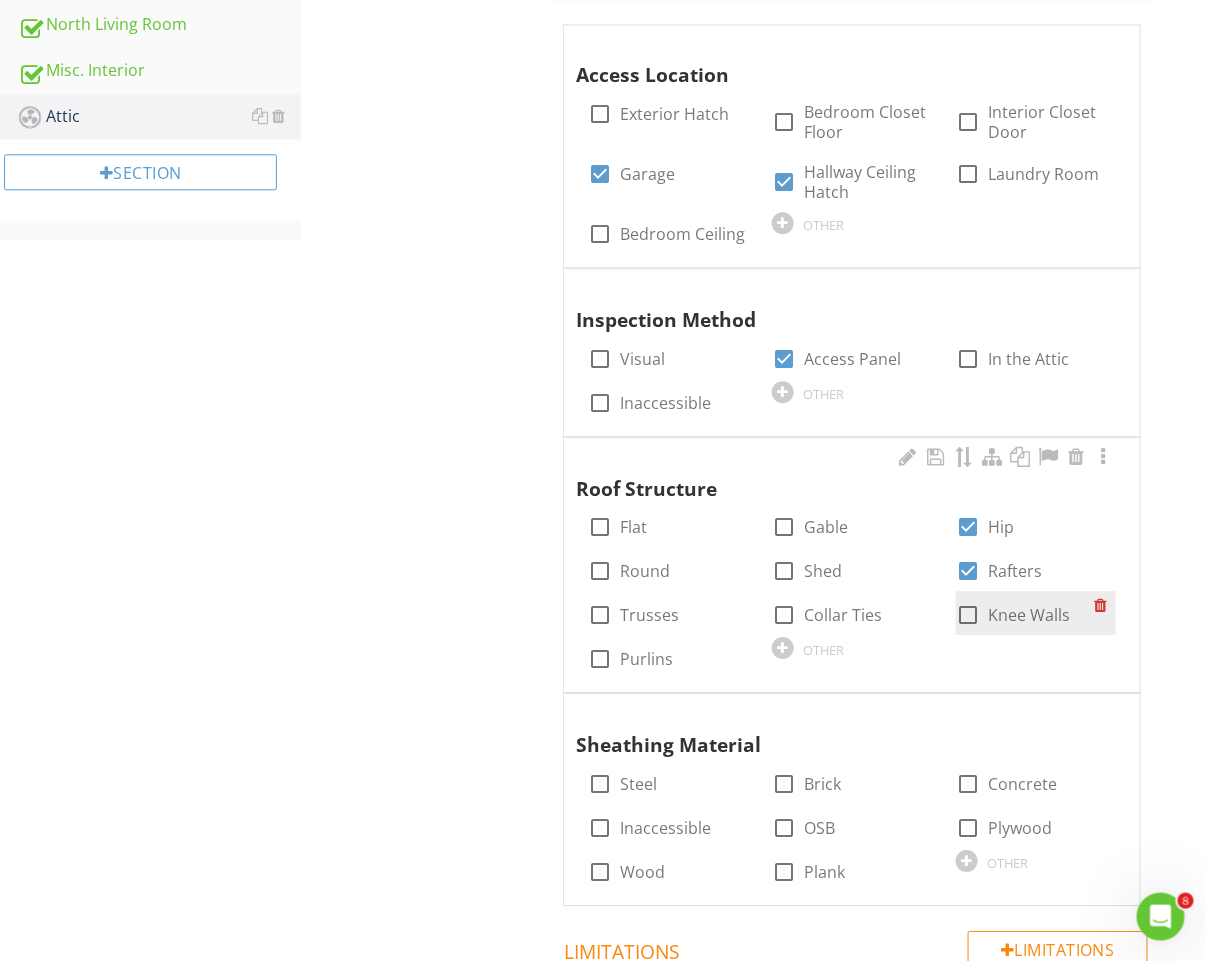 scroll, scrollTop: 1335, scrollLeft: 0, axis: vertical 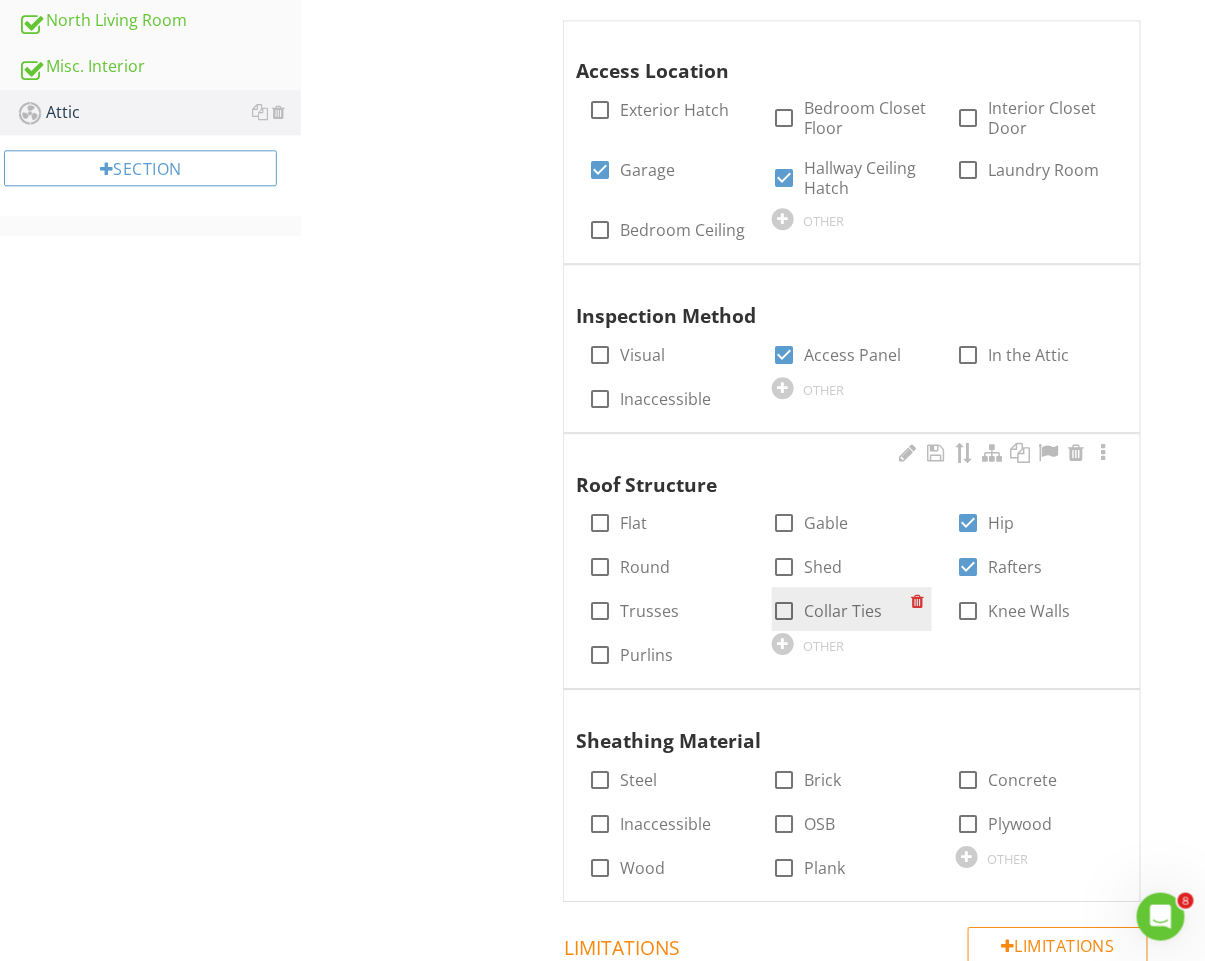 click on "Collar Ties" at bounding box center (843, 611) 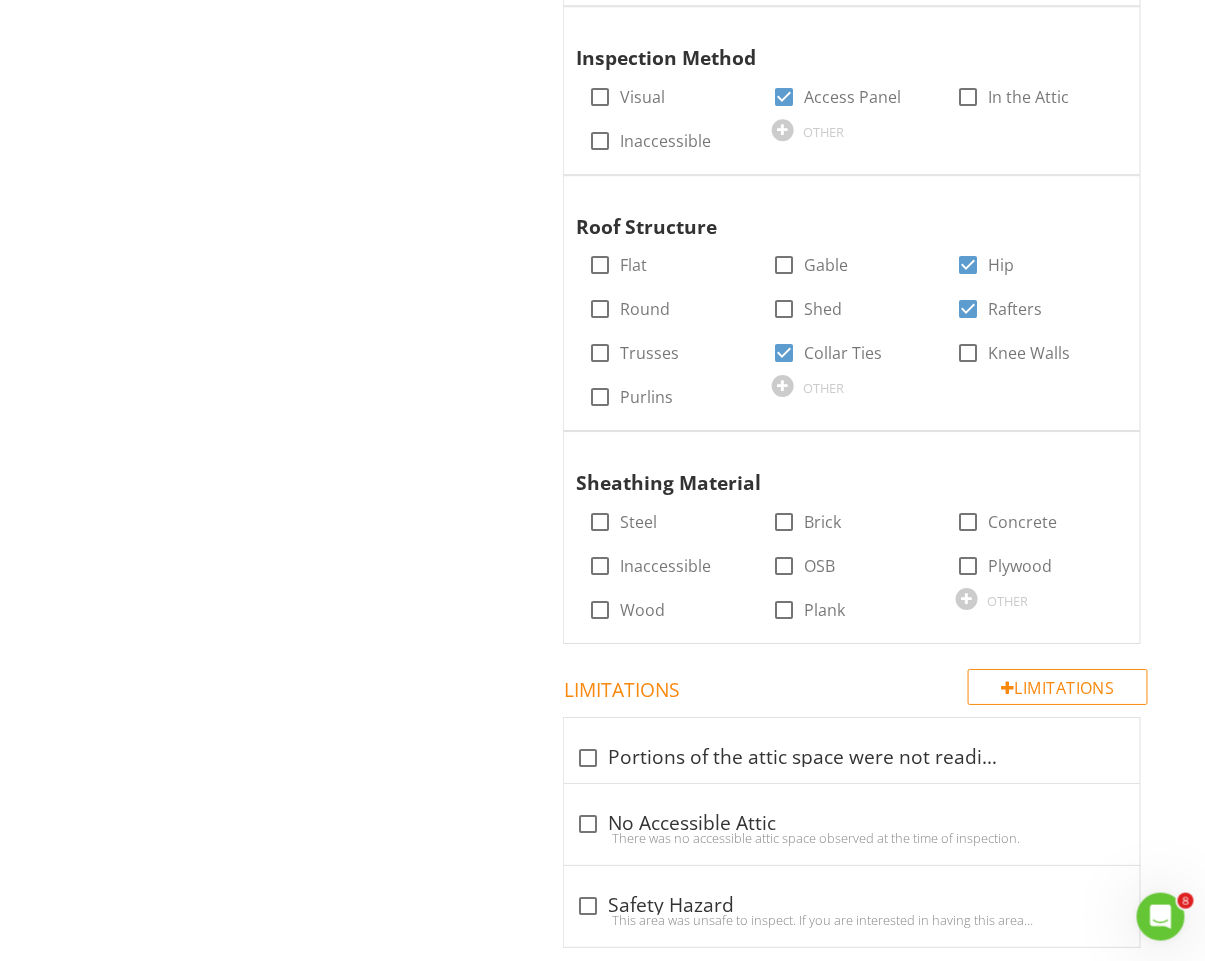 scroll, scrollTop: 1684, scrollLeft: 0, axis: vertical 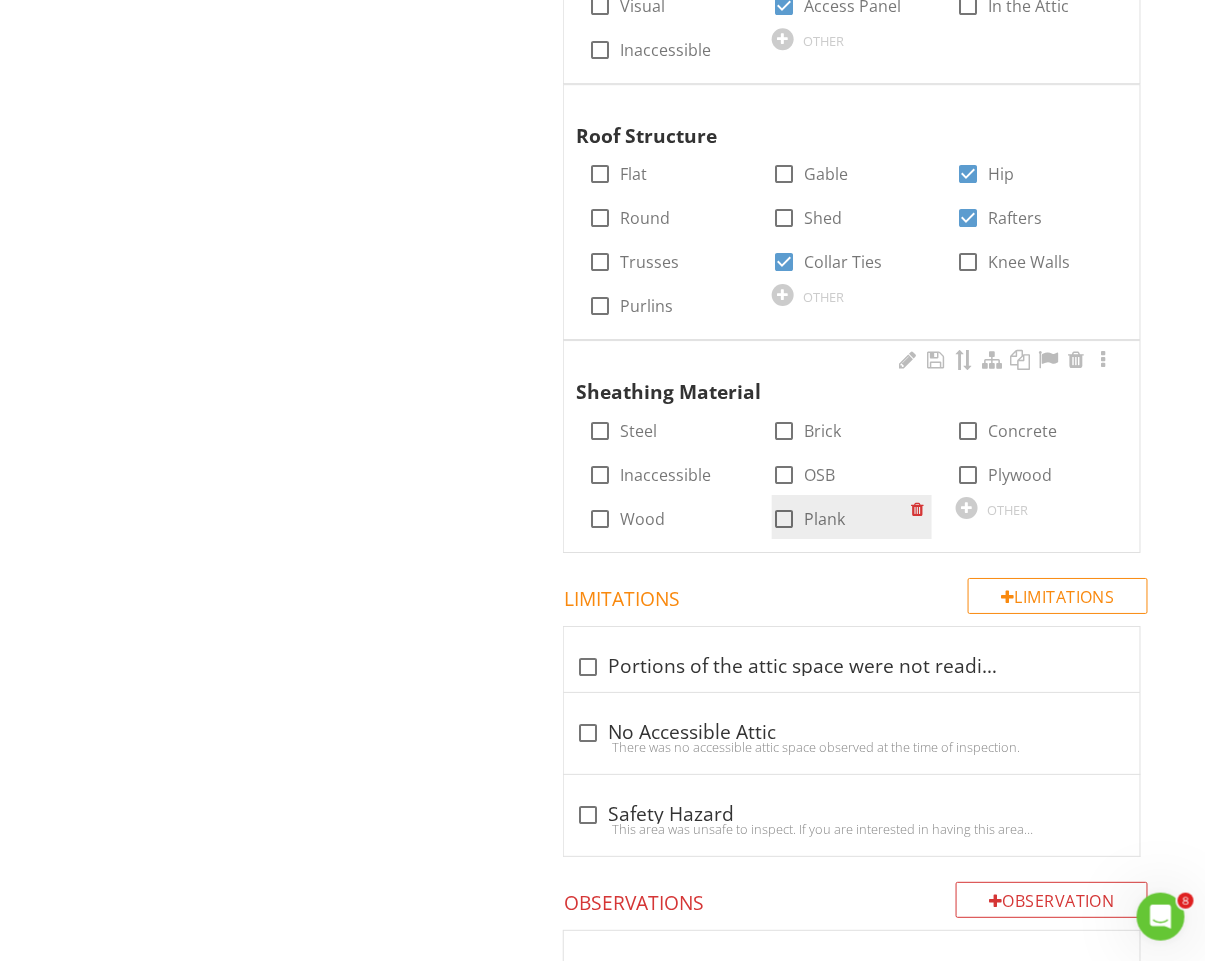 click on "Plank" at bounding box center [824, 519] 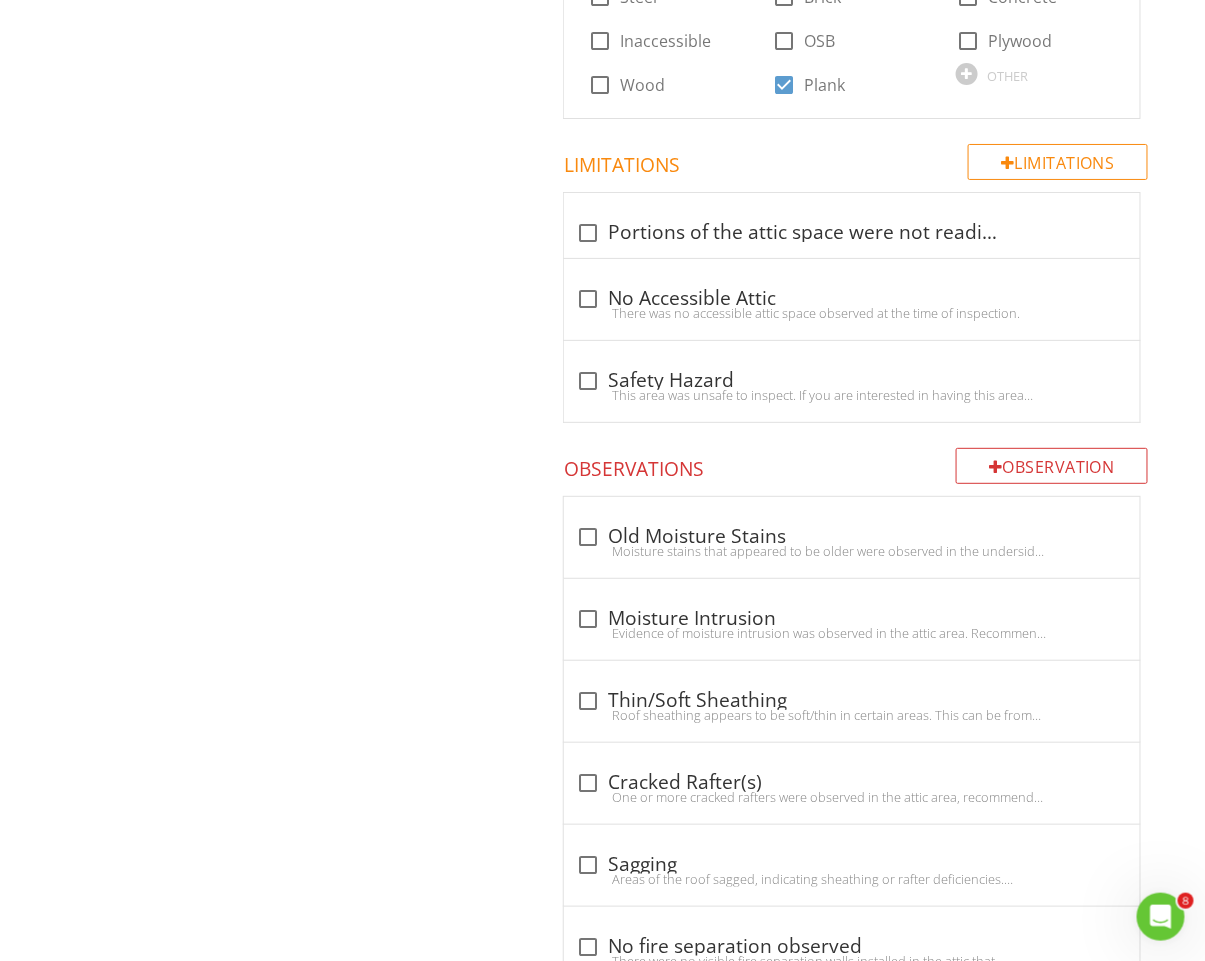 scroll, scrollTop: 2230, scrollLeft: 0, axis: vertical 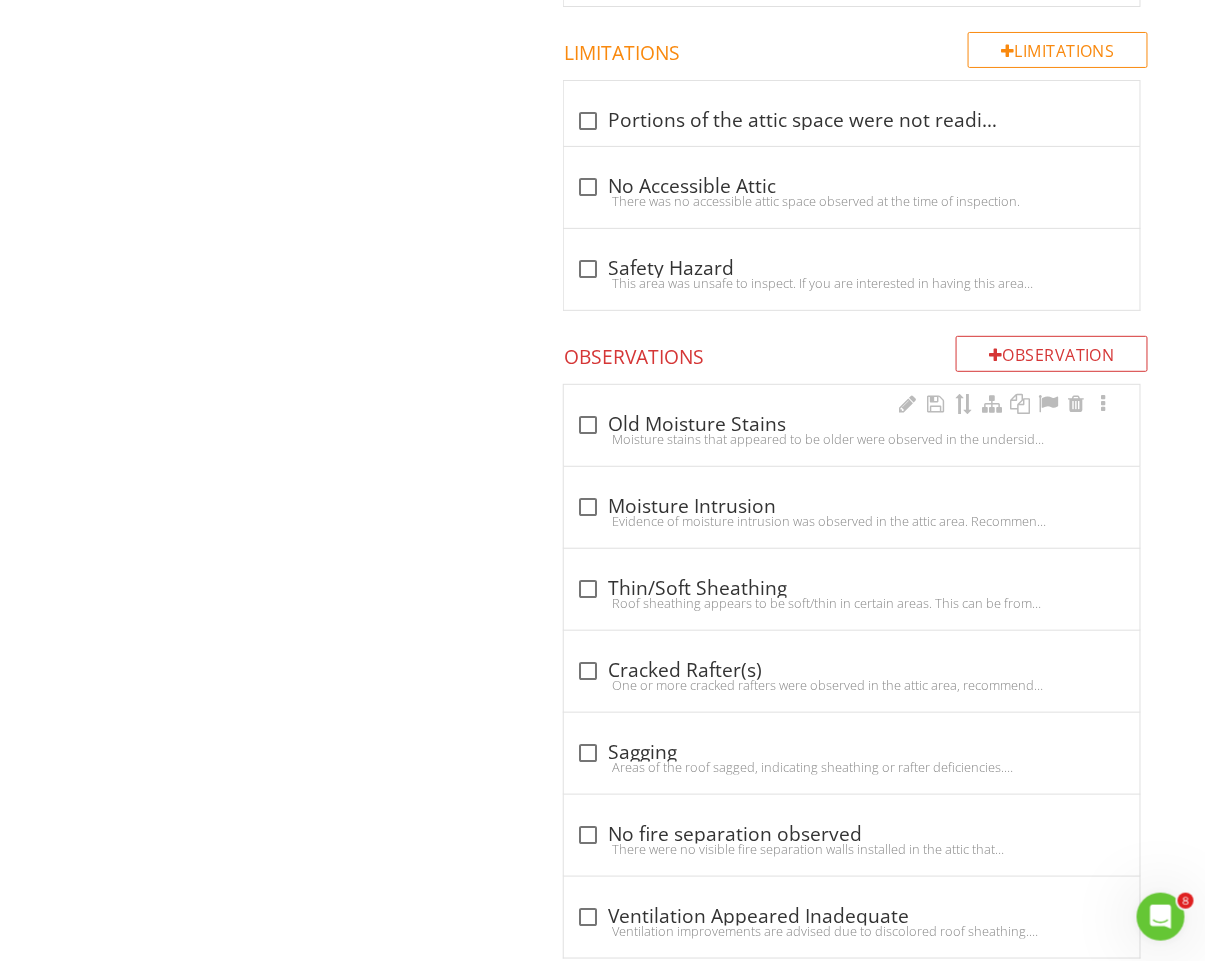 click on "Moisture stains that appeared to be older were observed in the underside of roof sheathing in the attic space. These stains are likely from a previous roof covering and do not appear to be active. Recommend monitoring periodically." at bounding box center [852, 439] 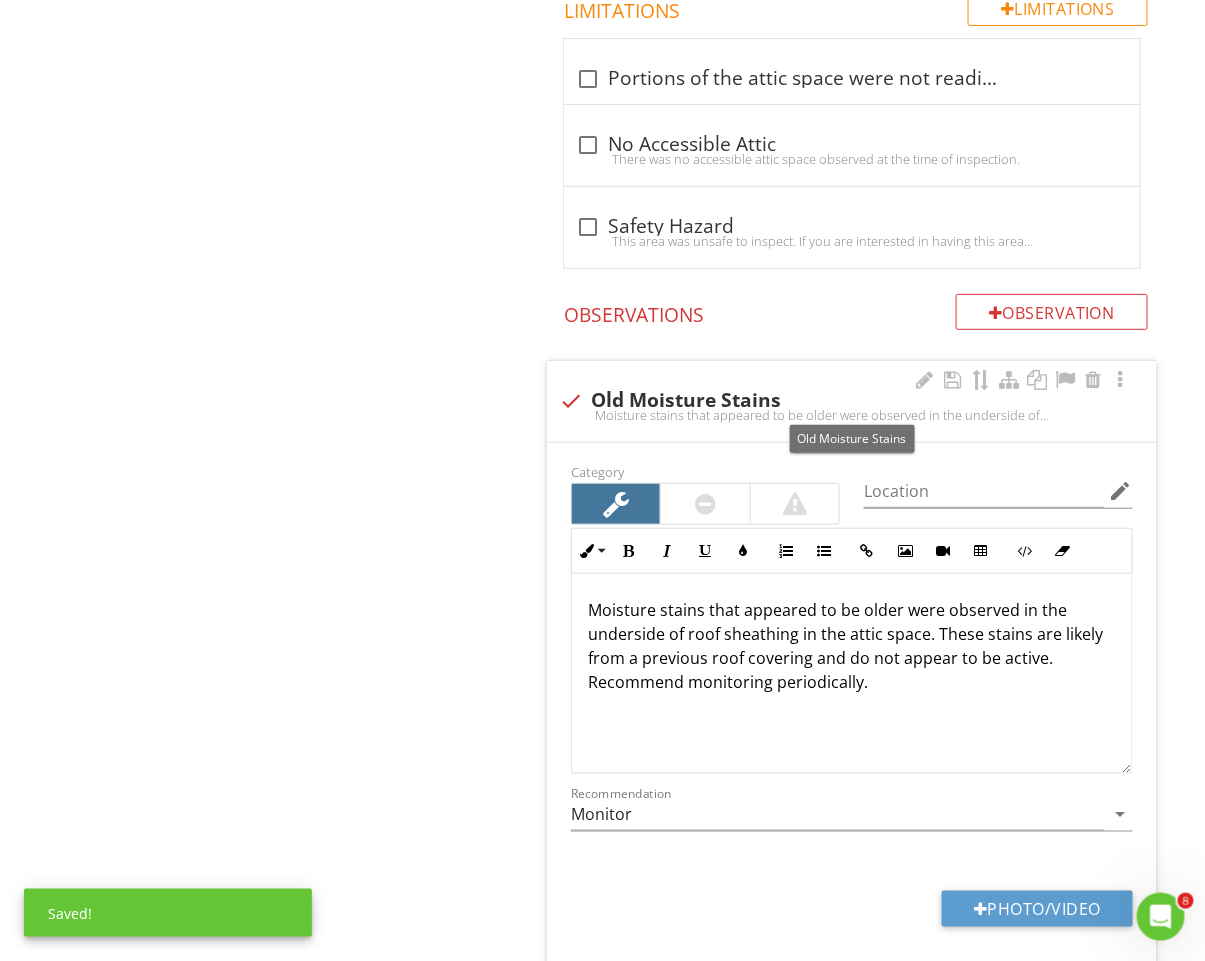 scroll, scrollTop: 2281, scrollLeft: 0, axis: vertical 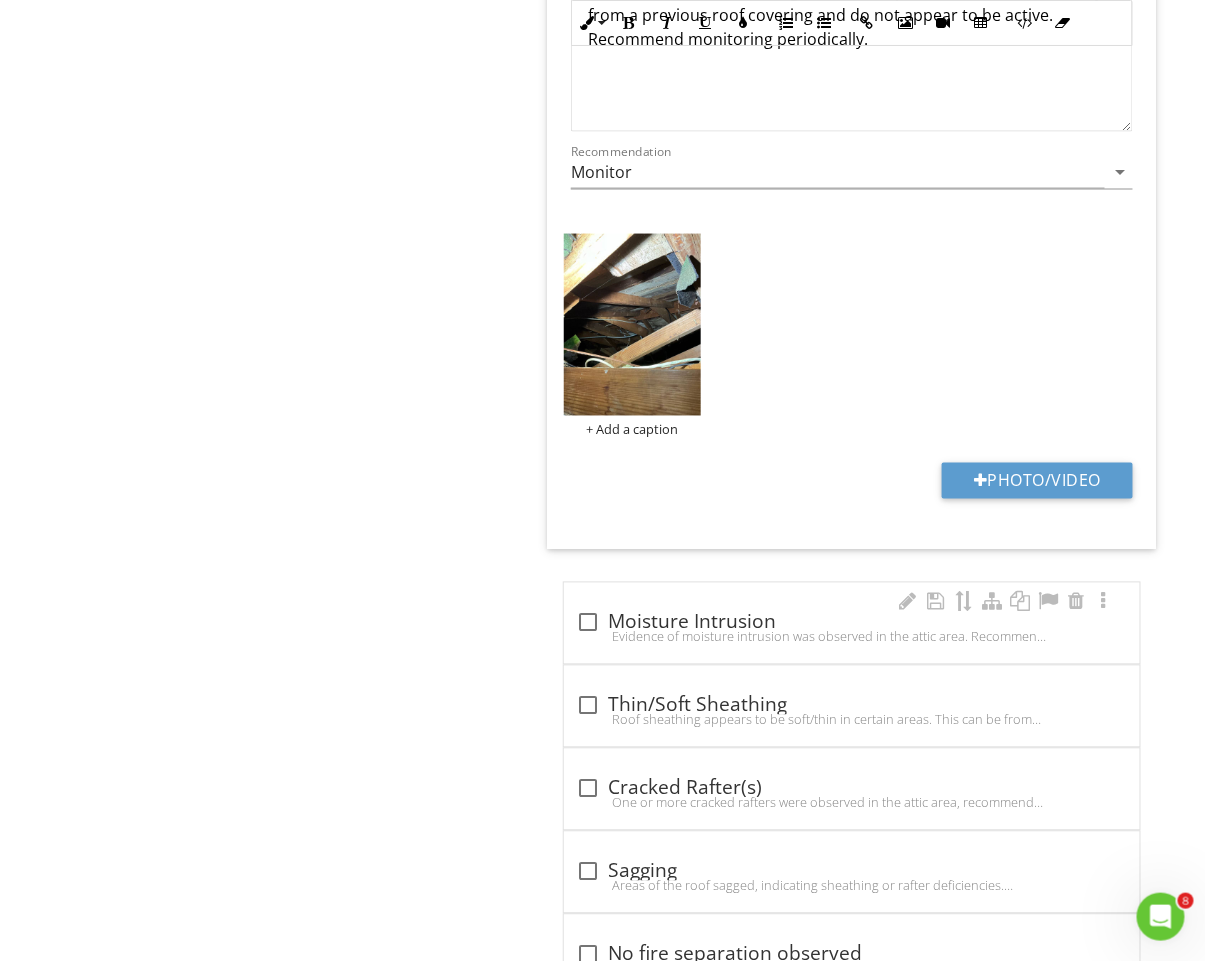click on "check_box_outline_blank
Moisture Intrusion
Evidence of moisture intrusion was observed in the attic area. Recommend contacting a roofing professional to evaluate/repair." at bounding box center (852, 629) 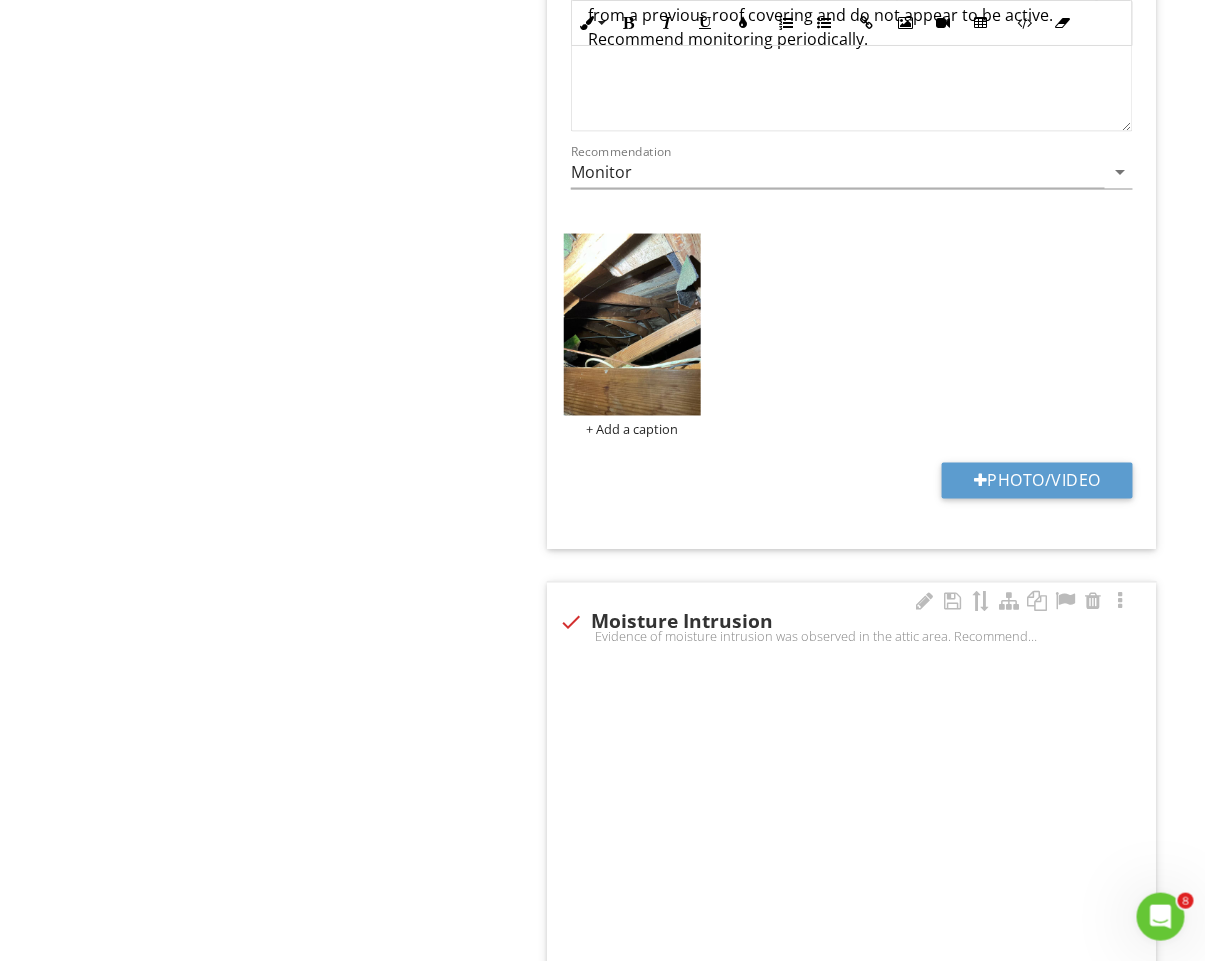 scroll, scrollTop: 2918, scrollLeft: 0, axis: vertical 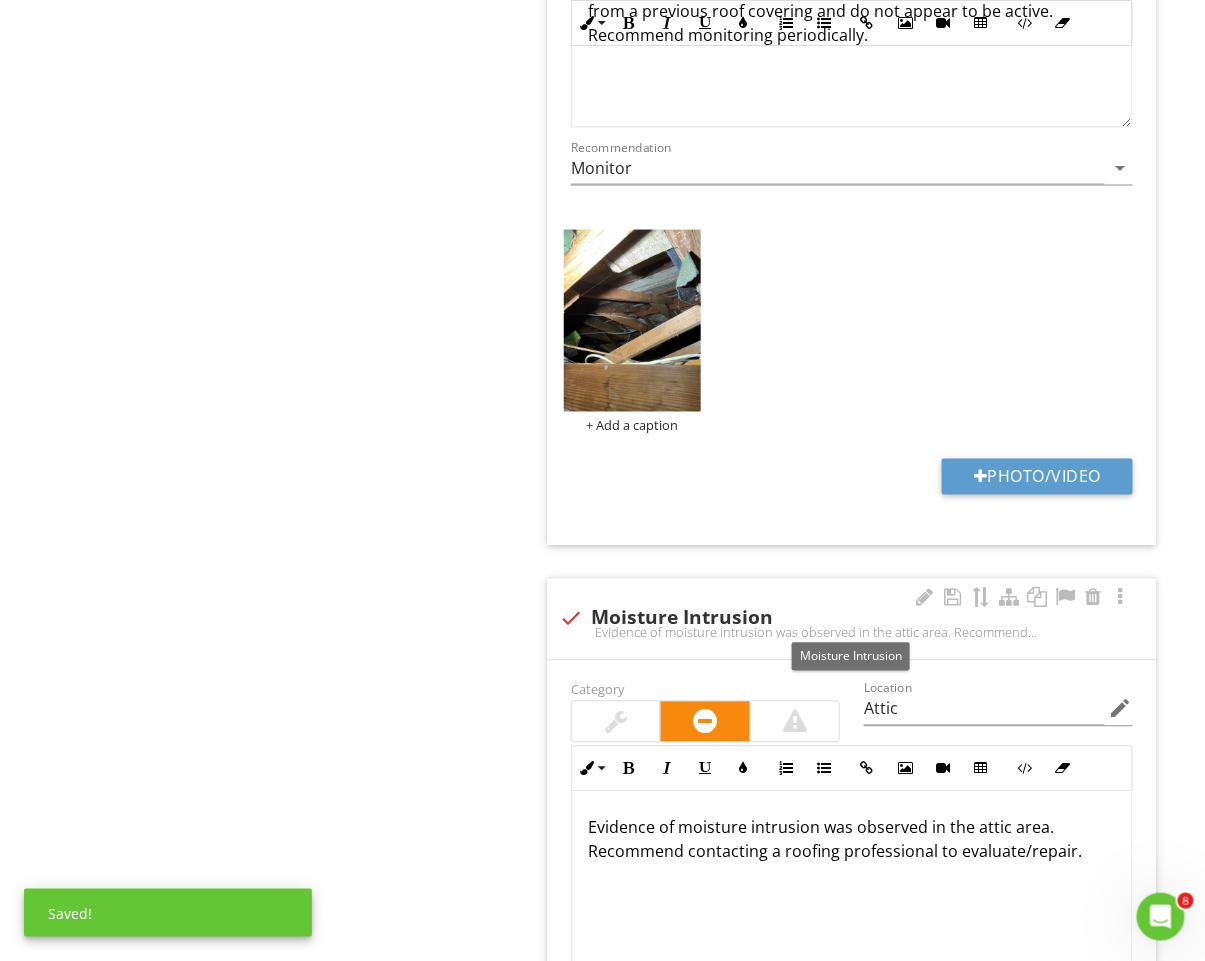 click on "check
Moisture Intrusion" at bounding box center (852, 617) 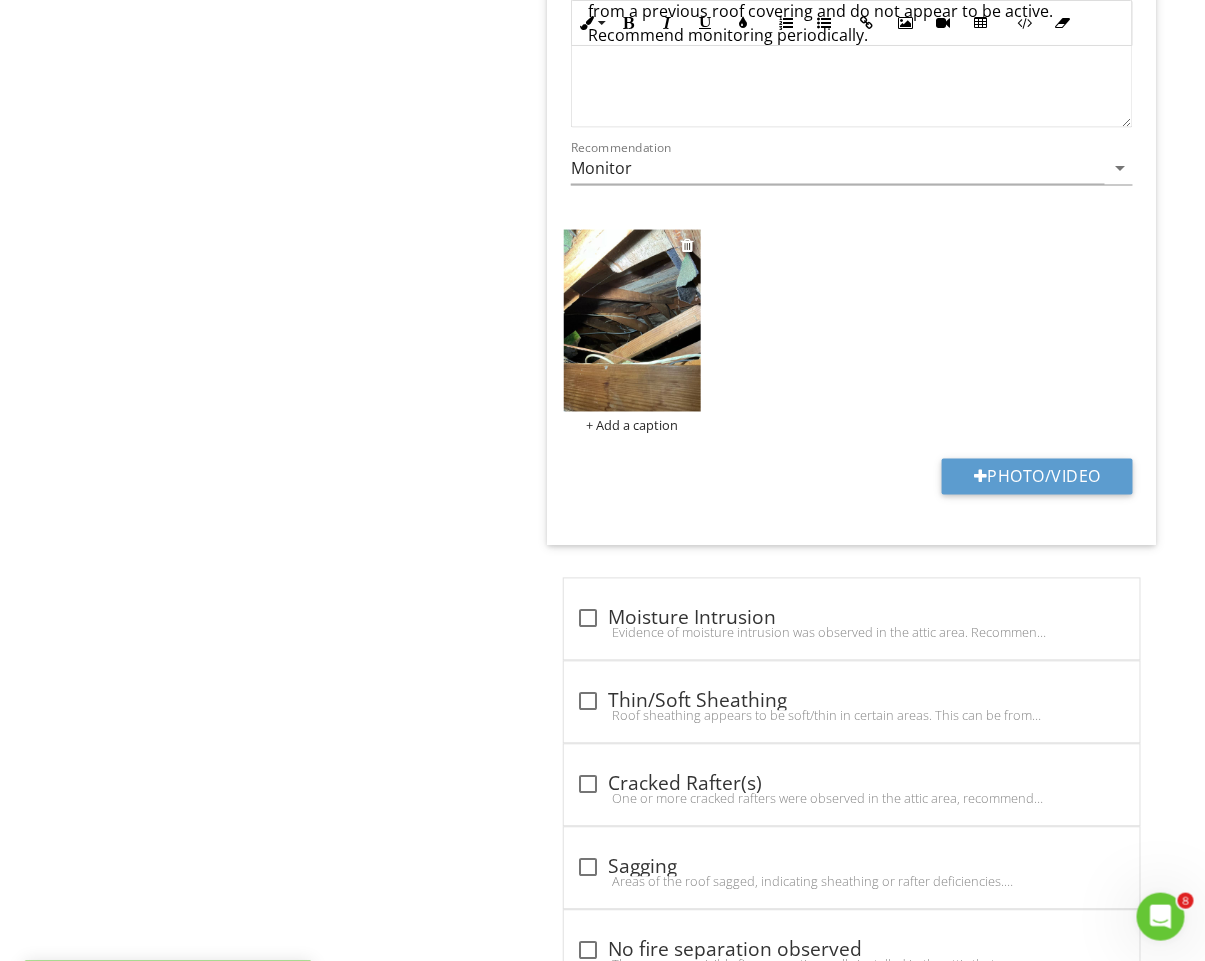 click at bounding box center (632, 321) 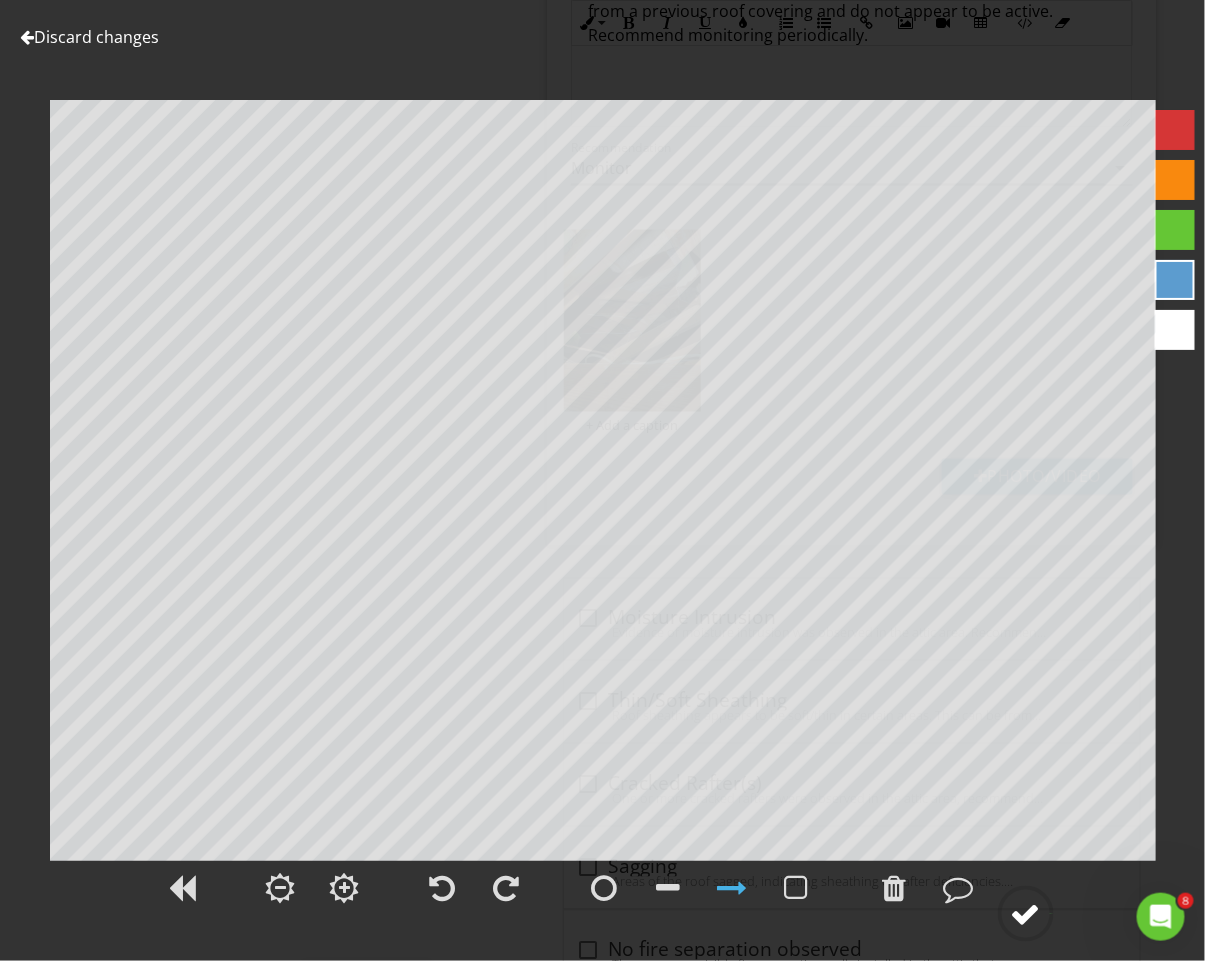 click at bounding box center [1026, 914] 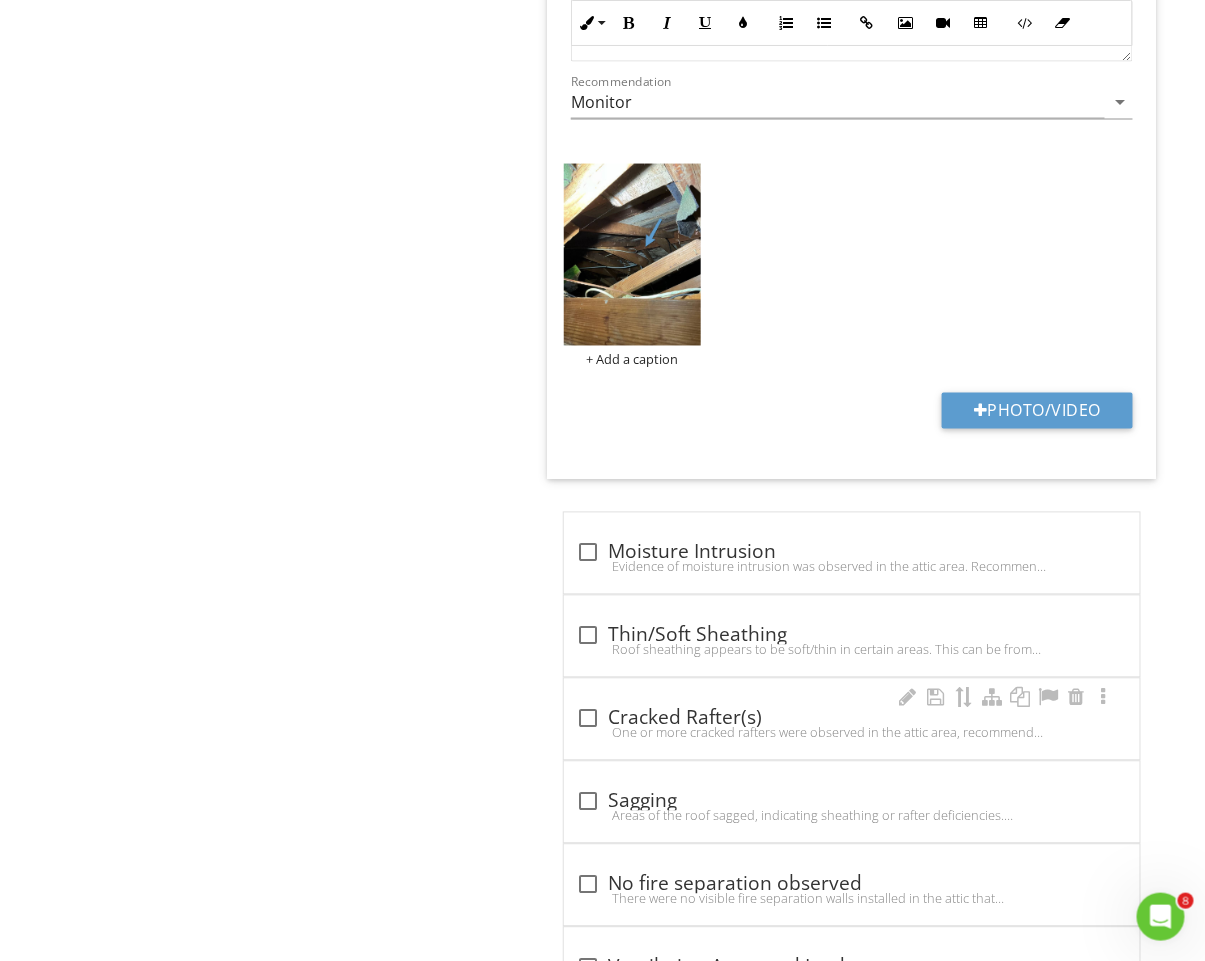 scroll, scrollTop: 3086, scrollLeft: 0, axis: vertical 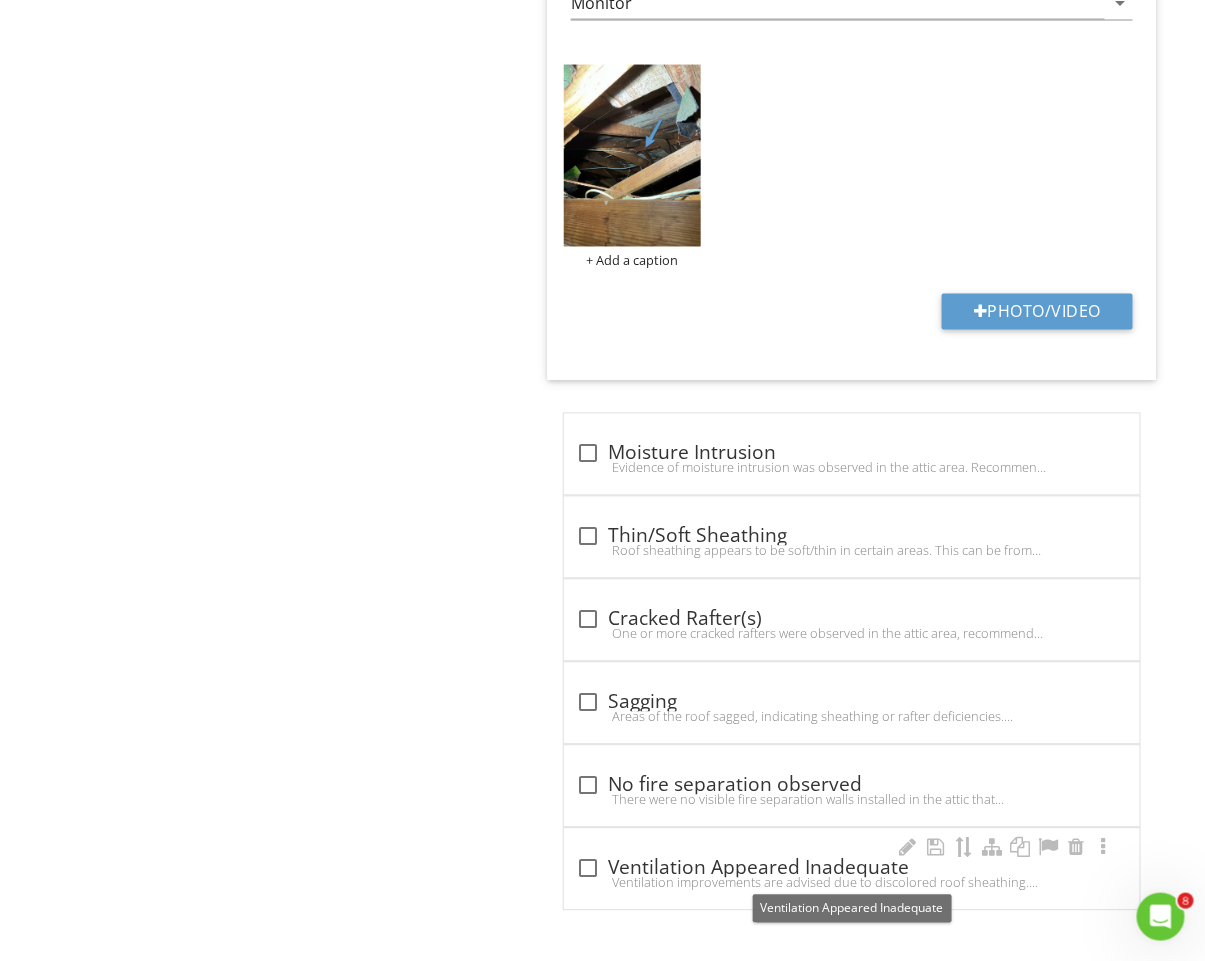 click on "check_box_outline_blank
Ventilation Appeared Inadequate" at bounding box center [852, 869] 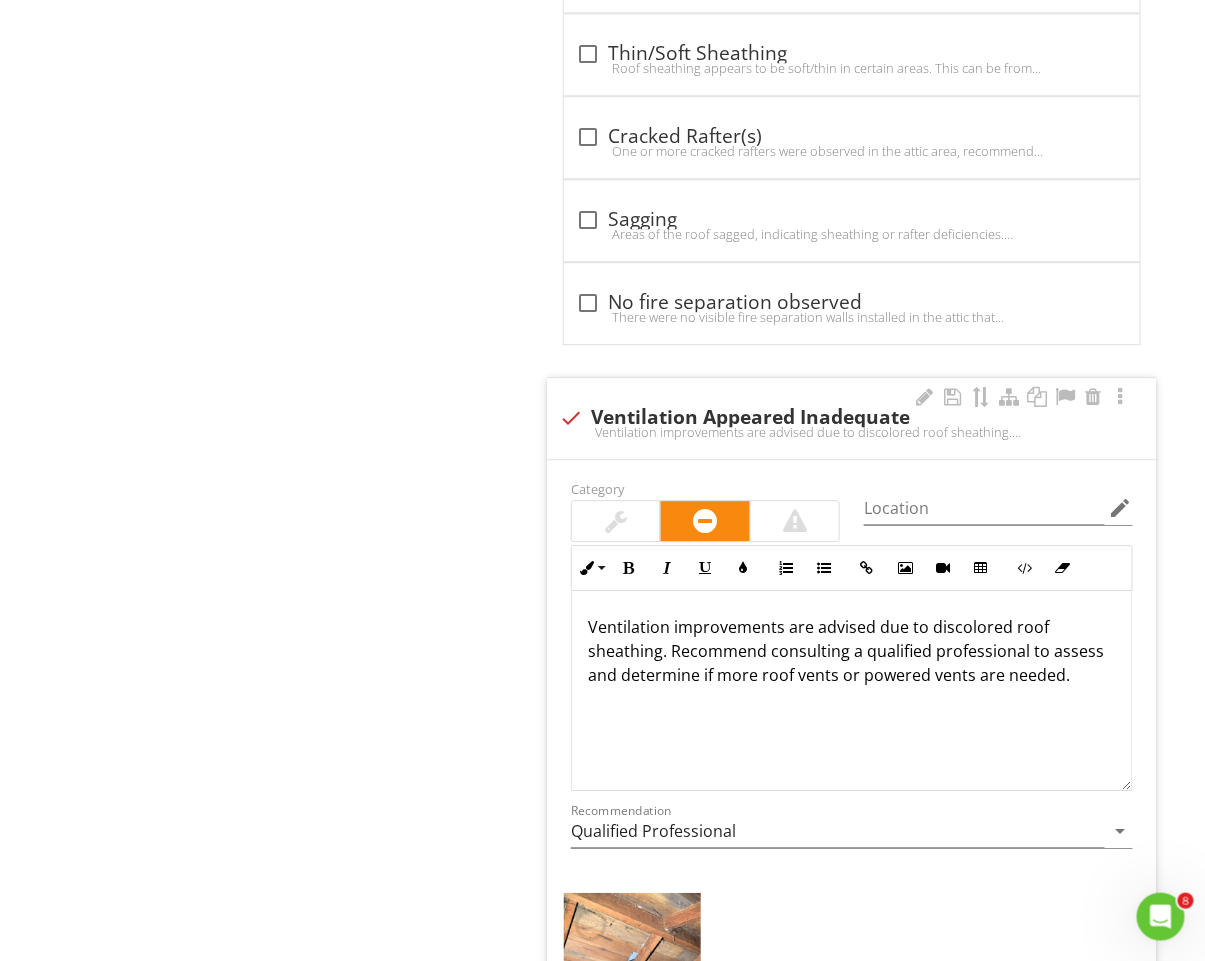 scroll, scrollTop: 3572, scrollLeft: 0, axis: vertical 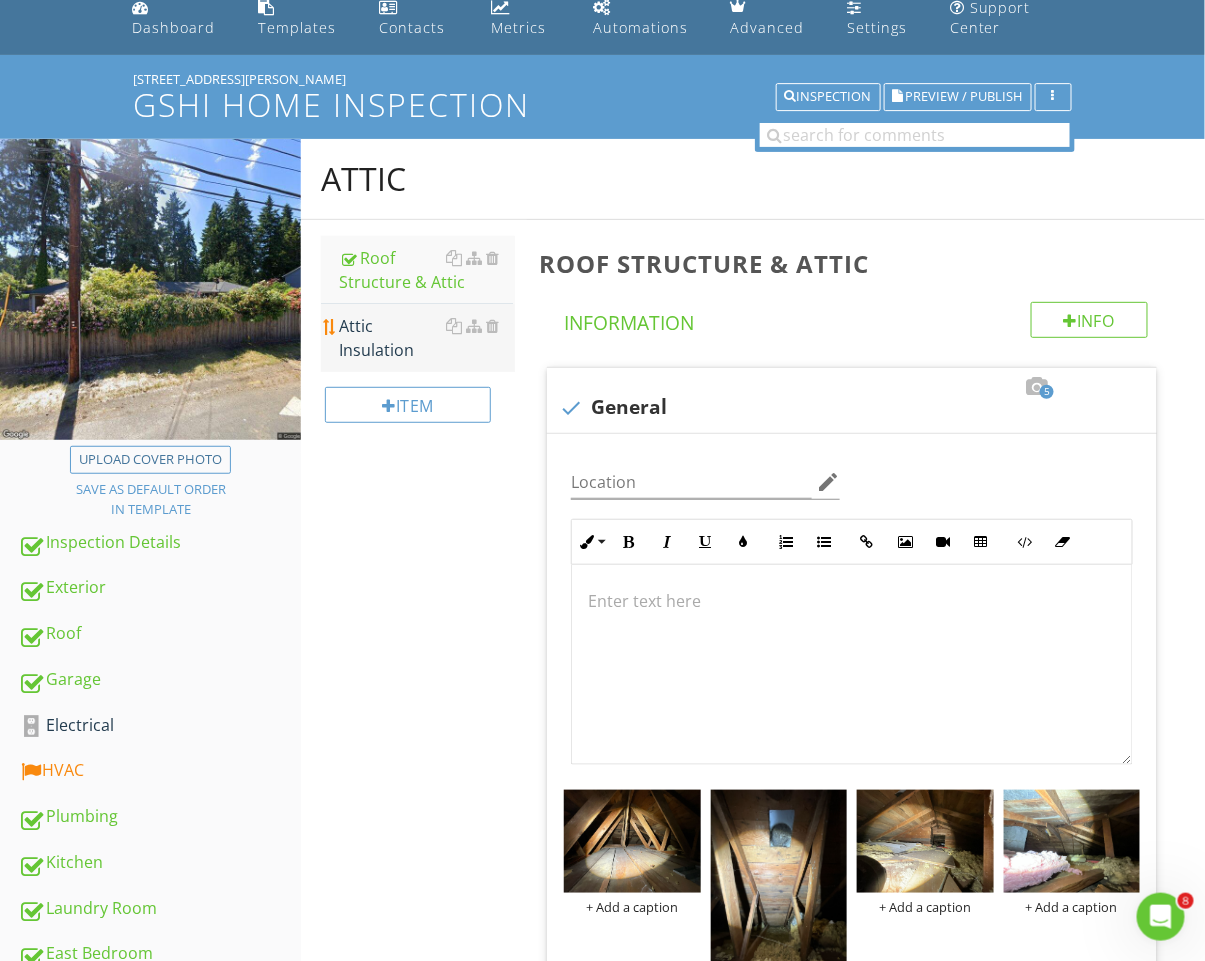 click on "Attic Insulation" at bounding box center (427, 338) 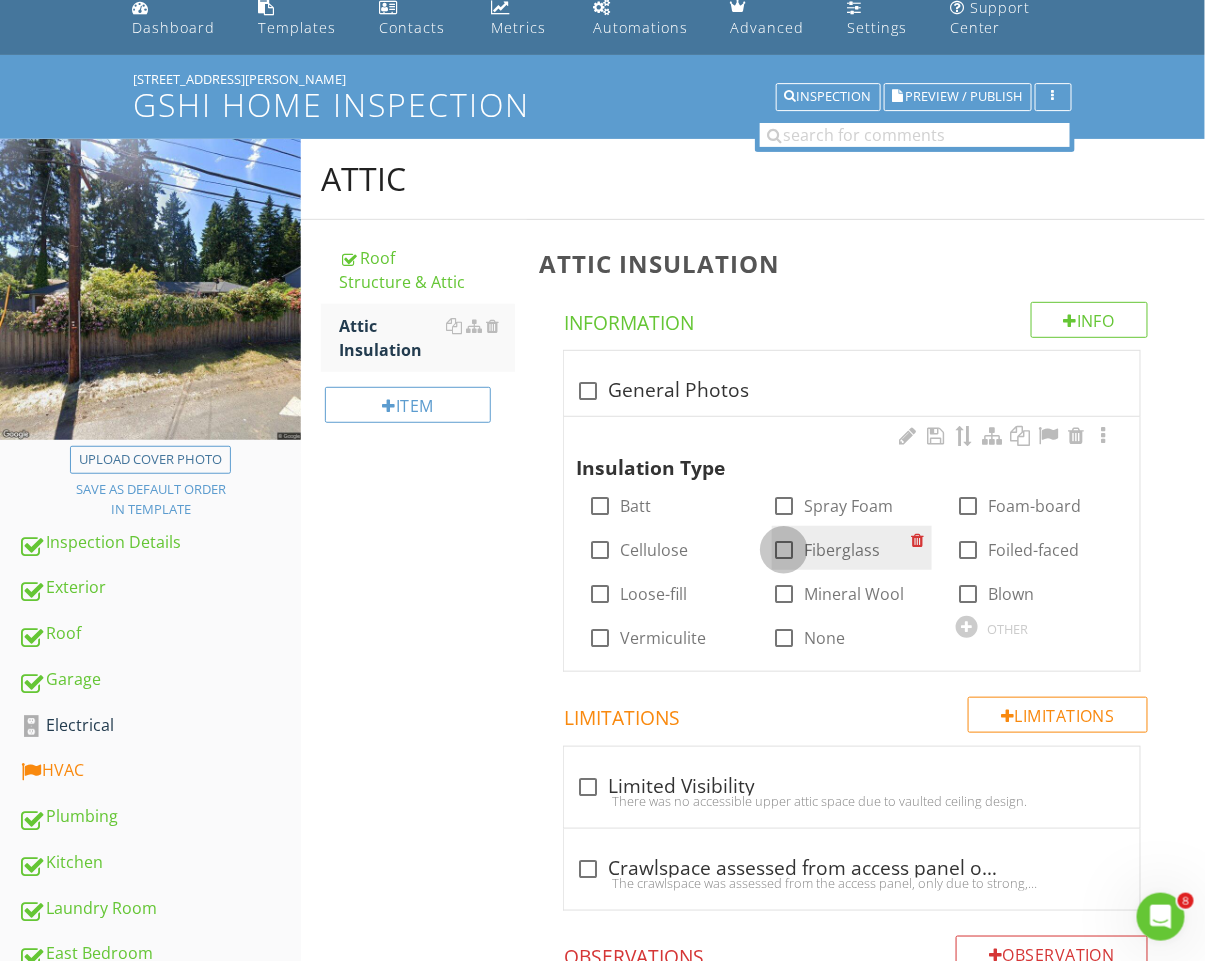 click at bounding box center (784, 550) 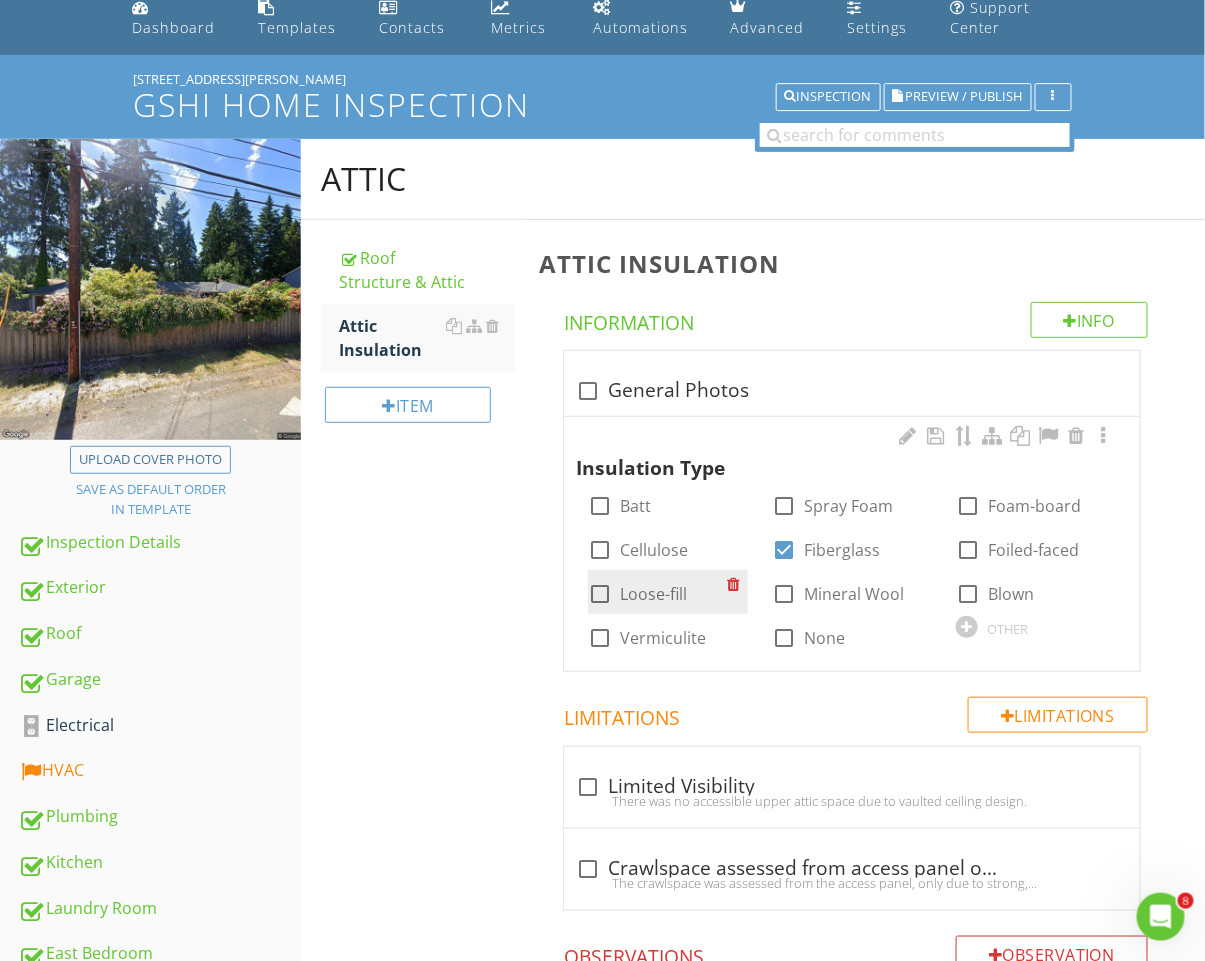 click on "Loose-fill" at bounding box center [653, 594] 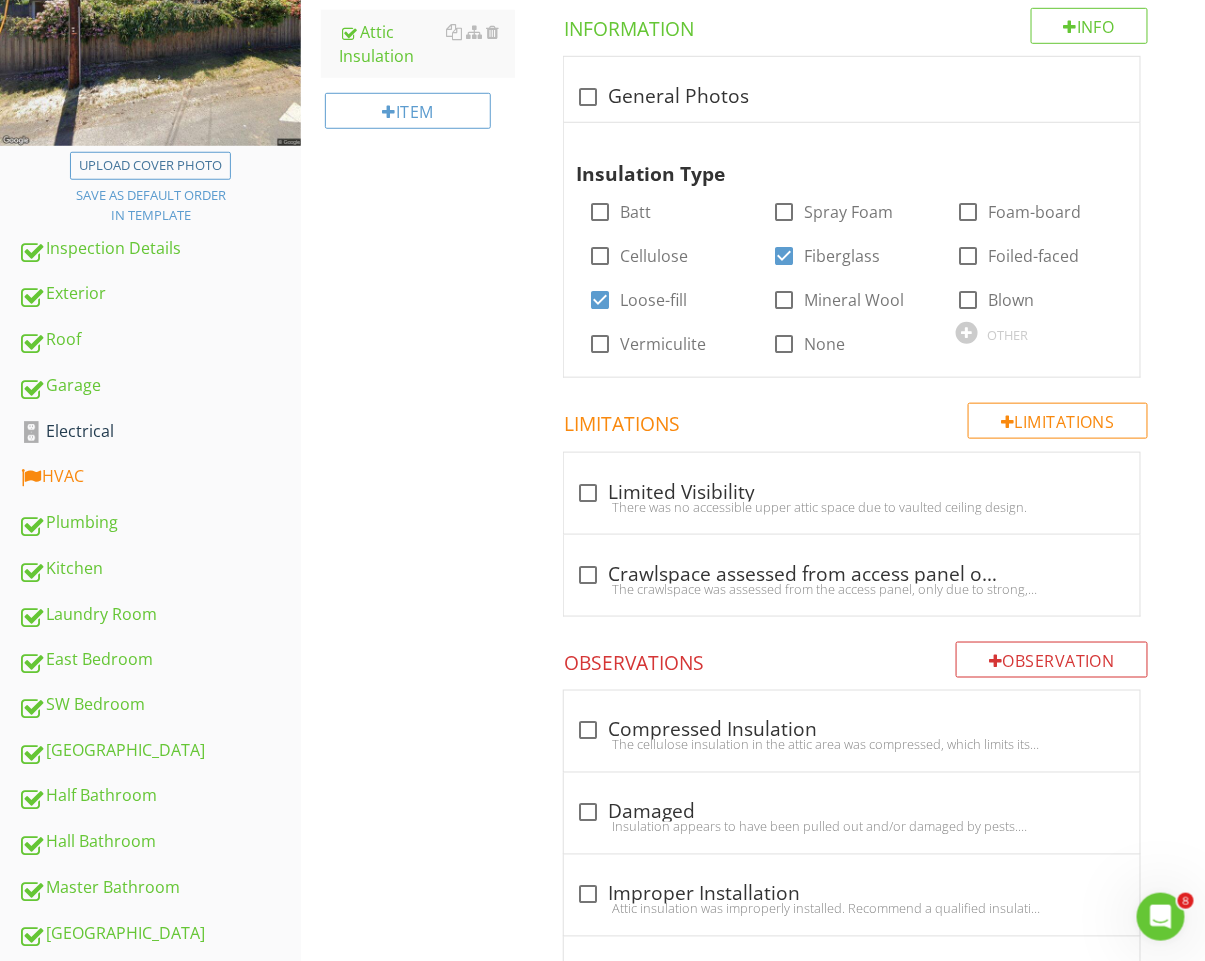 scroll, scrollTop: 363, scrollLeft: 0, axis: vertical 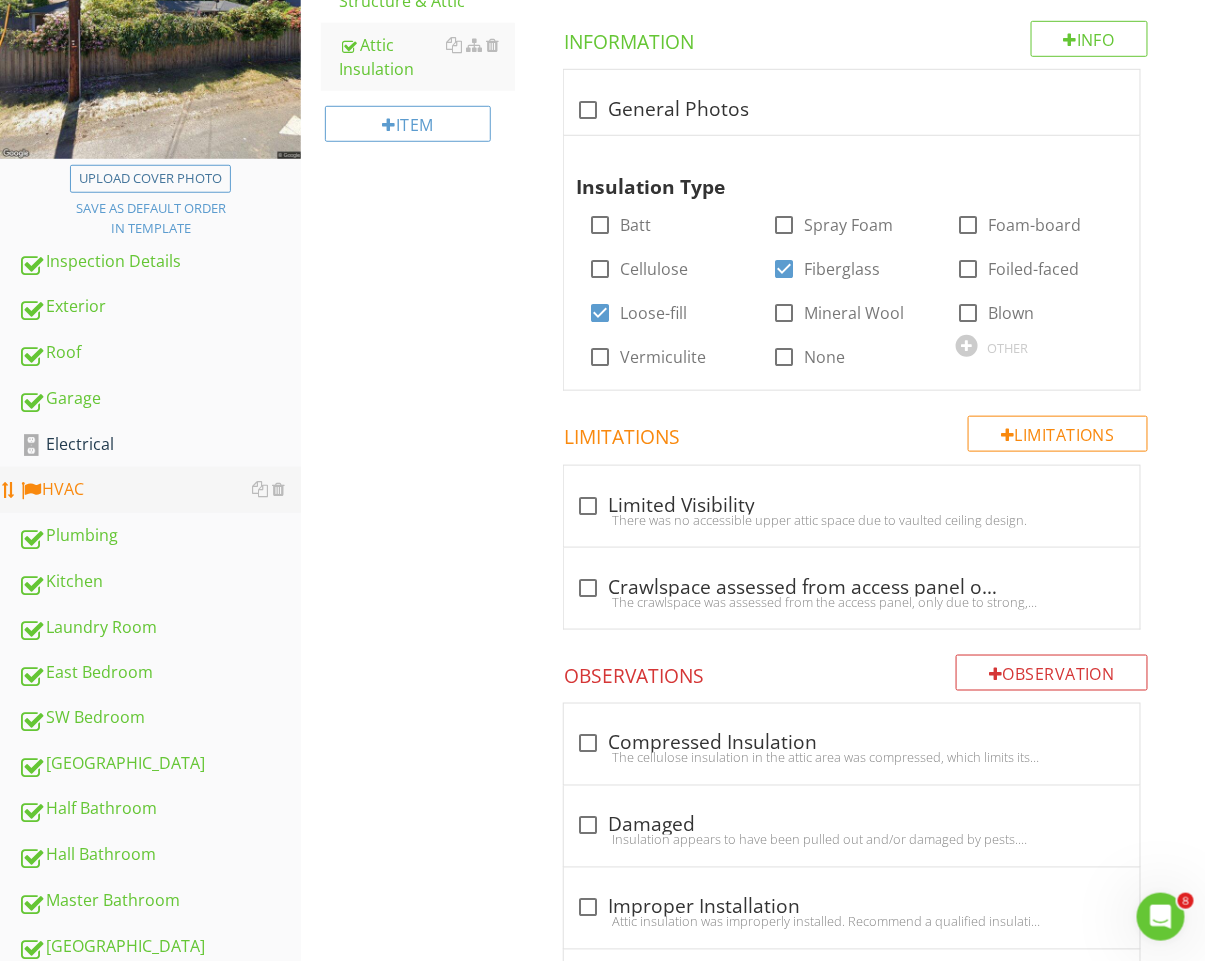 click on "HVAC" at bounding box center (159, 490) 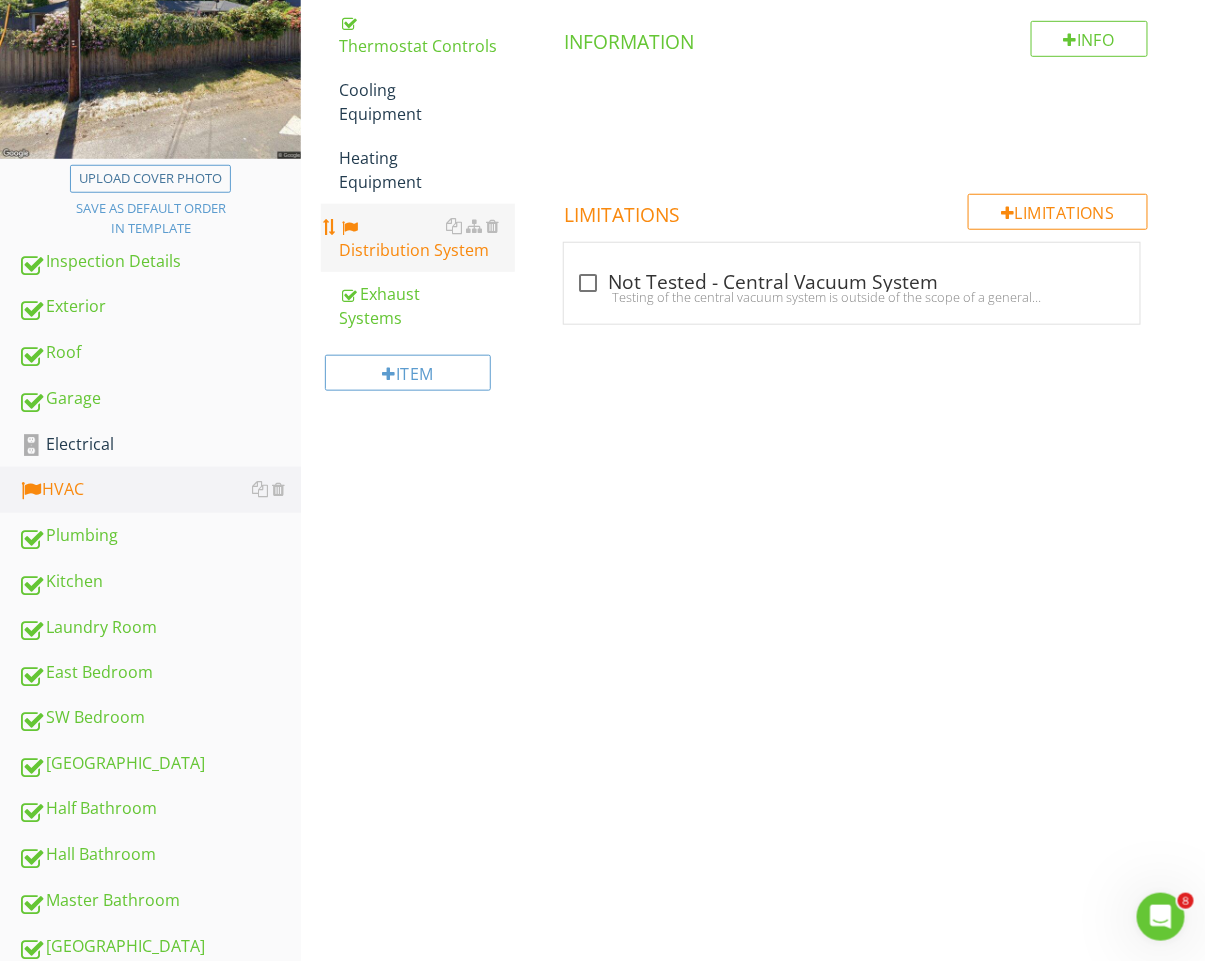 scroll, scrollTop: 86, scrollLeft: 0, axis: vertical 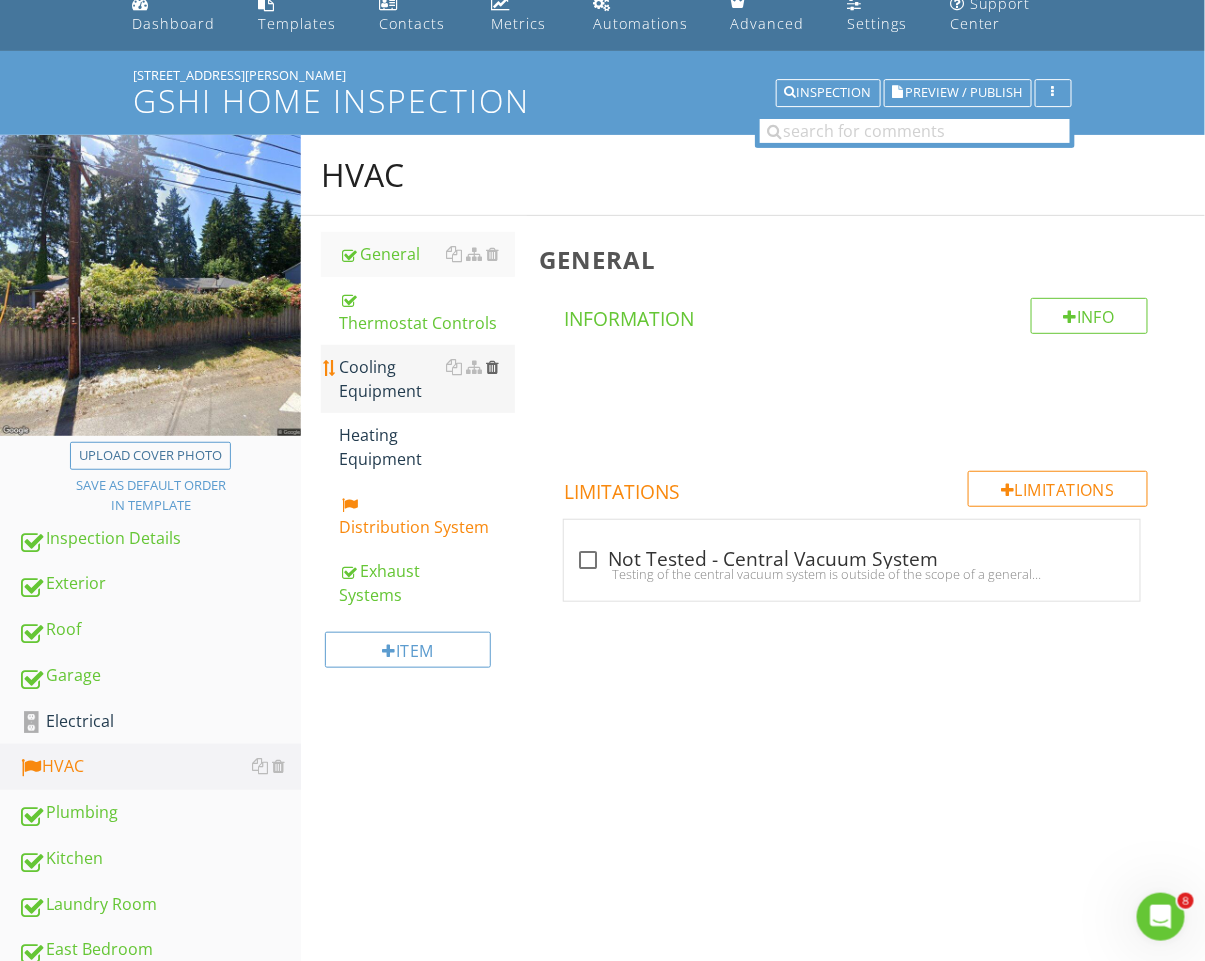 click at bounding box center (492, 367) 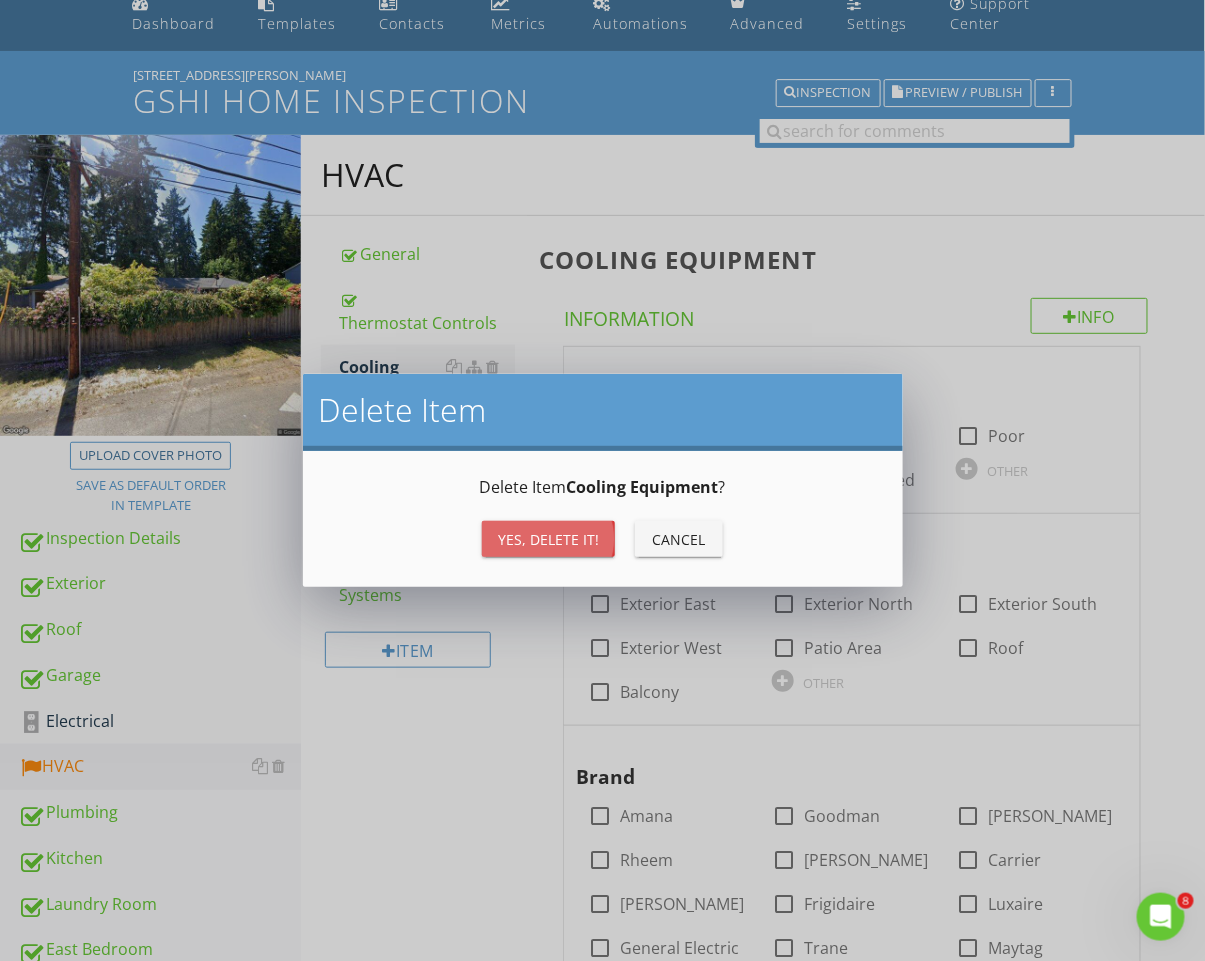 click on "Yes, Delete it!" at bounding box center [548, 539] 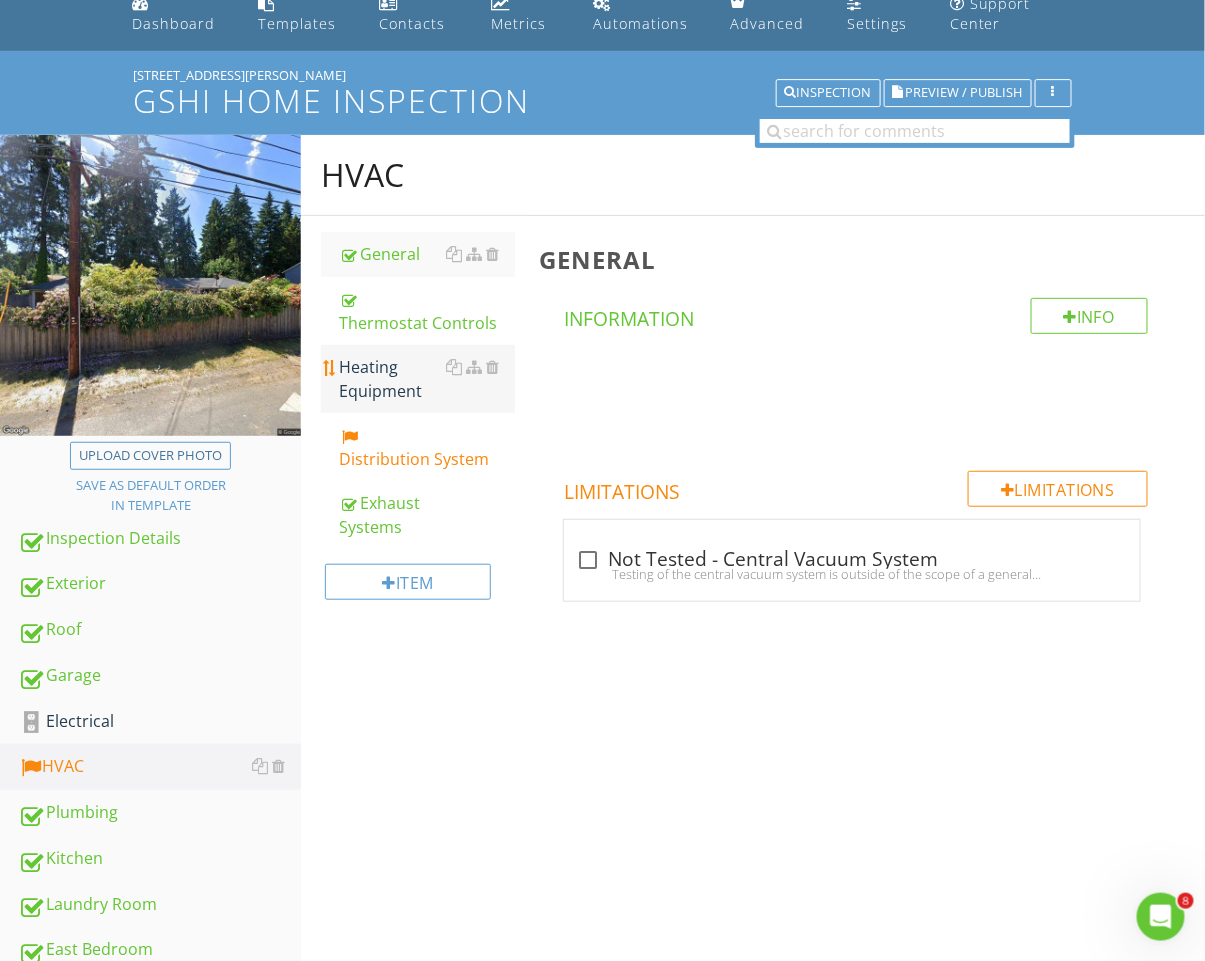 click on "Heating Equipment" at bounding box center [427, 379] 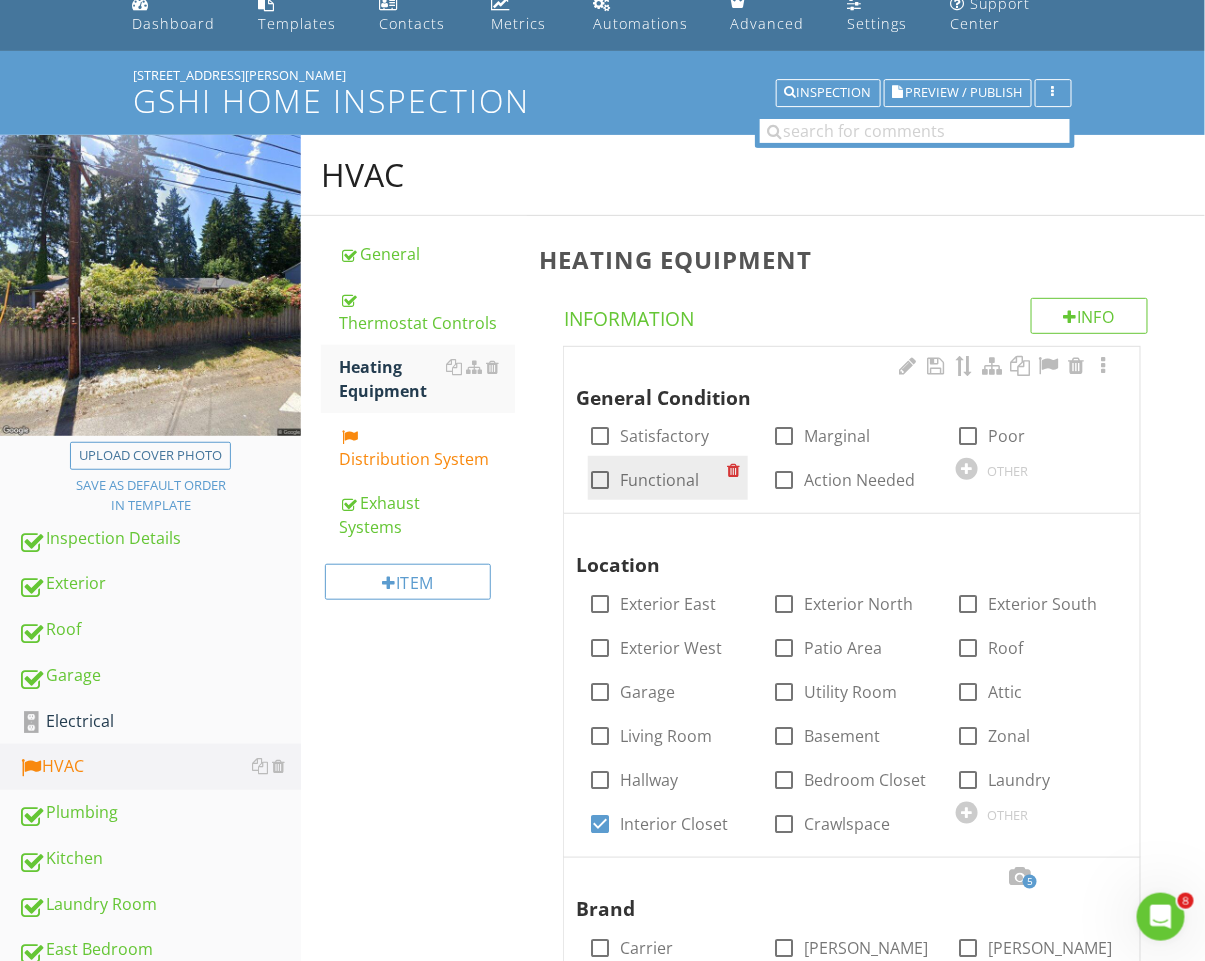 click on "Functional" at bounding box center [659, 480] 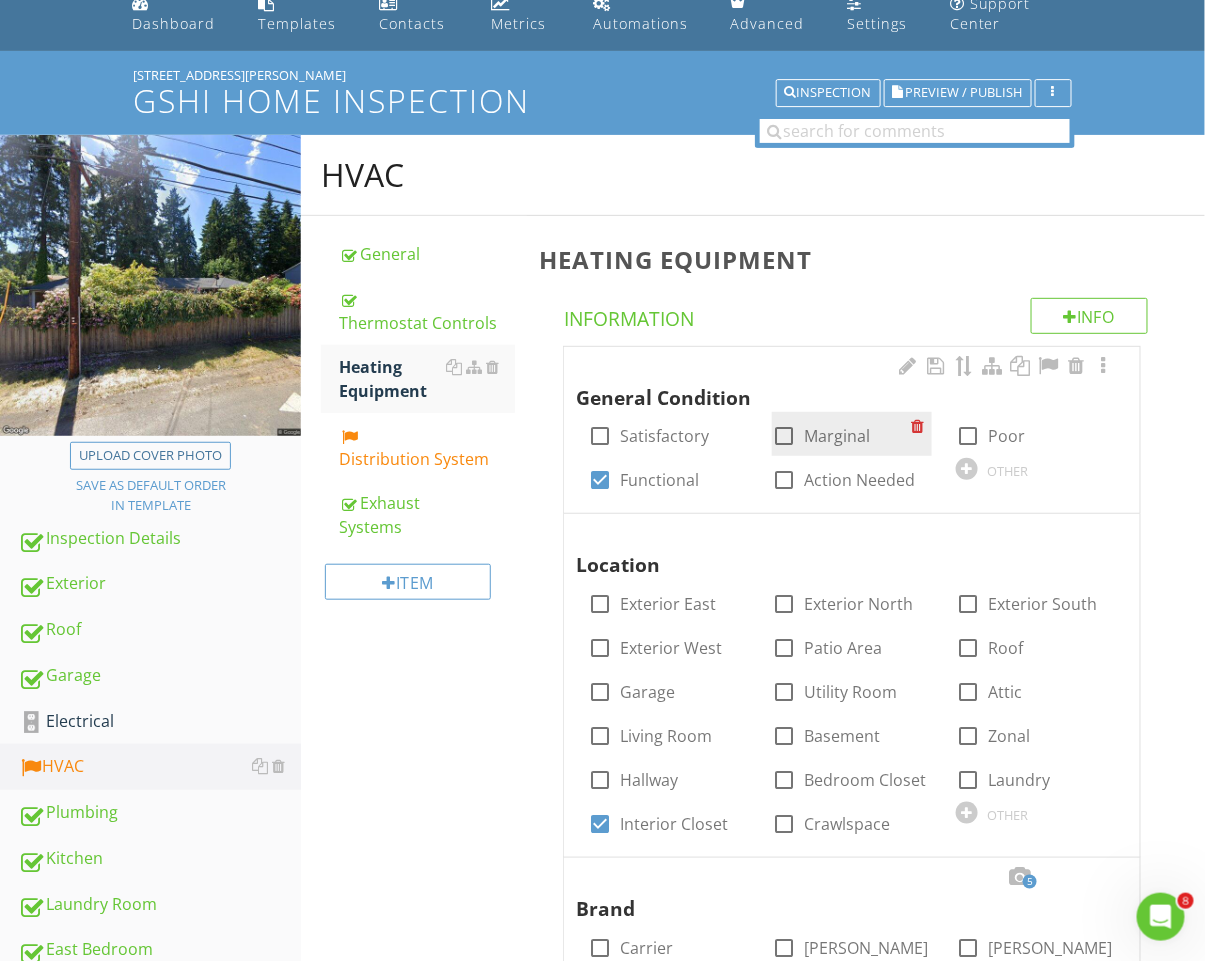 click on "check_box_outline_blank Marginal" at bounding box center [841, 434] 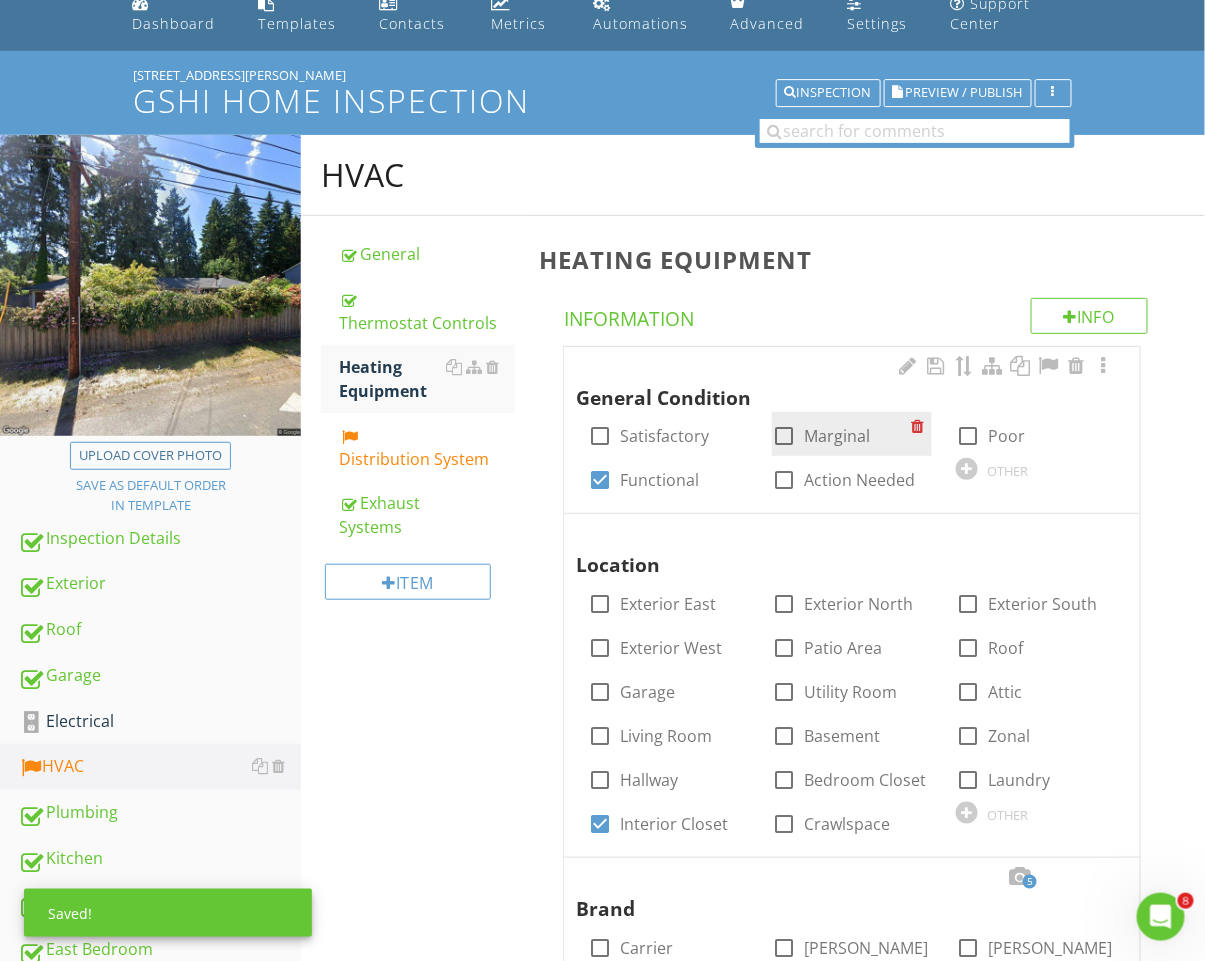 click on "Marginal" at bounding box center (837, 436) 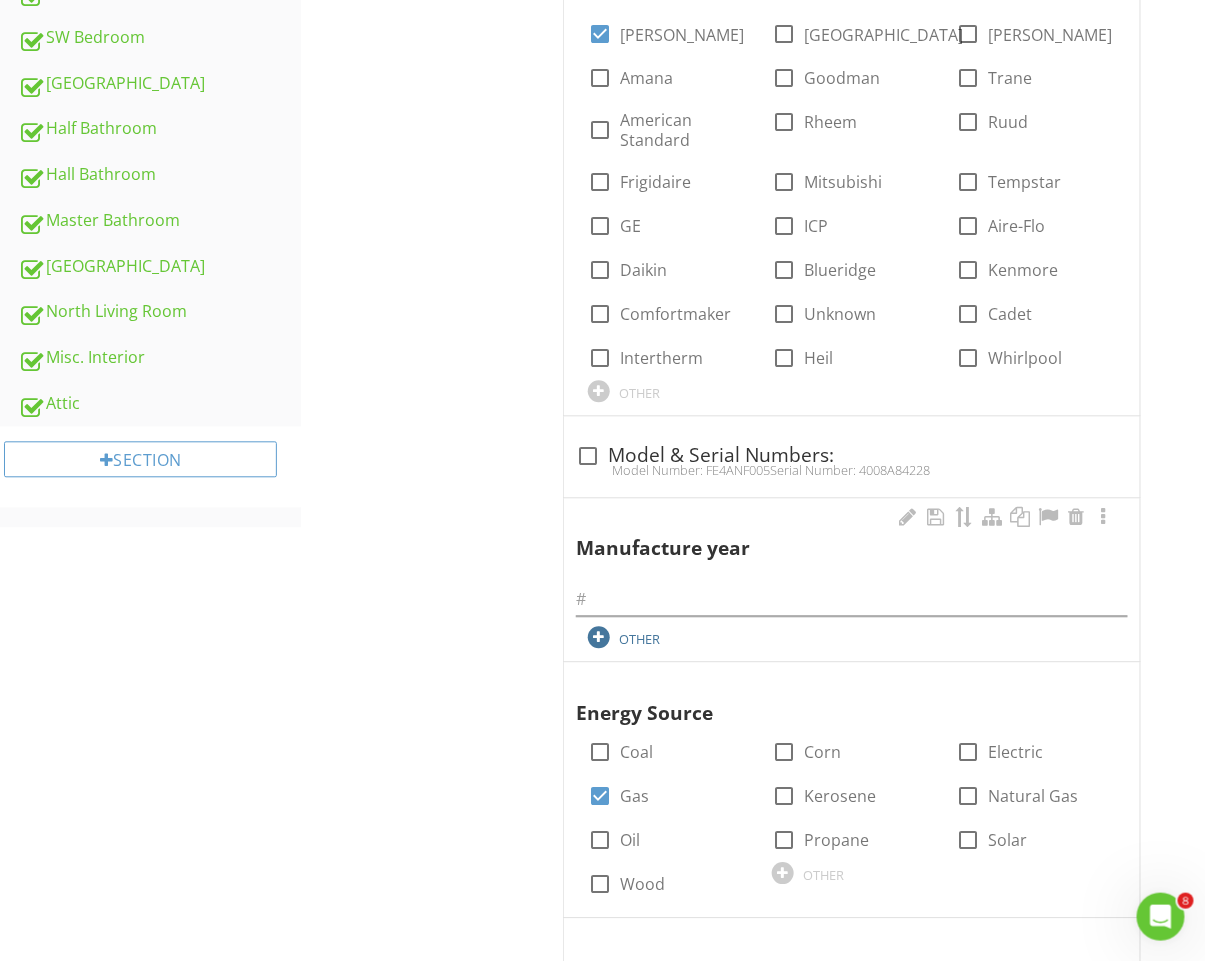 scroll, scrollTop: 1067, scrollLeft: 0, axis: vertical 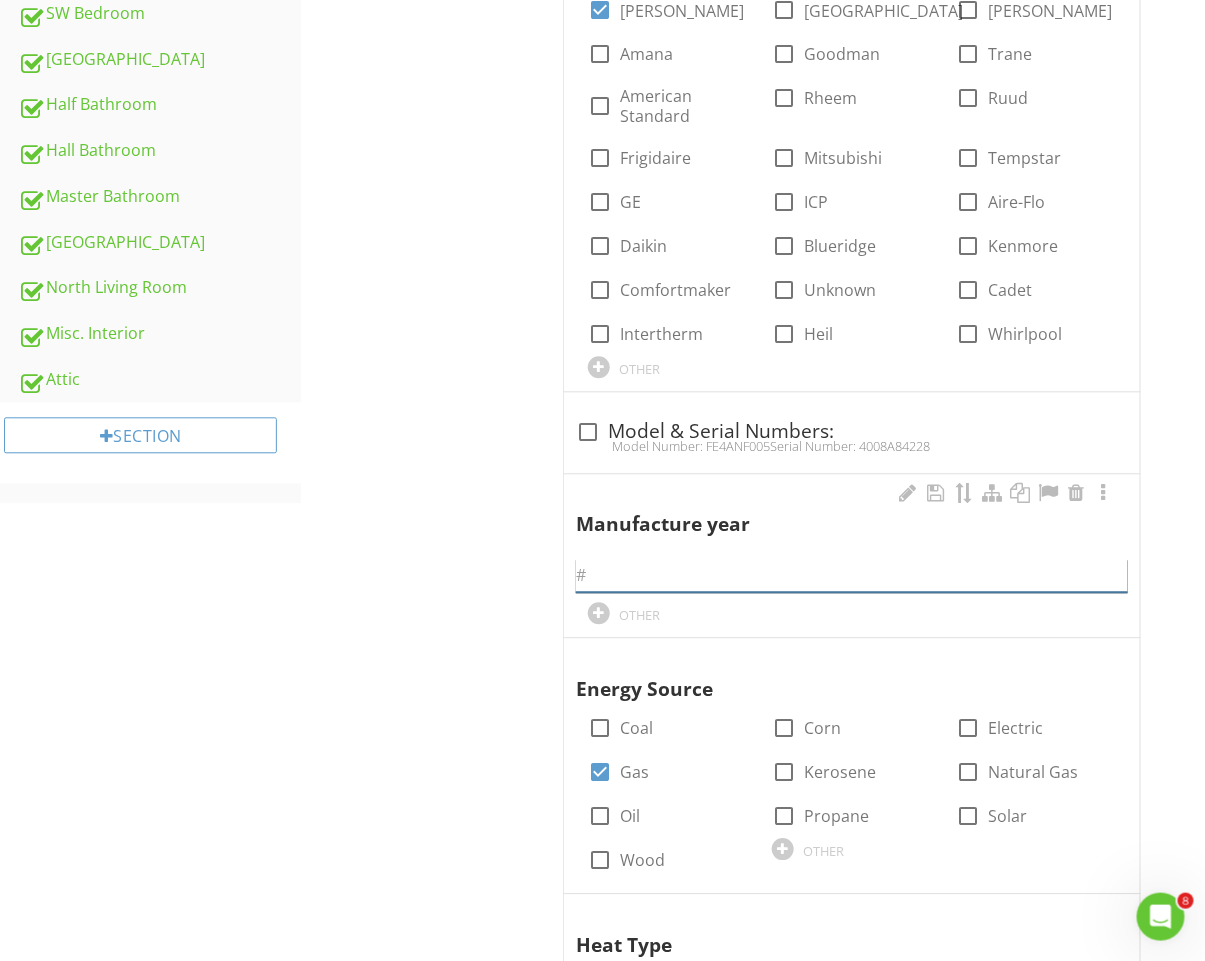 click at bounding box center (852, 576) 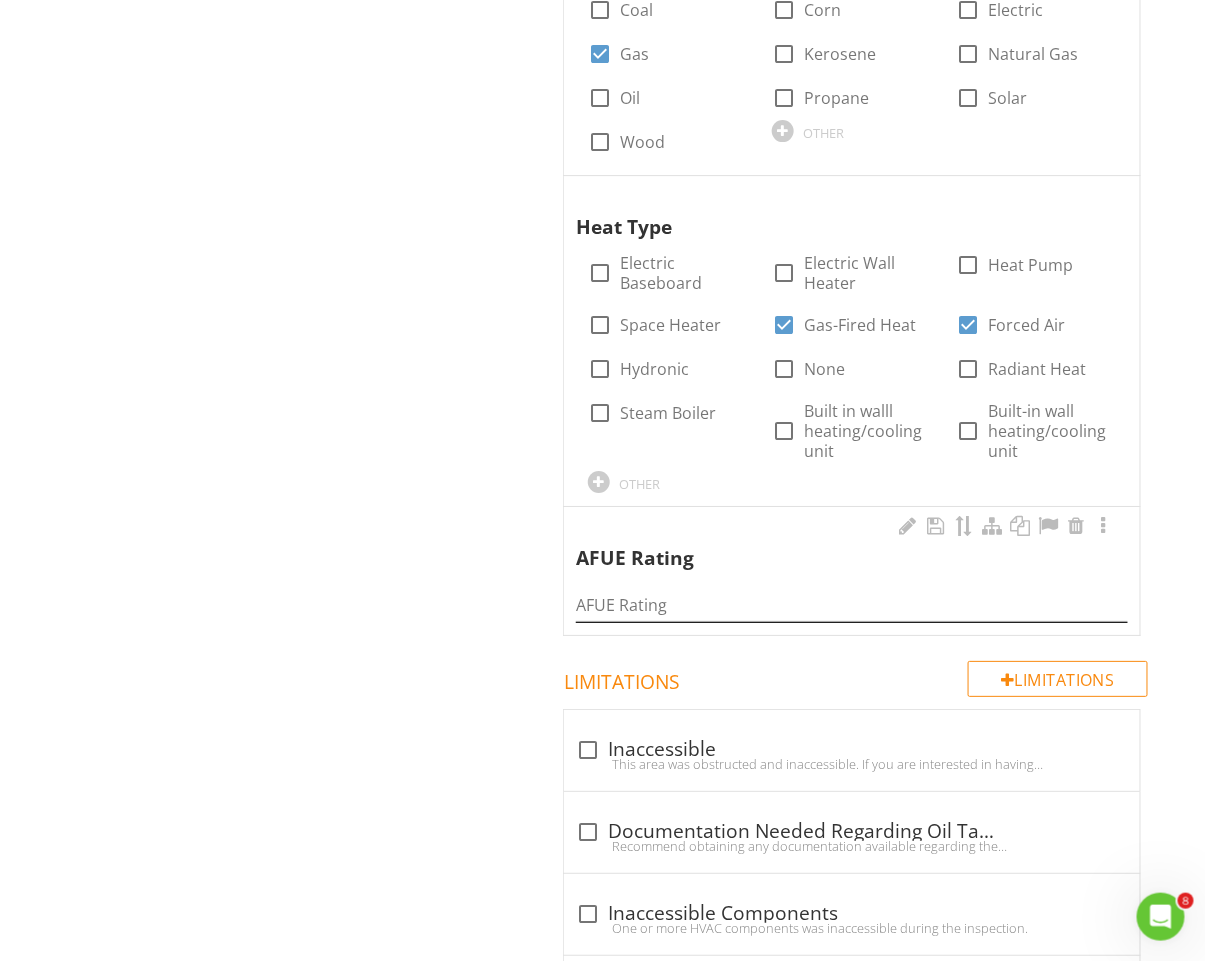 scroll, scrollTop: 1825, scrollLeft: 0, axis: vertical 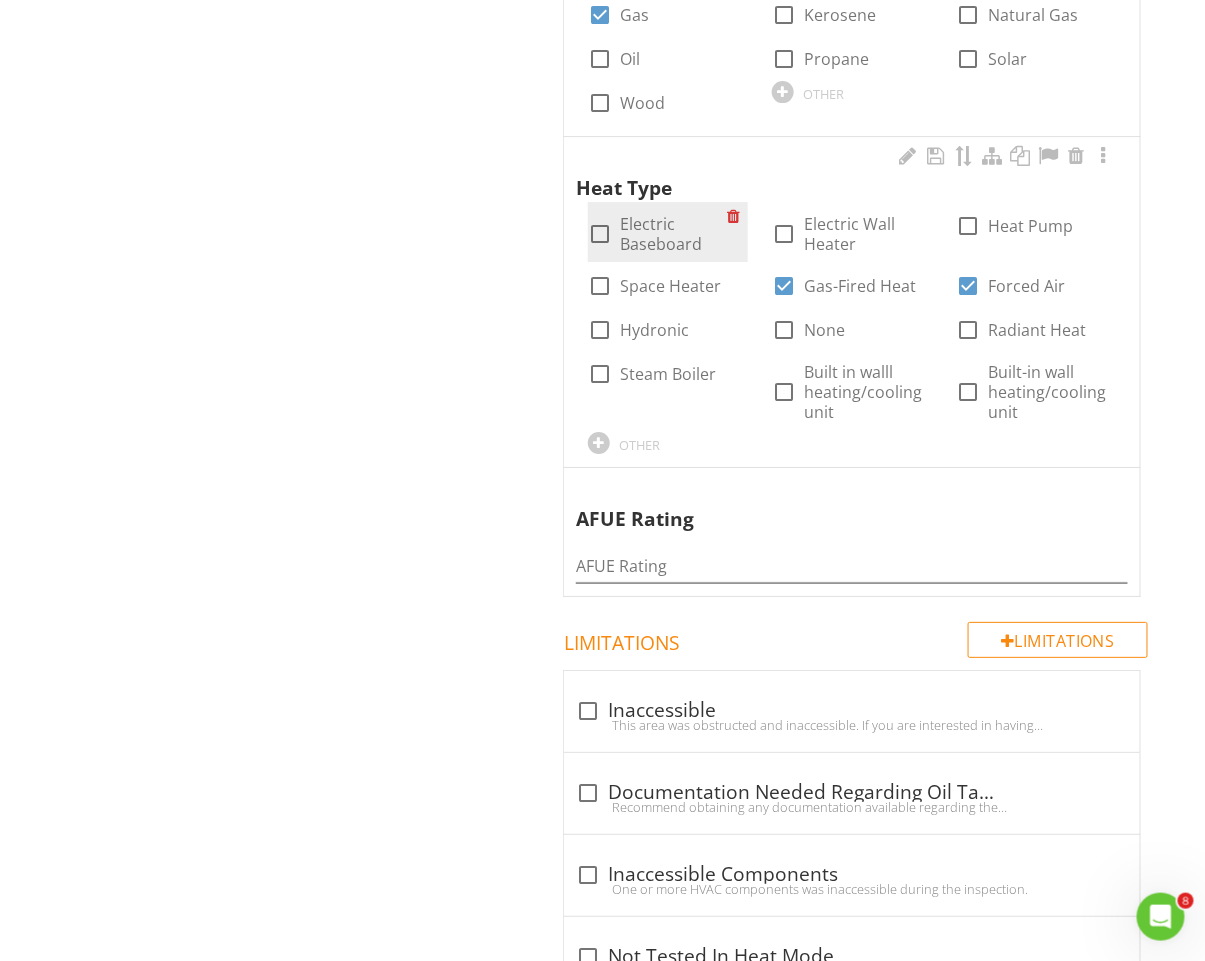 type on "1995" 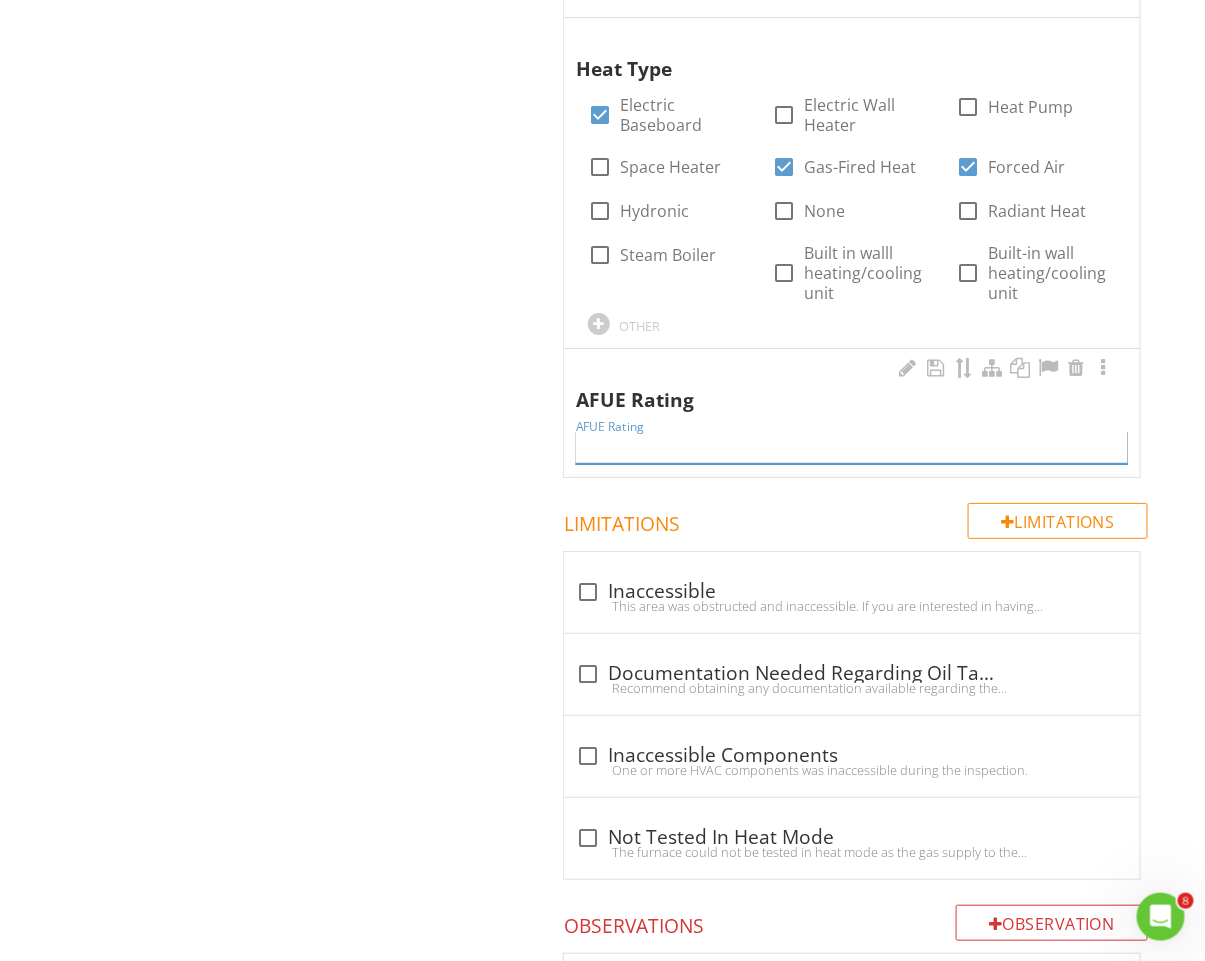 click on "AFUE Rating" at bounding box center (852, 447) 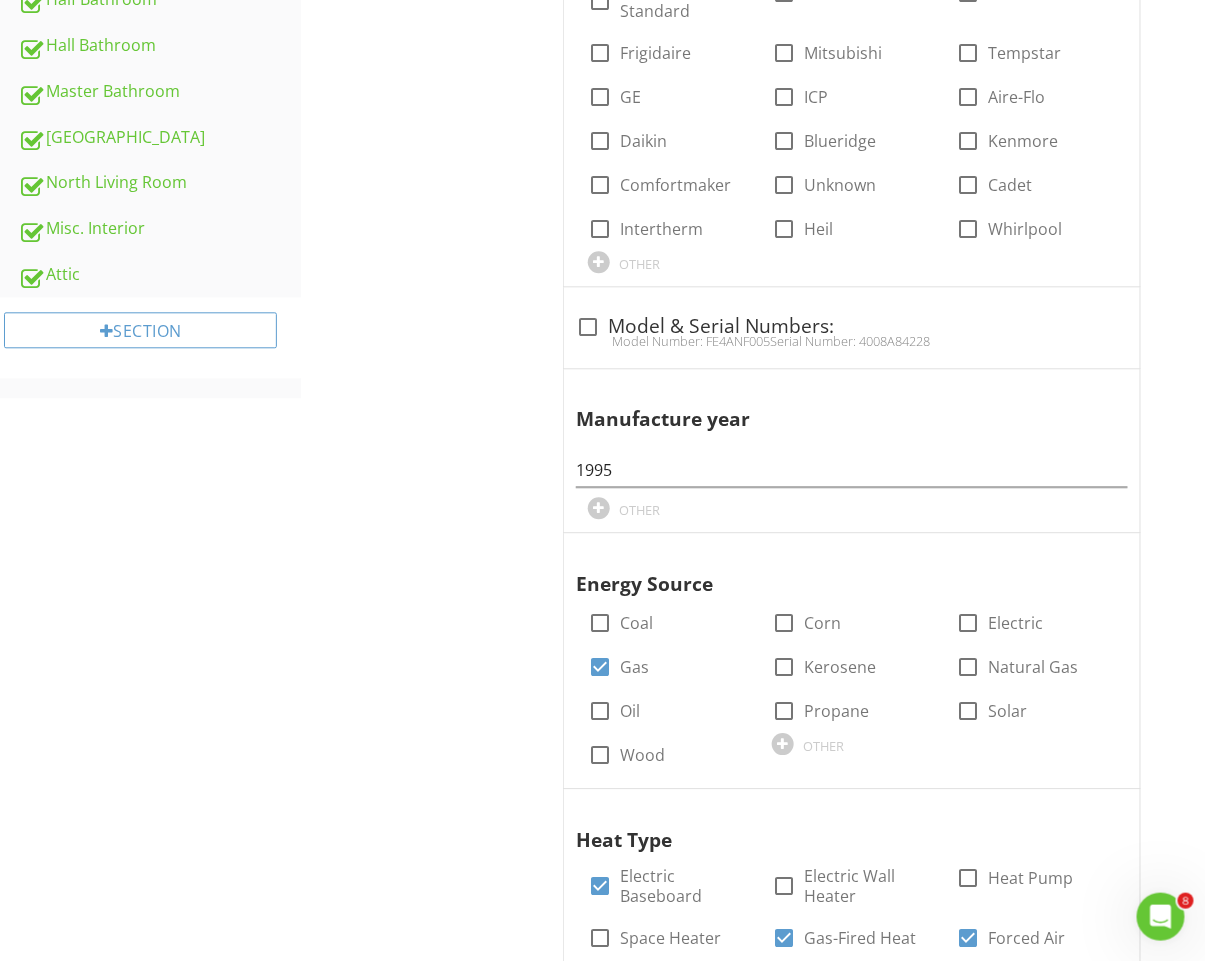 scroll, scrollTop: 0, scrollLeft: 0, axis: both 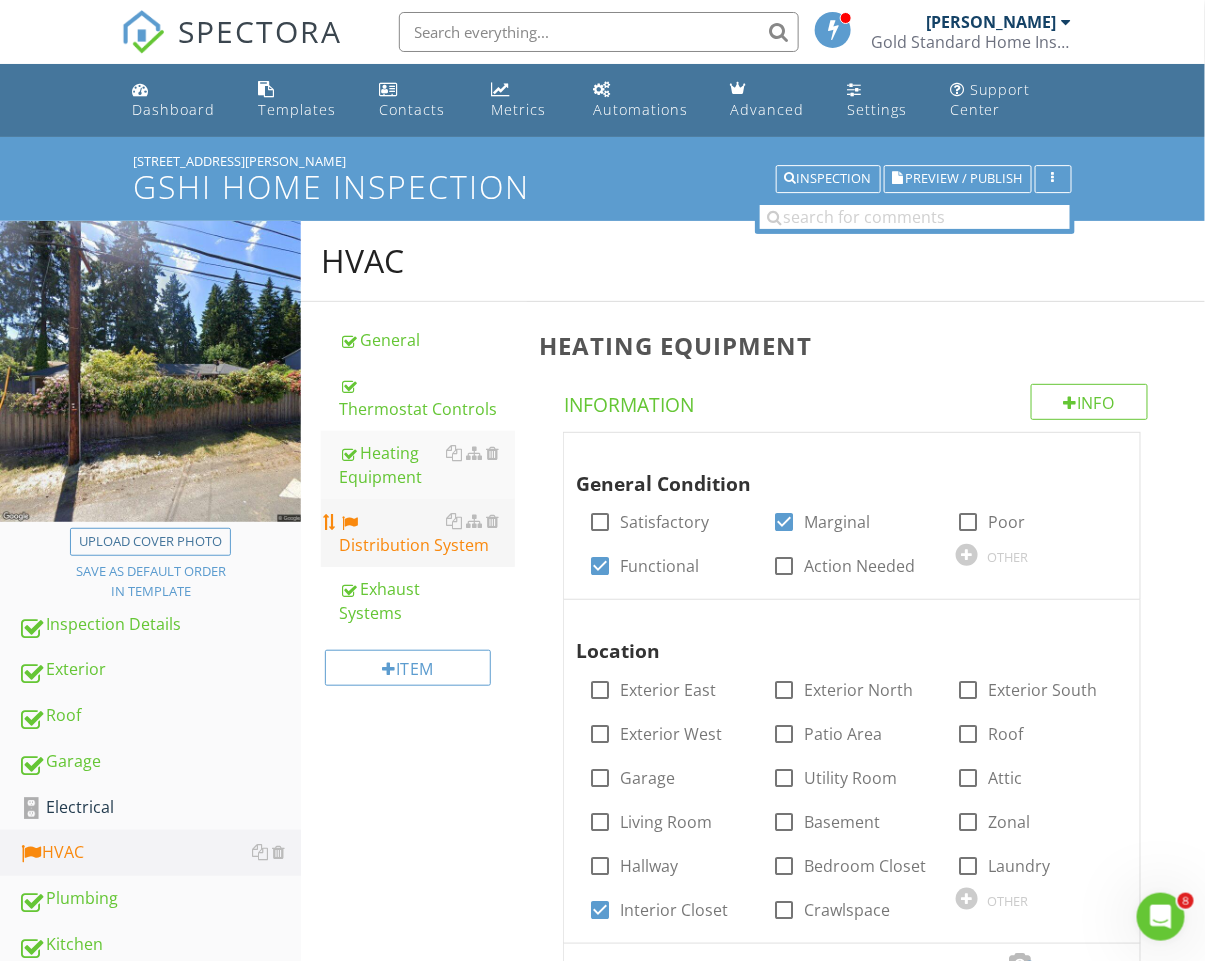 type on "Unknown" 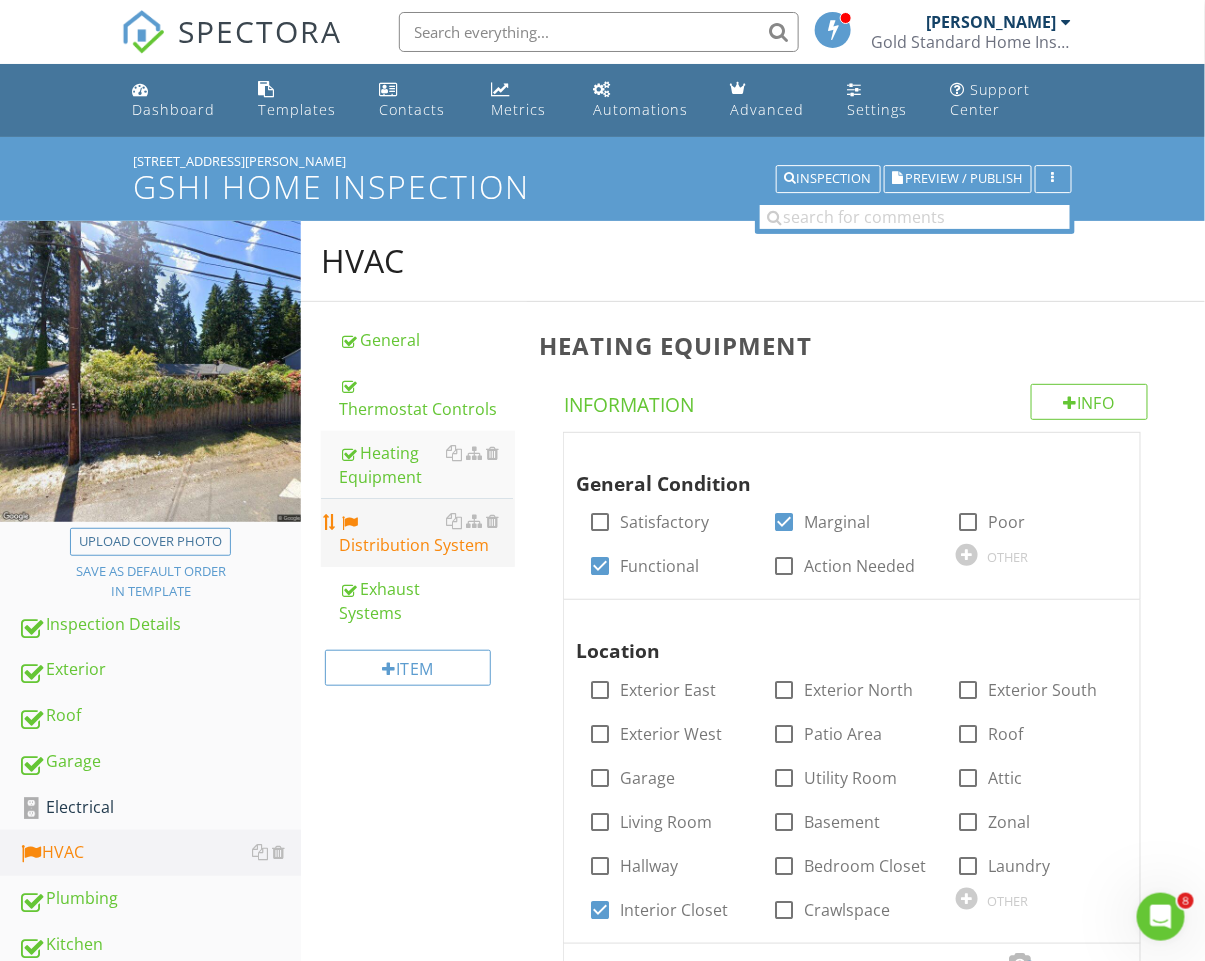click on "Distribution System" at bounding box center (427, 533) 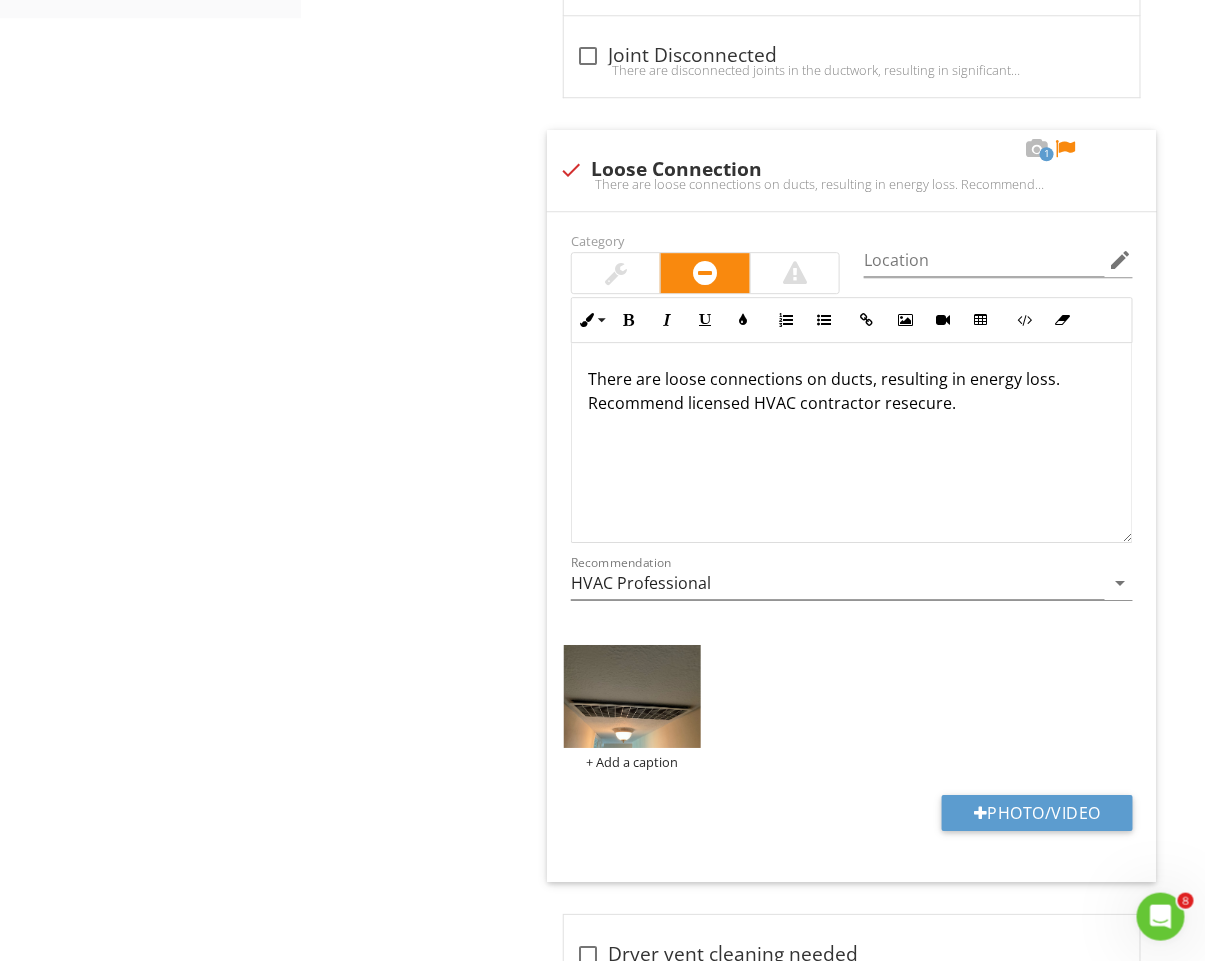 scroll, scrollTop: 1555, scrollLeft: 0, axis: vertical 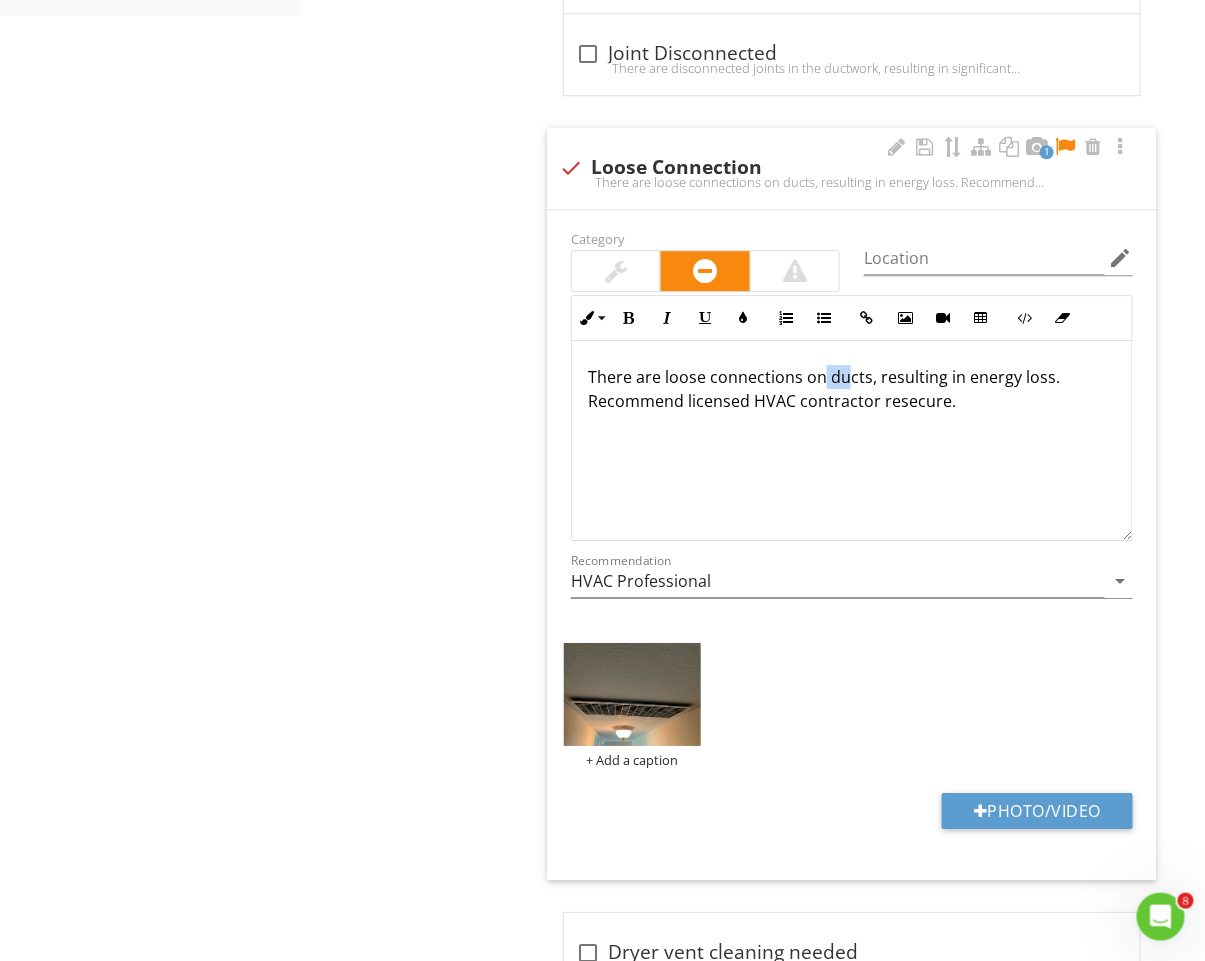 drag, startPoint x: 824, startPoint y: 378, endPoint x: 843, endPoint y: 380, distance: 19.104973 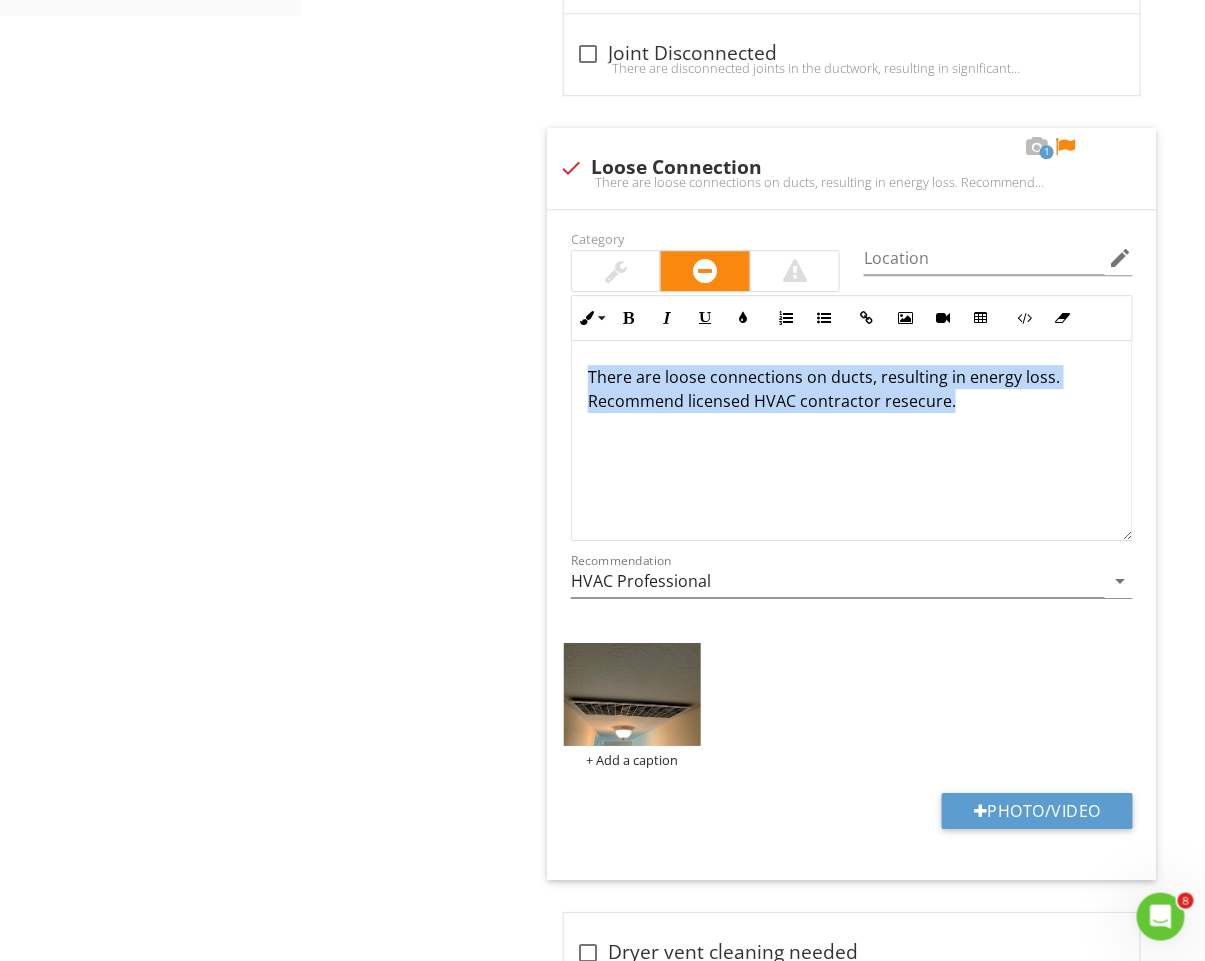 drag, startPoint x: 1030, startPoint y: 404, endPoint x: 503, endPoint y: 366, distance: 528.3682 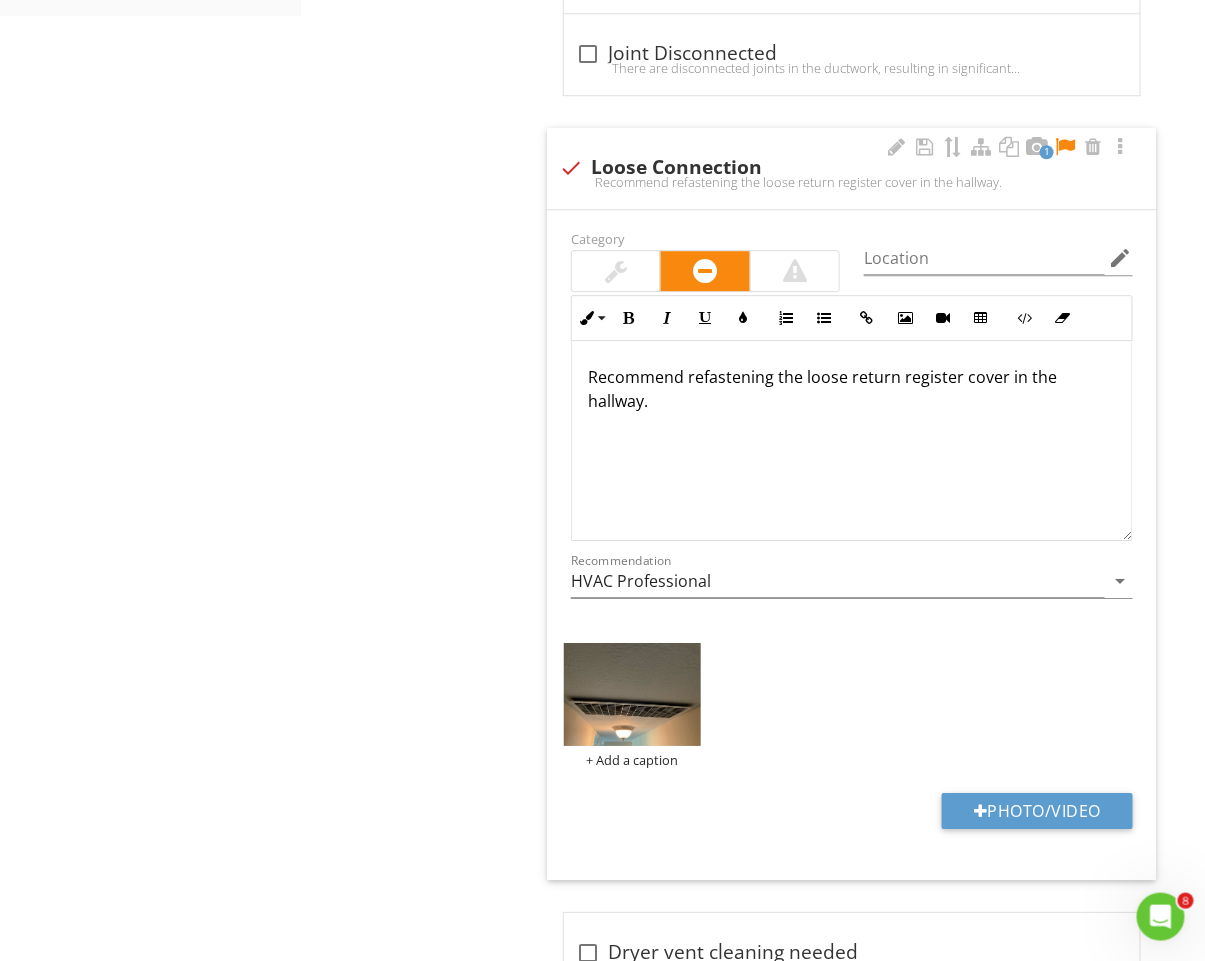 click at bounding box center (1065, 147) 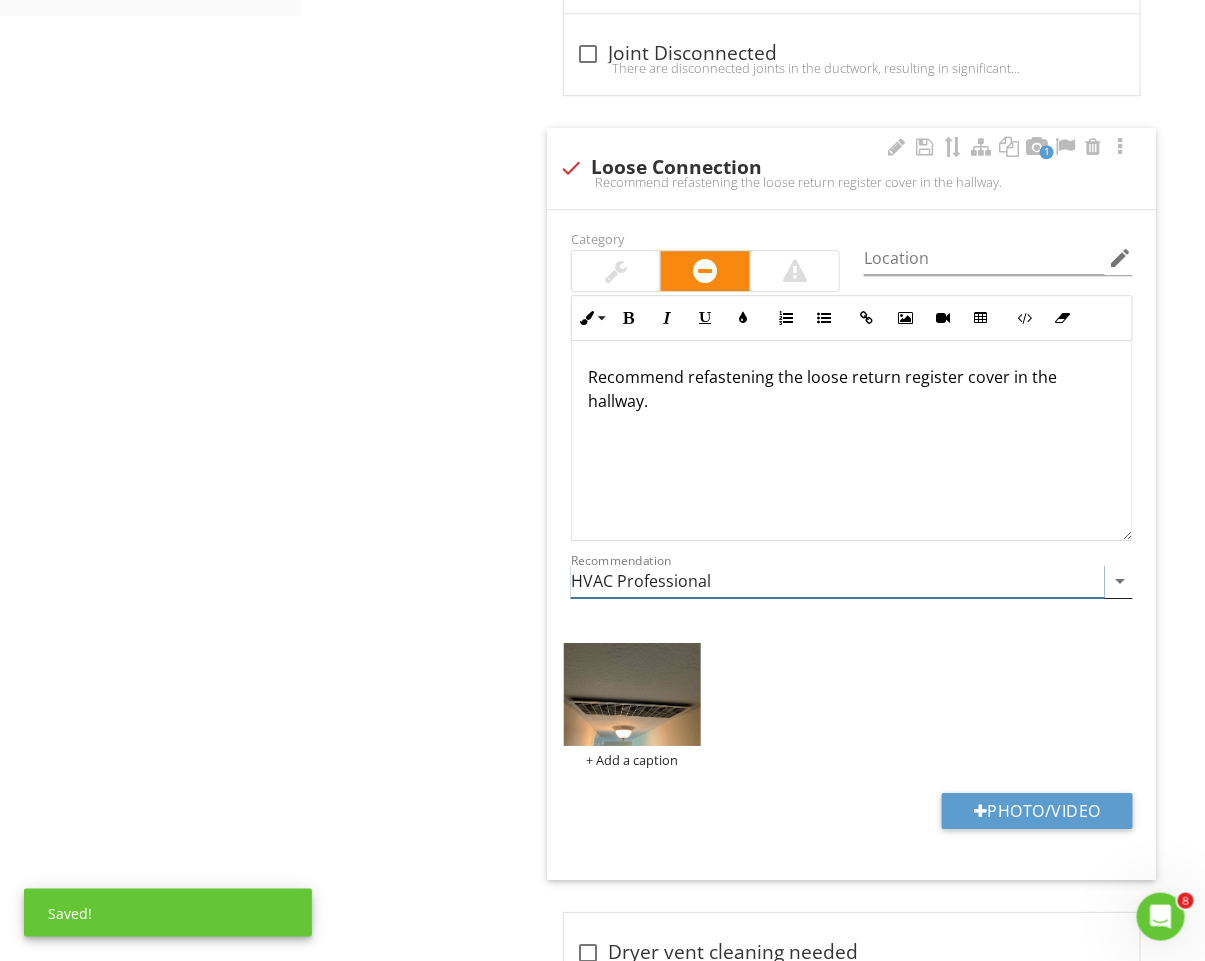 click on "HVAC Professional" at bounding box center [838, 581] 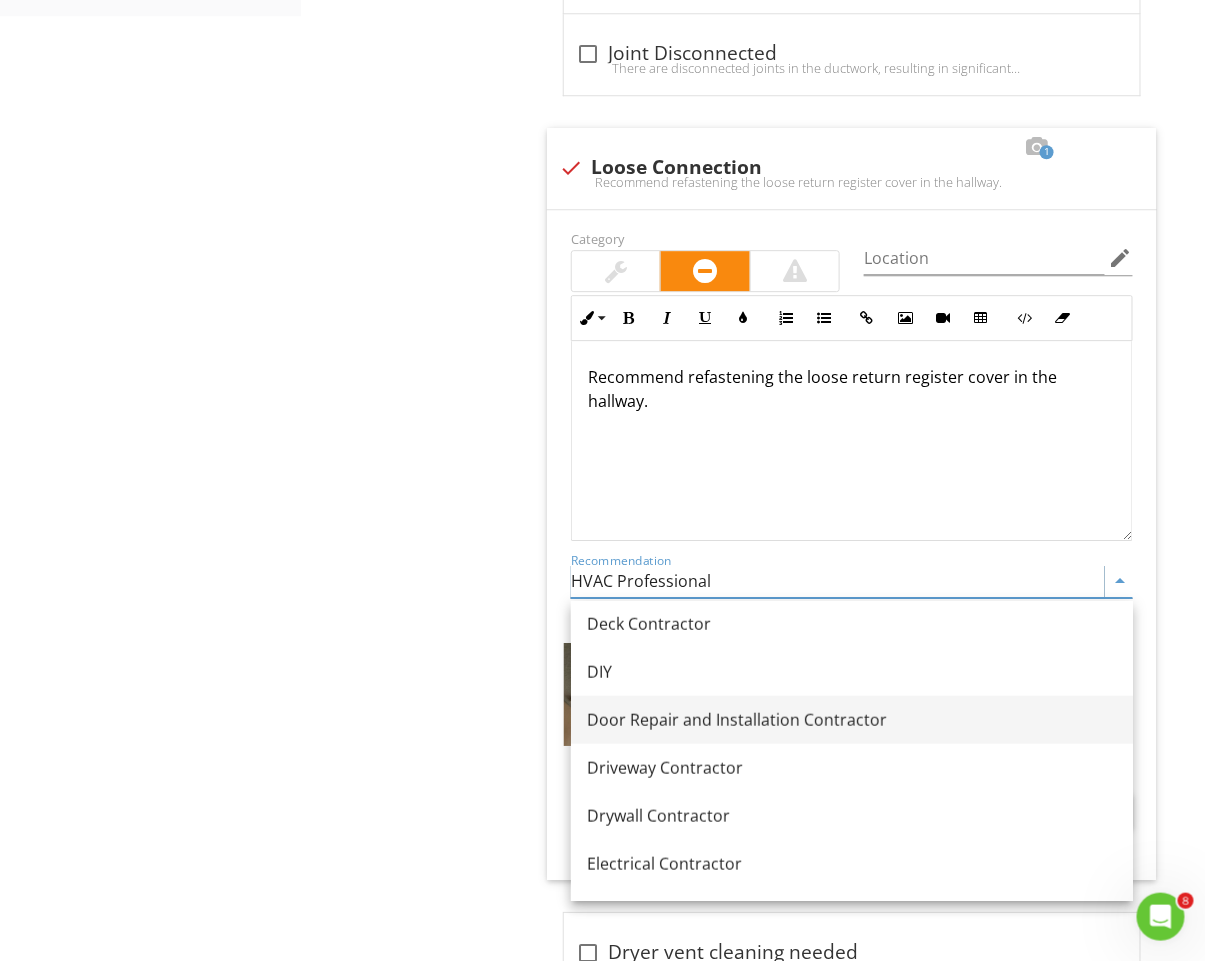 scroll, scrollTop: 554, scrollLeft: 0, axis: vertical 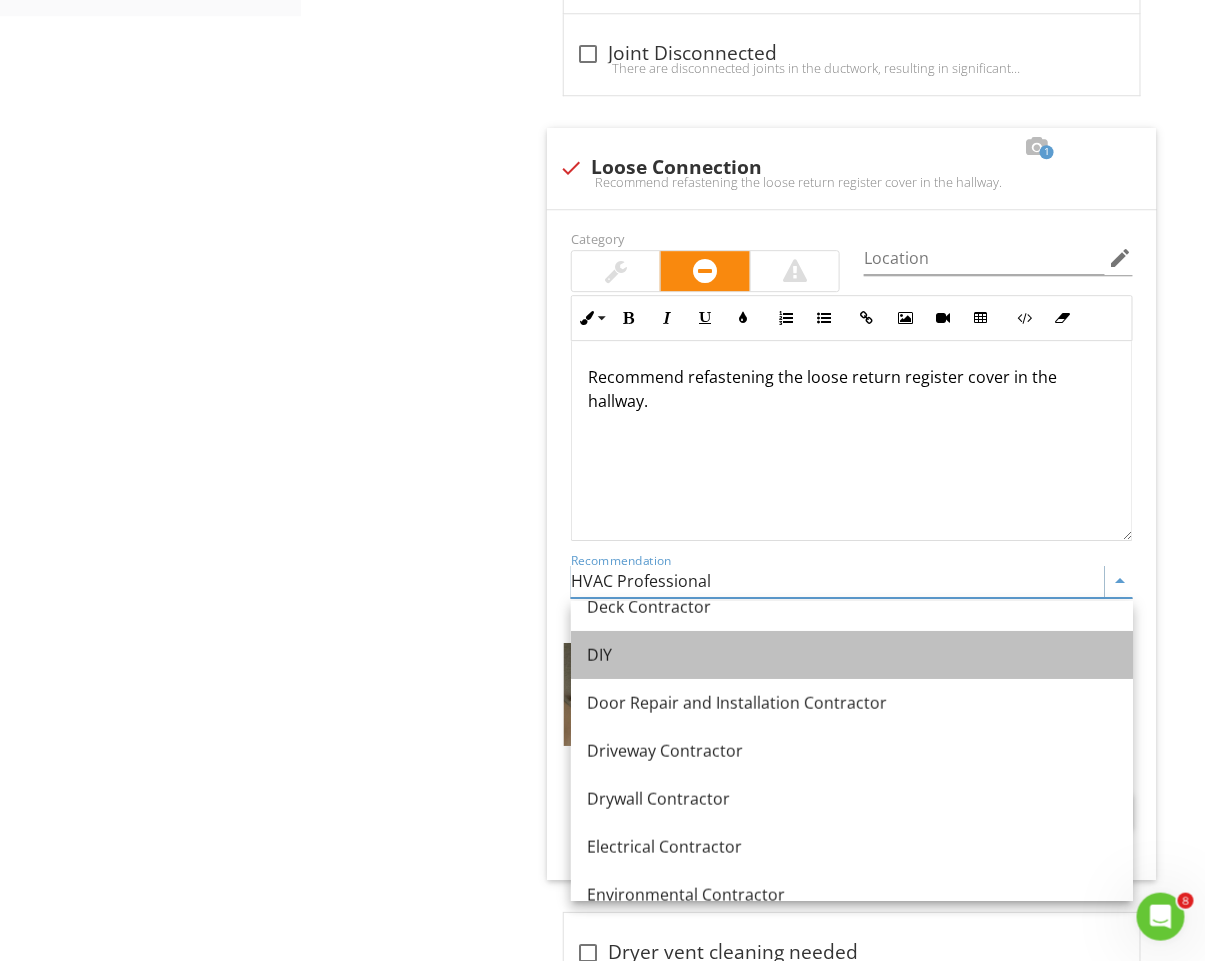 click on "DIY" at bounding box center [852, 655] 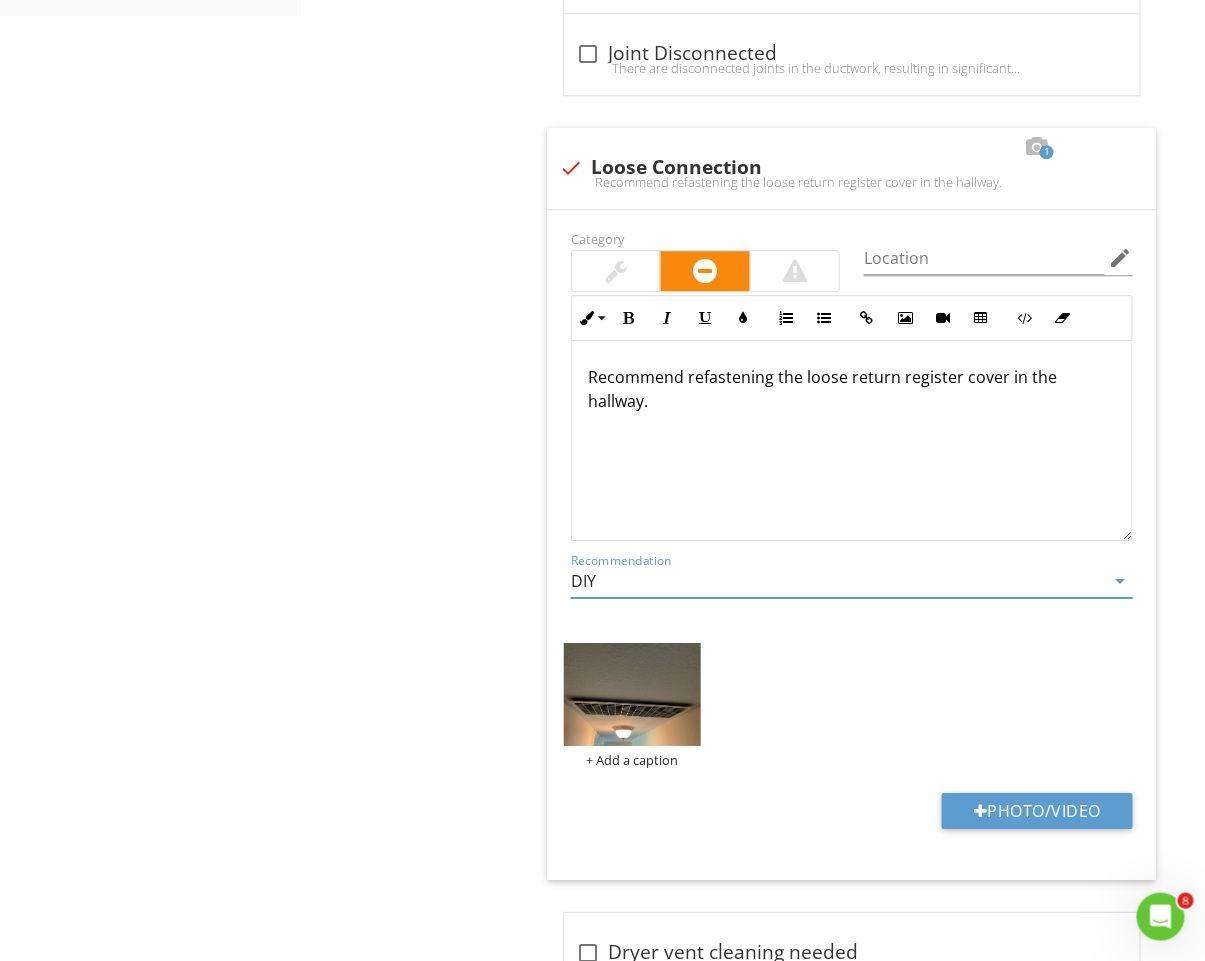 click on "HVAC
General
Thermostat Controls
Heating Equipment
Distribution System
Exhaust Systems
Item
Distribution System
Info
Information
Ductwork
check_box_outline_blank Insulated   check_box_outline_blank Non-insulated   check_box Metal Duct   check_box_outline_blank Insulated Flex Duct   check_box_outline_blank Ductless   check_box_outline_blank Cold Air Returns         OTHER
Configuration
check_box Central   check_box_outline_blank Split         OTHER
Limitations
Limitations                             check_box_outline_blank" at bounding box center (753, -111) 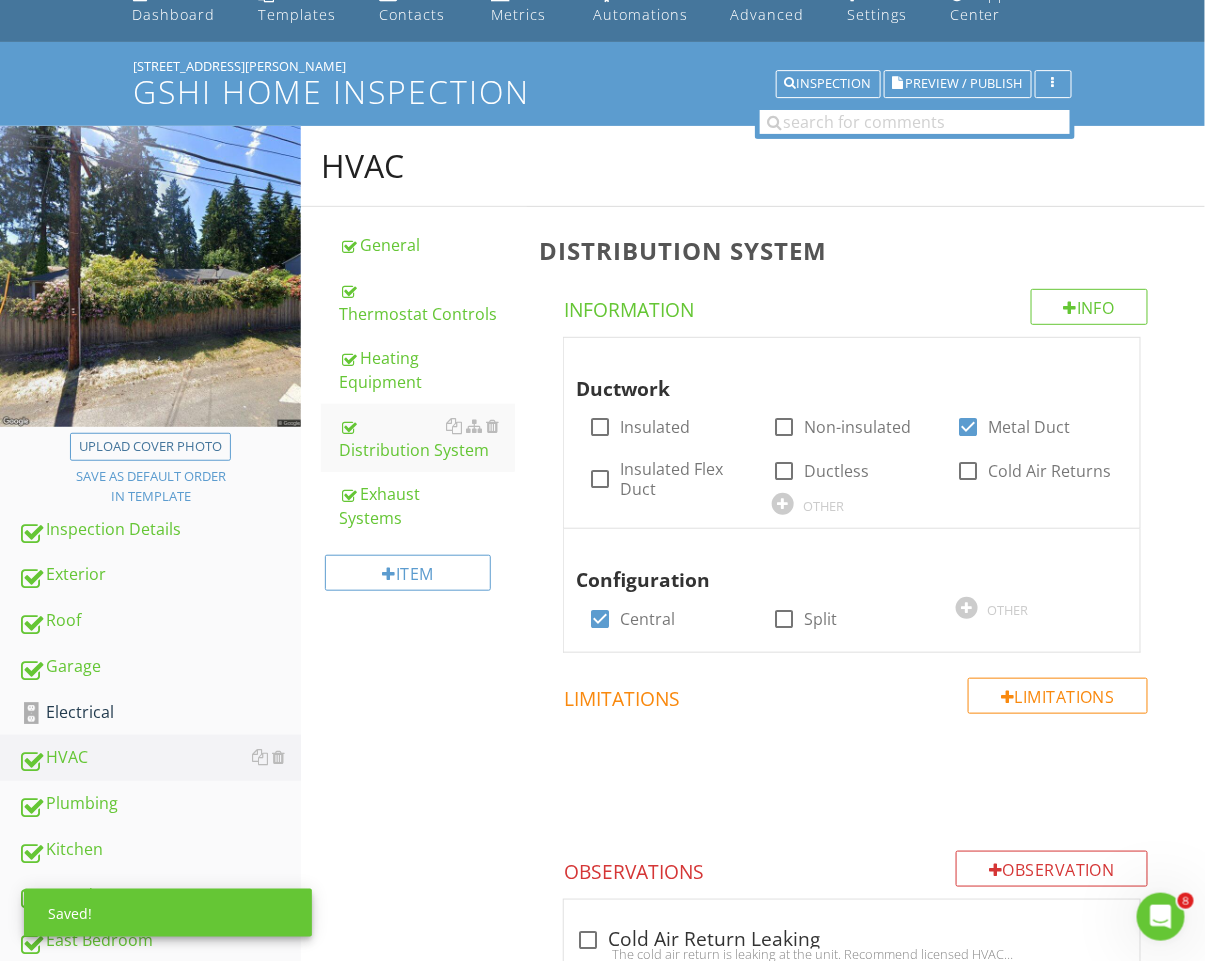 scroll, scrollTop: 247, scrollLeft: 0, axis: vertical 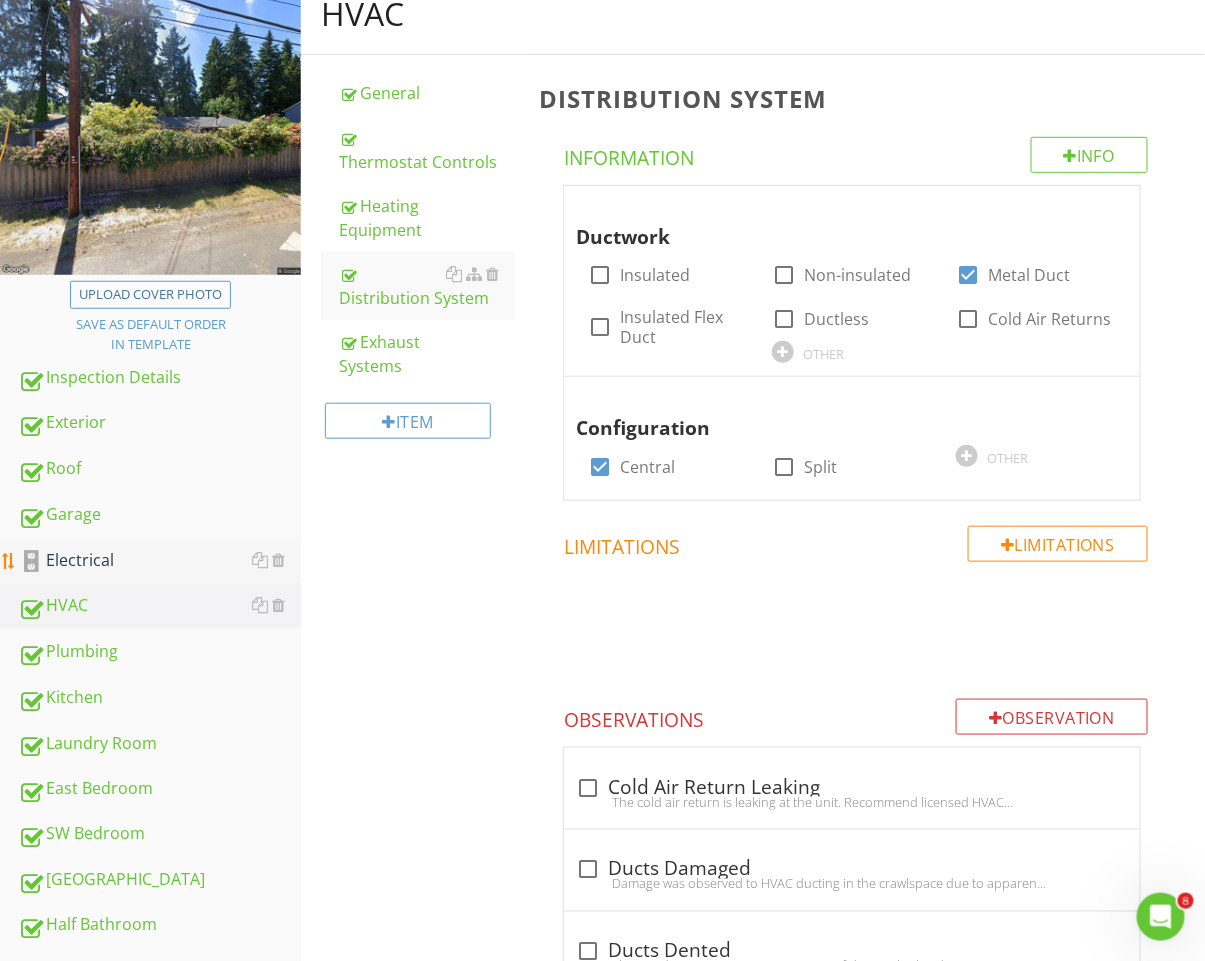 click on "Electrical" at bounding box center (159, 561) 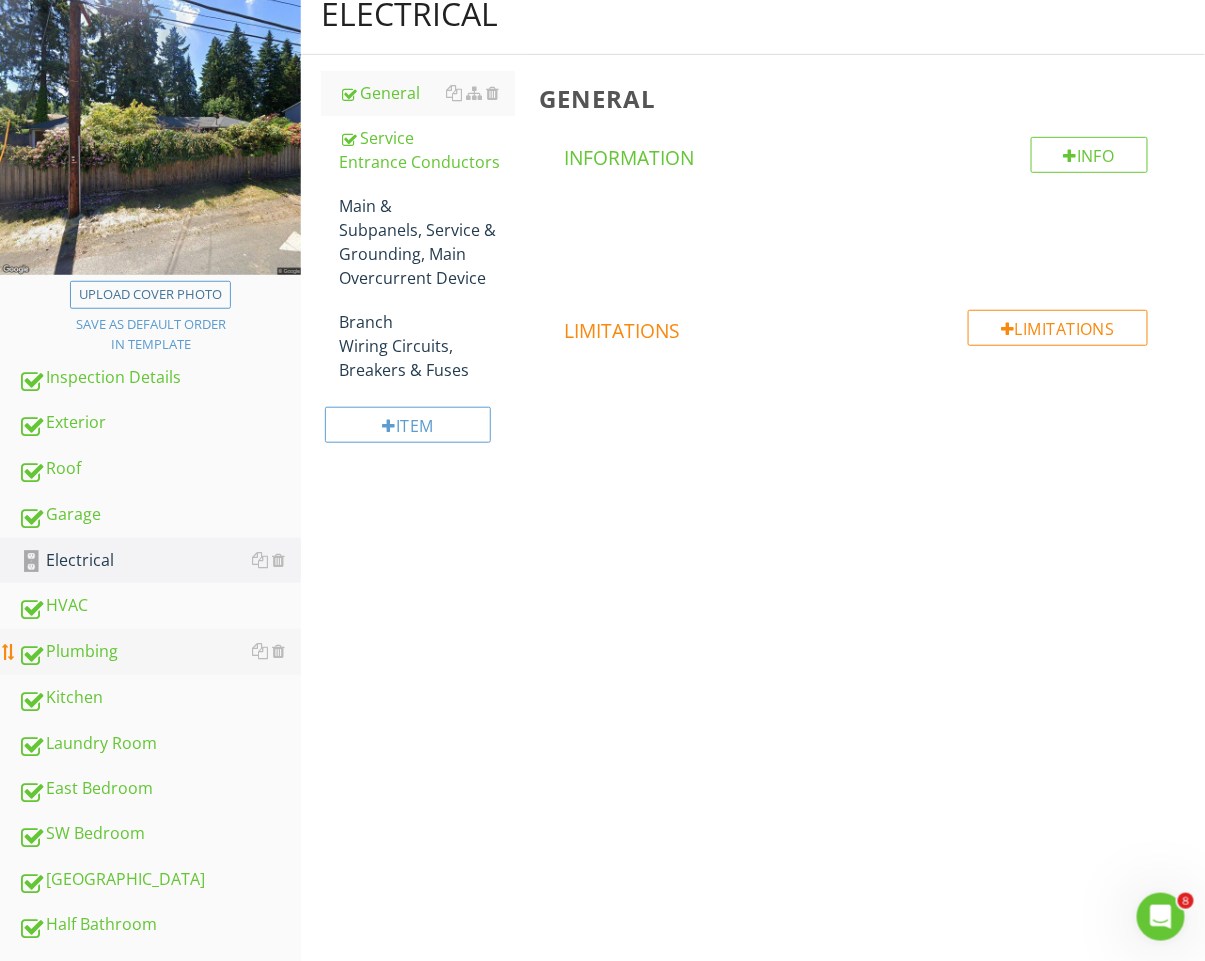 scroll, scrollTop: 606, scrollLeft: 0, axis: vertical 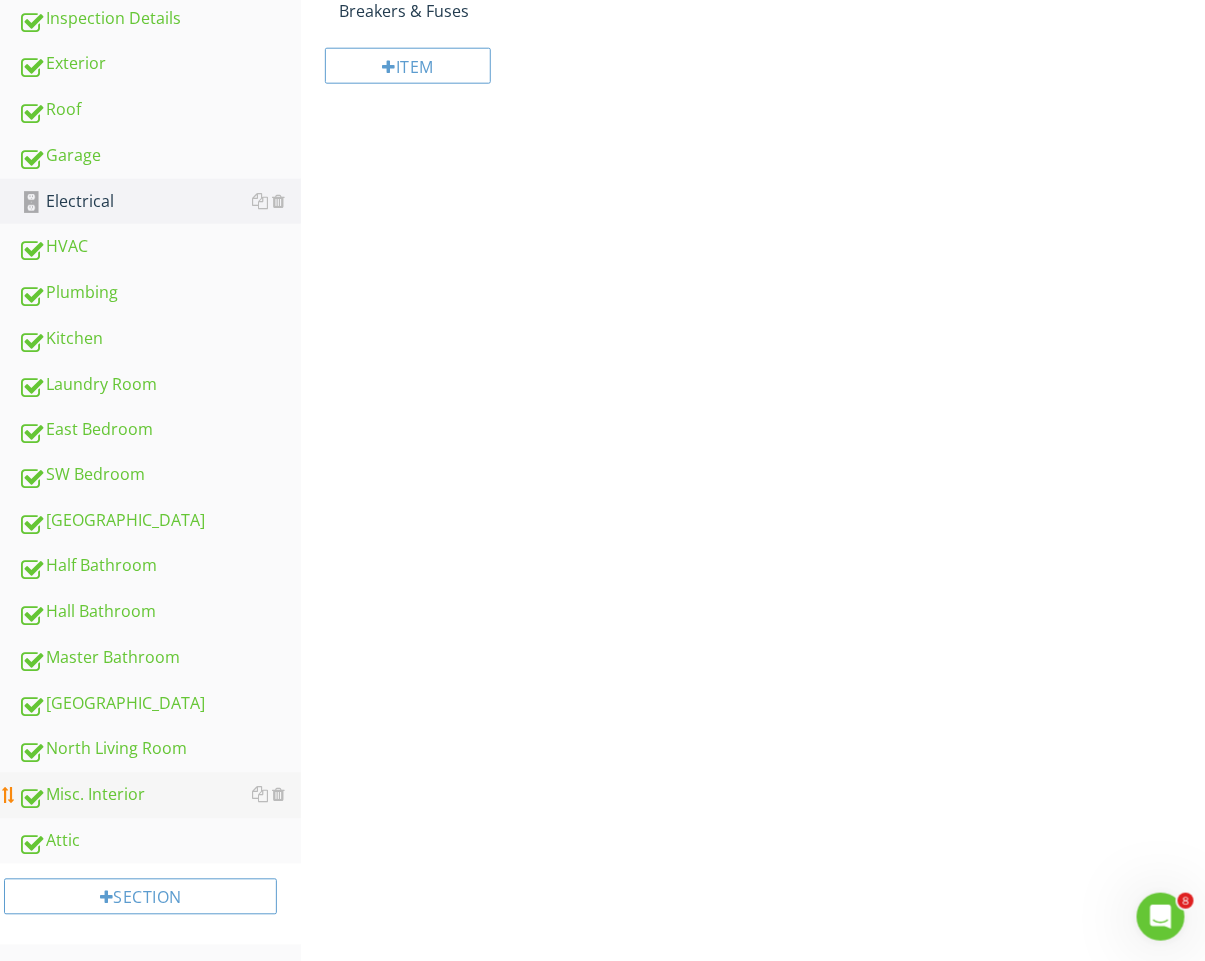 click on "Misc. Interior" at bounding box center (159, 796) 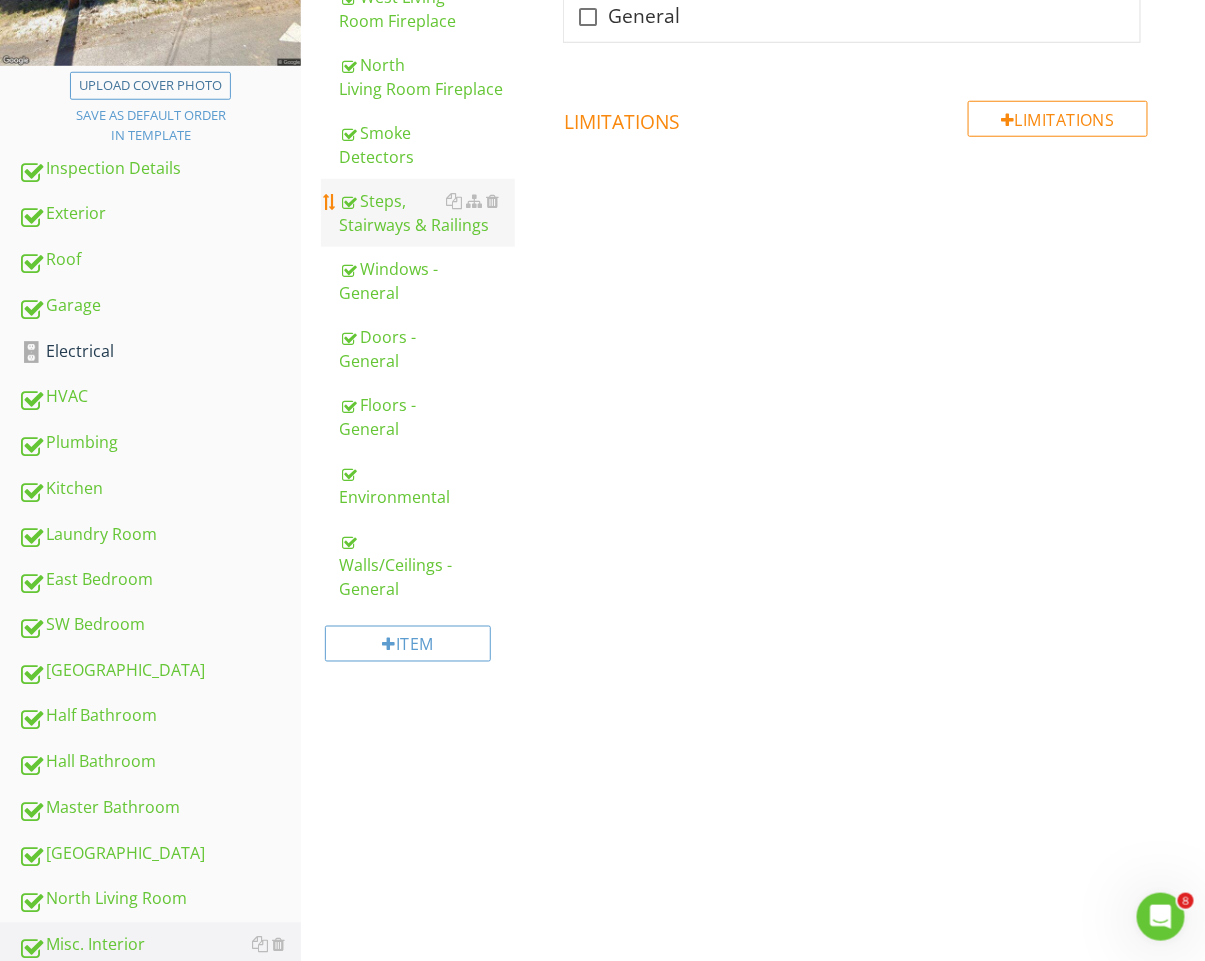 scroll, scrollTop: 454, scrollLeft: 0, axis: vertical 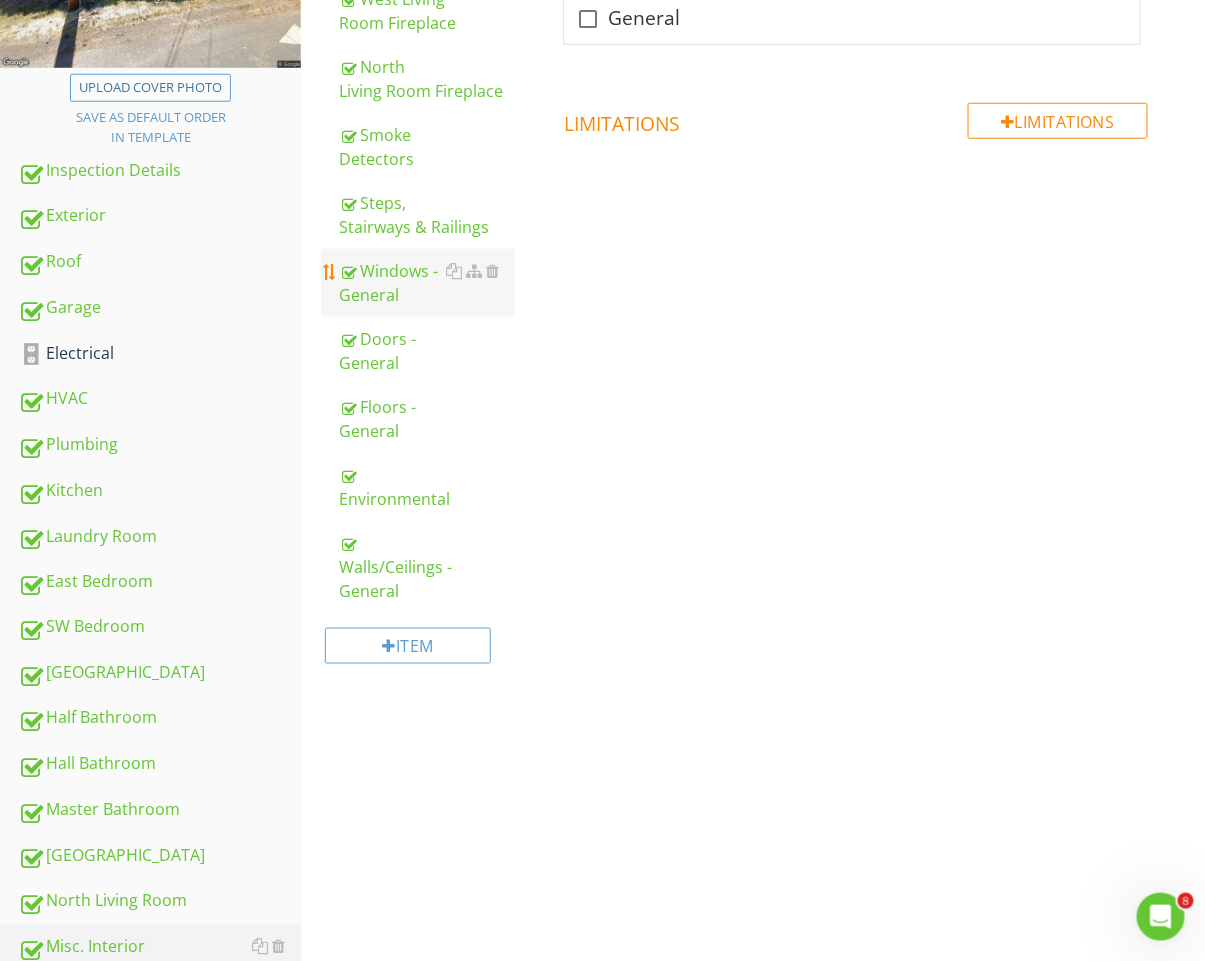click on "Windows - General" at bounding box center (427, 283) 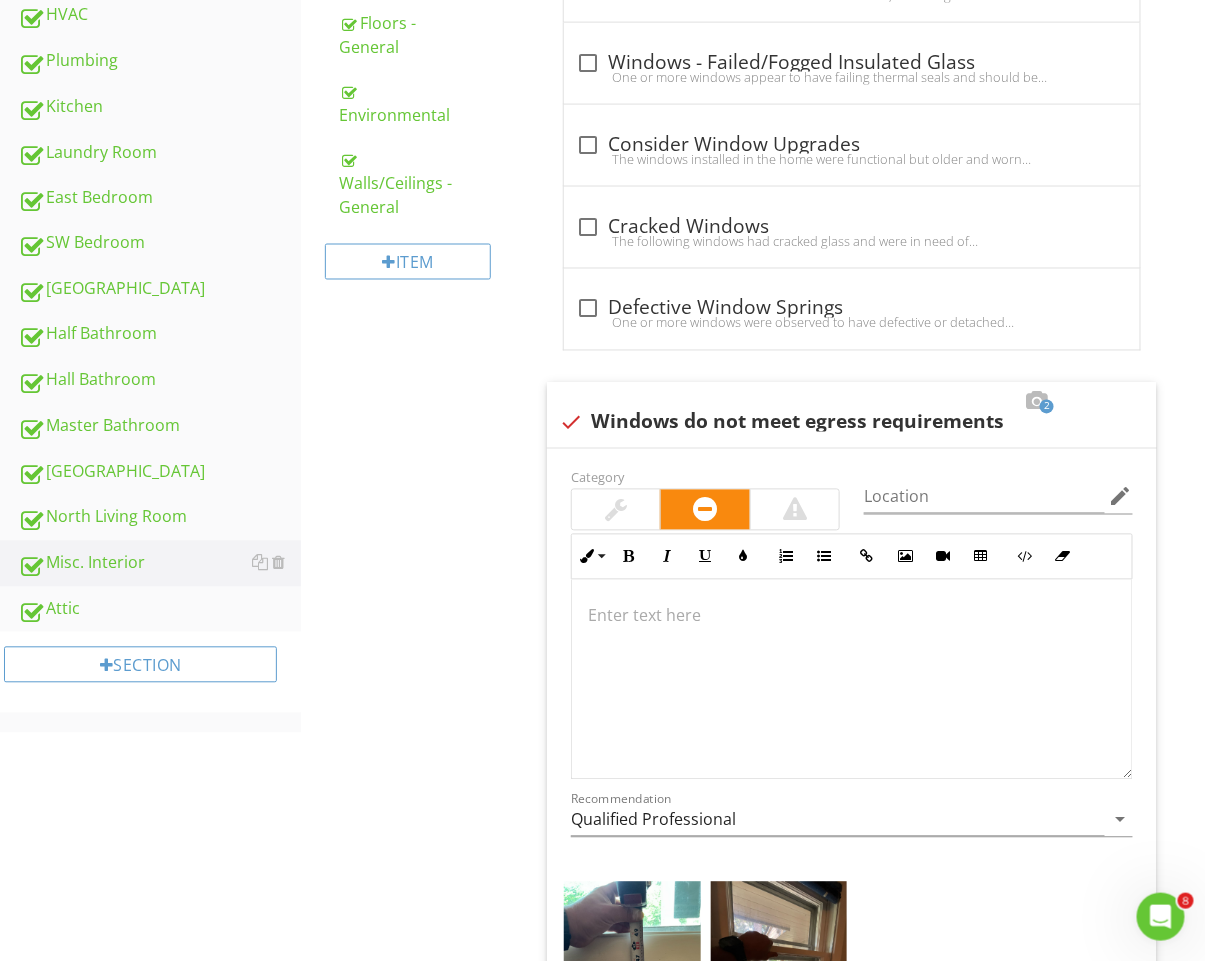 scroll, scrollTop: 928, scrollLeft: 0, axis: vertical 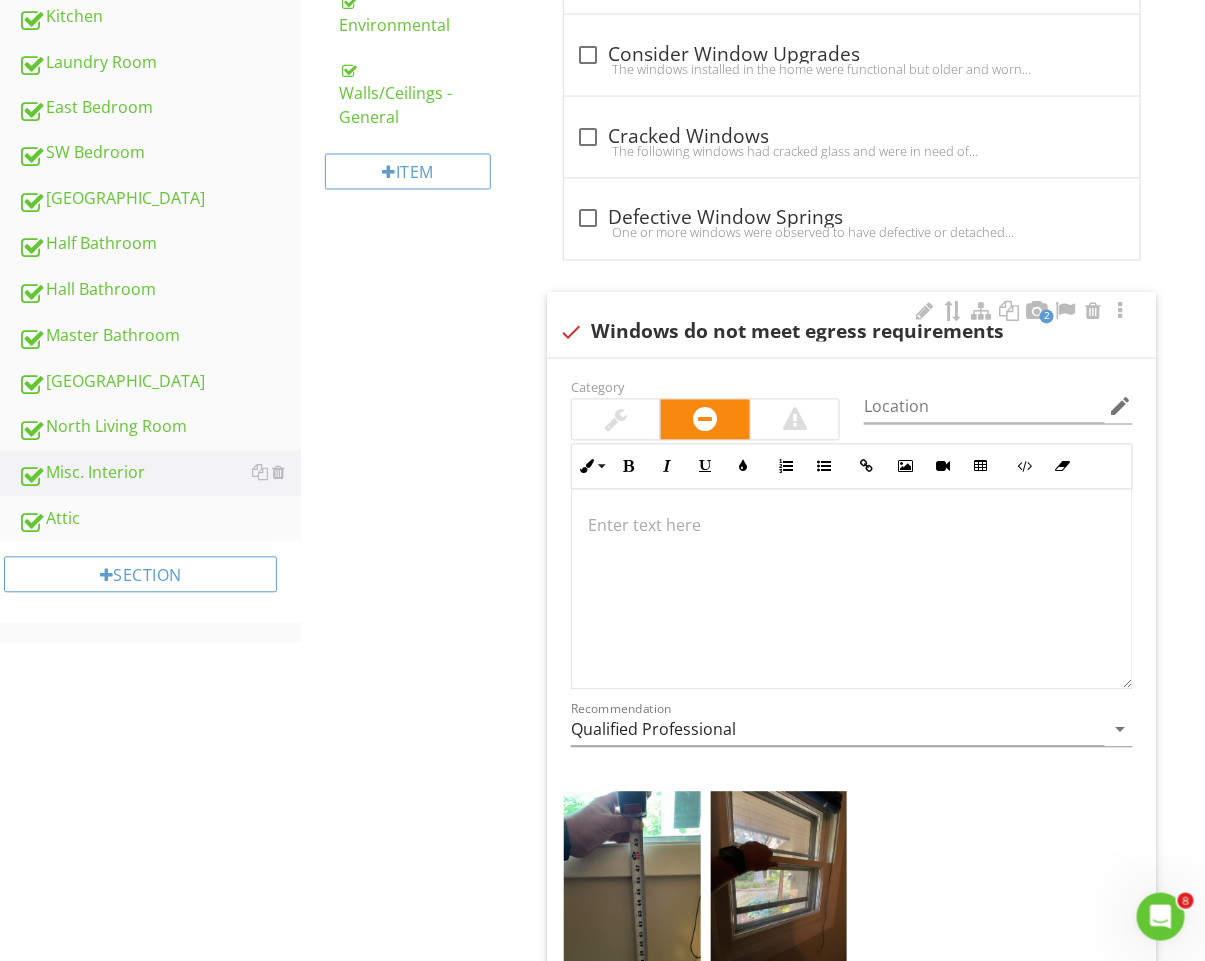 click at bounding box center [852, 590] 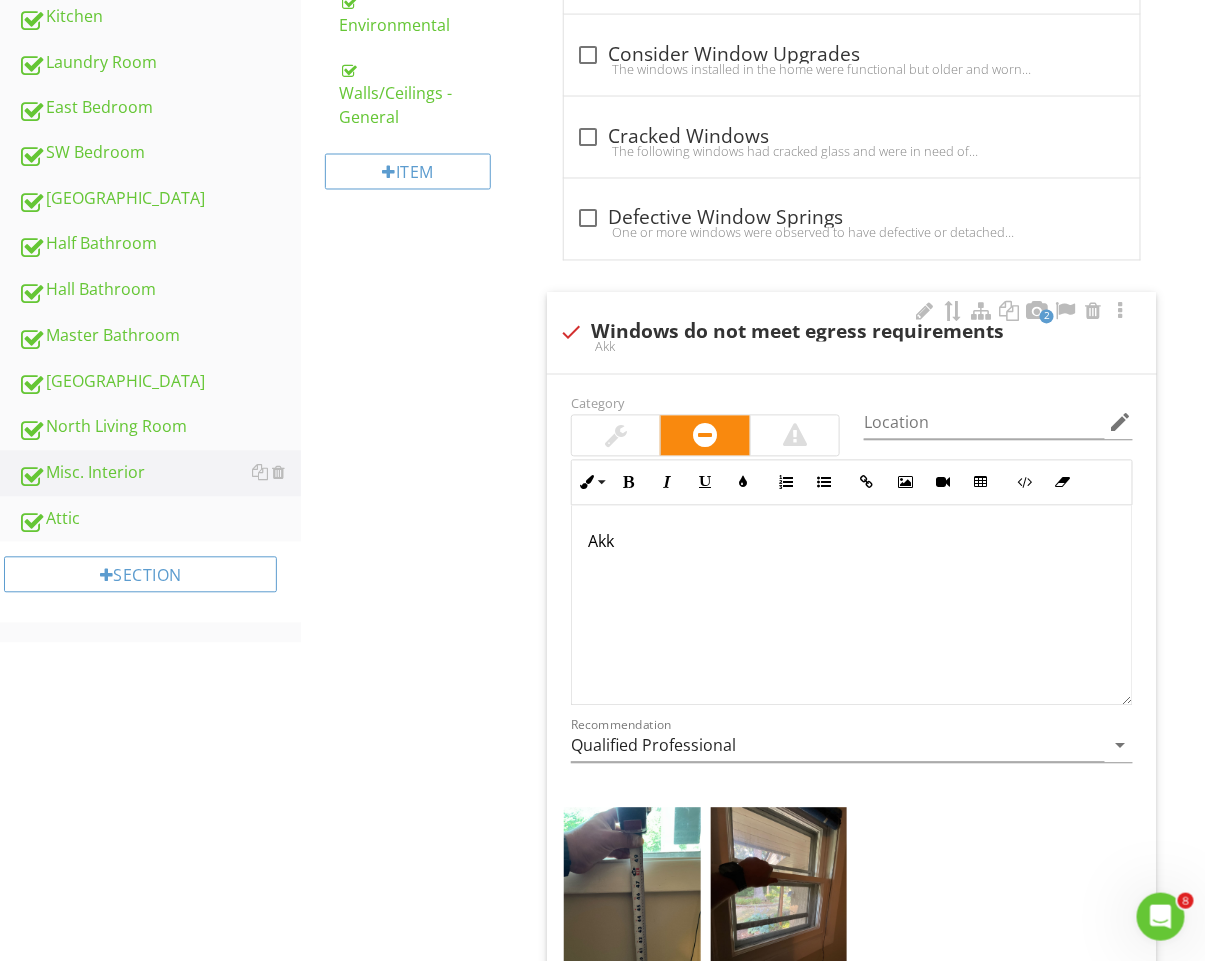 scroll, scrollTop: 945, scrollLeft: 0, axis: vertical 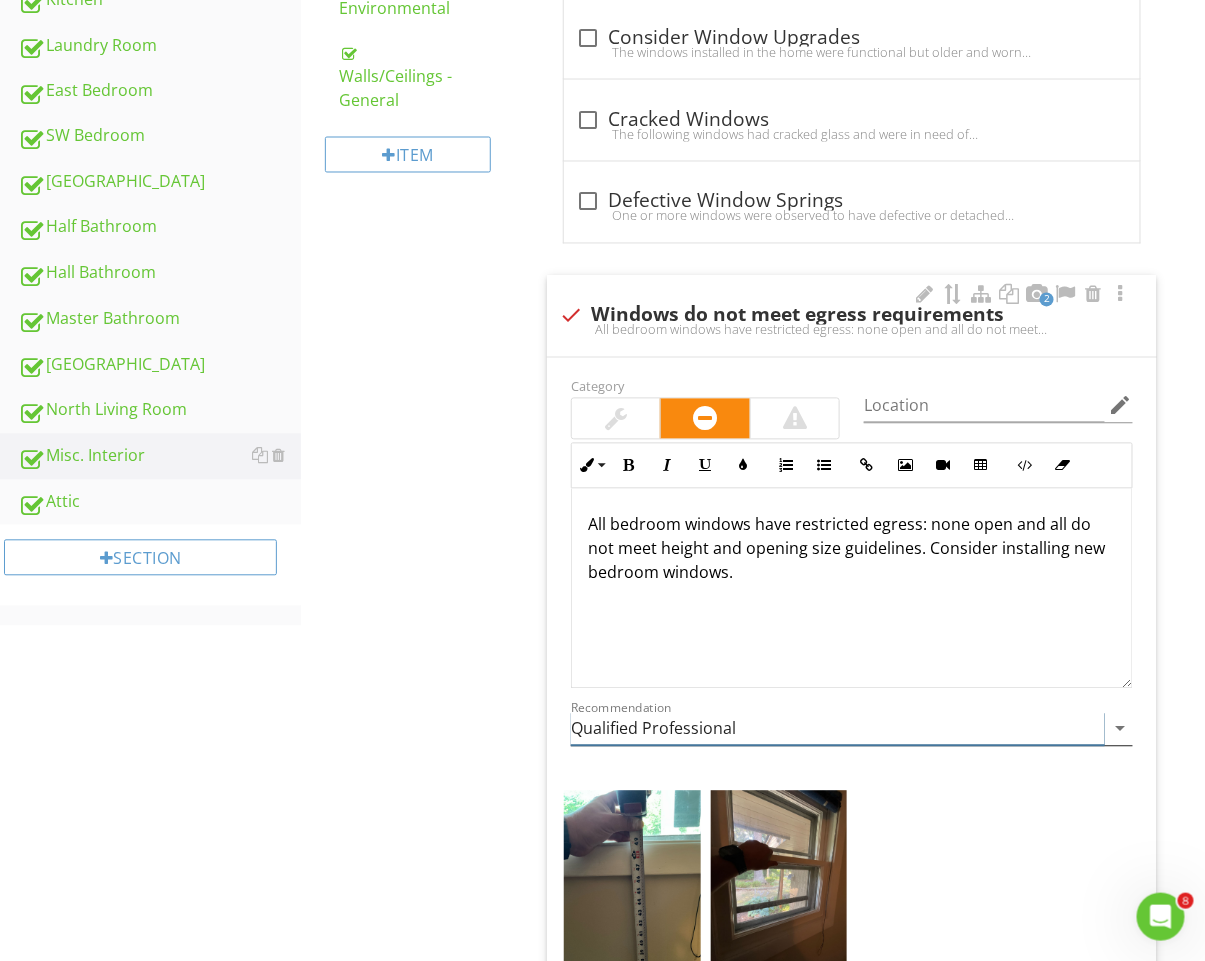 click on "Qualified Professional" at bounding box center [838, 729] 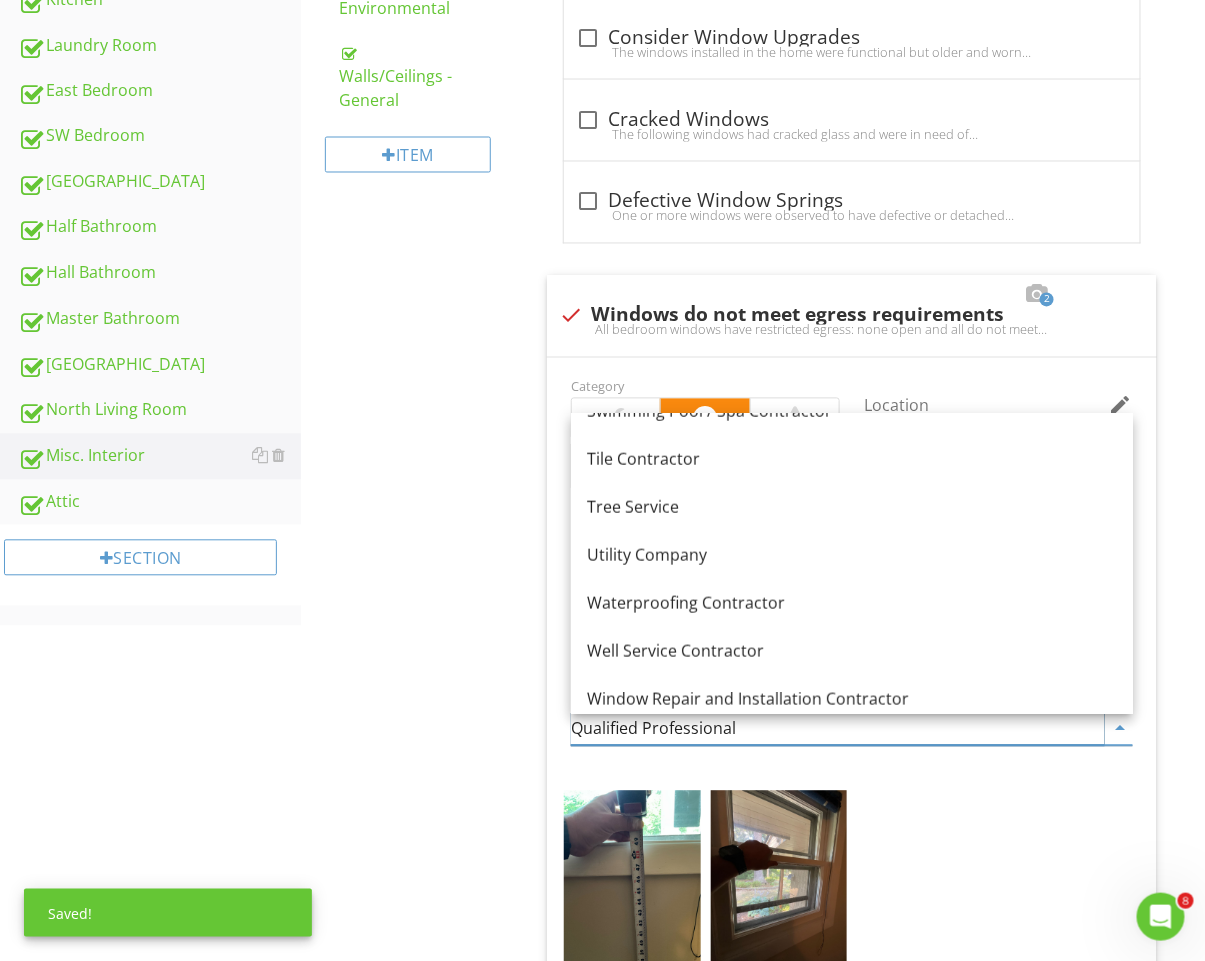 scroll, scrollTop: 2786, scrollLeft: 0, axis: vertical 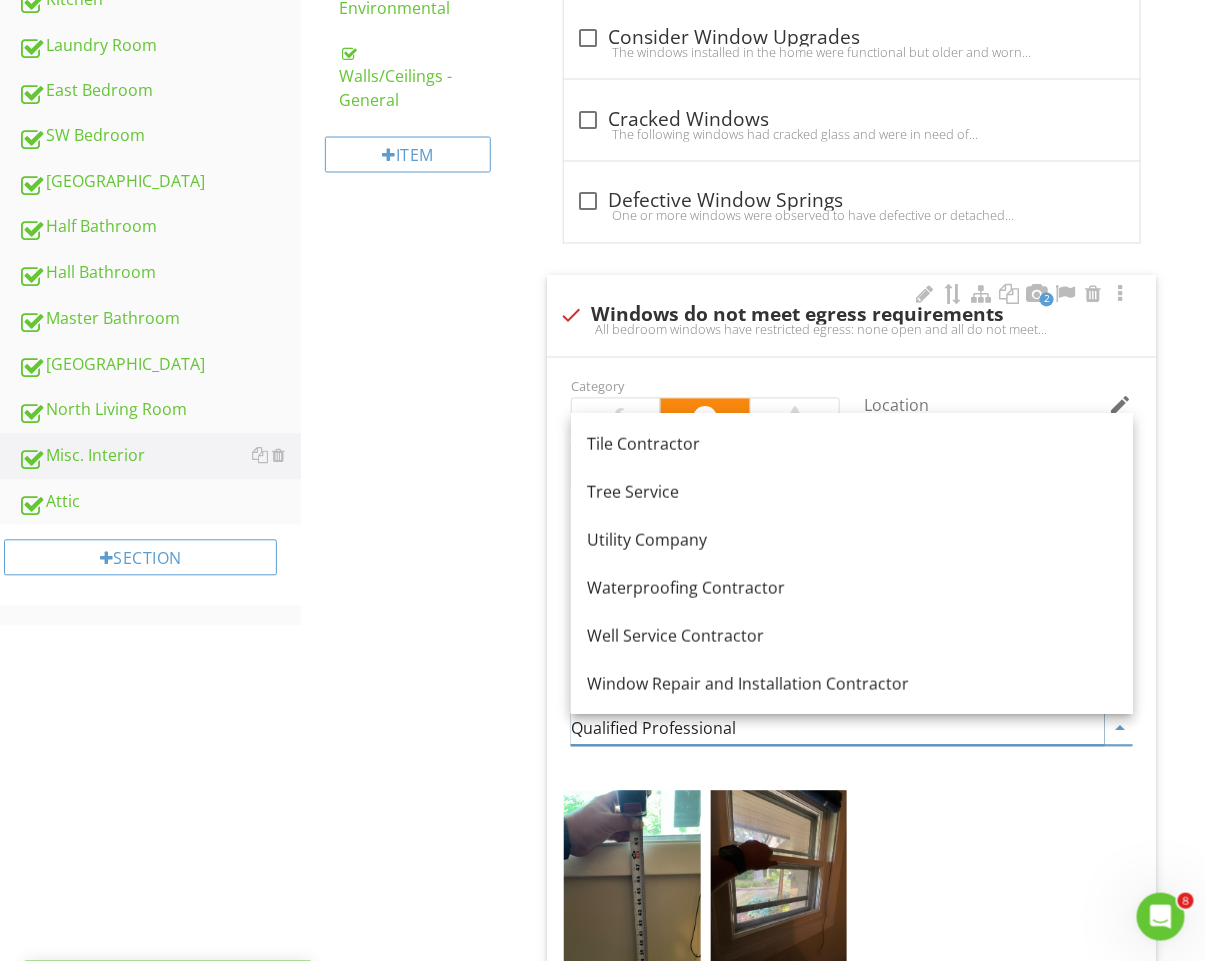 click on "Window Repair and Installation Contractor" at bounding box center (852, 684) 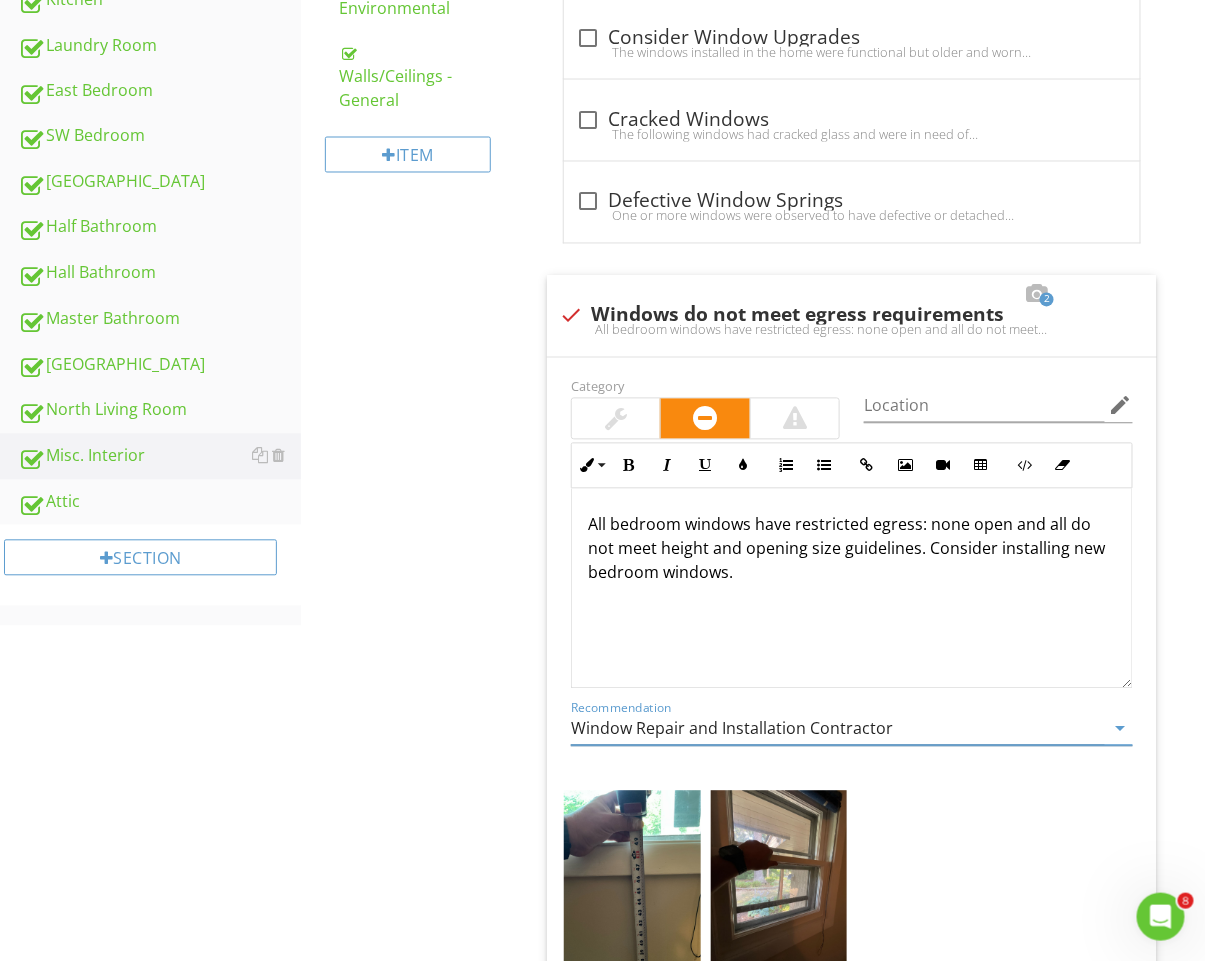 click on "Misc. Interior
General
Distribution Systems
West Living Room Fireplace
North Living Room Fireplace
Smoke Detectors
Steps, Stairways & Railings
Windows - General
Doors - General
Floors - General
Environmental
Walls/Ceilings - General
Item
Windows - General
Info
Information
Limitations
Limitations
Observation
Observations
check_box_outline_blank" at bounding box center (753, 233) 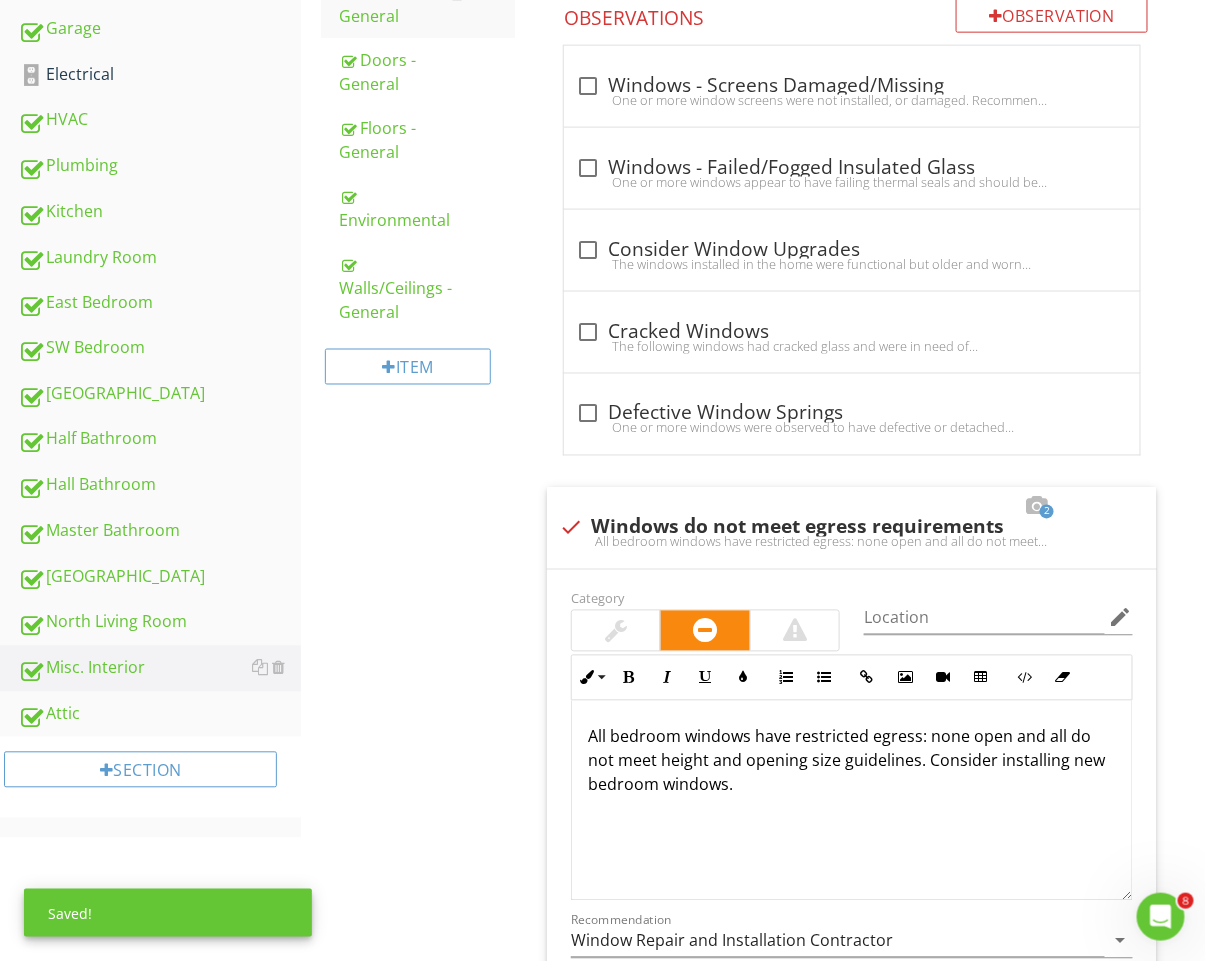 scroll, scrollTop: 812, scrollLeft: 0, axis: vertical 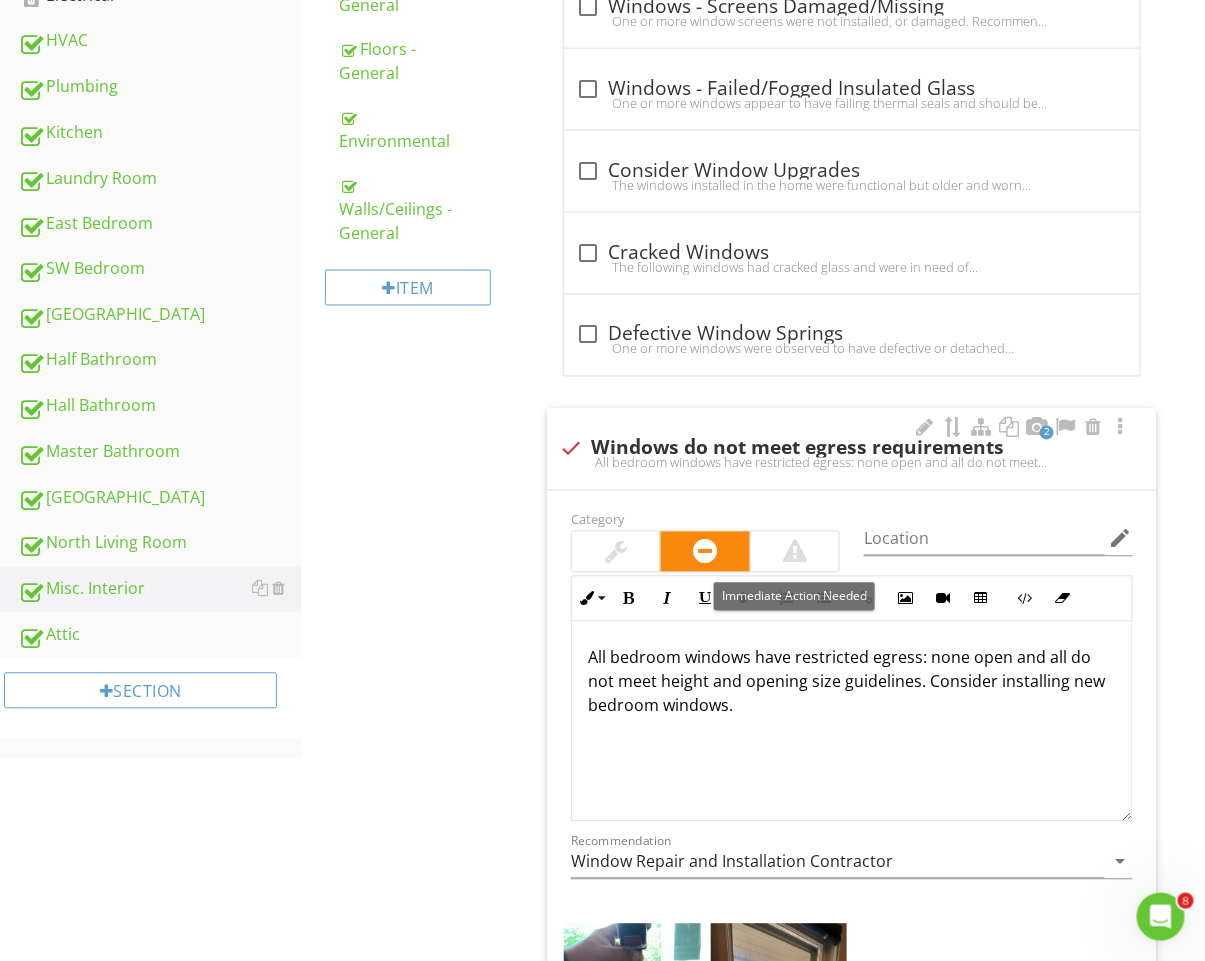 click at bounding box center (795, 552) 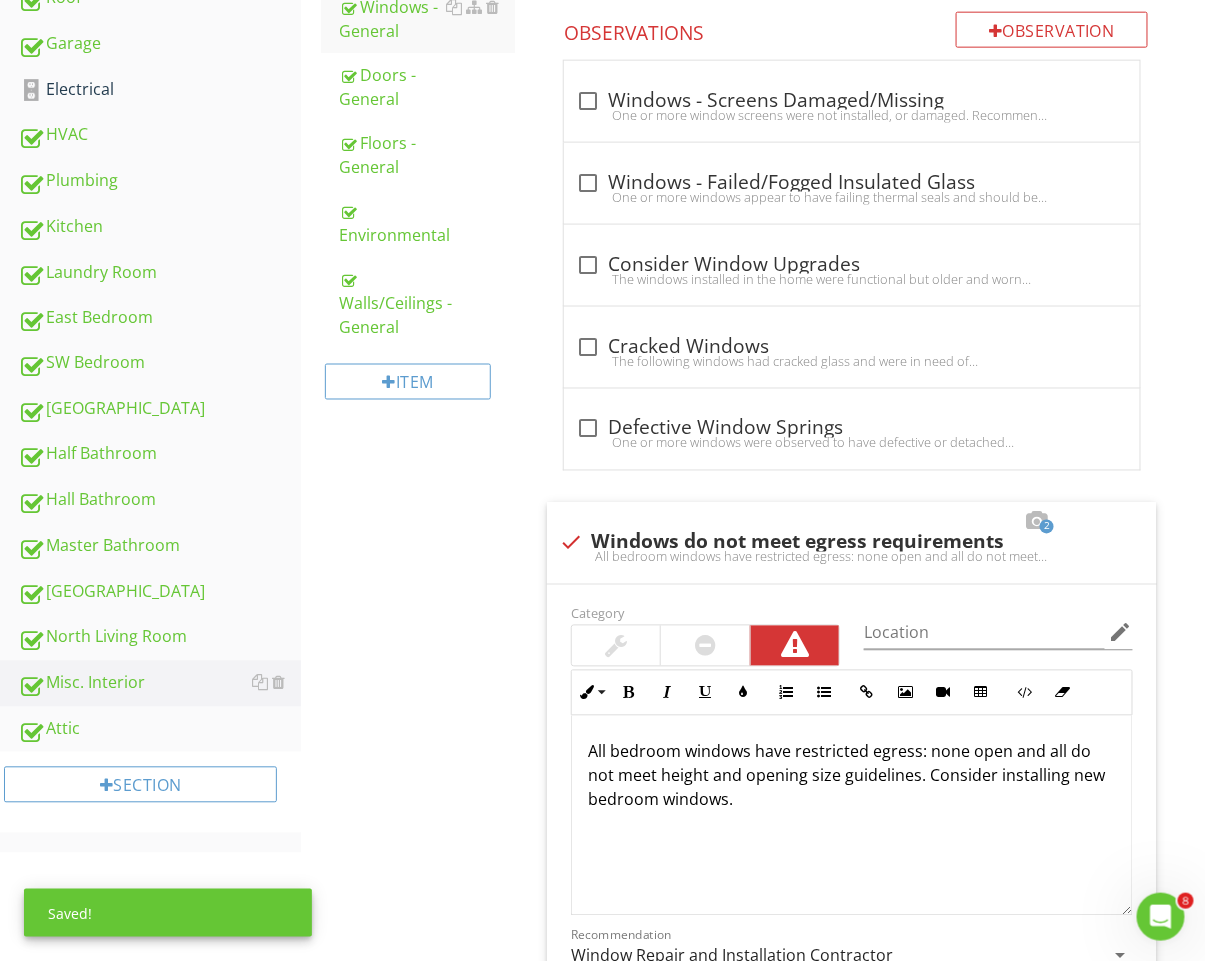 scroll, scrollTop: 485, scrollLeft: 0, axis: vertical 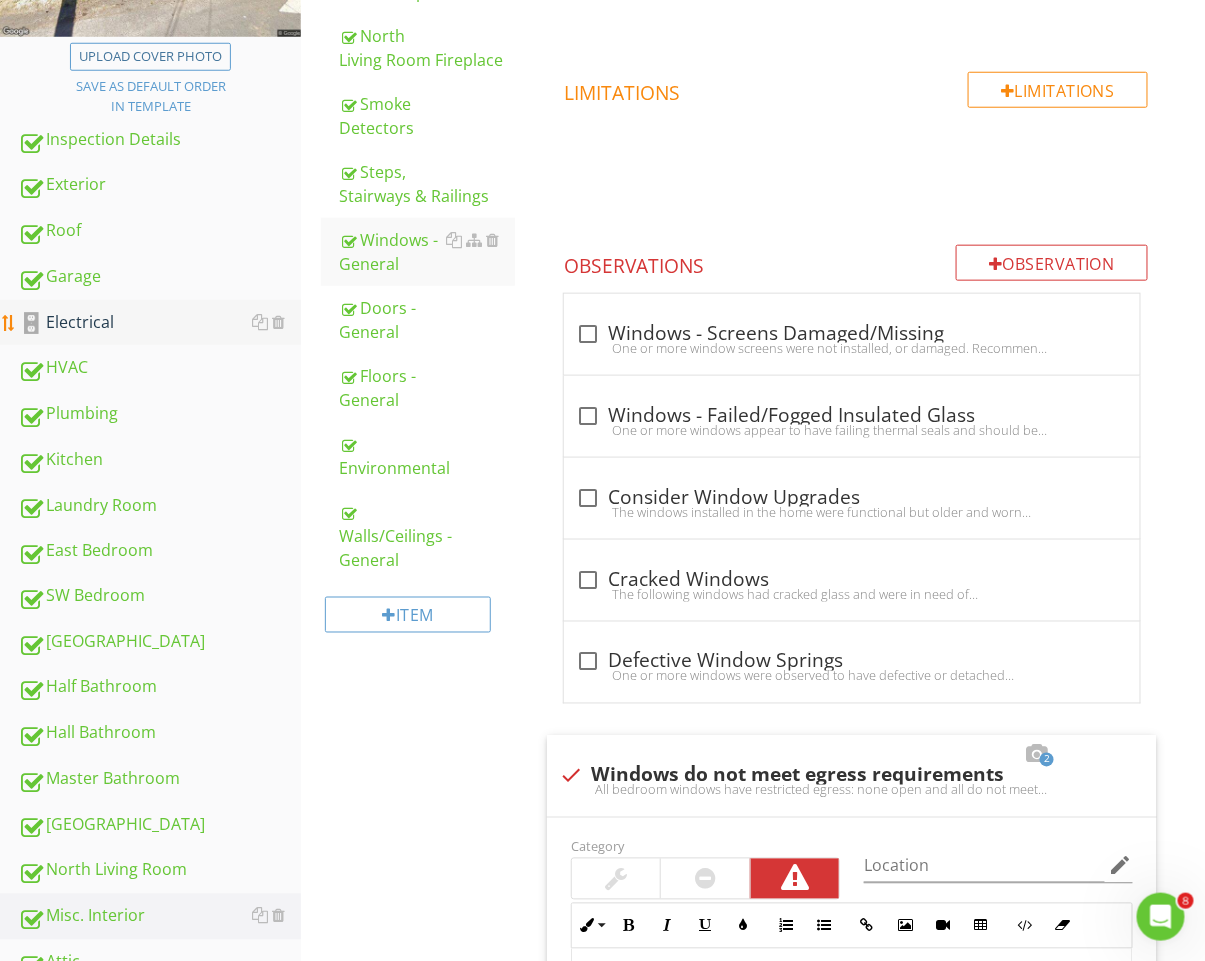 click on "Electrical" at bounding box center [159, 323] 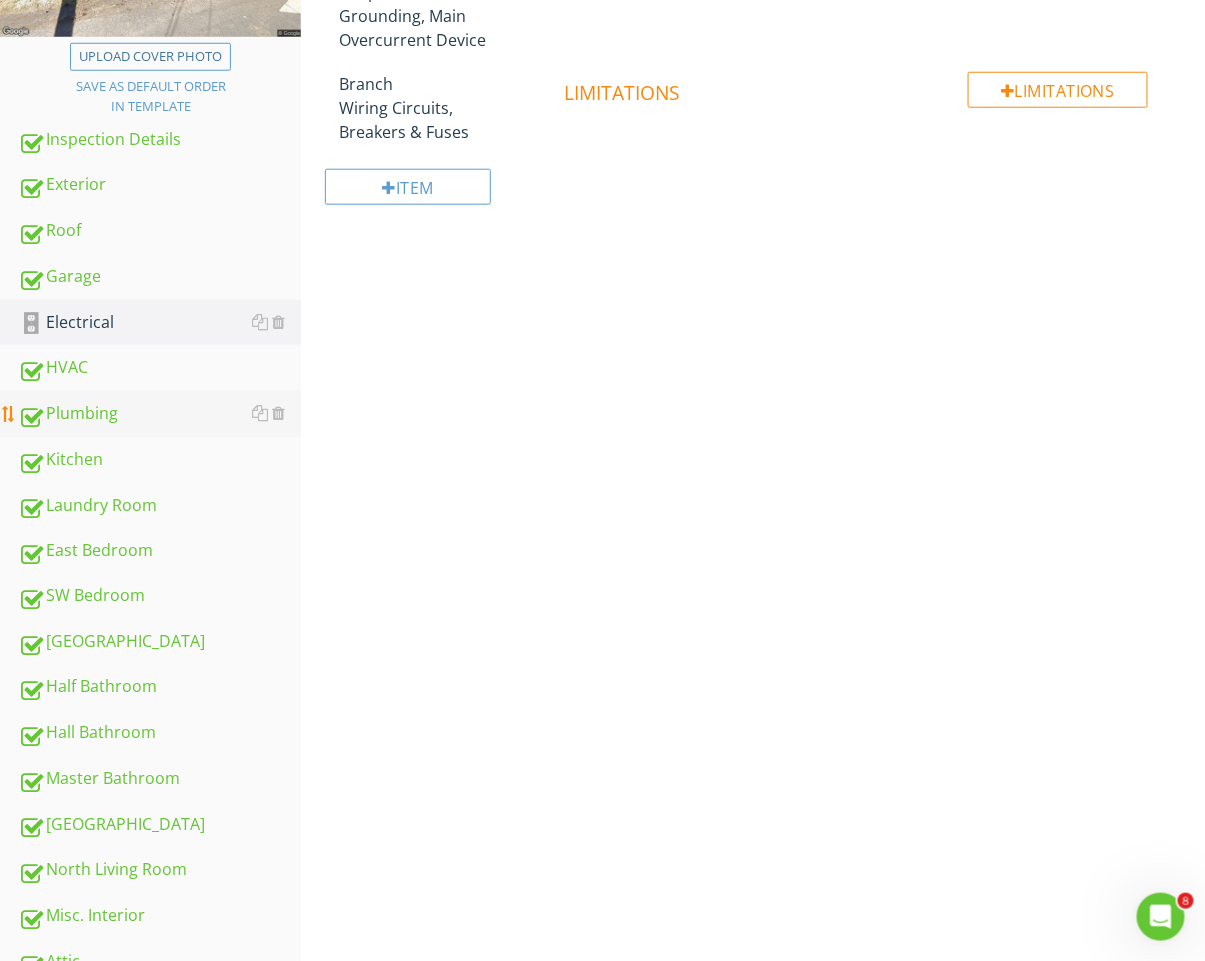 click on "Plumbing" at bounding box center (159, 414) 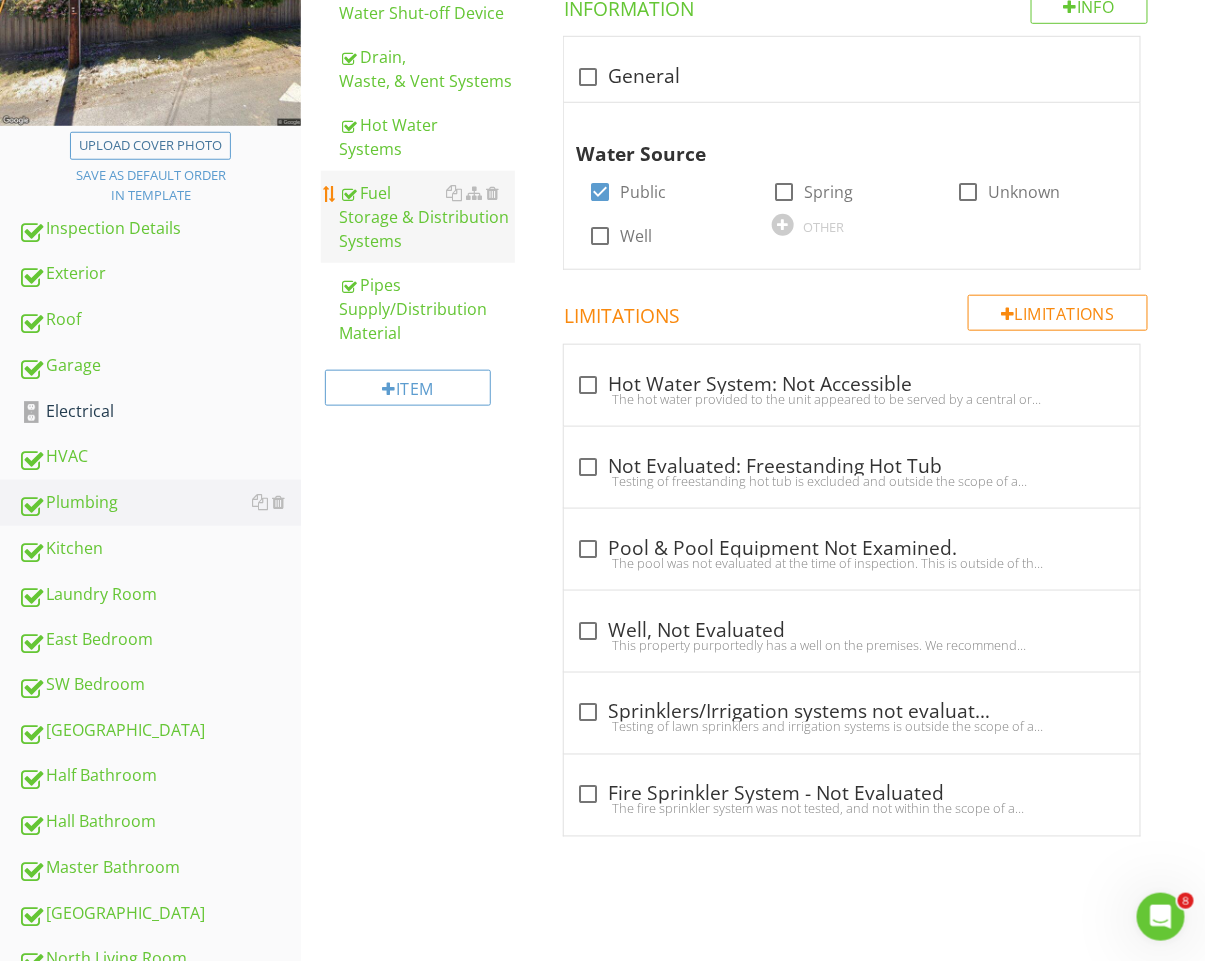 scroll, scrollTop: 343, scrollLeft: 0, axis: vertical 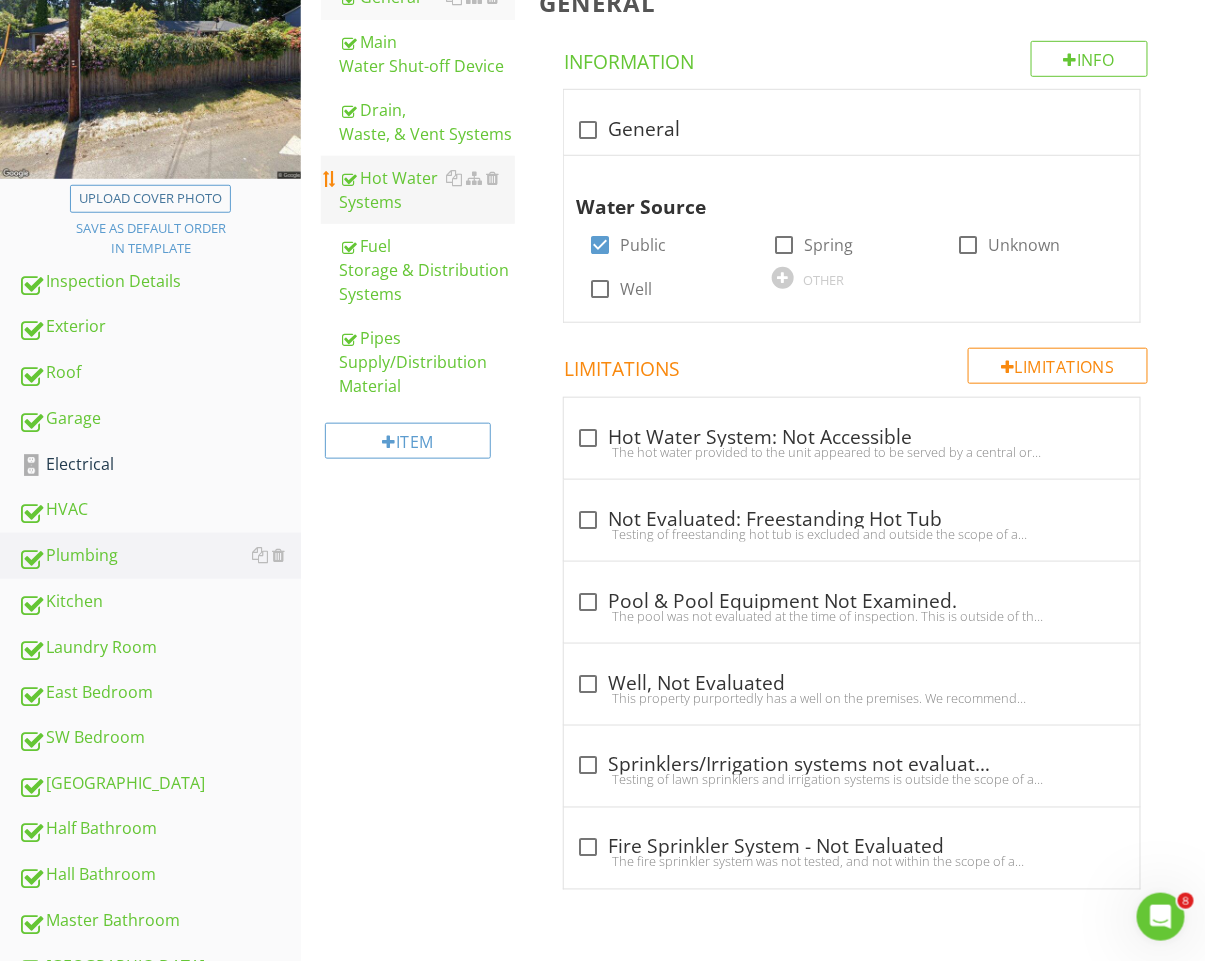 click on "Hot Water Systems" at bounding box center [427, 190] 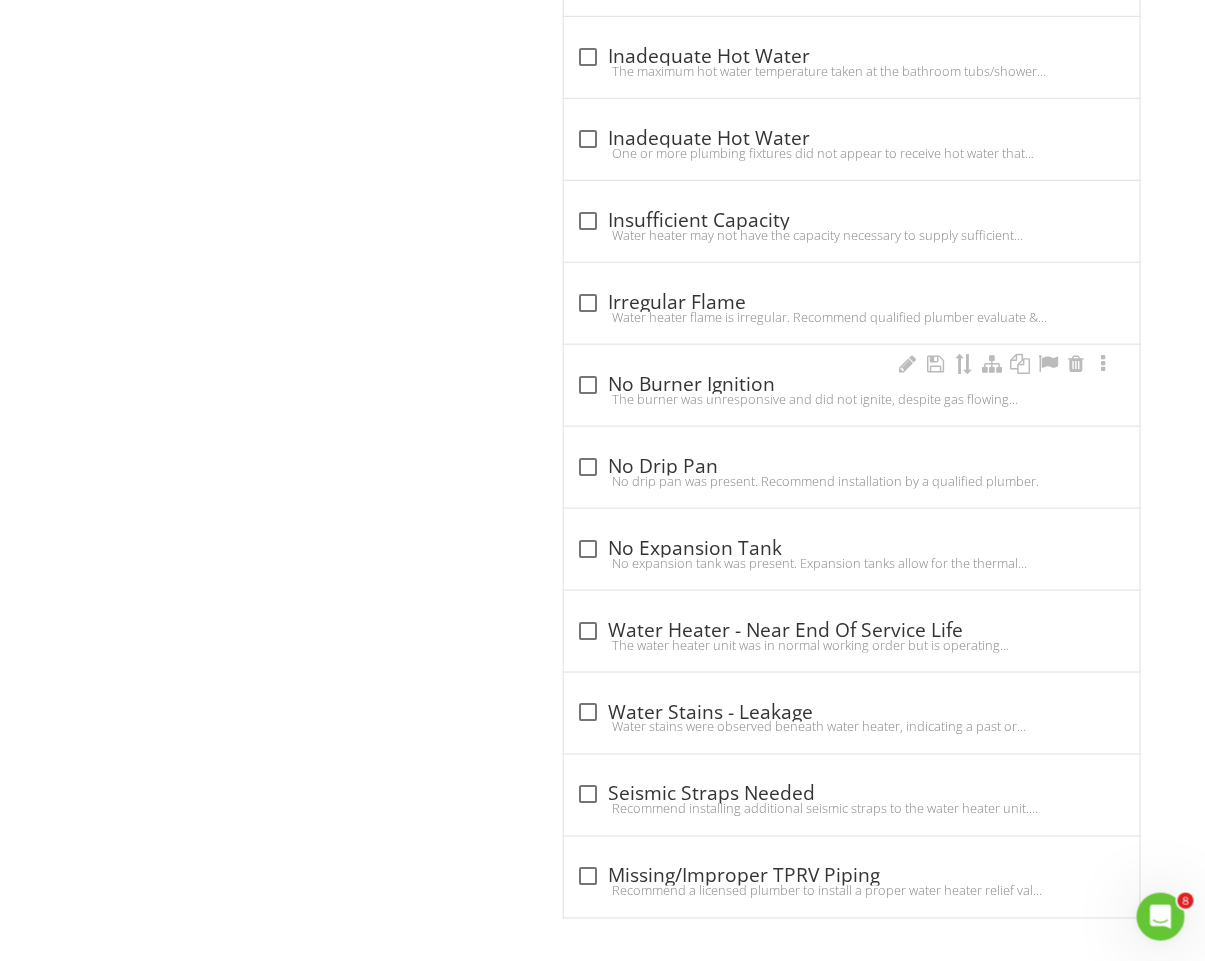 scroll, scrollTop: 2541, scrollLeft: 0, axis: vertical 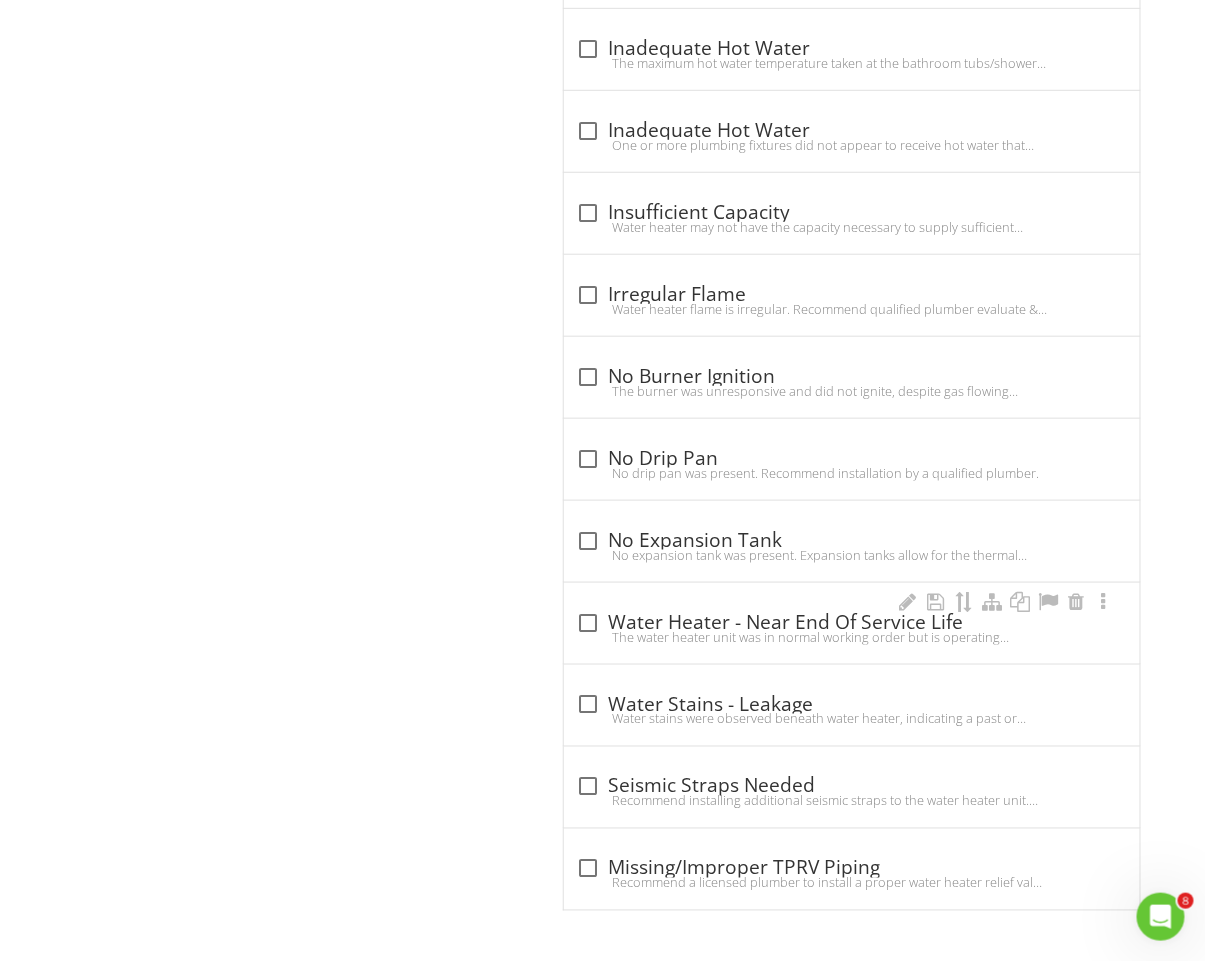 click on "check_box_outline_blank
Water Heater - Near End Of Service Life" at bounding box center (852, 623) 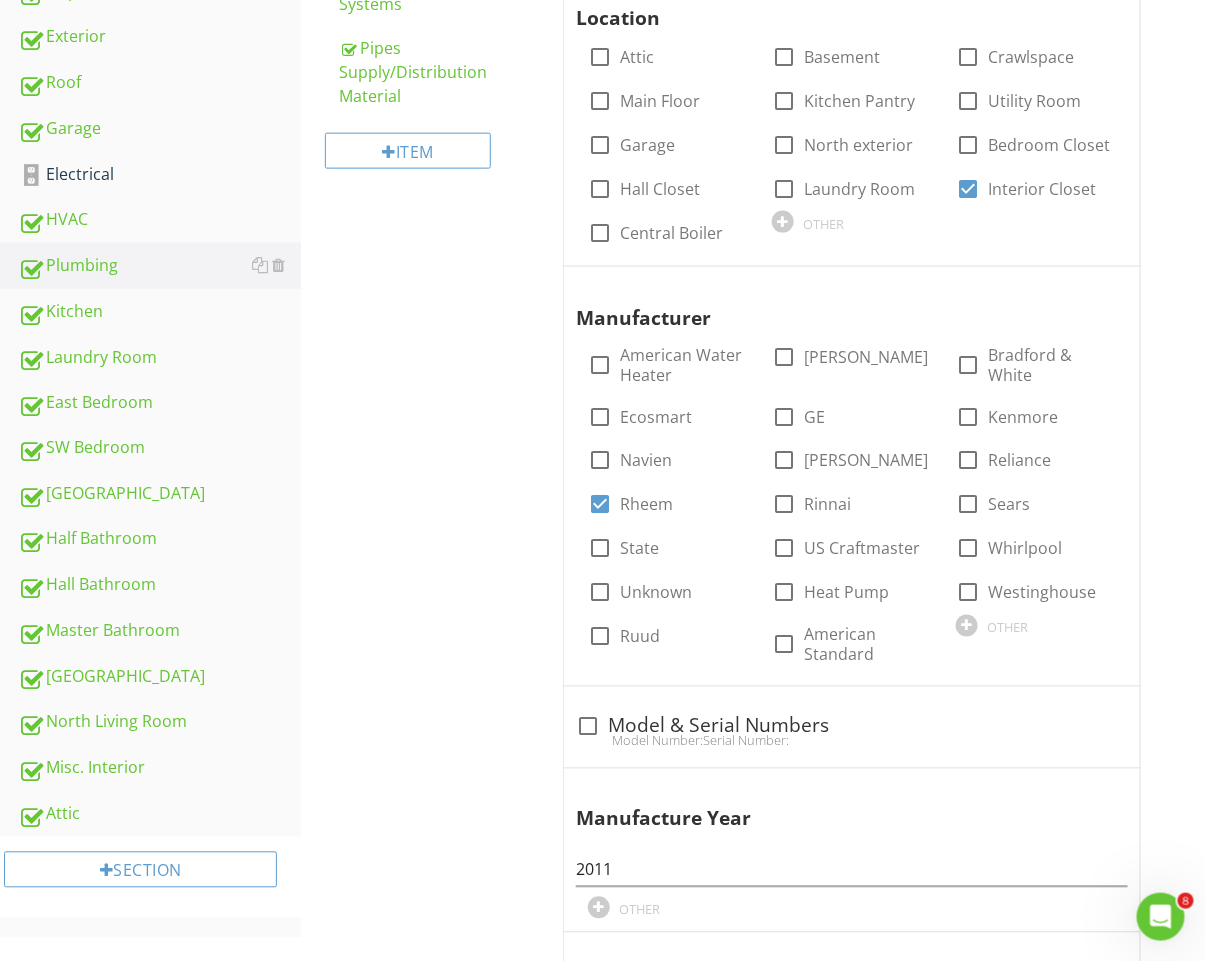scroll, scrollTop: 583, scrollLeft: 0, axis: vertical 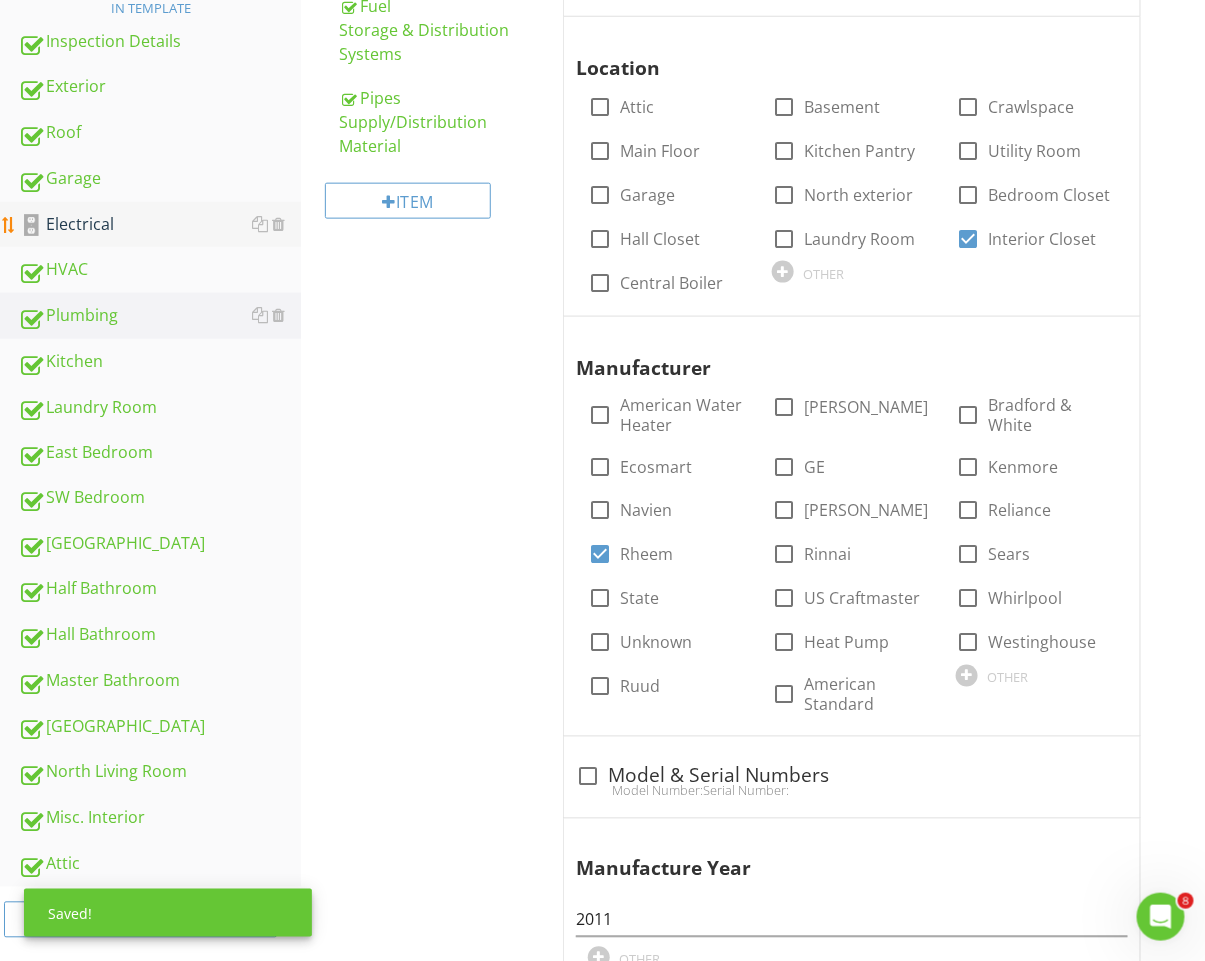 click on "Electrical" at bounding box center [159, 225] 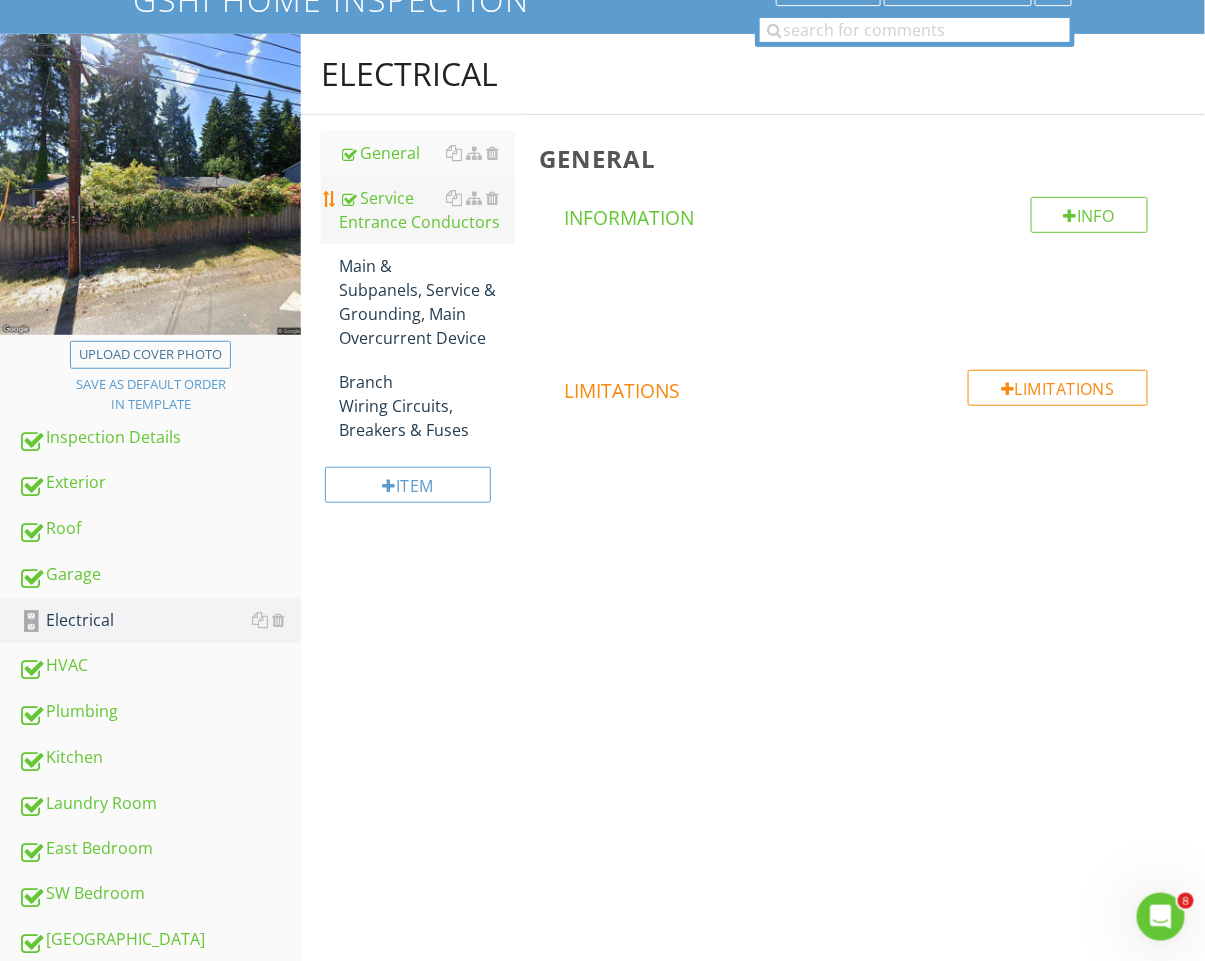 scroll, scrollTop: 132, scrollLeft: 0, axis: vertical 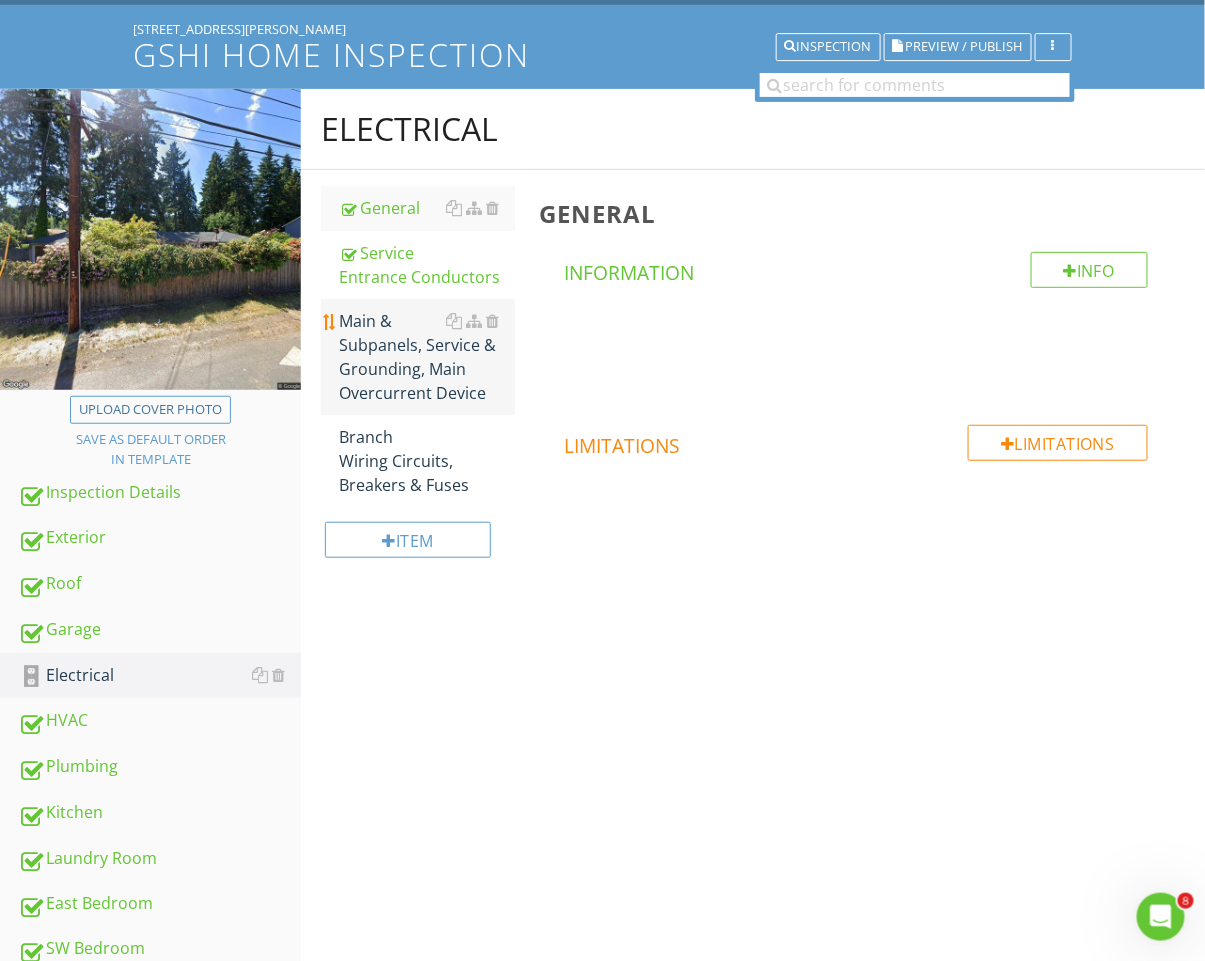 click on "Main & Subpanels, Service & Grounding, Main Overcurrent Device" at bounding box center [427, 357] 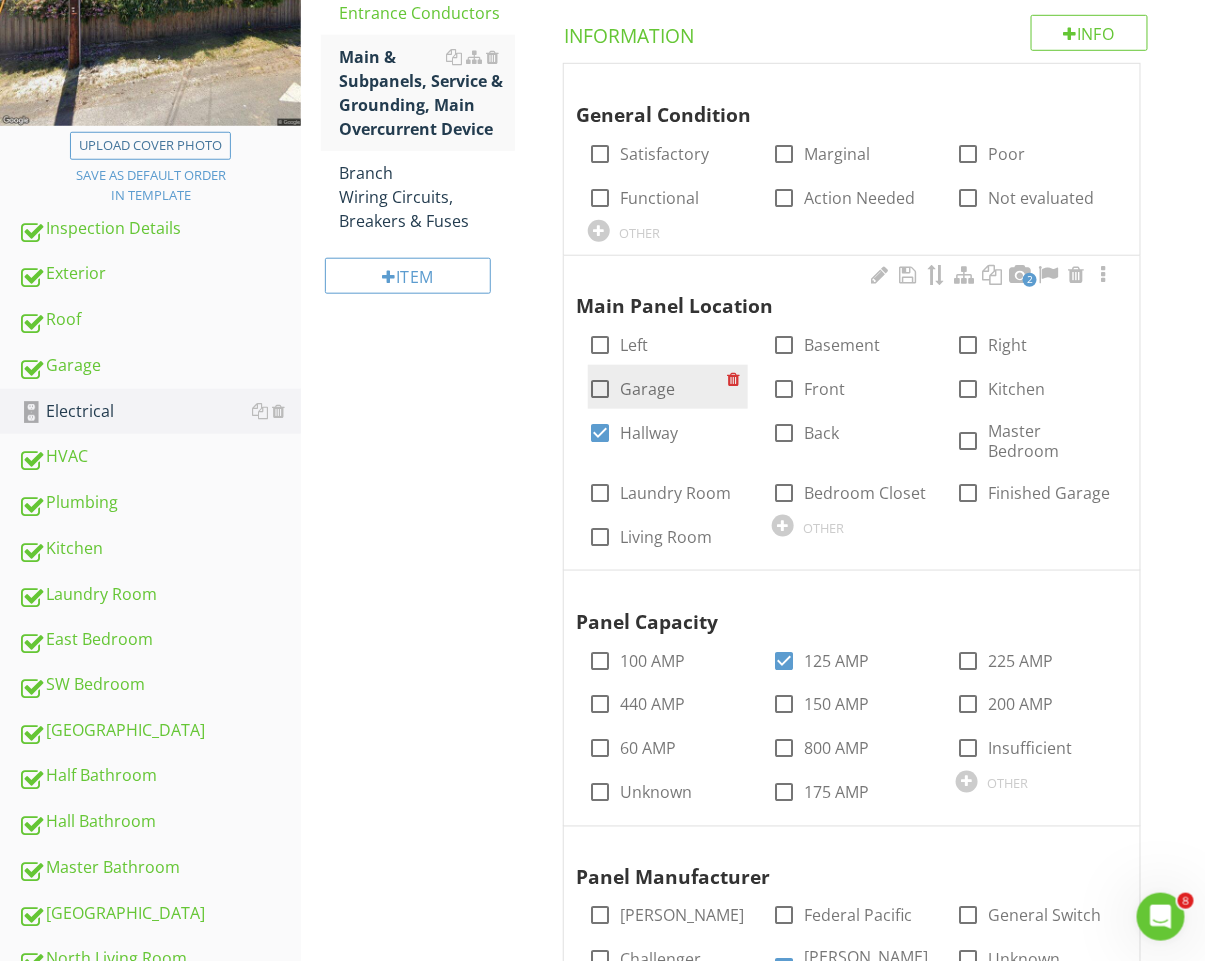 scroll, scrollTop: 412, scrollLeft: 0, axis: vertical 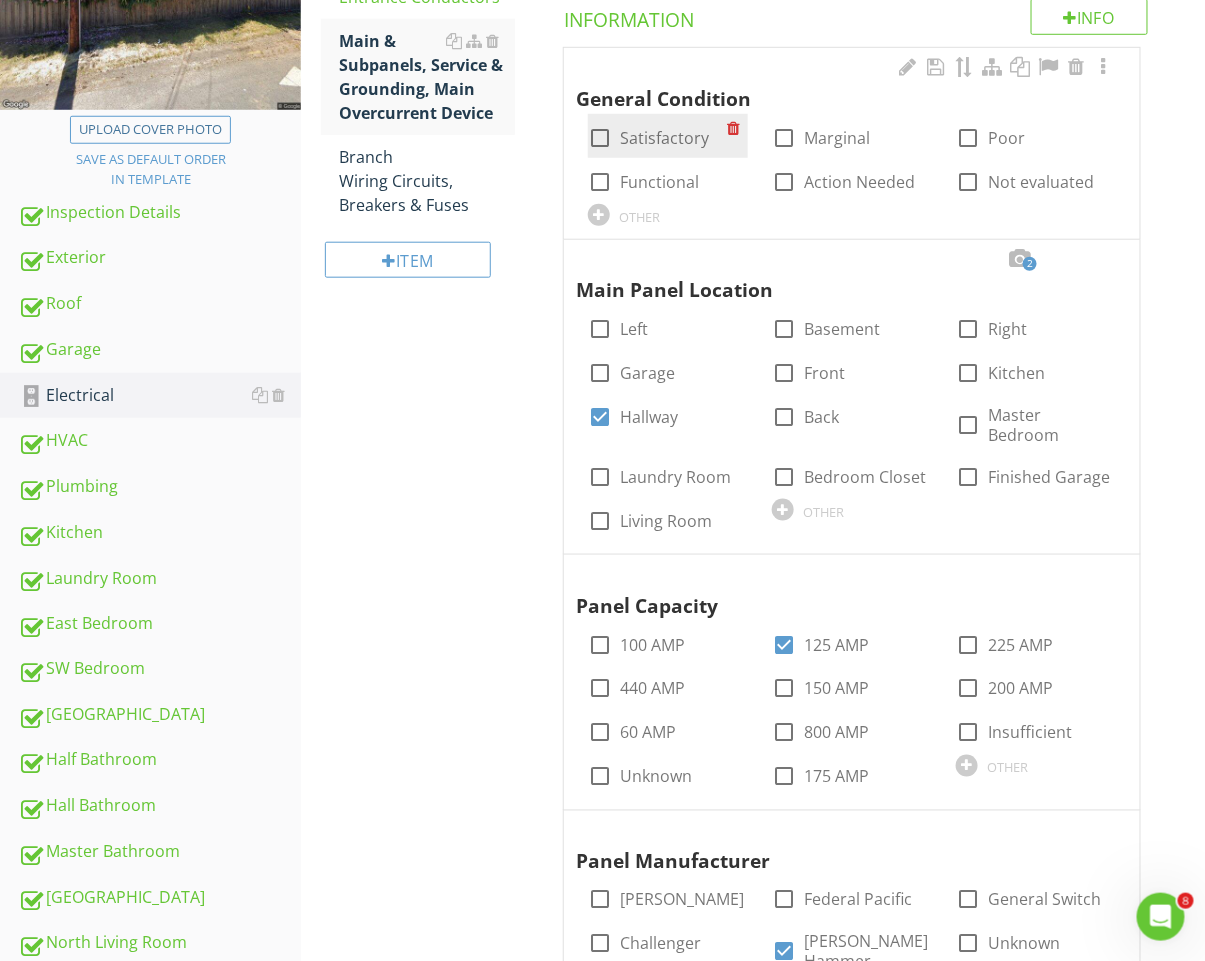 click on "Satisfactory" at bounding box center [664, 138] 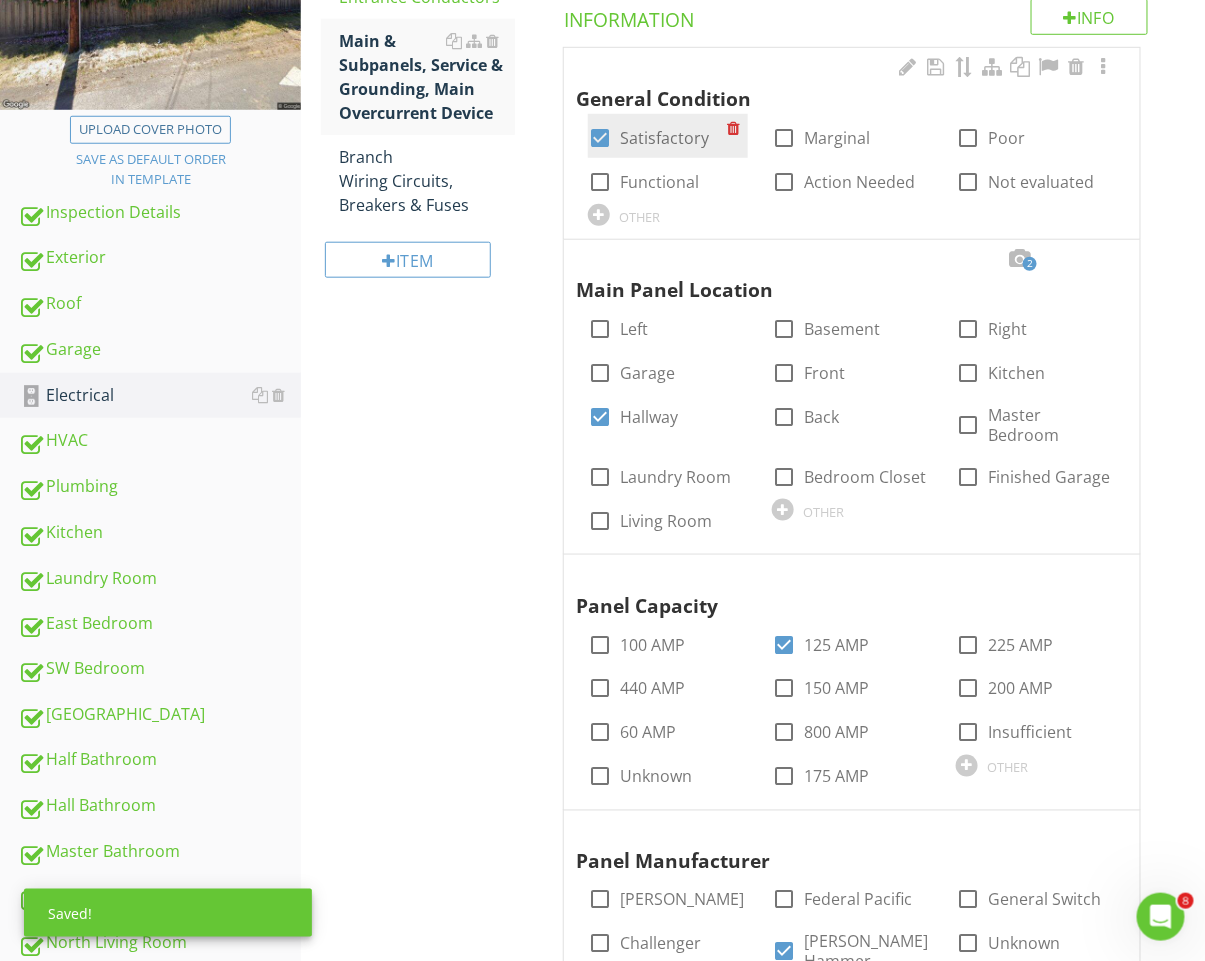 drag, startPoint x: 680, startPoint y: 185, endPoint x: 664, endPoint y: 156, distance: 33.12099 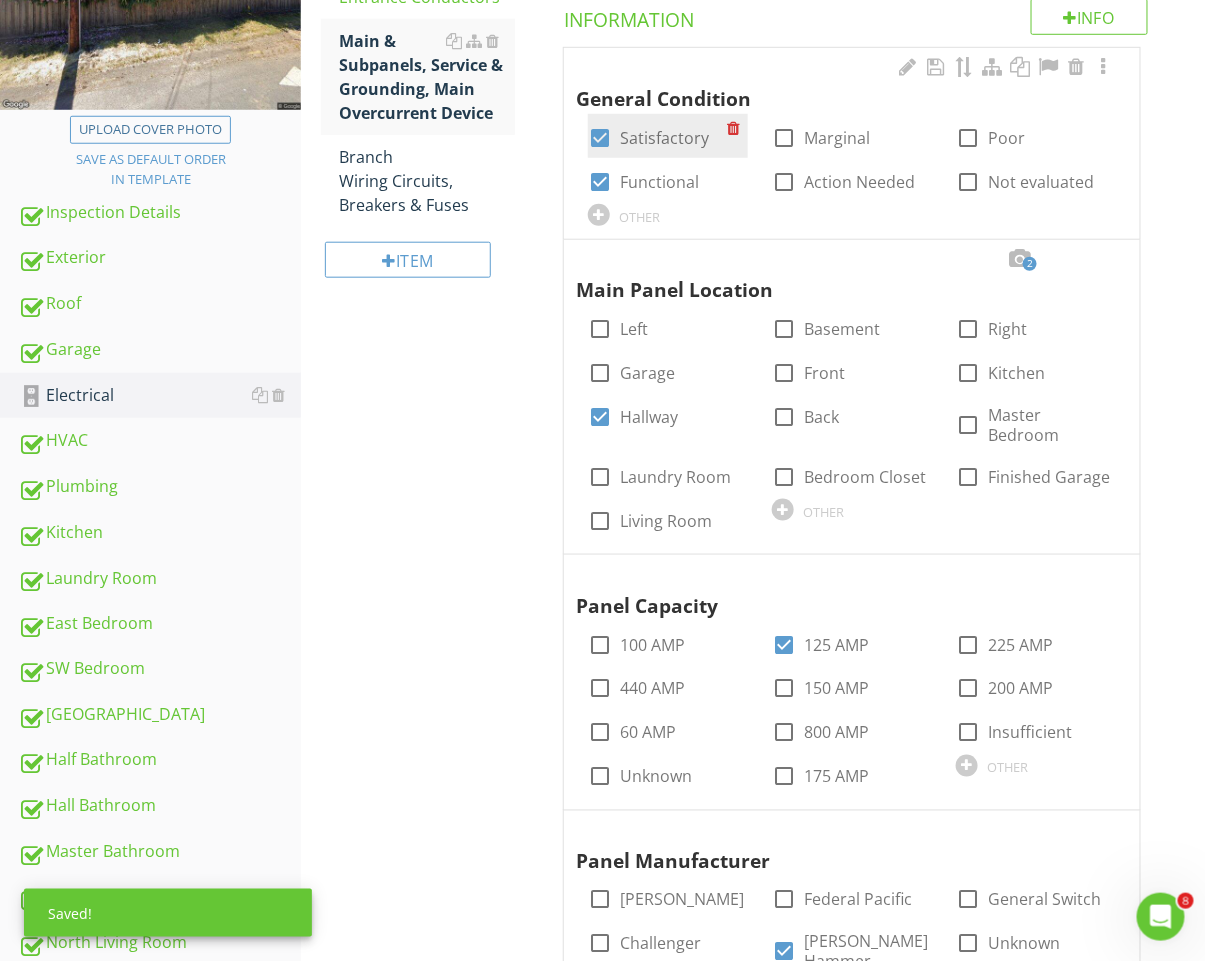click on "check_box Satisfactory" at bounding box center (668, 136) 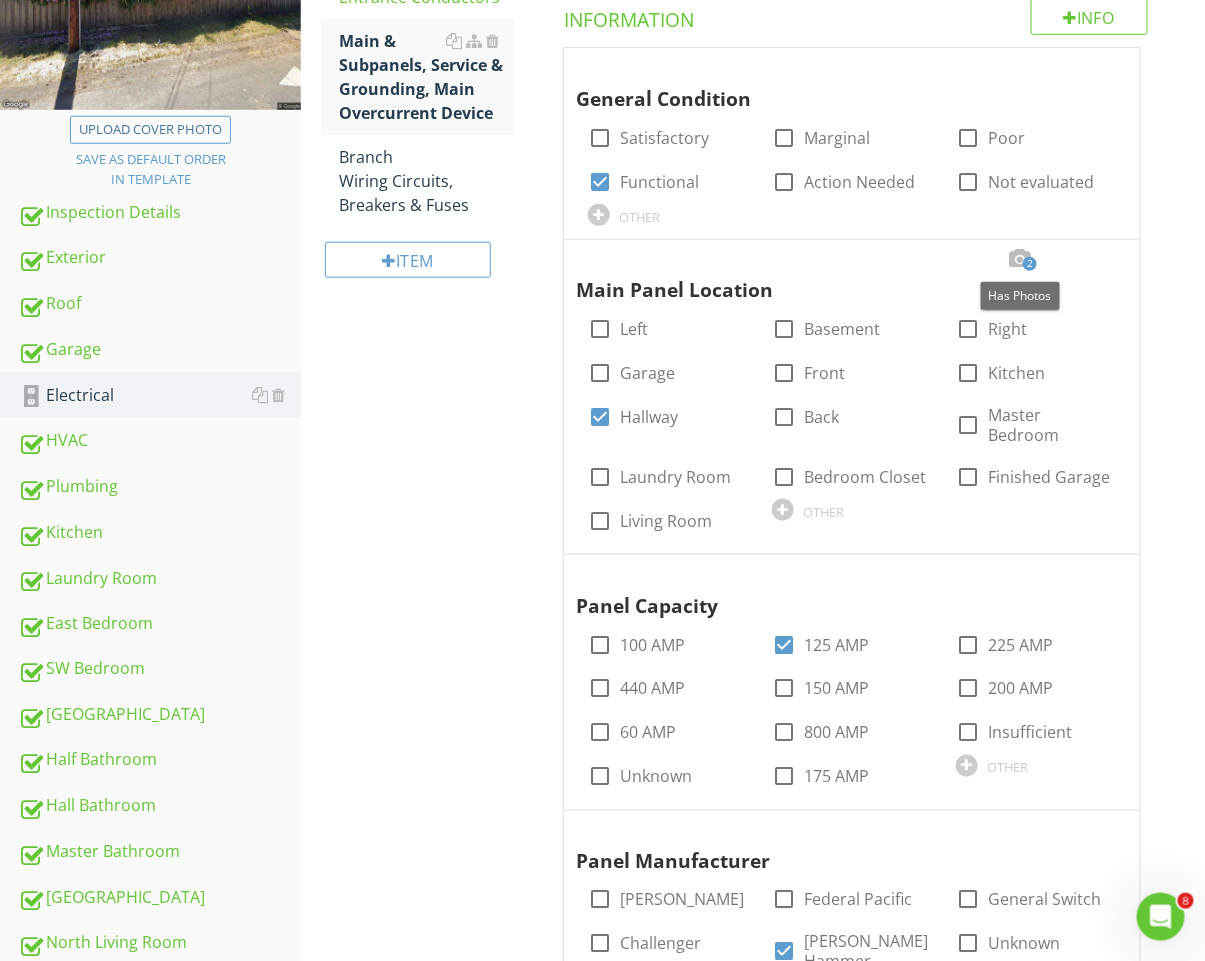 drag, startPoint x: 1019, startPoint y: 263, endPoint x: 994, endPoint y: 265, distance: 25.079872 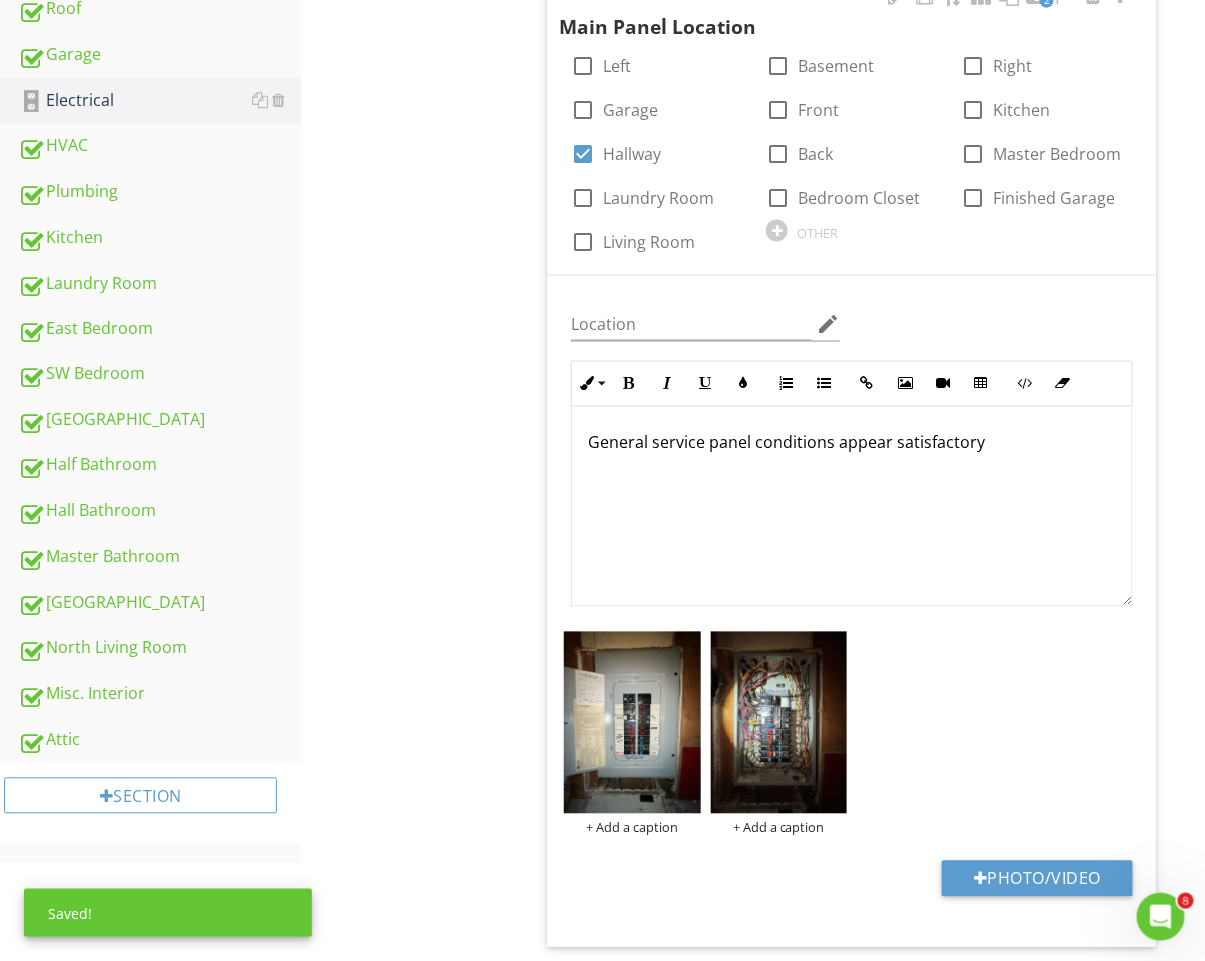 scroll, scrollTop: 818, scrollLeft: 0, axis: vertical 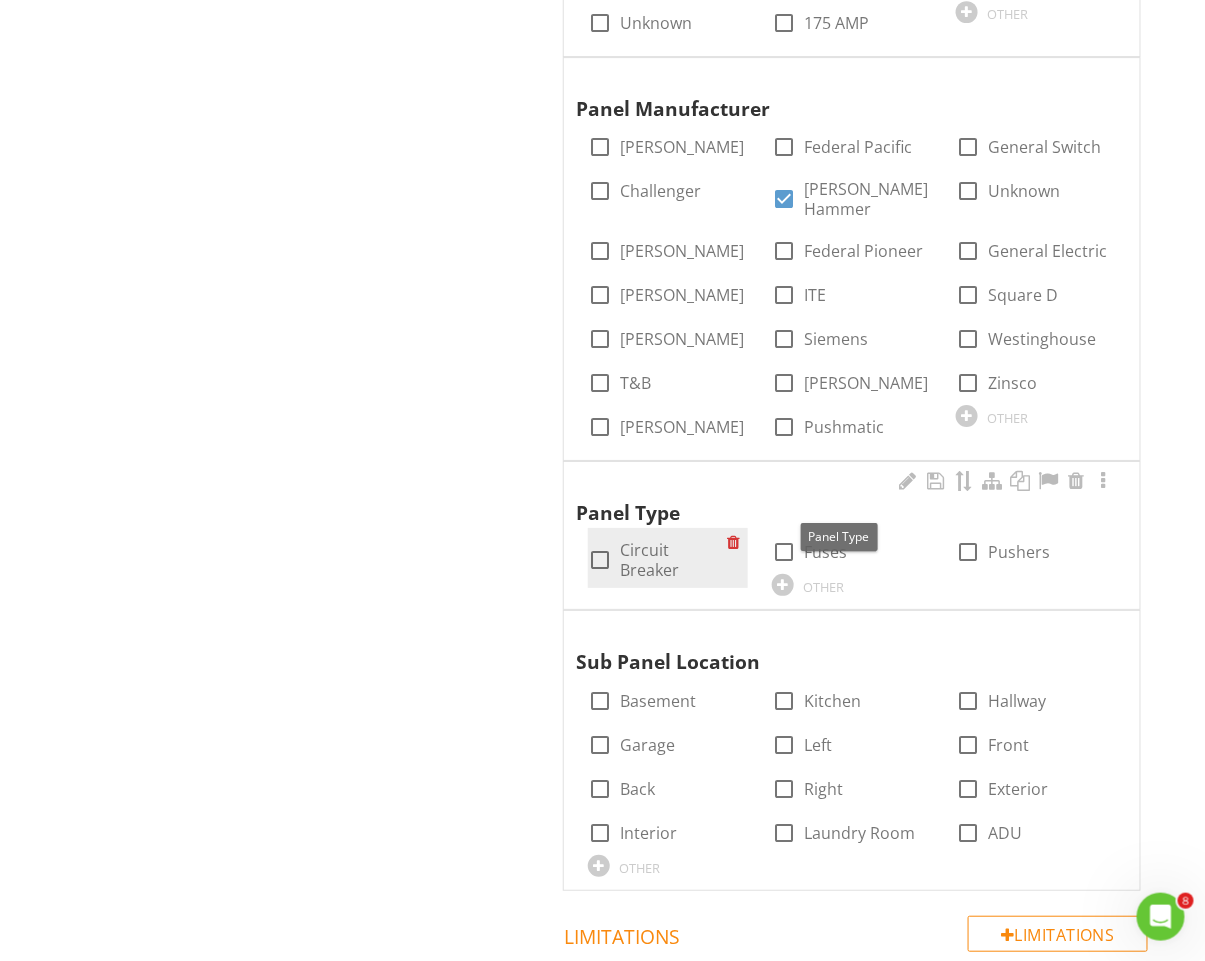 click on "Circuit Breaker" at bounding box center (673, 560) 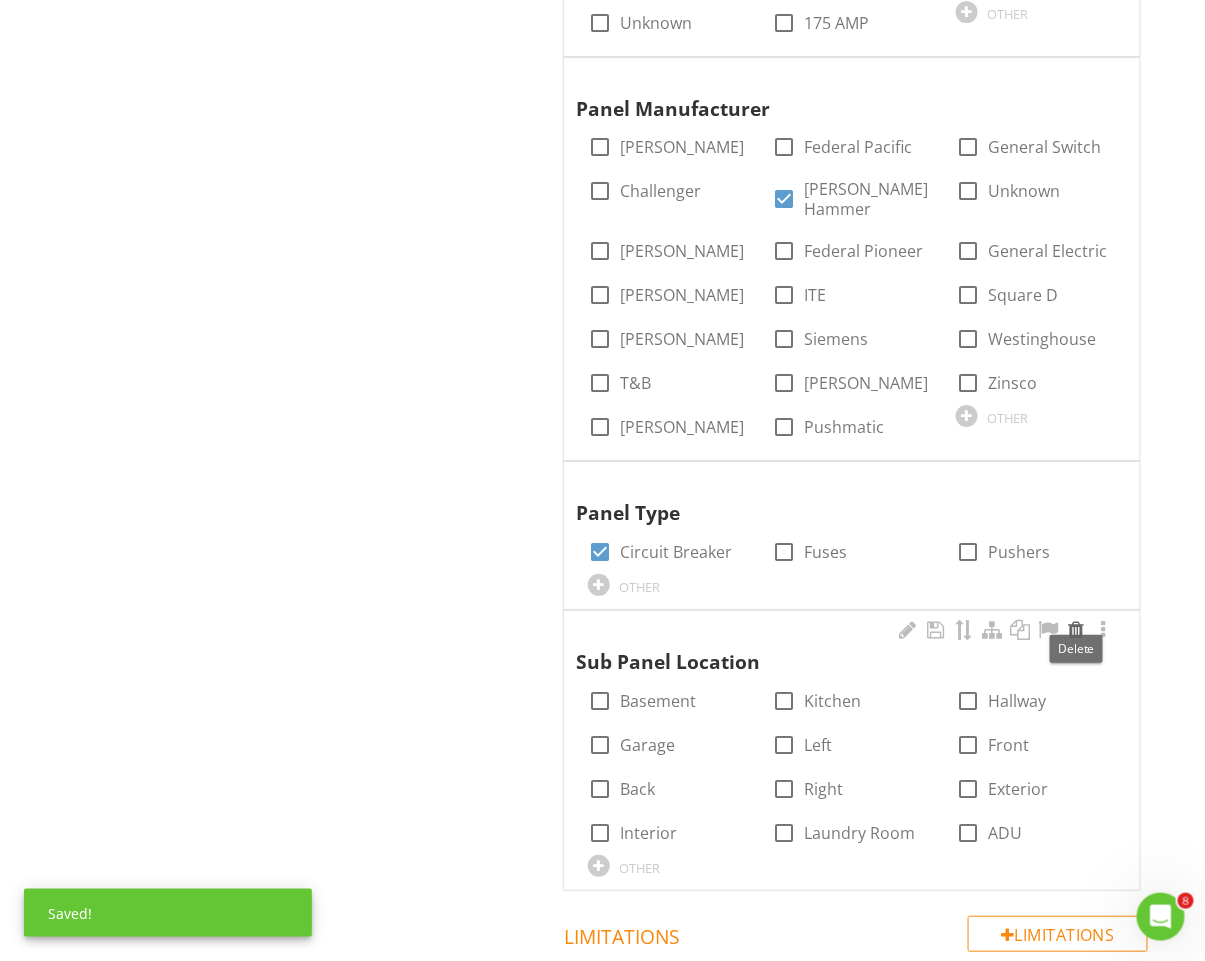click at bounding box center (1076, 630) 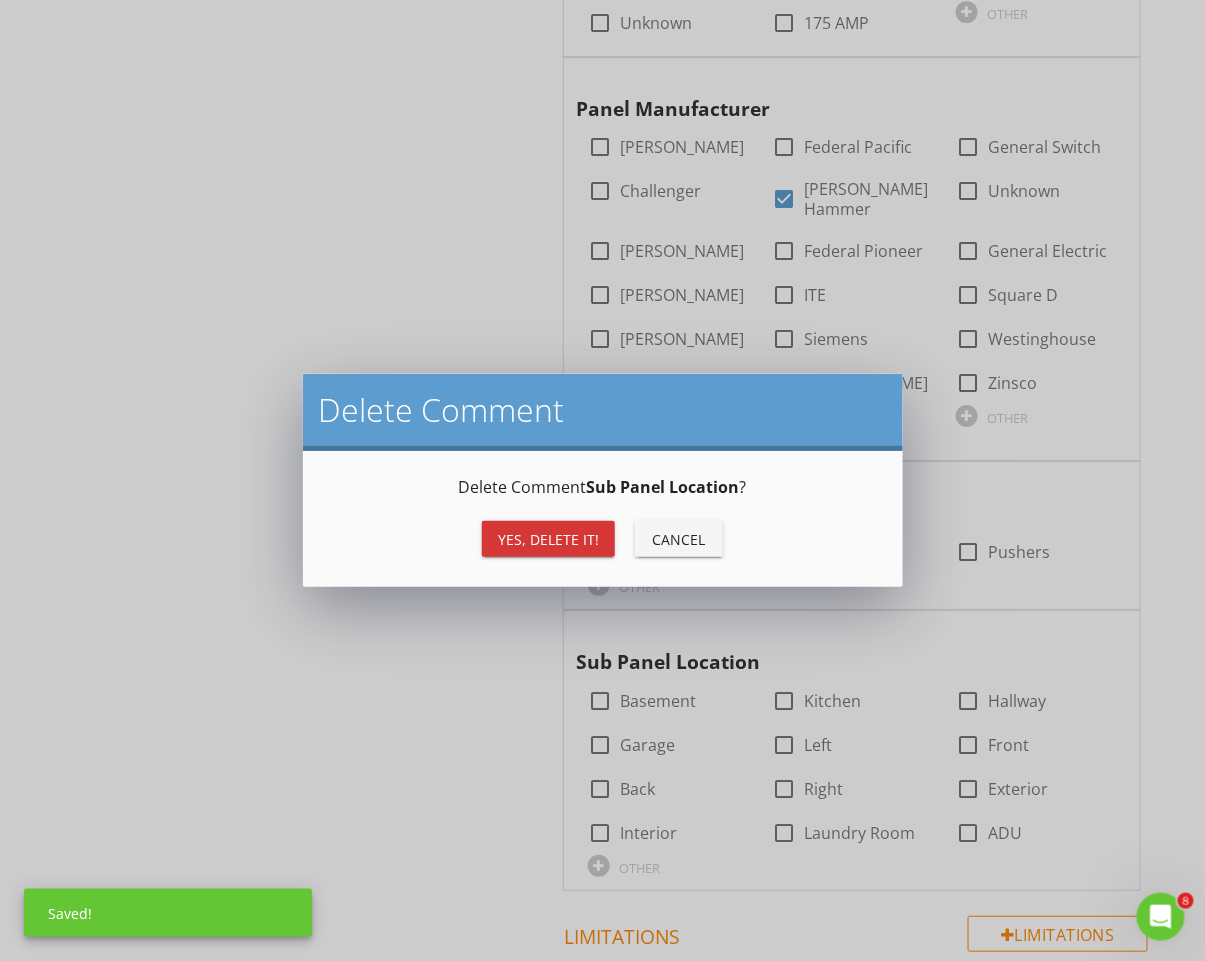 click on "Yes, Delete it!" at bounding box center (548, 539) 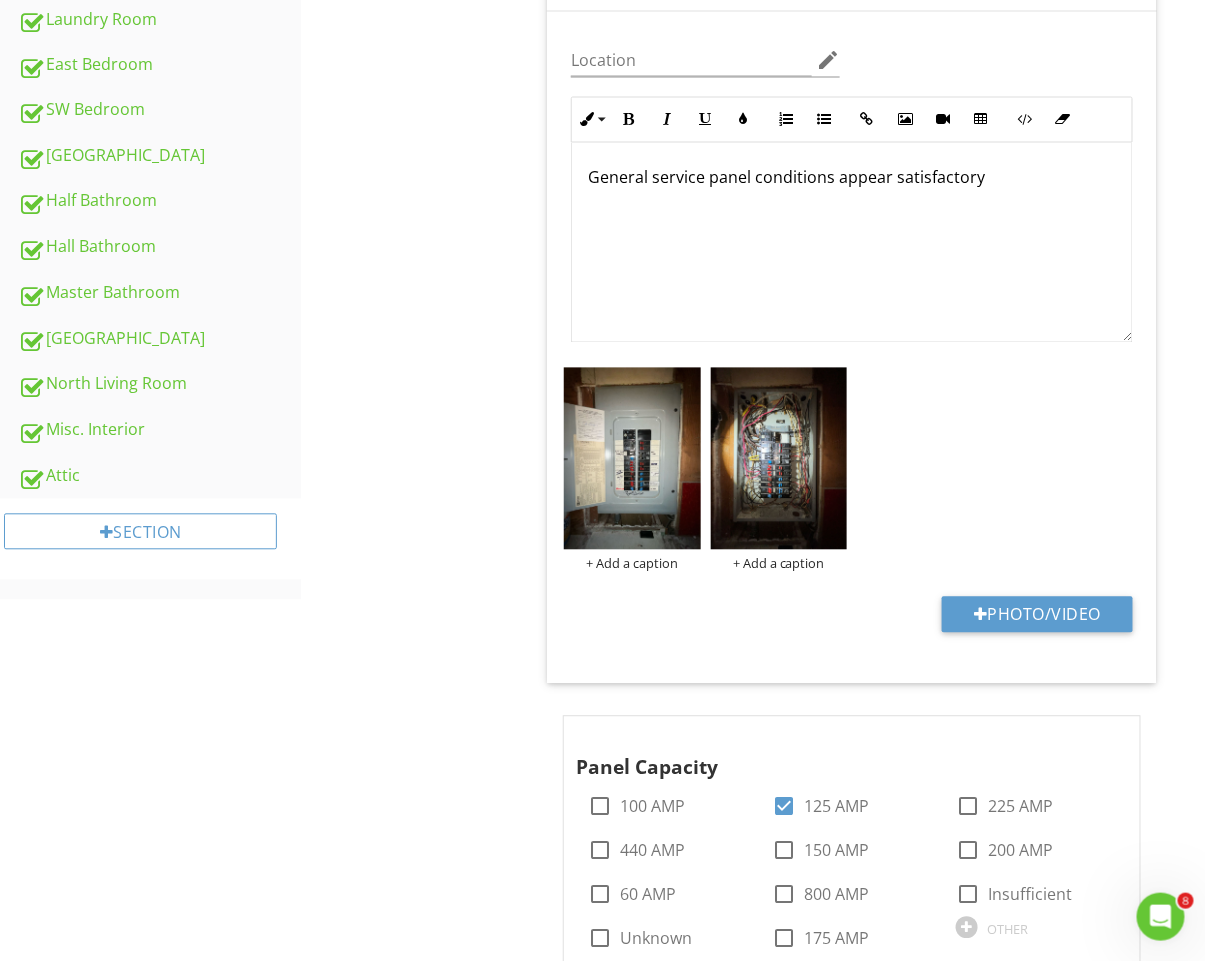 scroll, scrollTop: 0, scrollLeft: 0, axis: both 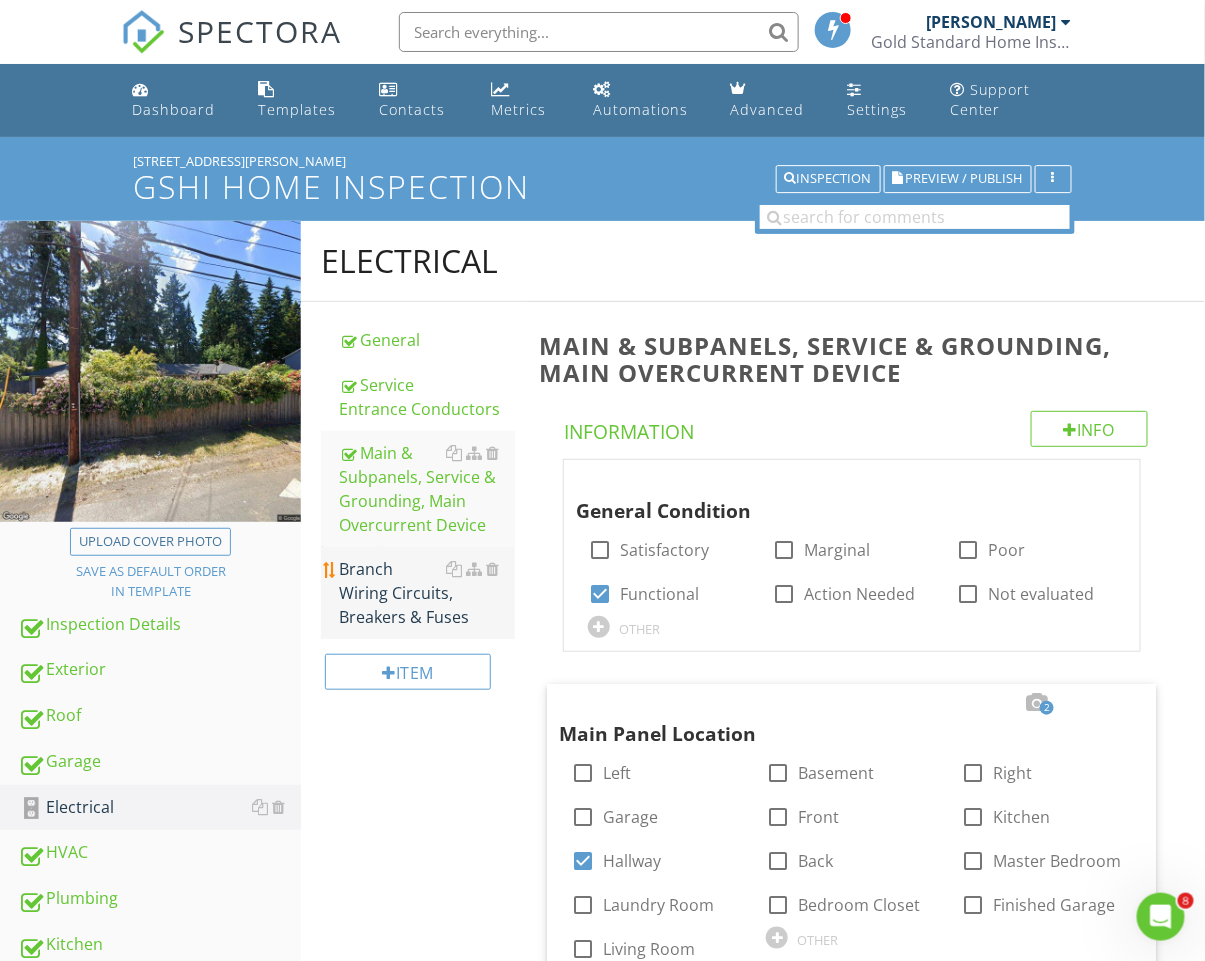 click on "Branch Wiring Circuits, Breakers & Fuses" at bounding box center [427, 593] 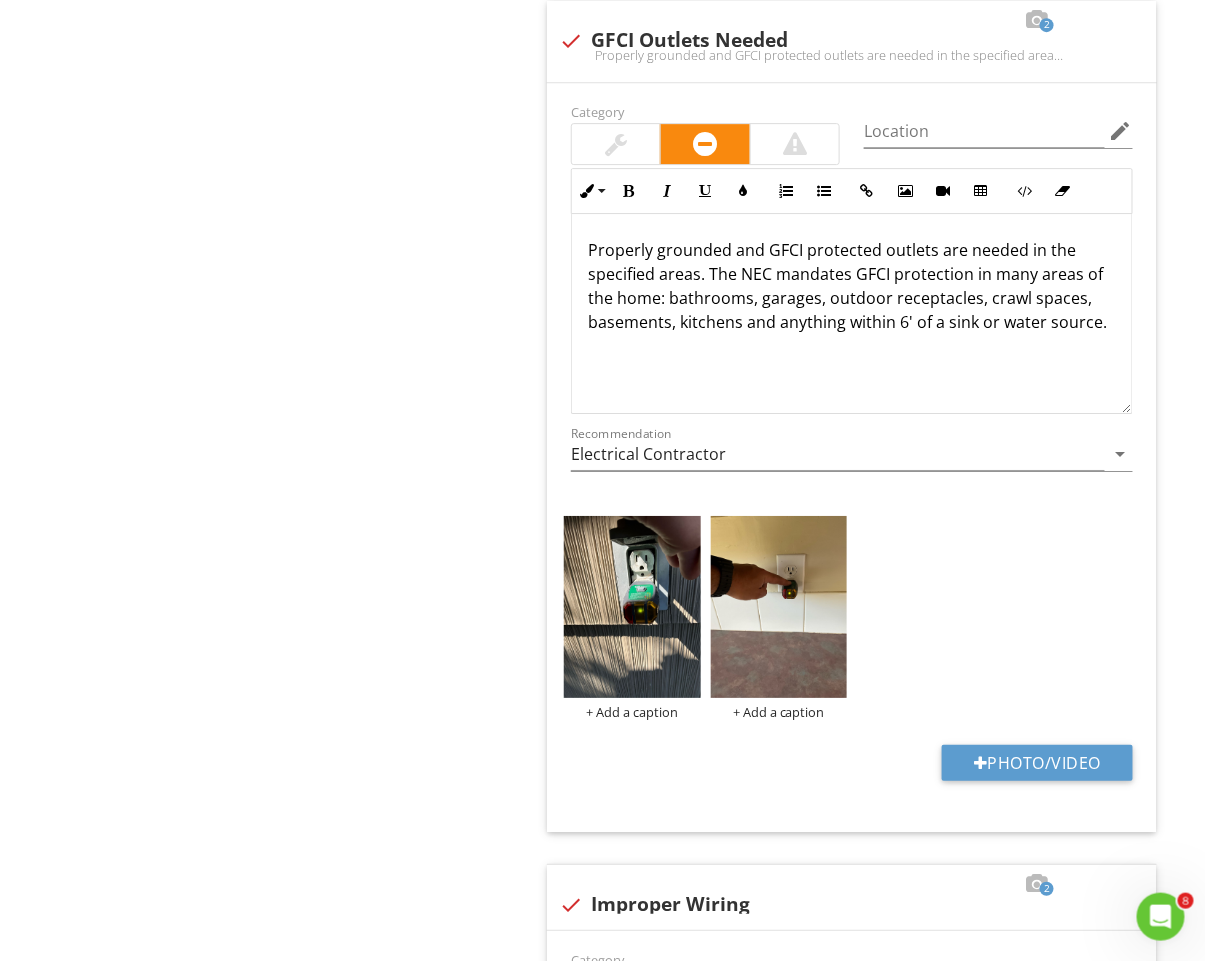scroll, scrollTop: 1715, scrollLeft: 0, axis: vertical 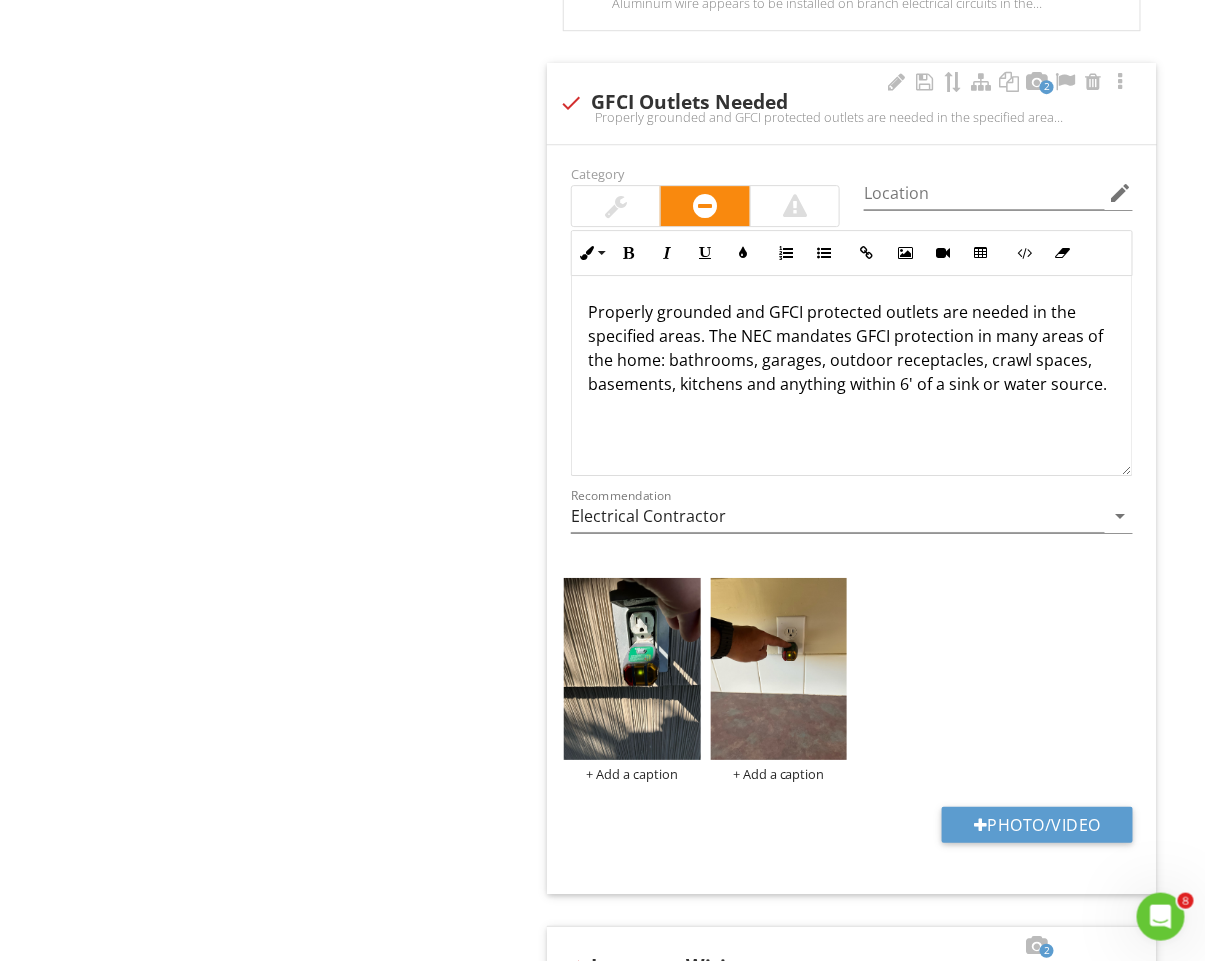 click on "Properly grounded and GFCI protected outlets are needed in the specified areas. The NEC mandates GFCI protection in many areas of the home: bathrooms, garages, outdoor receptacles, crawl spaces, basements, kitchens and anything within 6' of a sink or water source." at bounding box center (852, 348) 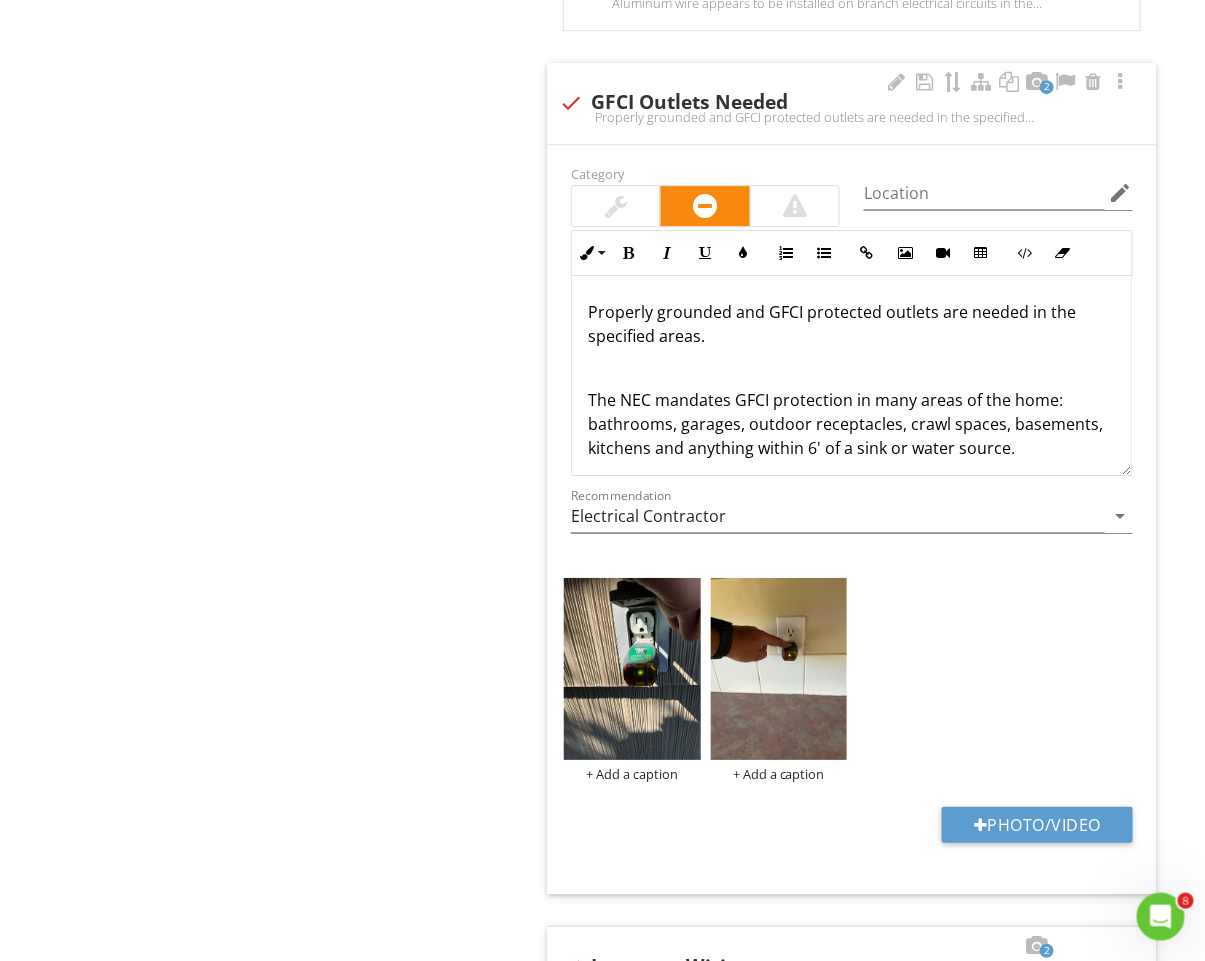 click at bounding box center (852, 368) 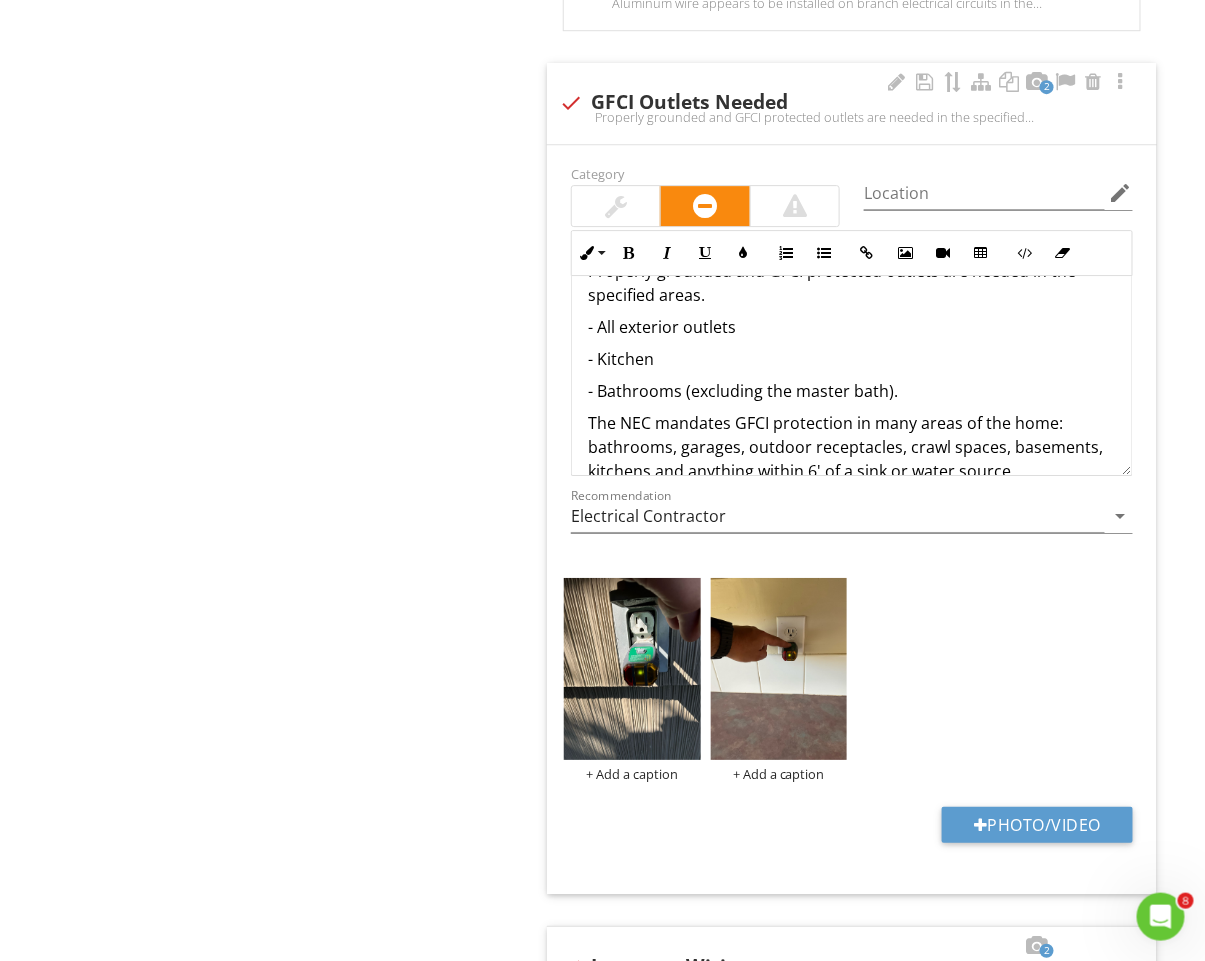 scroll, scrollTop: 73, scrollLeft: 0, axis: vertical 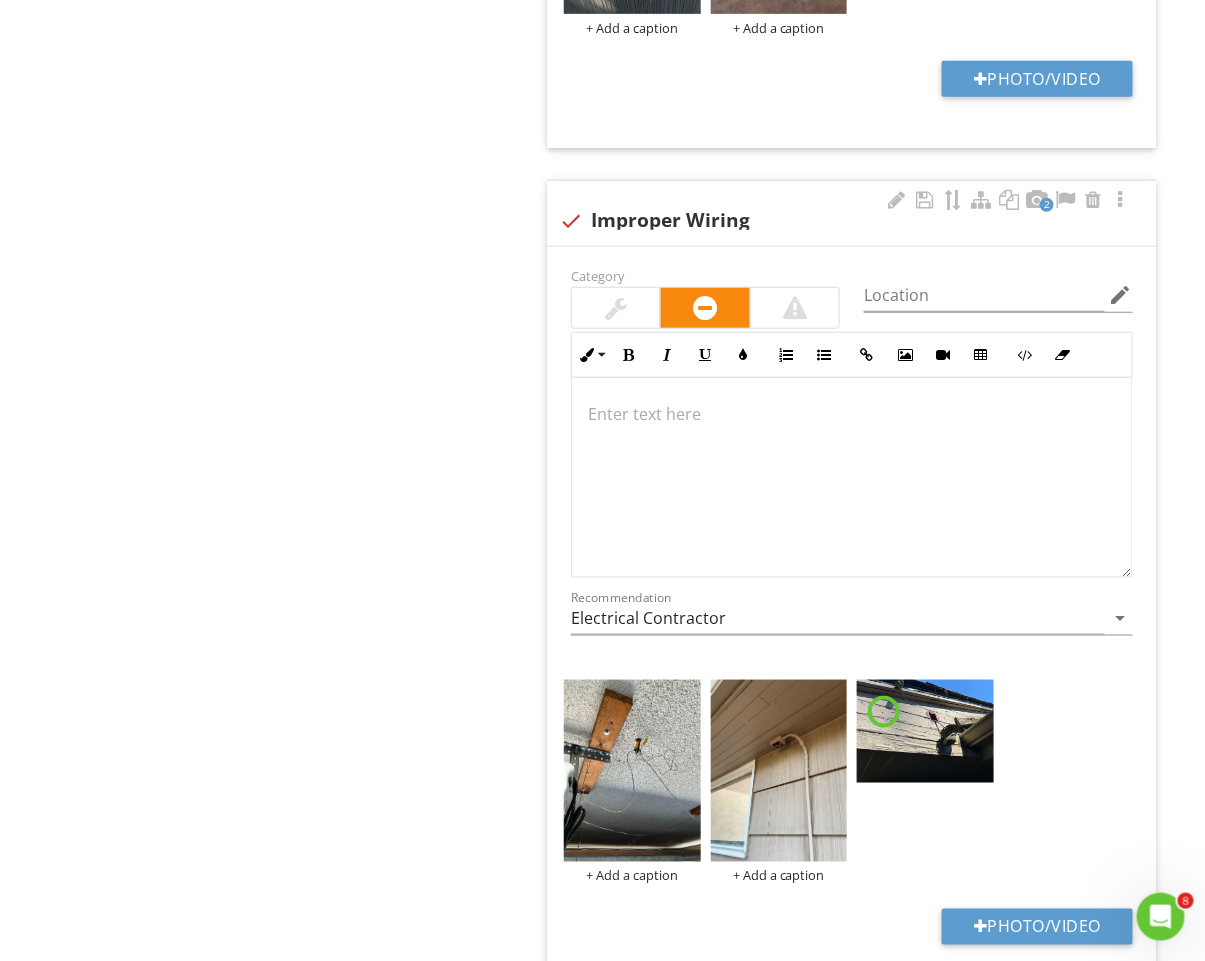 click at bounding box center (852, 478) 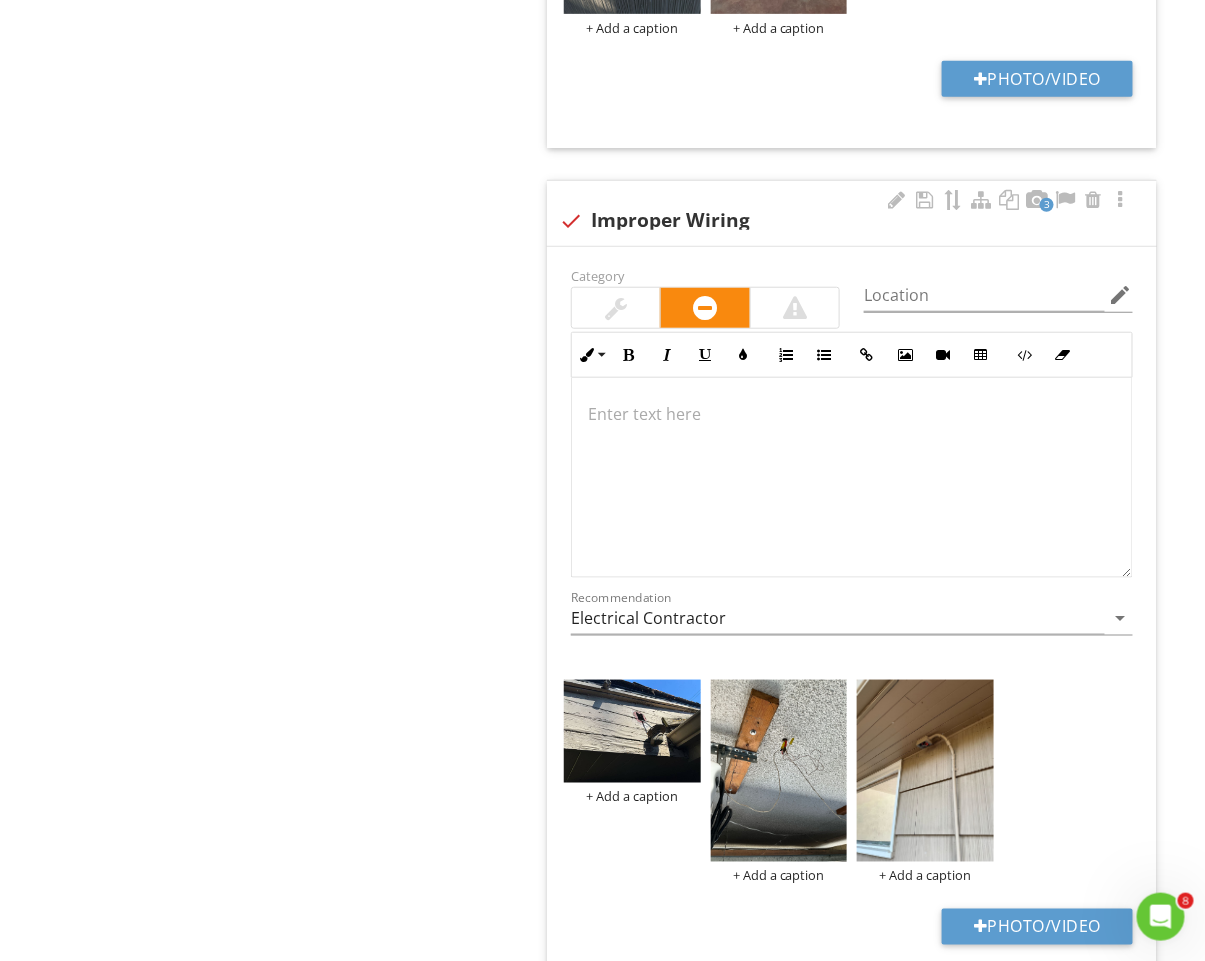 type 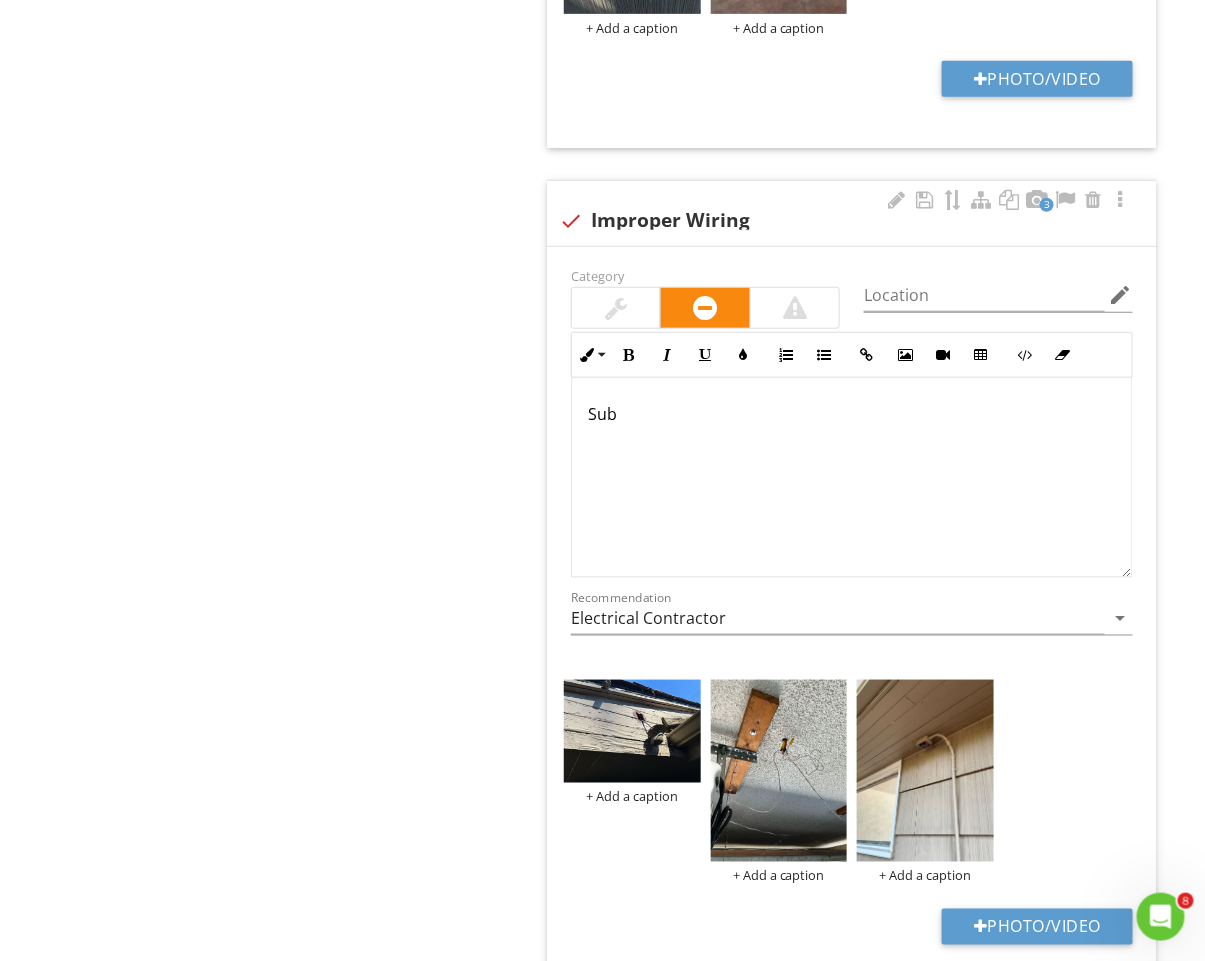 scroll, scrollTop: 2477, scrollLeft: 0, axis: vertical 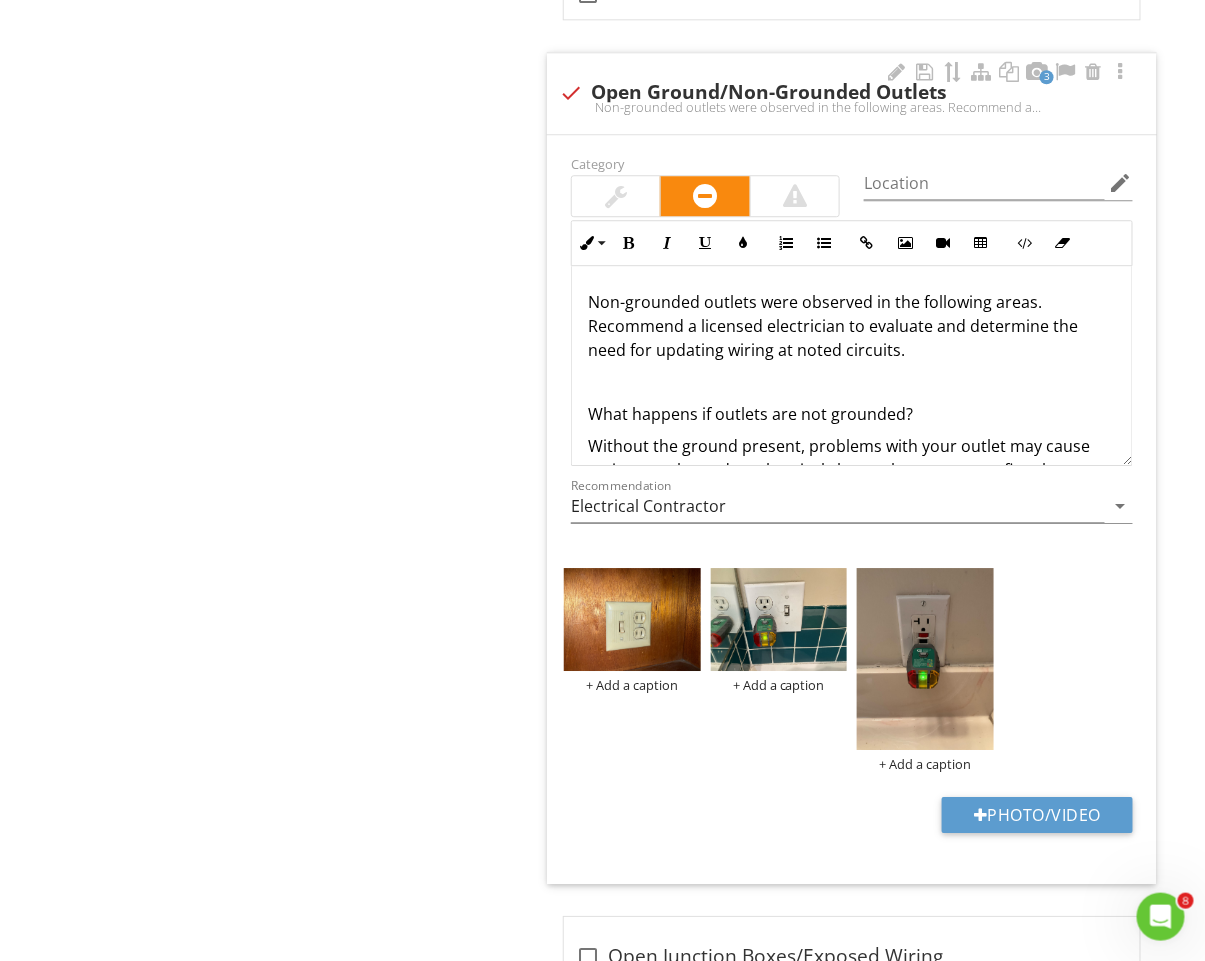 click on "Non-grounded outlets were observed in the following areas. Recommend a licensed electrician to evaluate and determine the need for updating wiring at noted circuits.  What happens if outlets are not grounded? Without the ground present, problems with your outlet may cause arcing, sparks, and an electrical charge that can spawn fire along walls or on nearby furniture and fixtures. Health hazard. Ungrounded outlets pose the risk of shock to people operating the electronics and appliances plugged into the outlet." at bounding box center (852, 438) 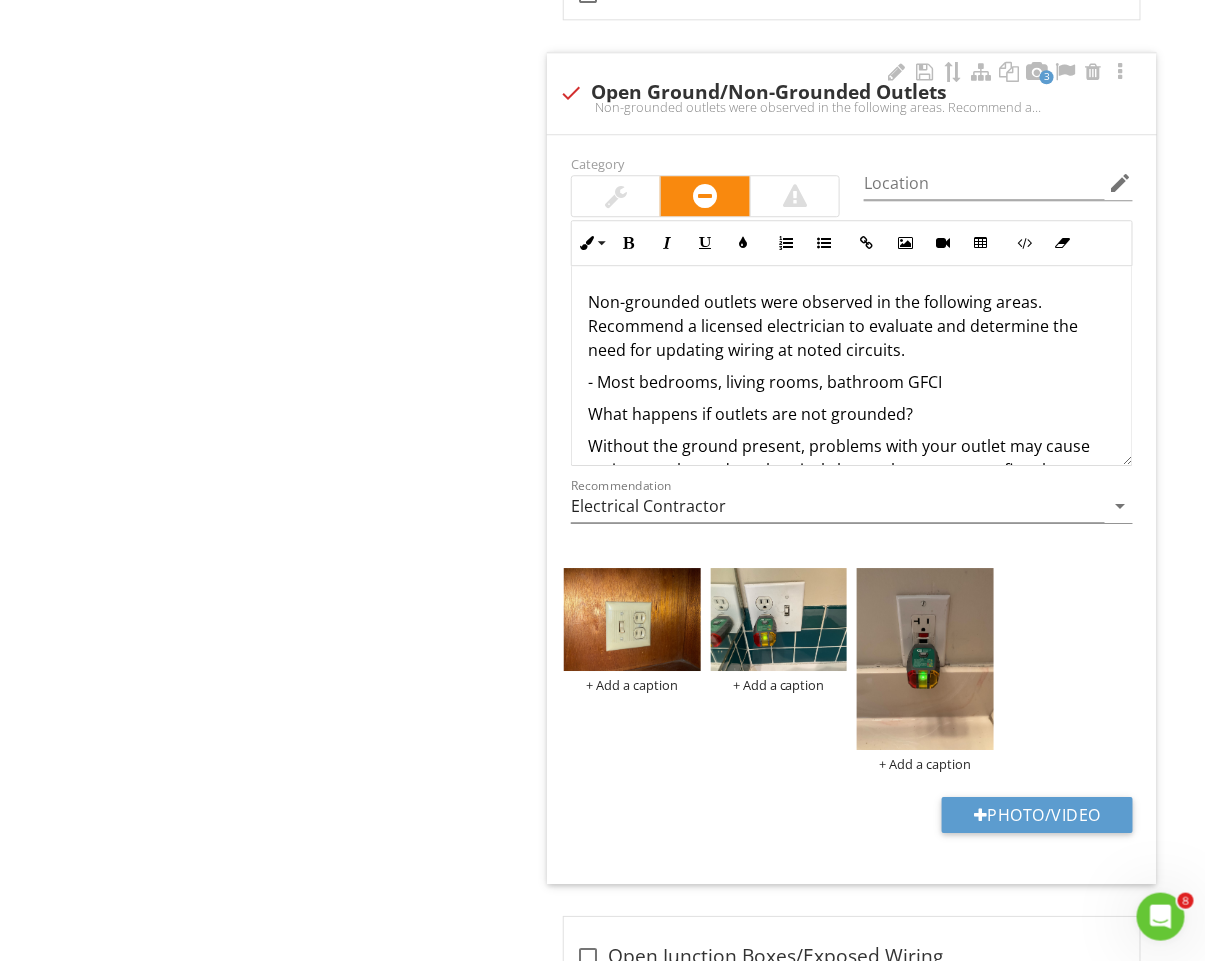 click on "- Most bedrooms, living rooms, bathroom GFCI" at bounding box center [852, 382] 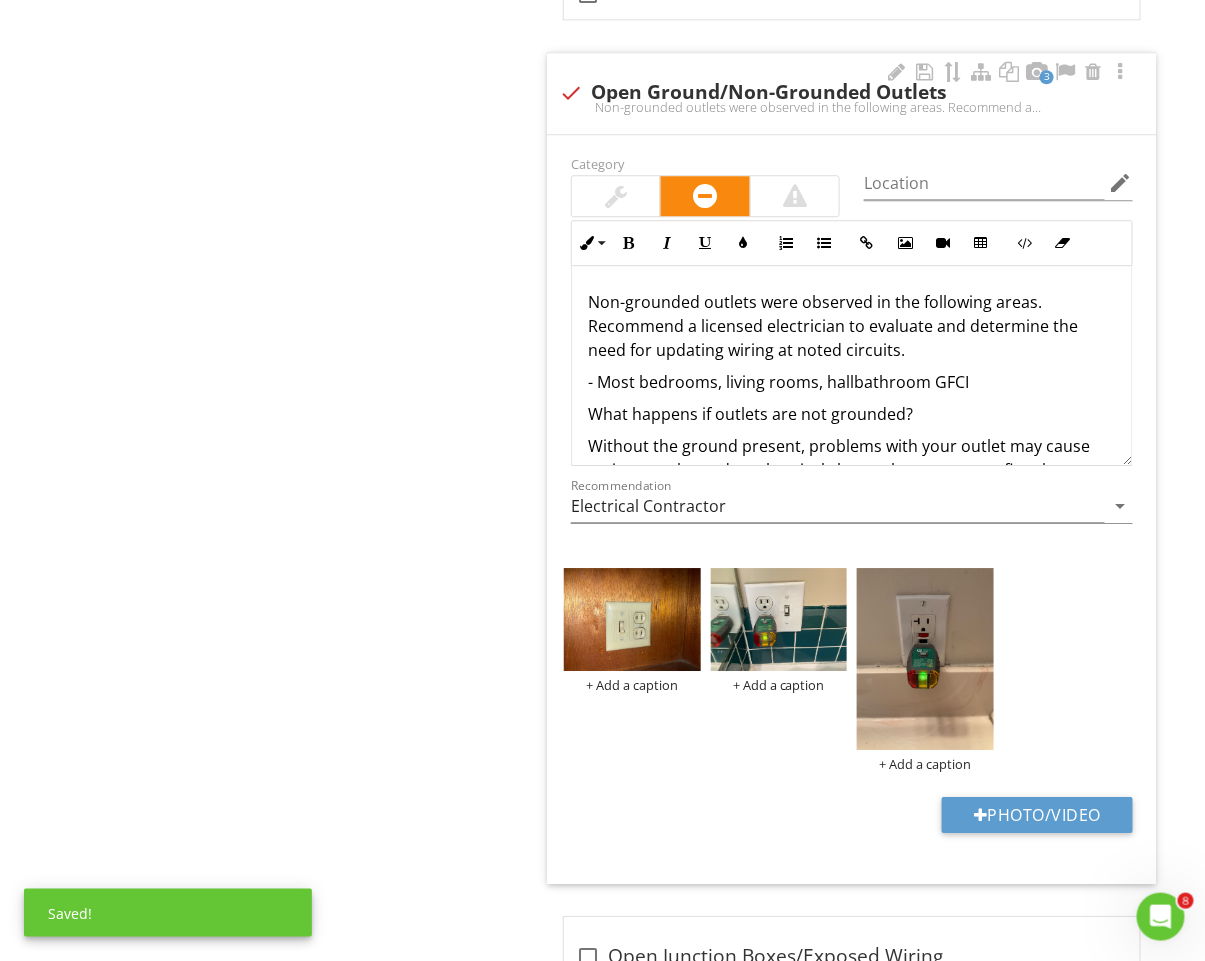 scroll, scrollTop: 145, scrollLeft: 0, axis: vertical 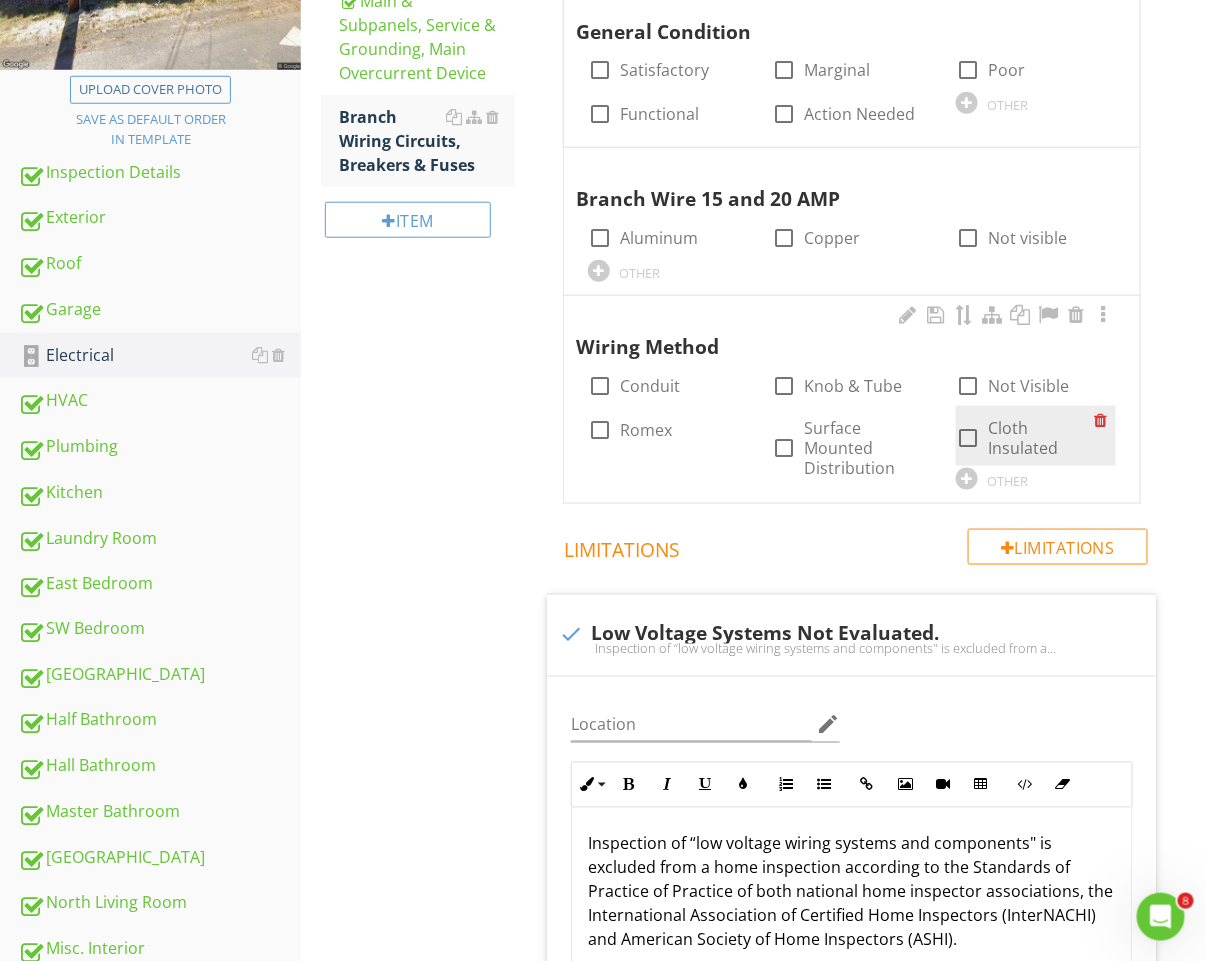 click on "Cloth Insulated" at bounding box center [1041, 438] 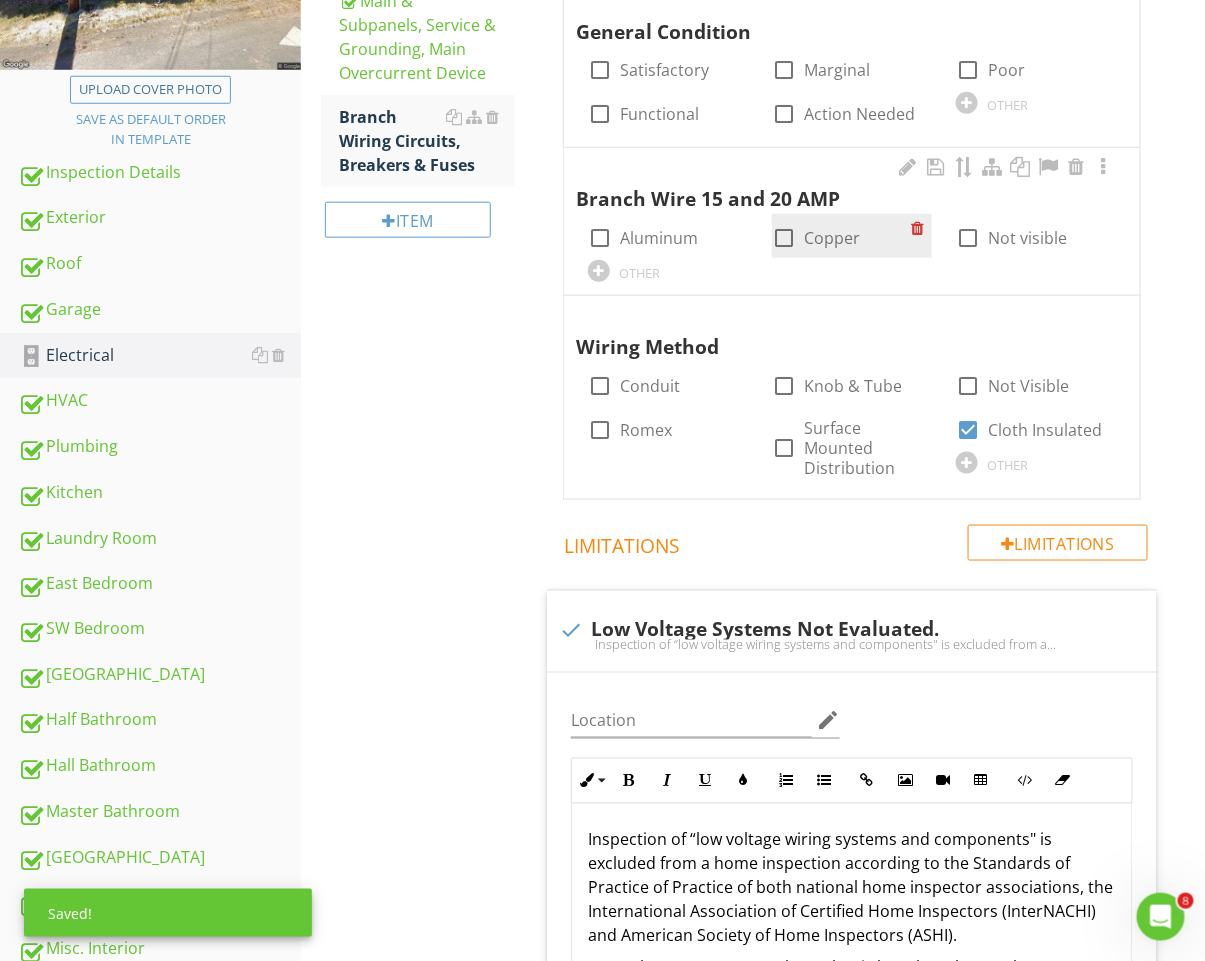 click on "check_box_outline_blank Copper" at bounding box center (852, 236) 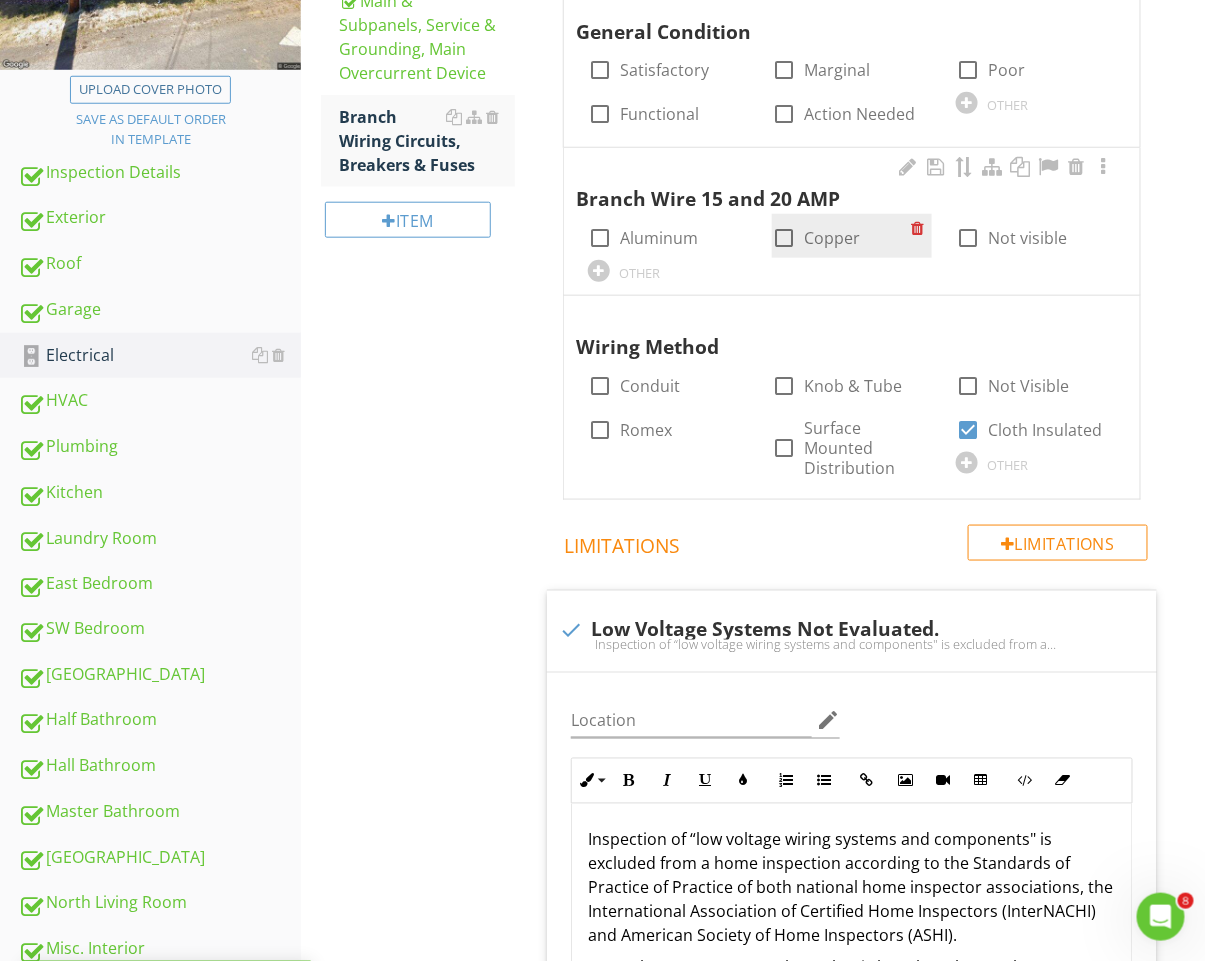click on "Copper" at bounding box center [832, 238] 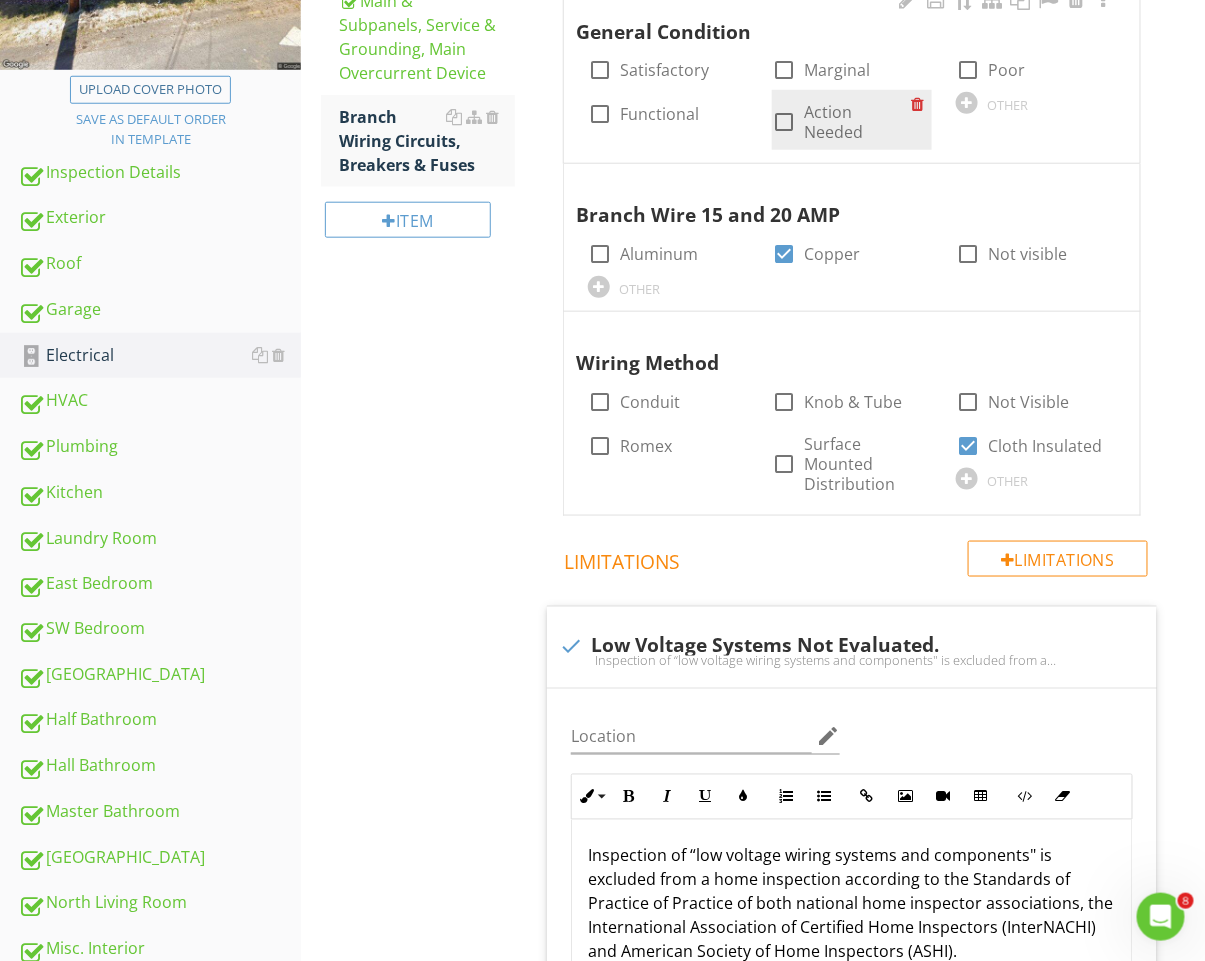 click on "Action Needed" at bounding box center [857, 122] 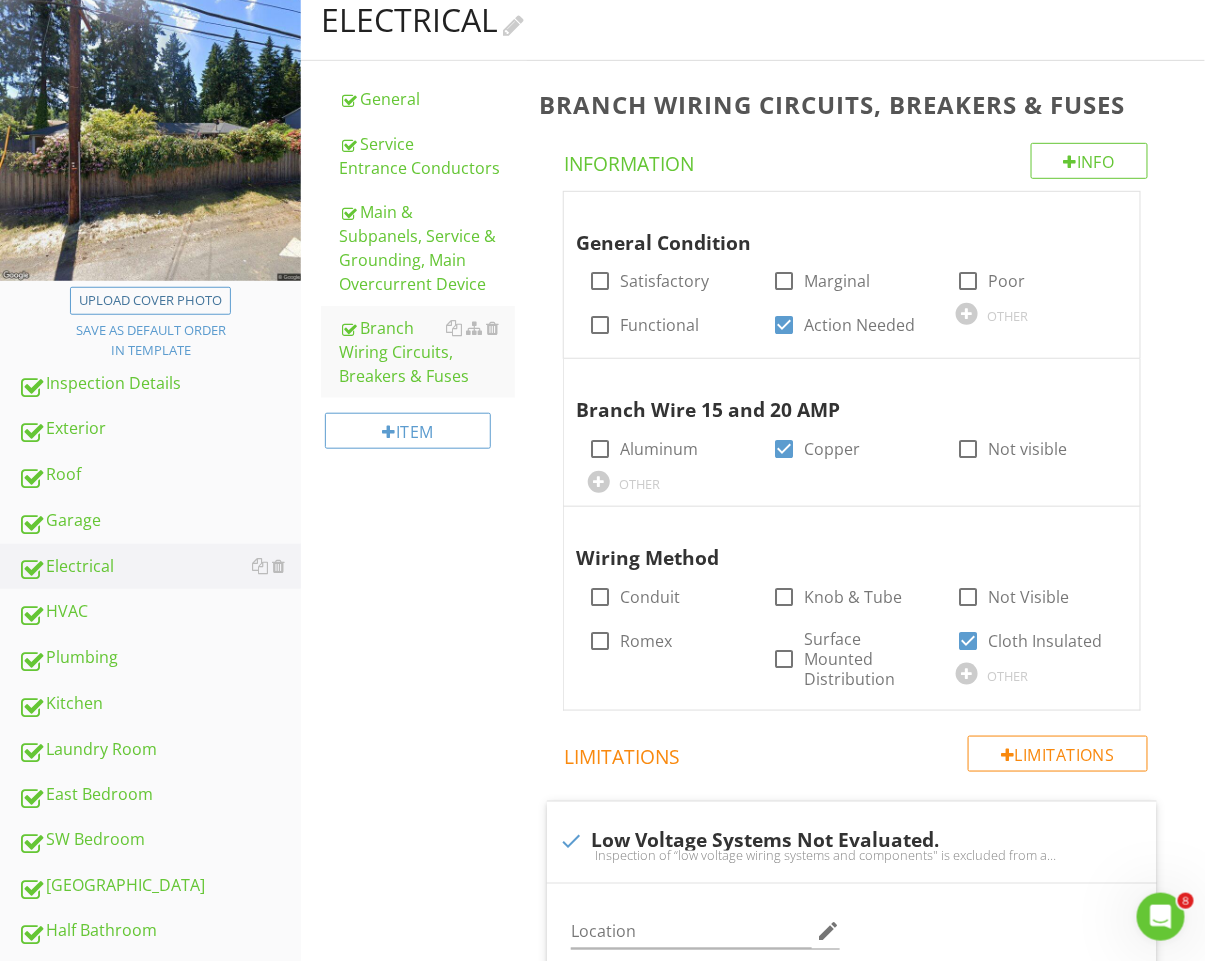 scroll, scrollTop: 0, scrollLeft: 0, axis: both 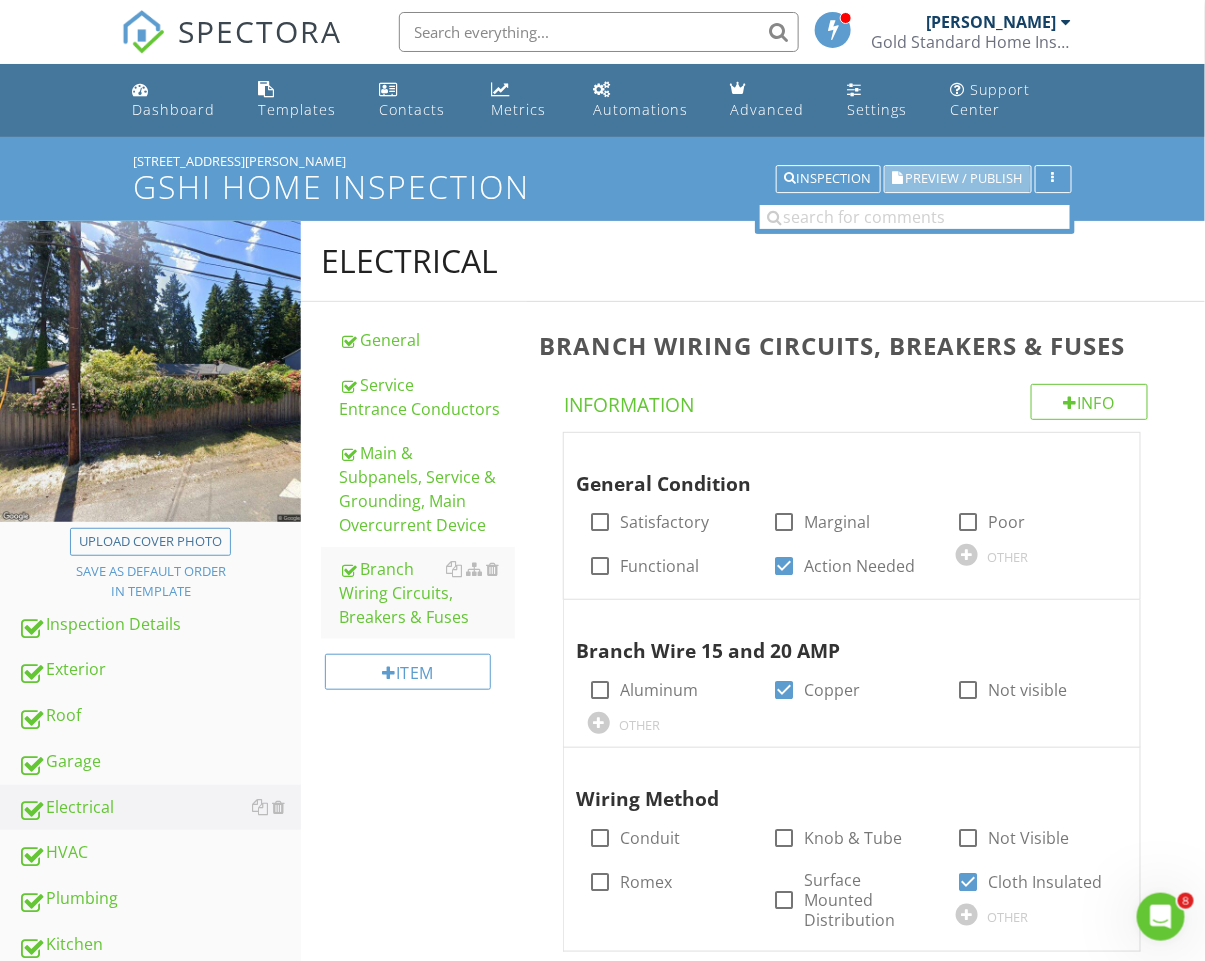 click on "Preview / Publish" at bounding box center [964, 179] 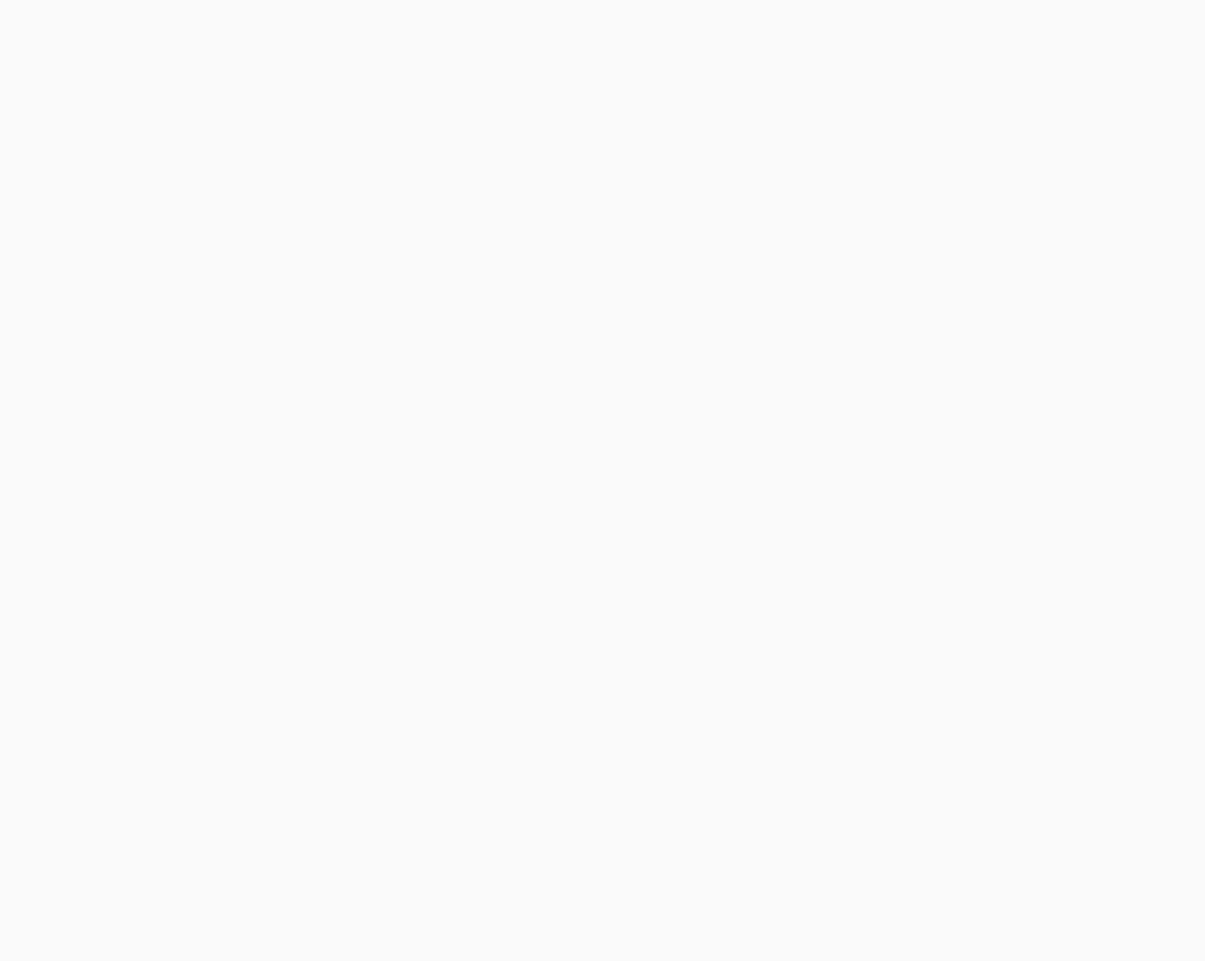 scroll, scrollTop: 0, scrollLeft: 0, axis: both 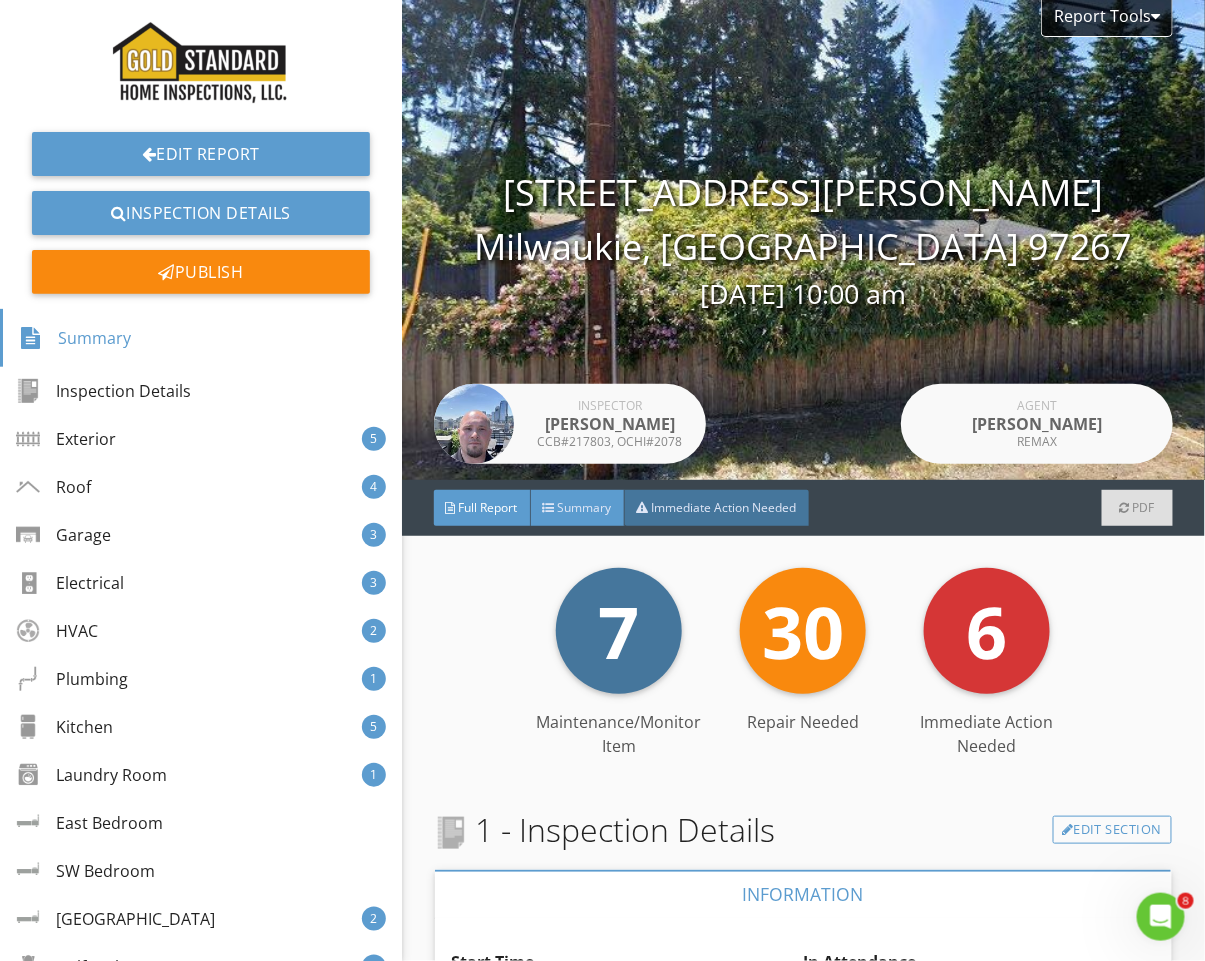 click on "Summary" at bounding box center (585, 507) 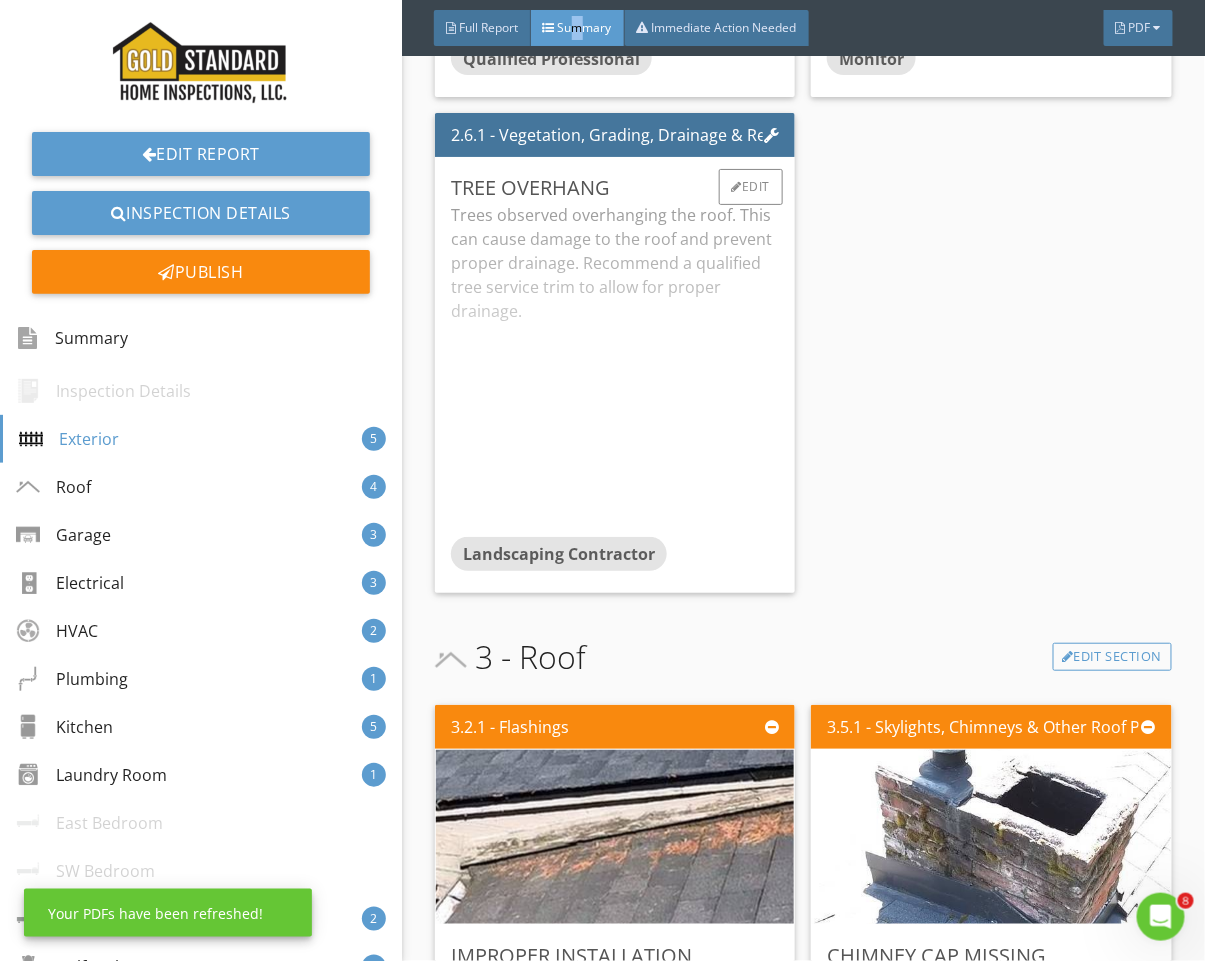 scroll, scrollTop: 1436, scrollLeft: 0, axis: vertical 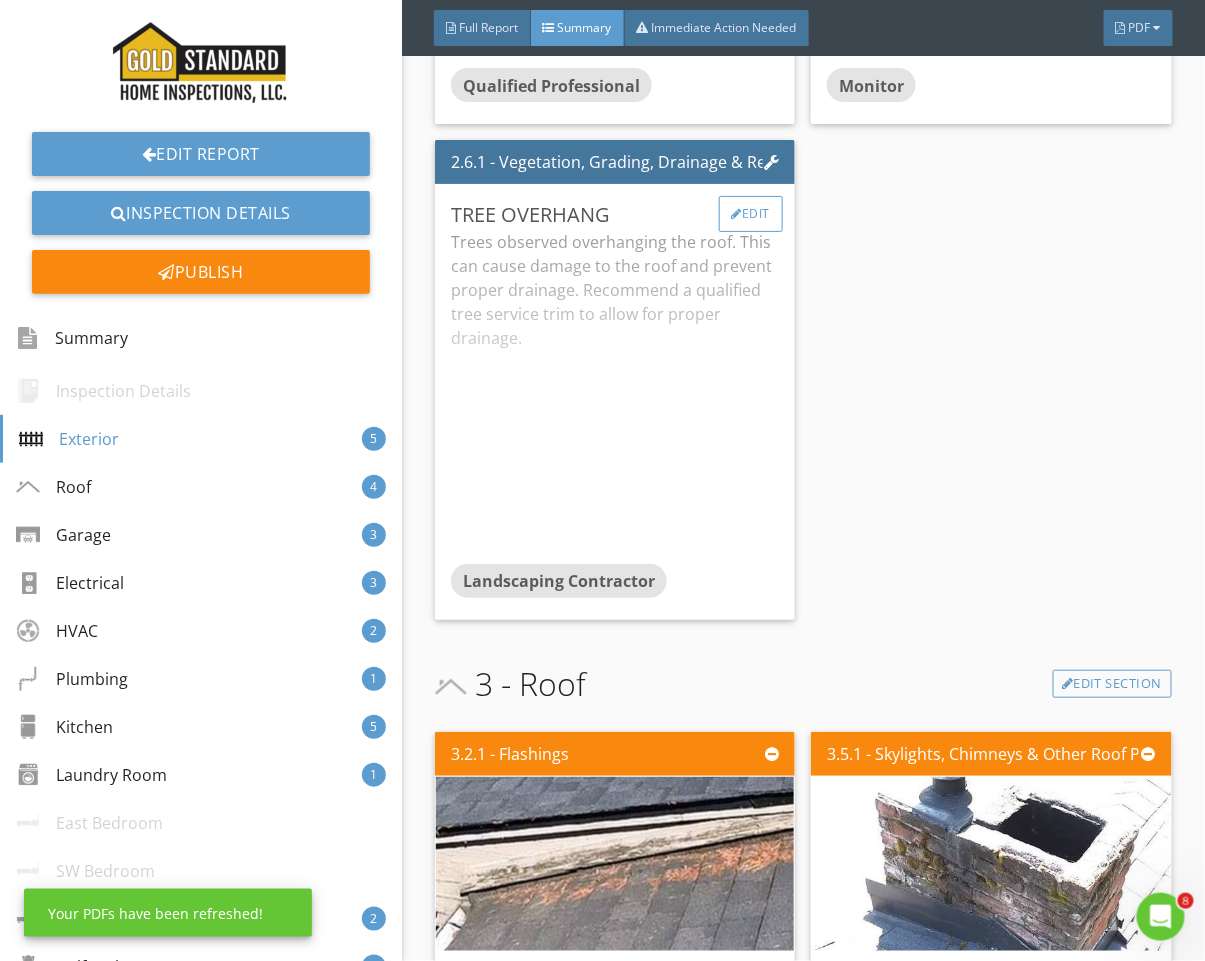 click on "Edit" at bounding box center (751, 214) 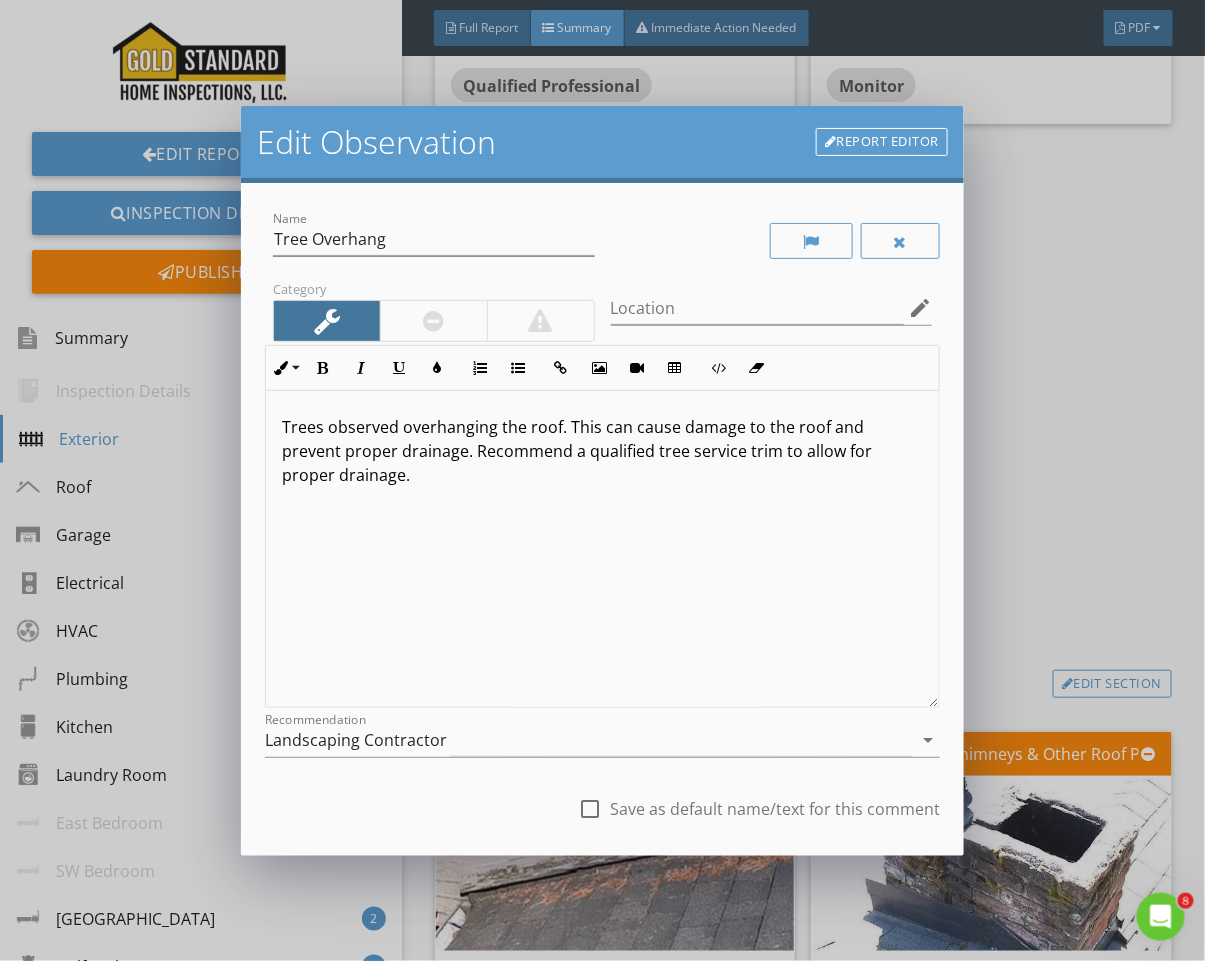 click on "Report Editor" at bounding box center (882, 142) 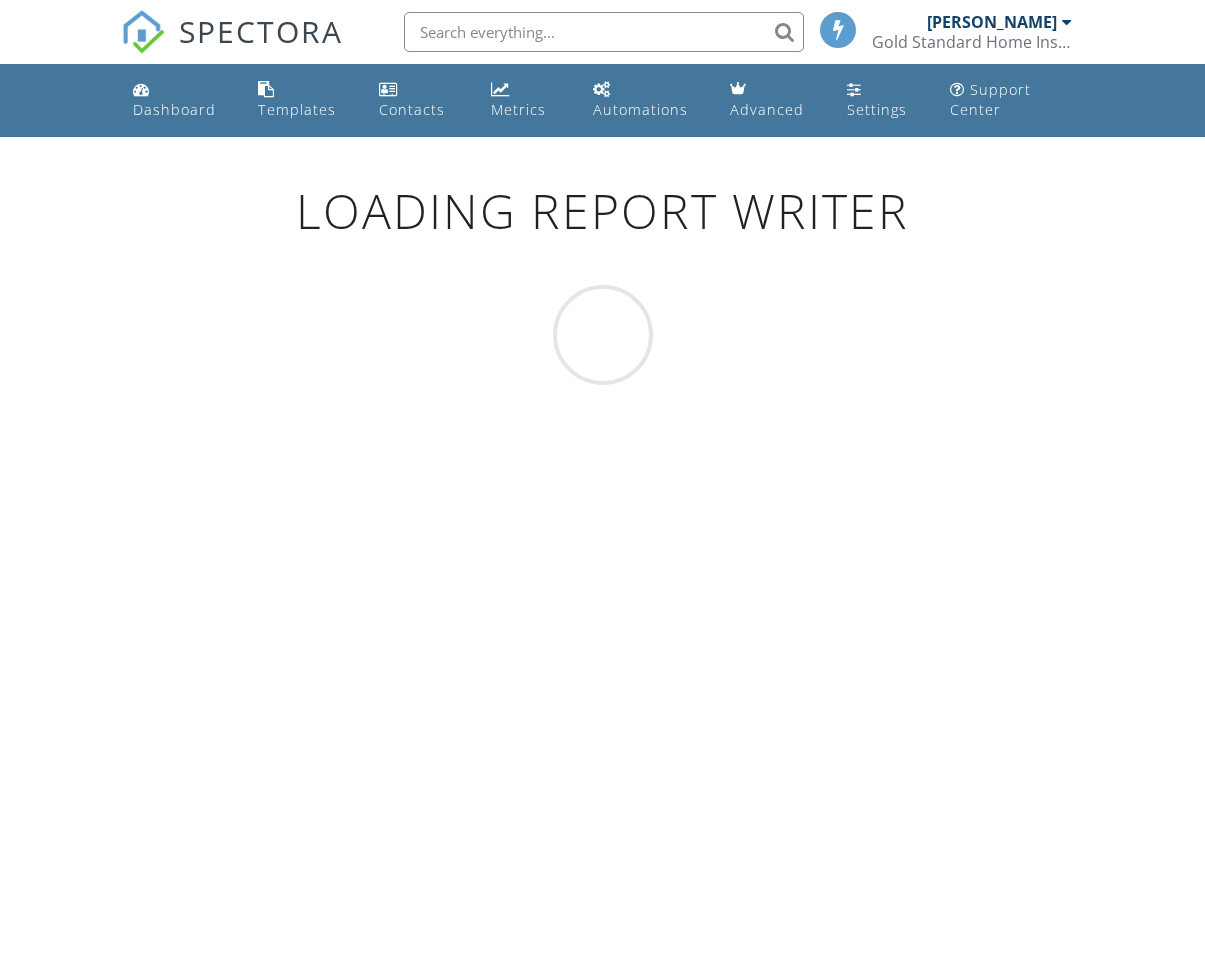 scroll, scrollTop: 0, scrollLeft: 0, axis: both 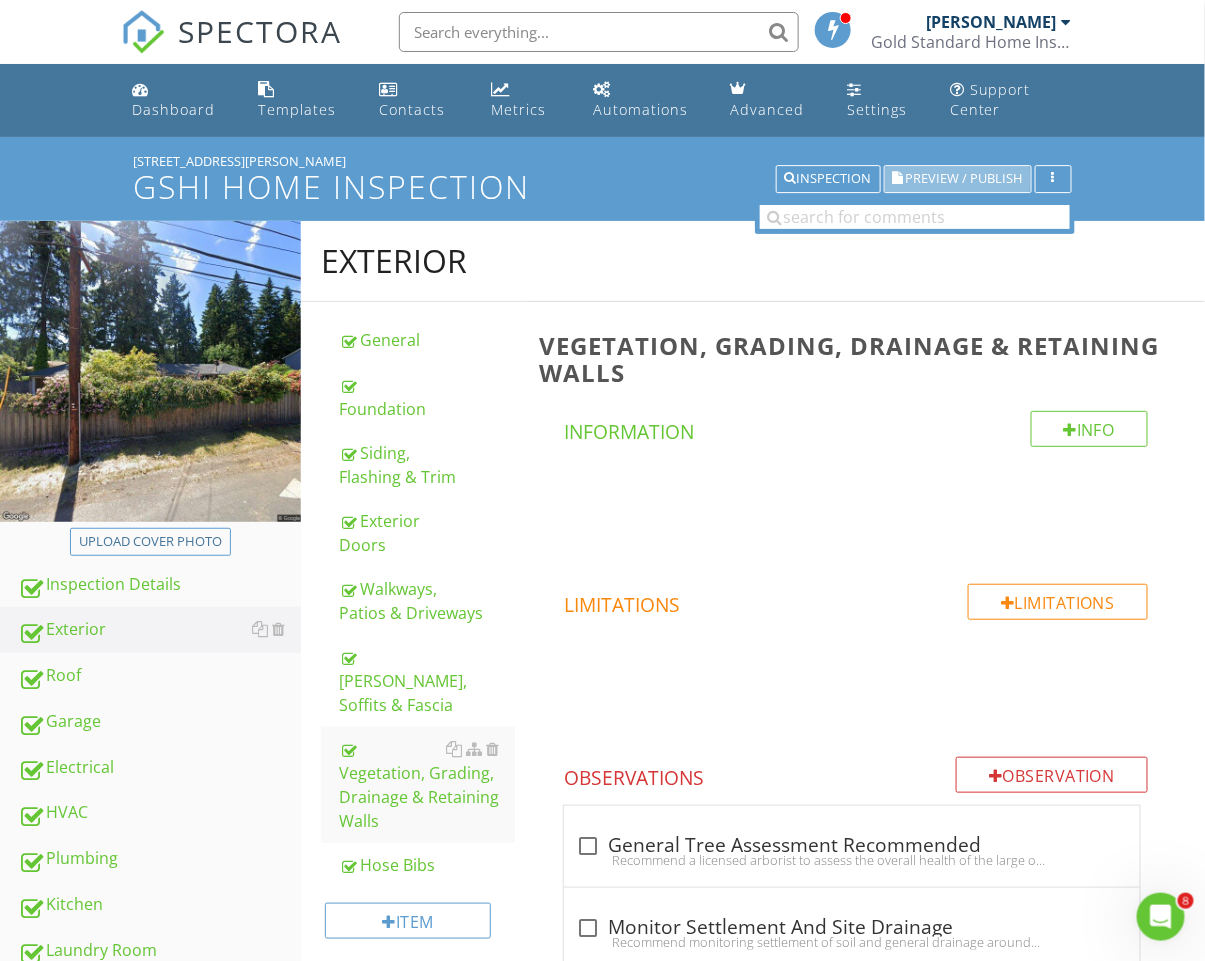 click on "Preview / Publish" at bounding box center (964, 179) 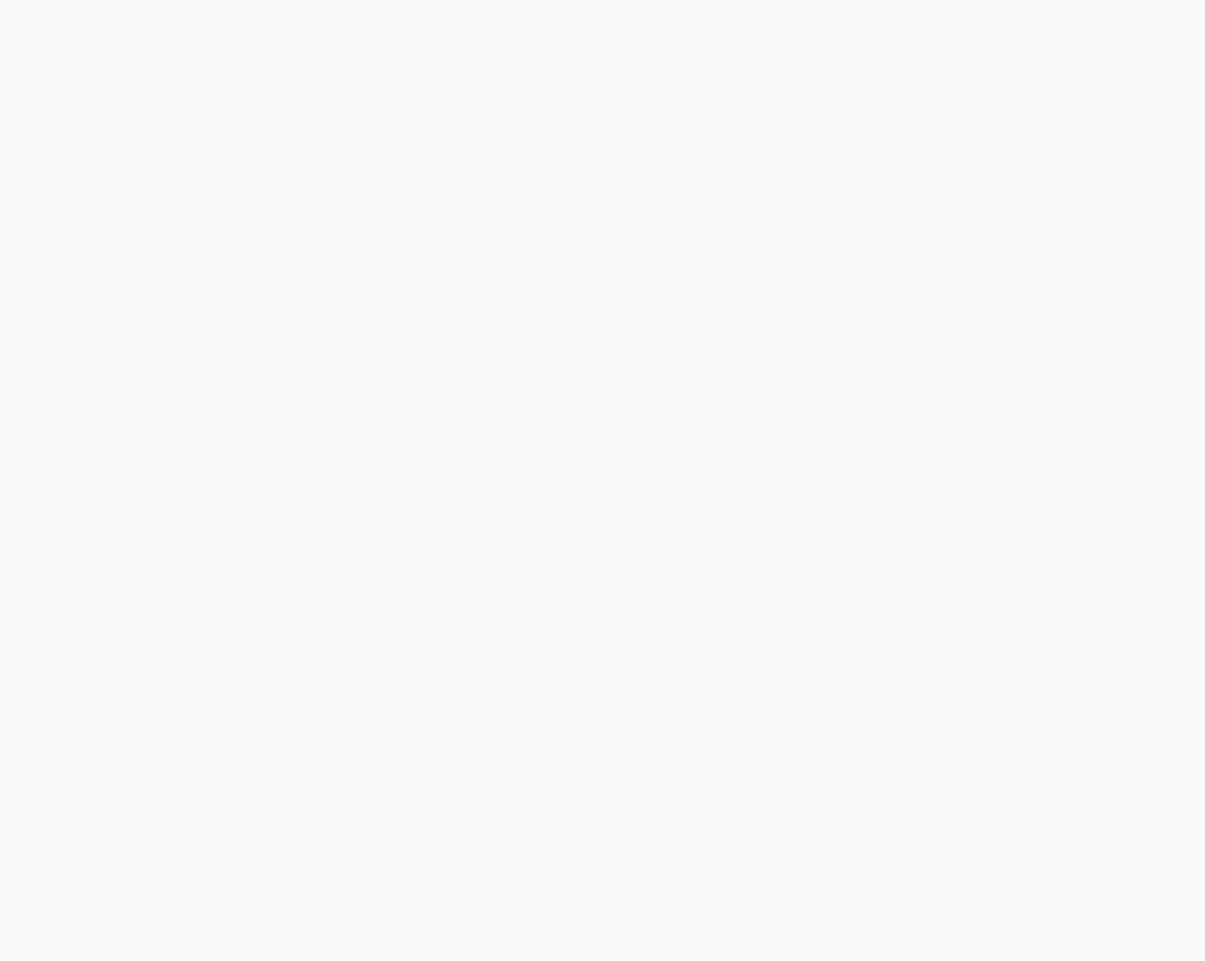 scroll, scrollTop: 0, scrollLeft: 0, axis: both 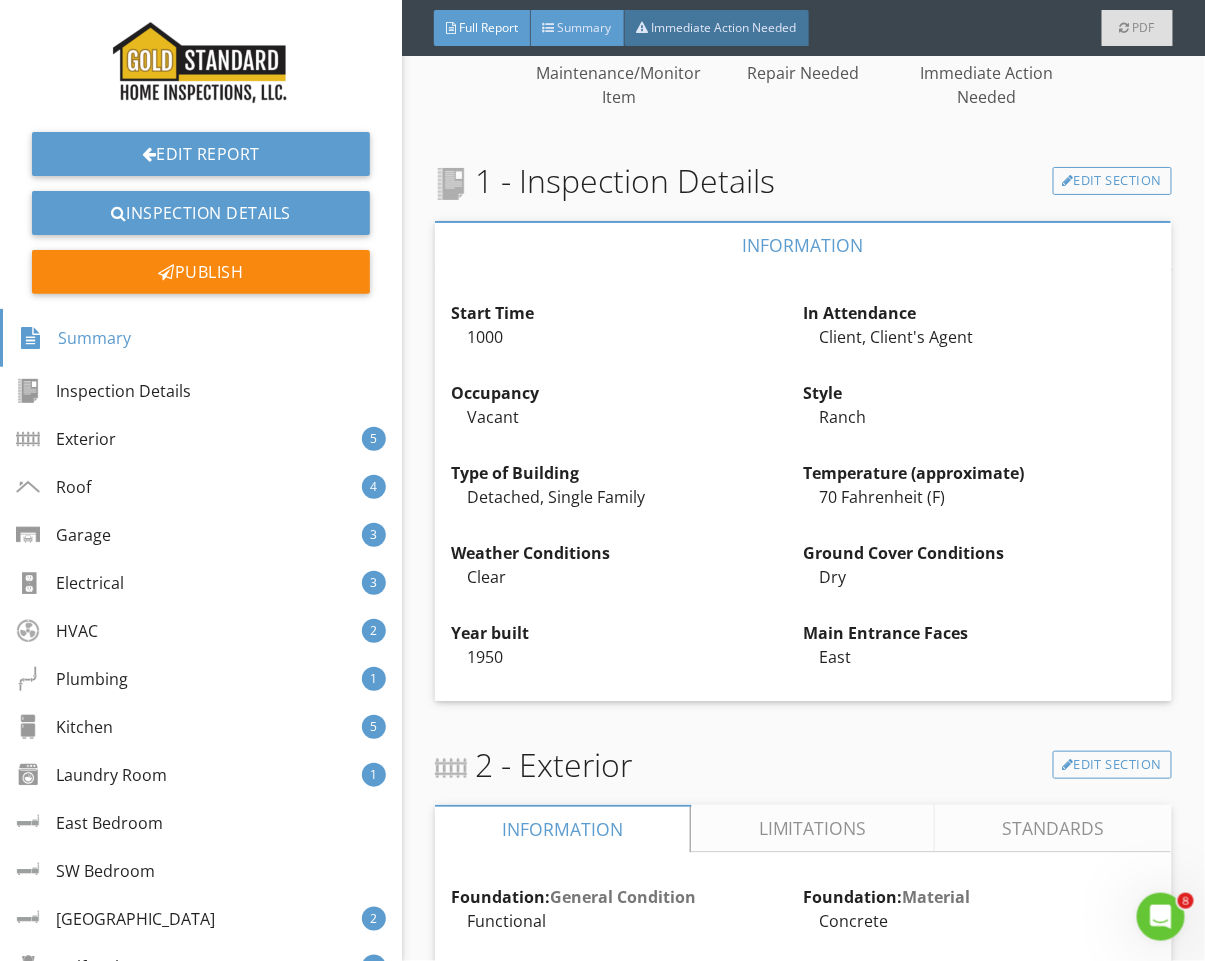 click on "Summary" at bounding box center (585, 27) 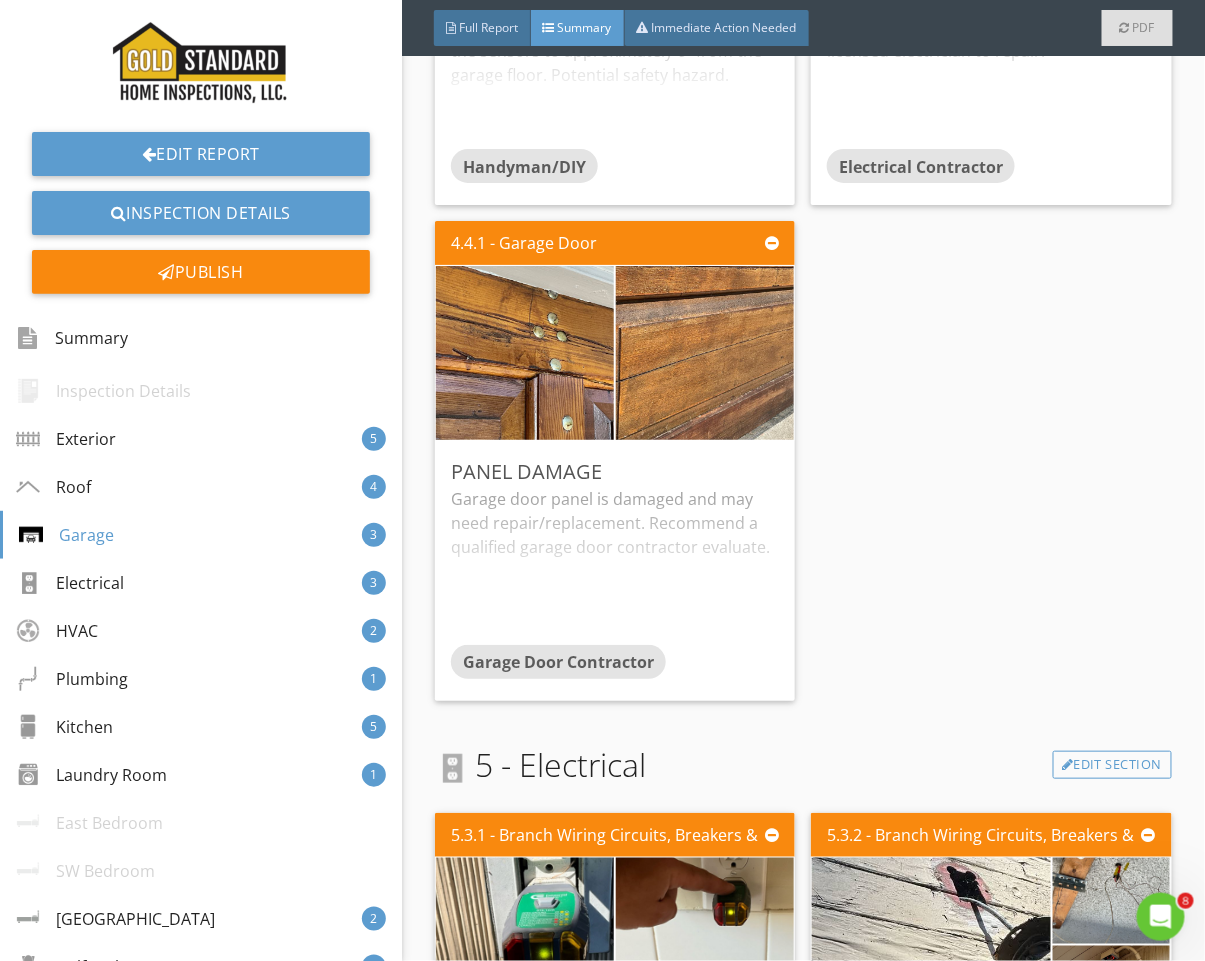 scroll, scrollTop: 3533, scrollLeft: 0, axis: vertical 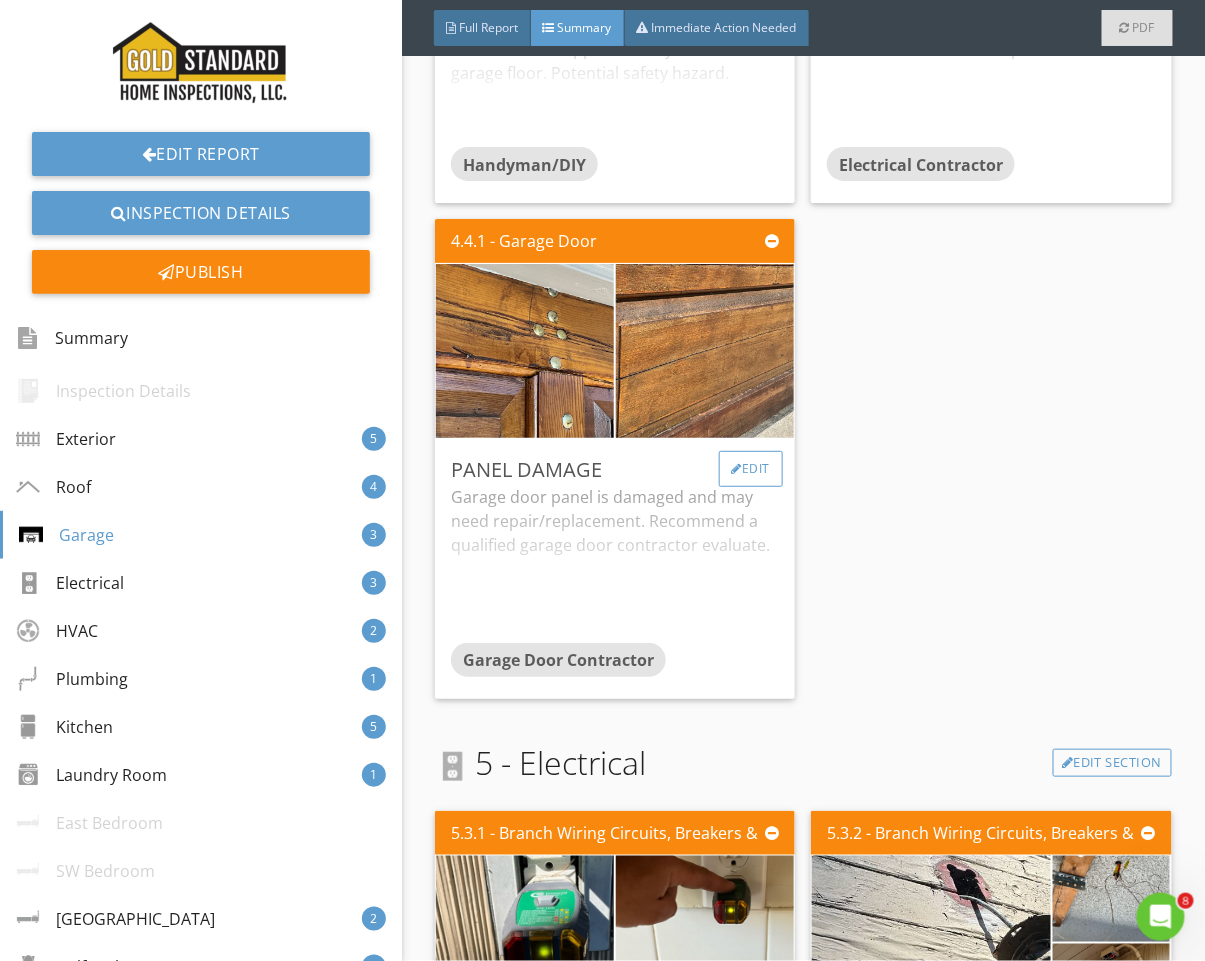 click on "Edit" at bounding box center [751, 469] 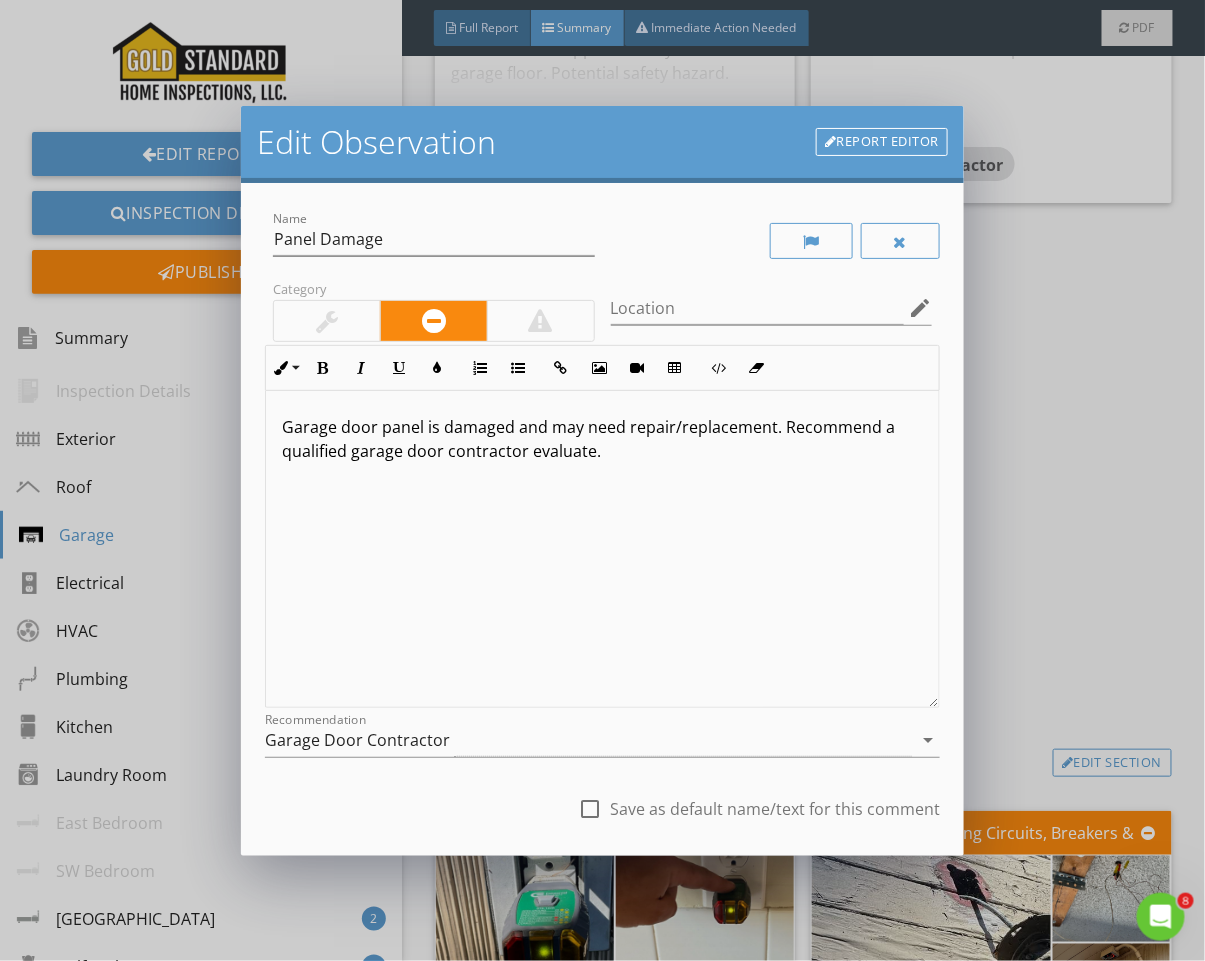click at bounding box center (327, 321) 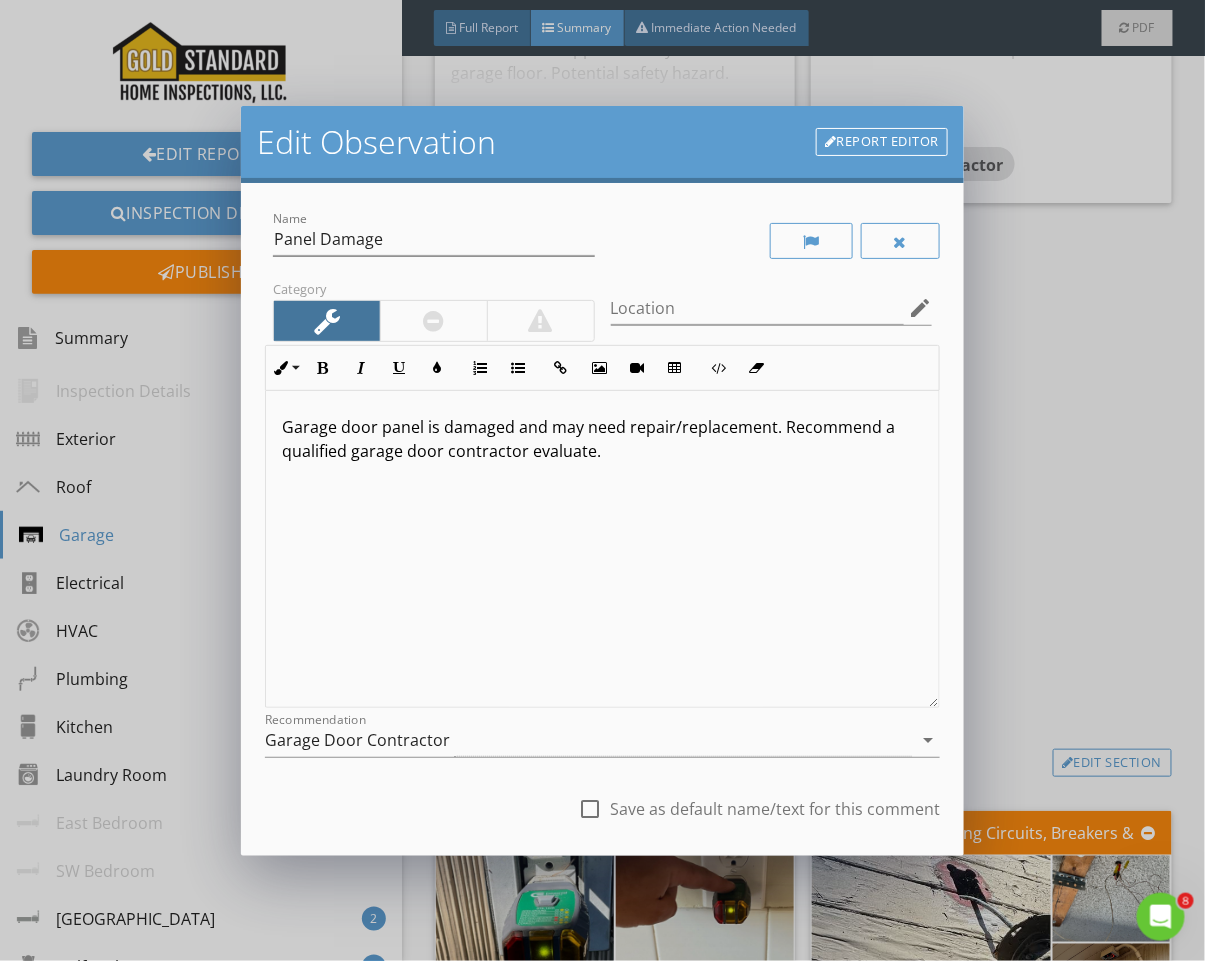 click on "Garage Door Contractor" at bounding box center (357, 740) 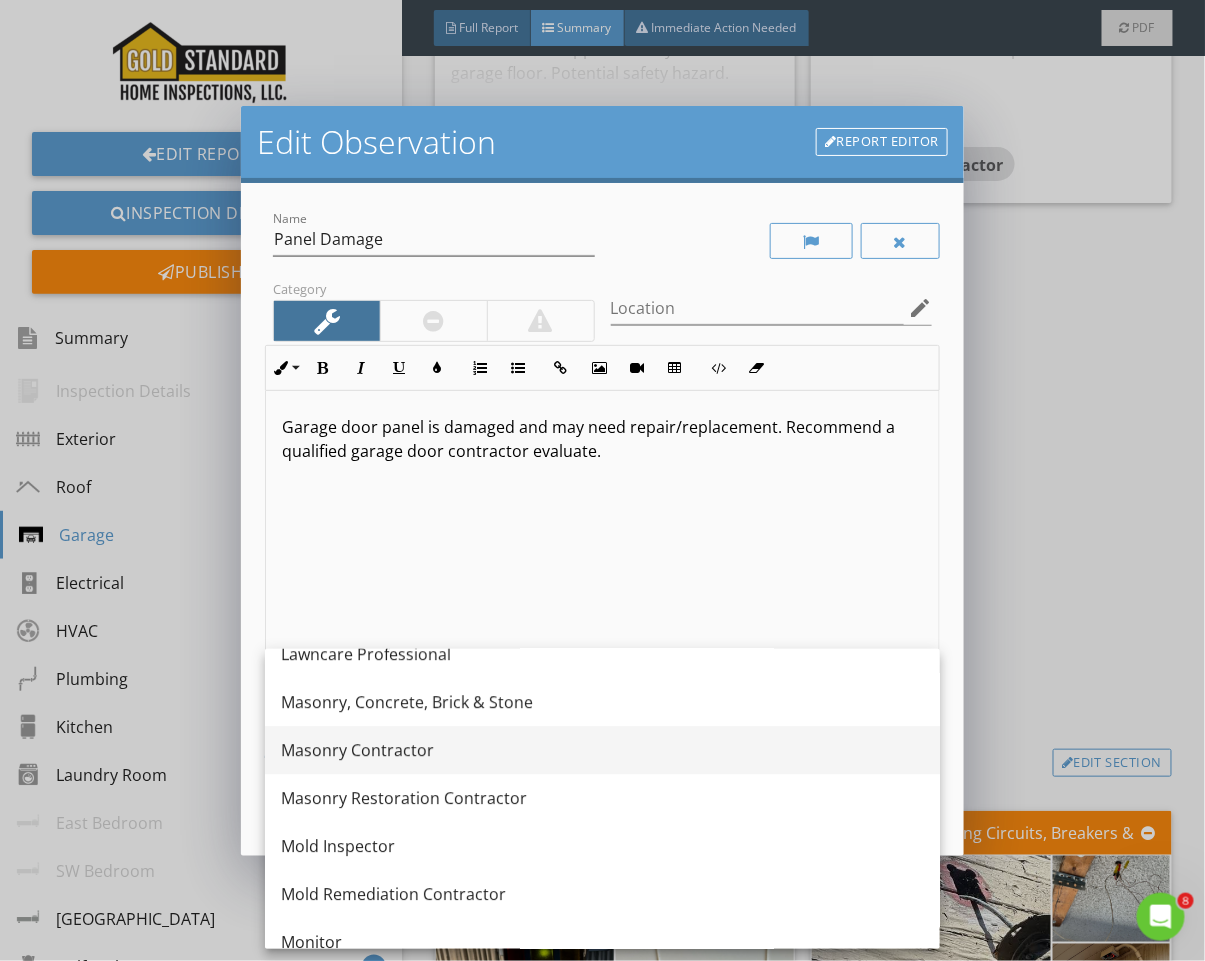 scroll, scrollTop: 1791, scrollLeft: 0, axis: vertical 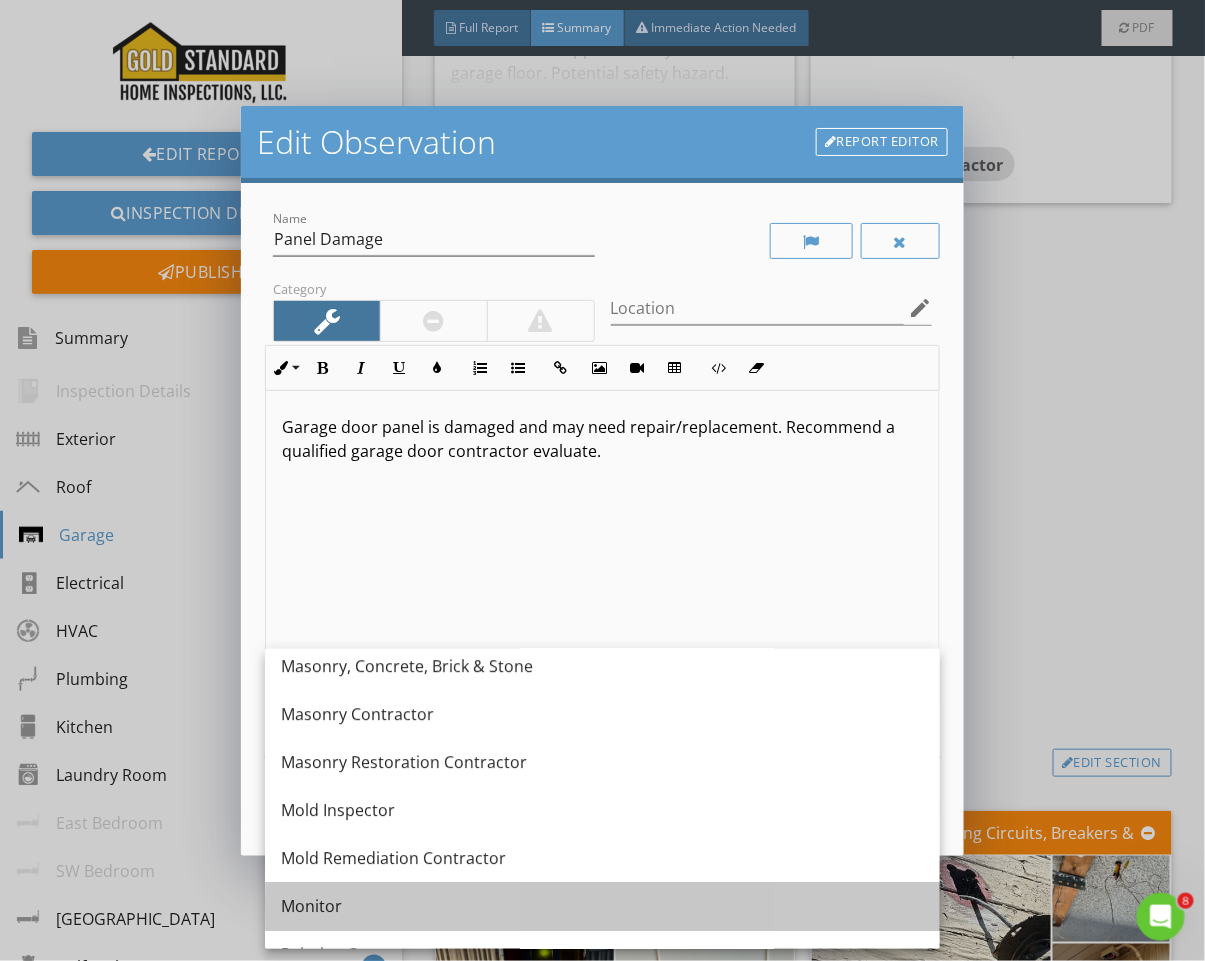 click on "Monitor" at bounding box center (602, 906) 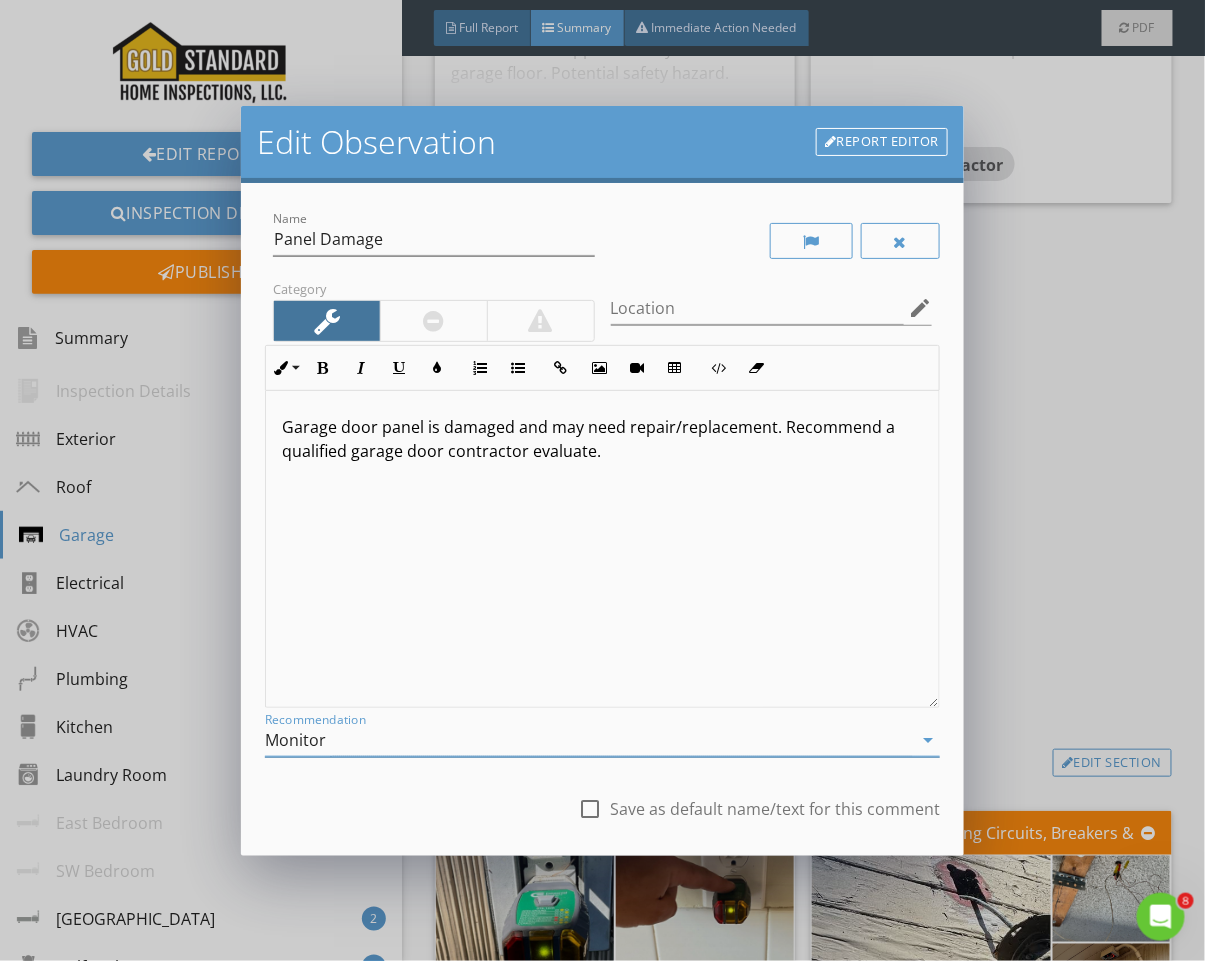 click on "Garage door panel is damaged and may need repair/replacement. Recommend a qualified garage door contractor evaluate." at bounding box center [602, 549] 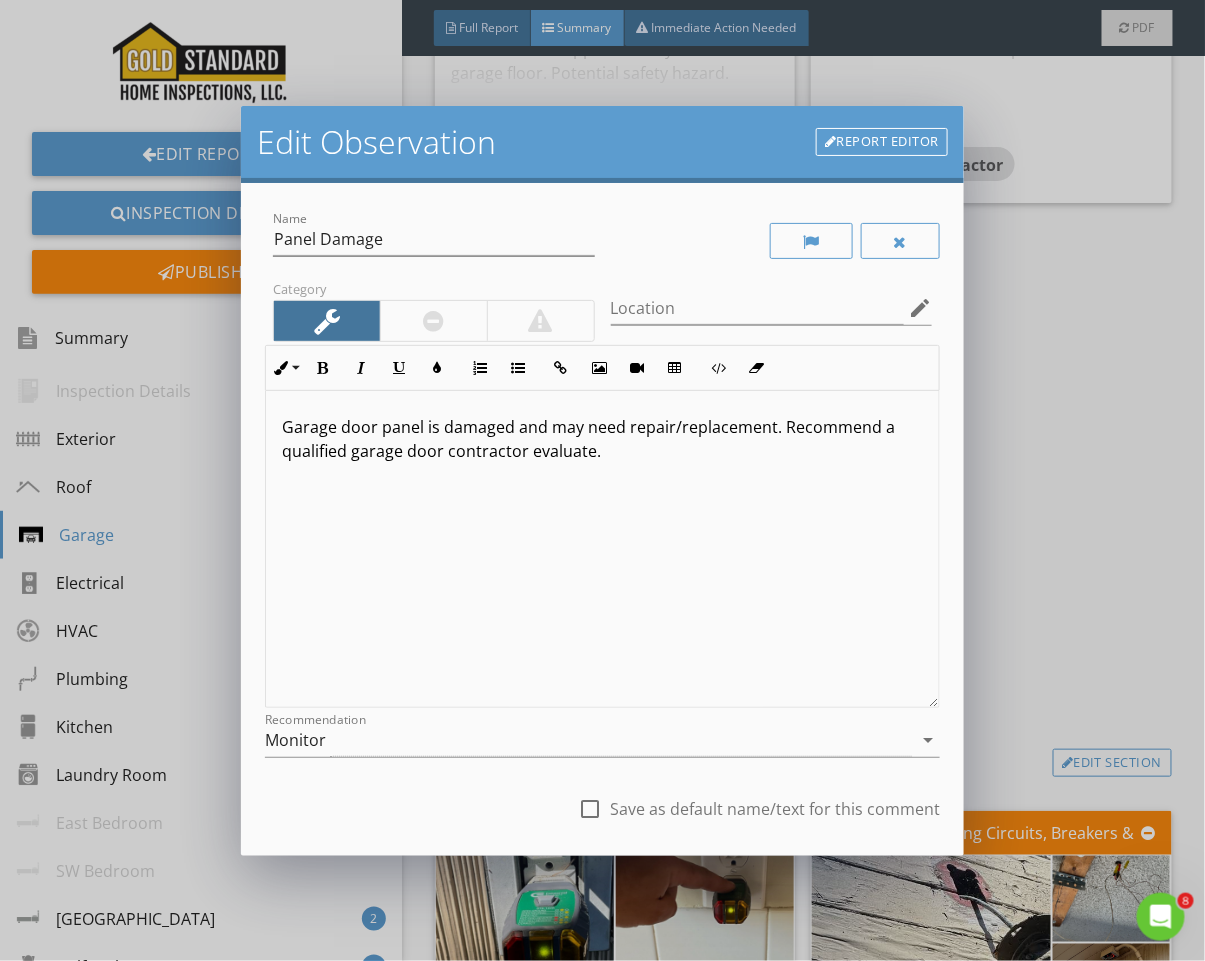 click on "Garage door panel is damaged and may need repair/replacement. Recommend a qualified garage door contractor evaluate." at bounding box center (602, 439) 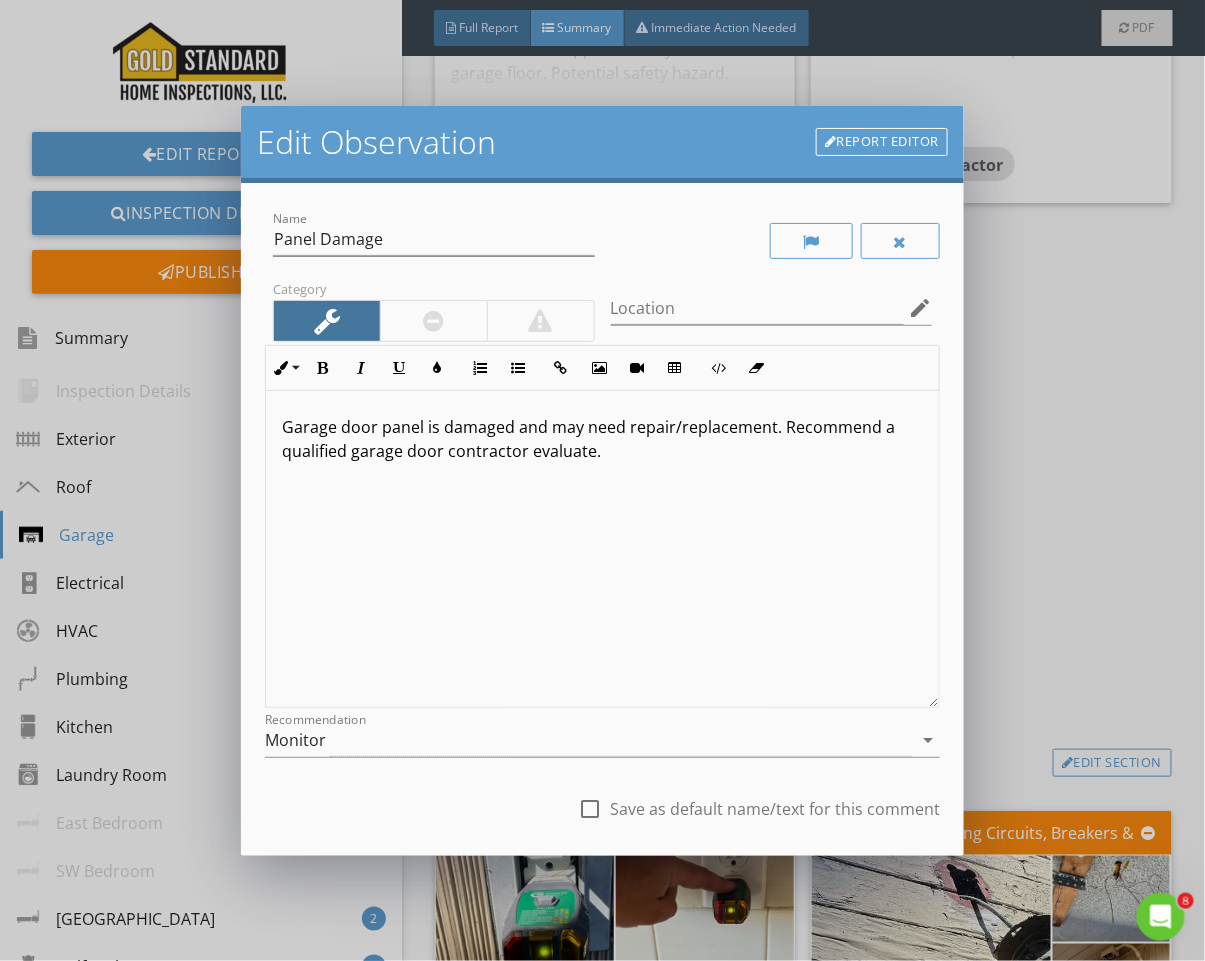drag, startPoint x: 439, startPoint y: 424, endPoint x: 608, endPoint y: 452, distance: 171.30382 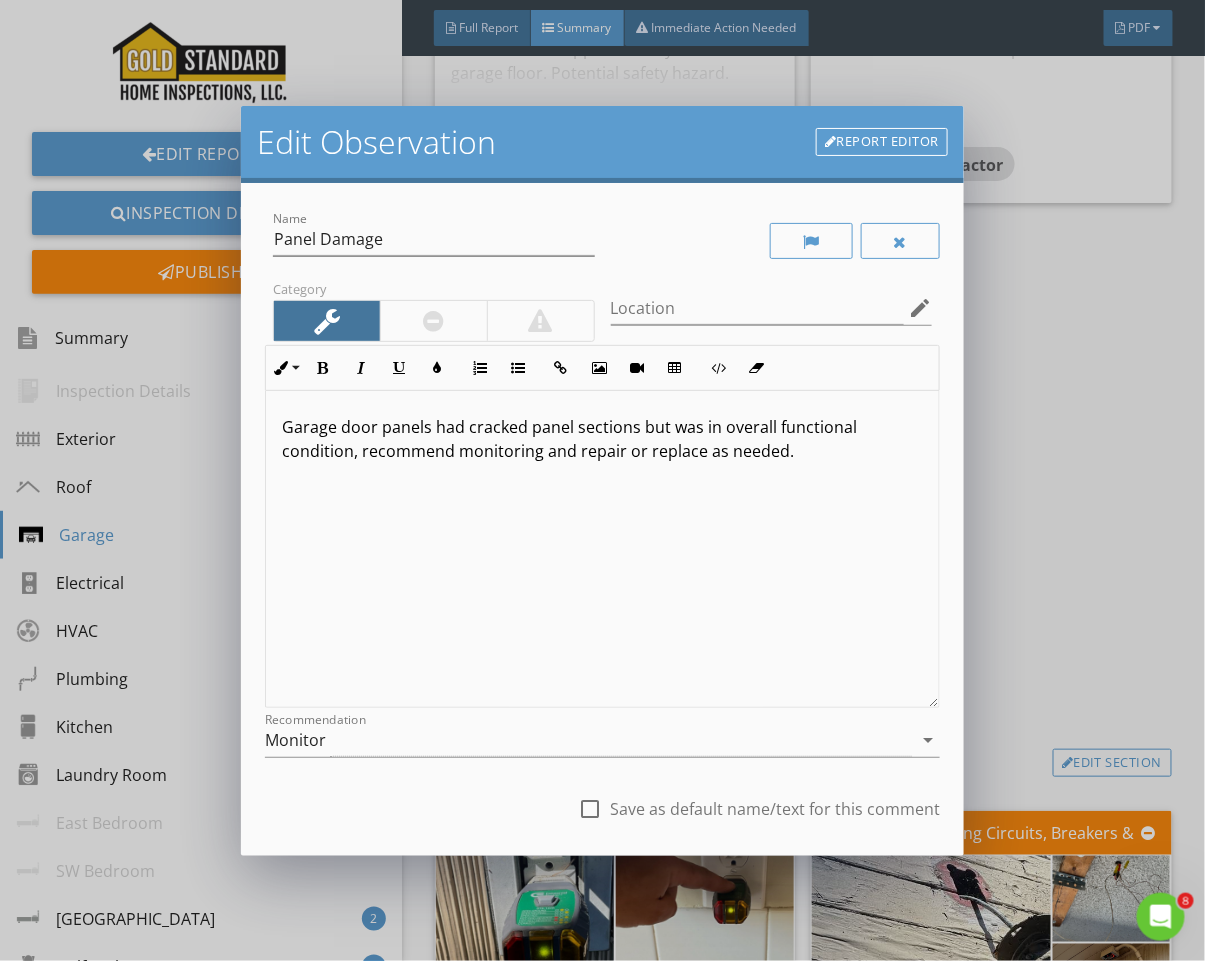 scroll, scrollTop: 1, scrollLeft: 0, axis: vertical 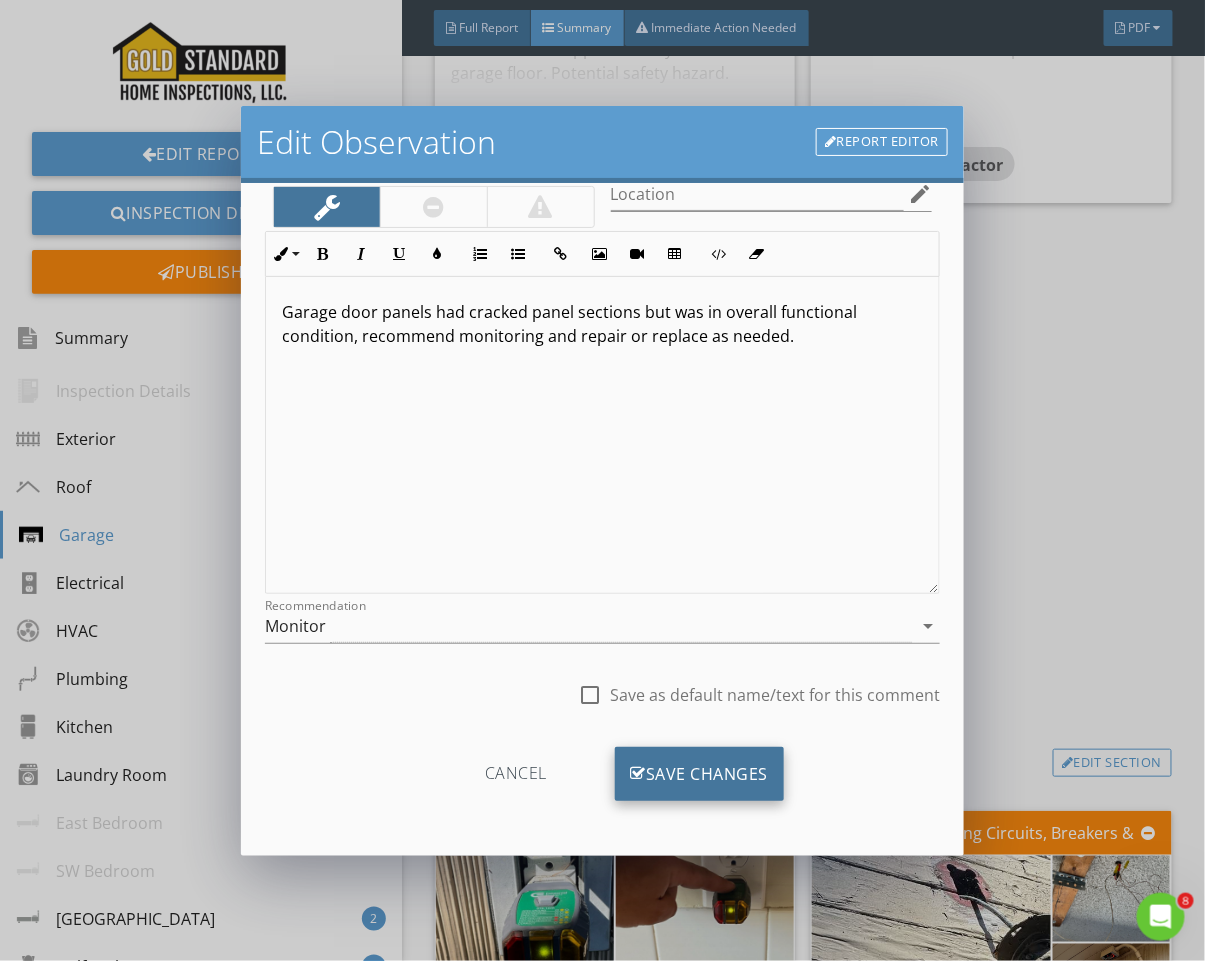 click on "Save Changes" at bounding box center [700, 774] 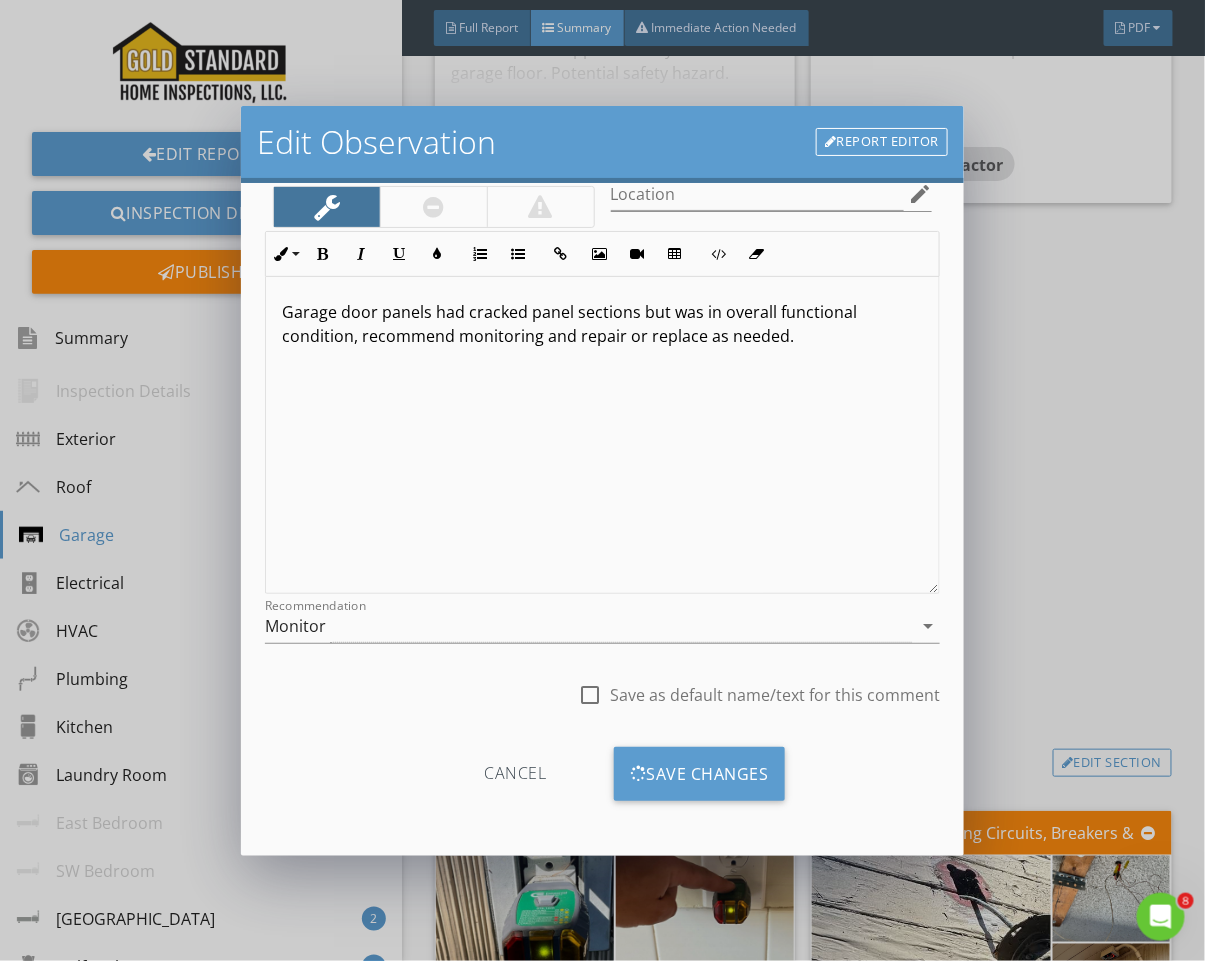scroll, scrollTop: 0, scrollLeft: 0, axis: both 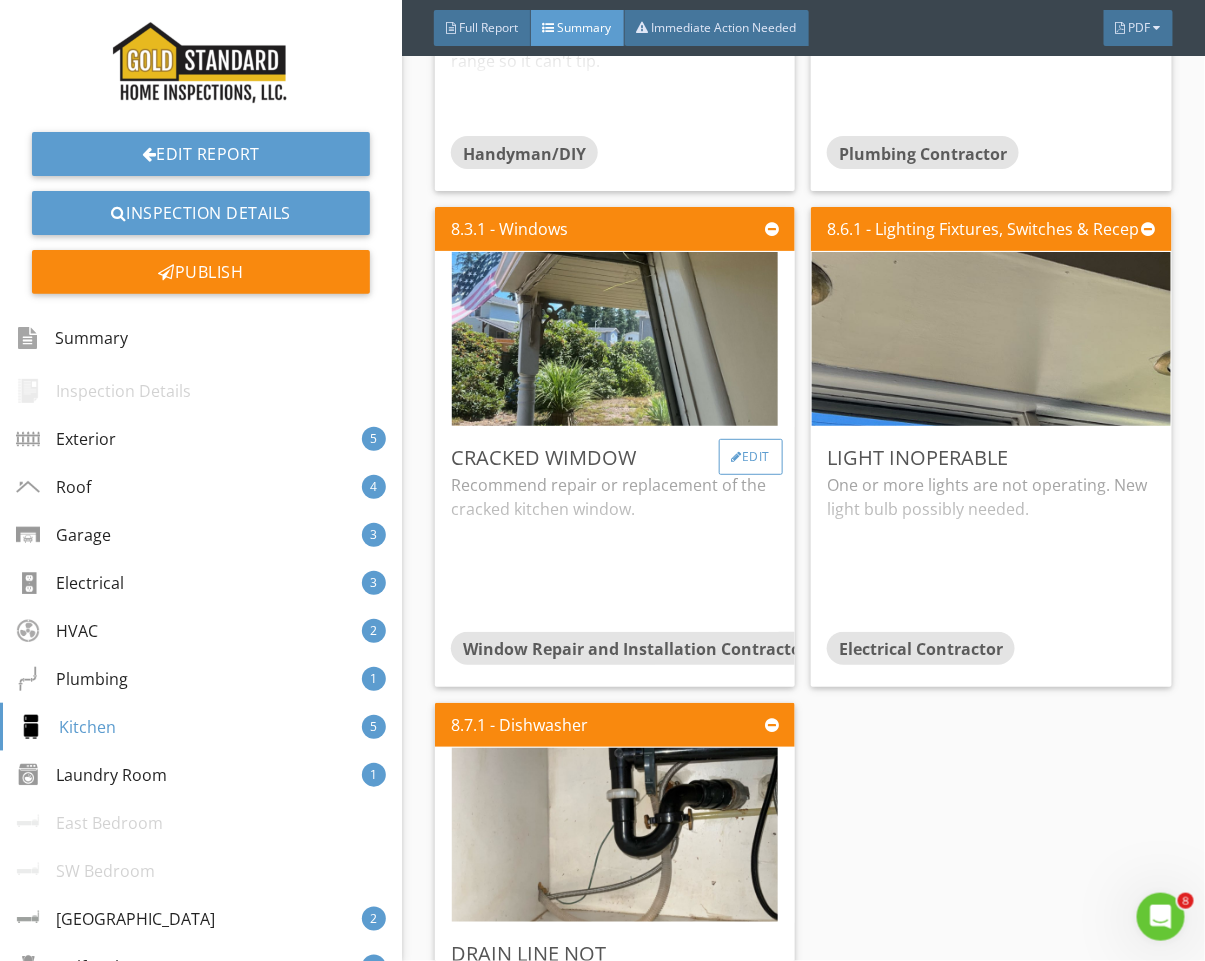click on "Edit" at bounding box center [751, 457] 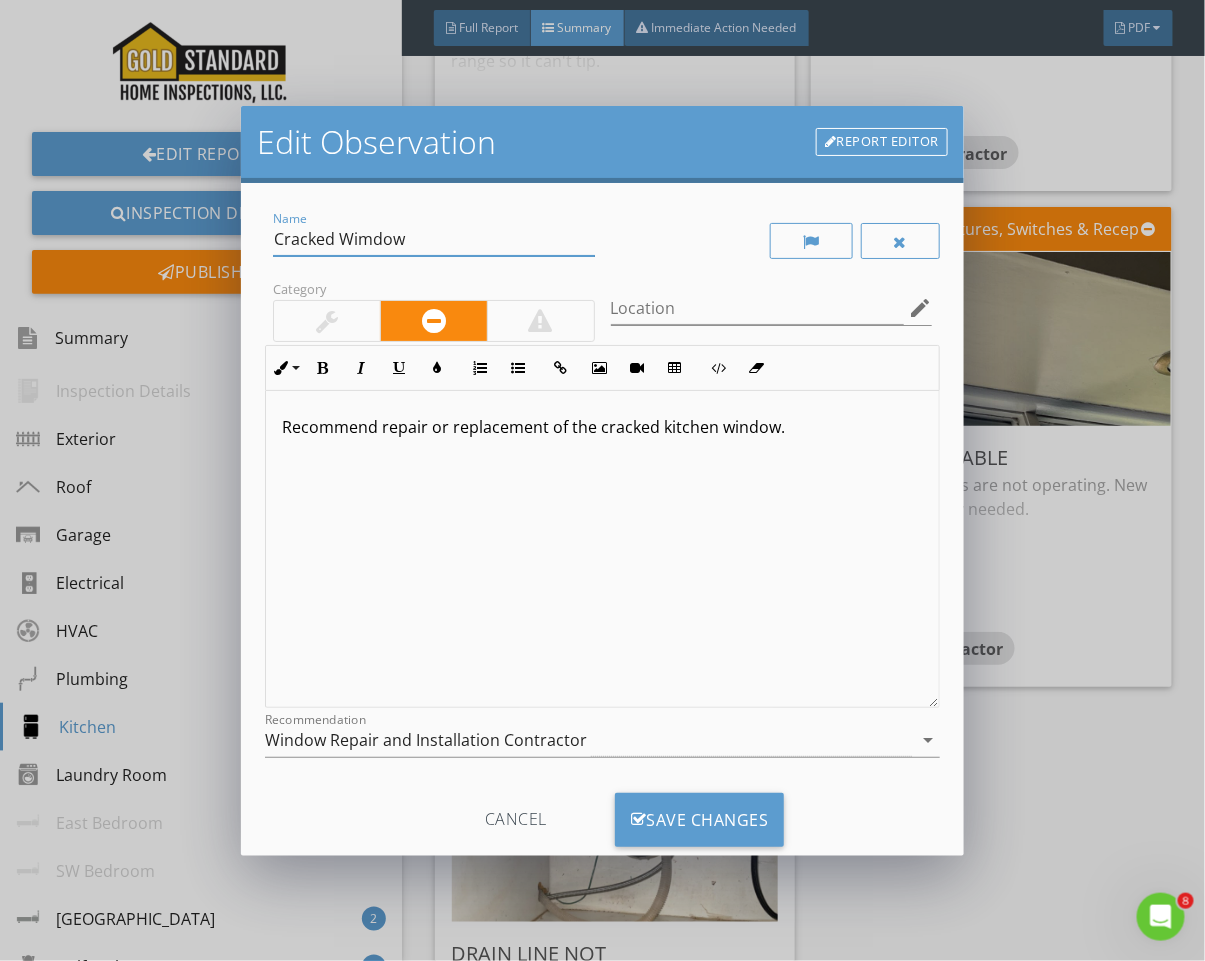 click on "Cracked Wimdow" at bounding box center [434, 239] 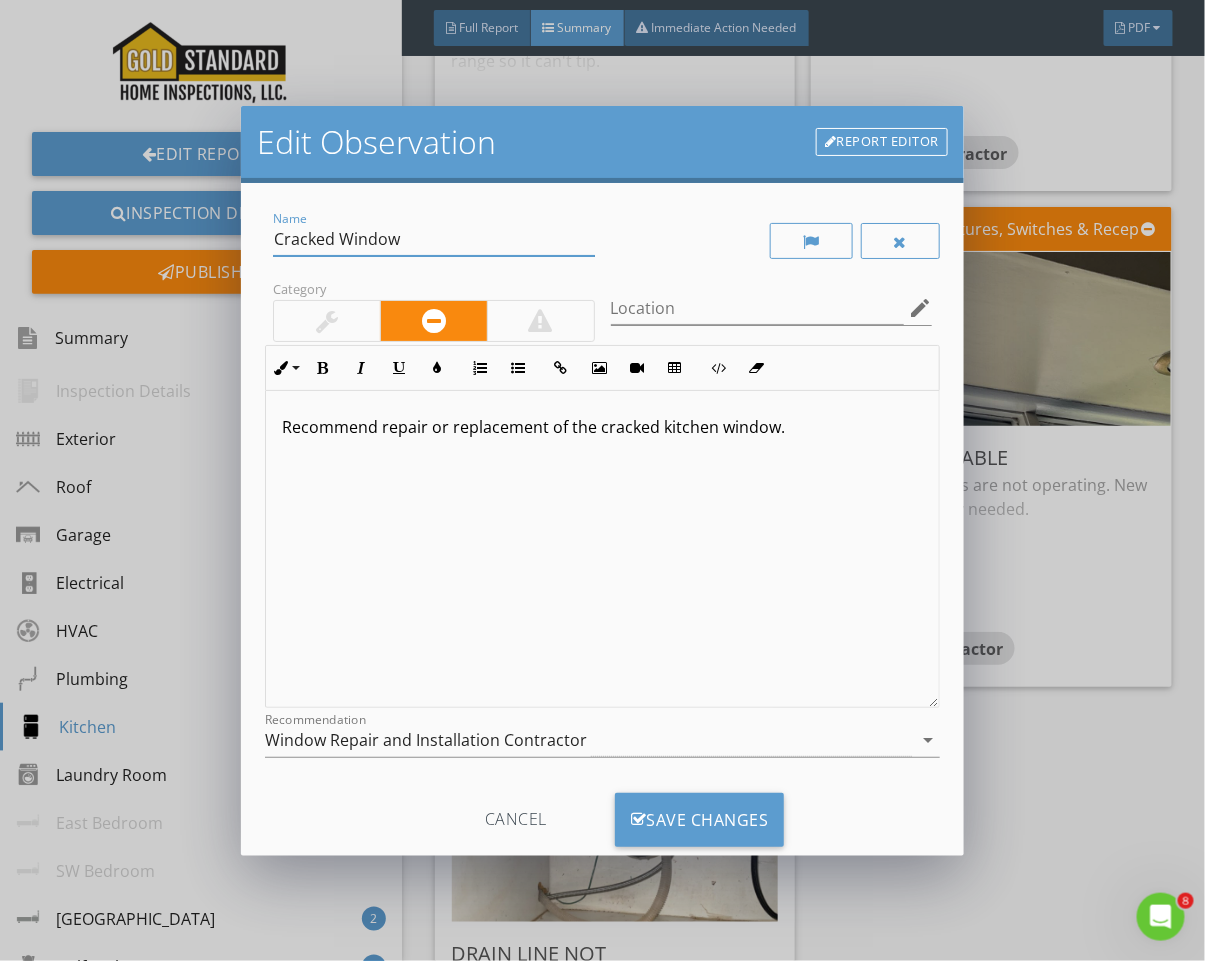 scroll, scrollTop: 1, scrollLeft: 0, axis: vertical 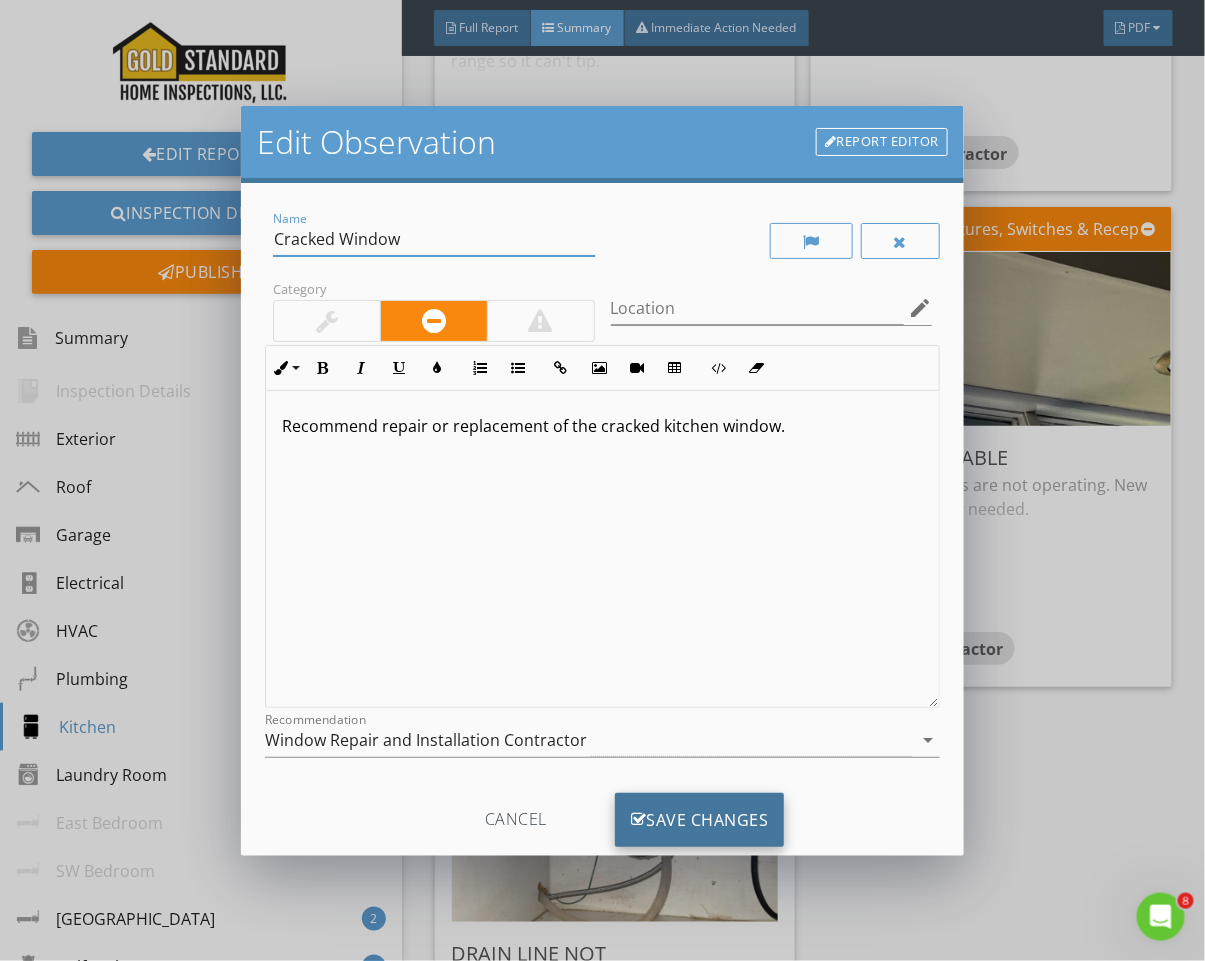 type on "Cracked Window" 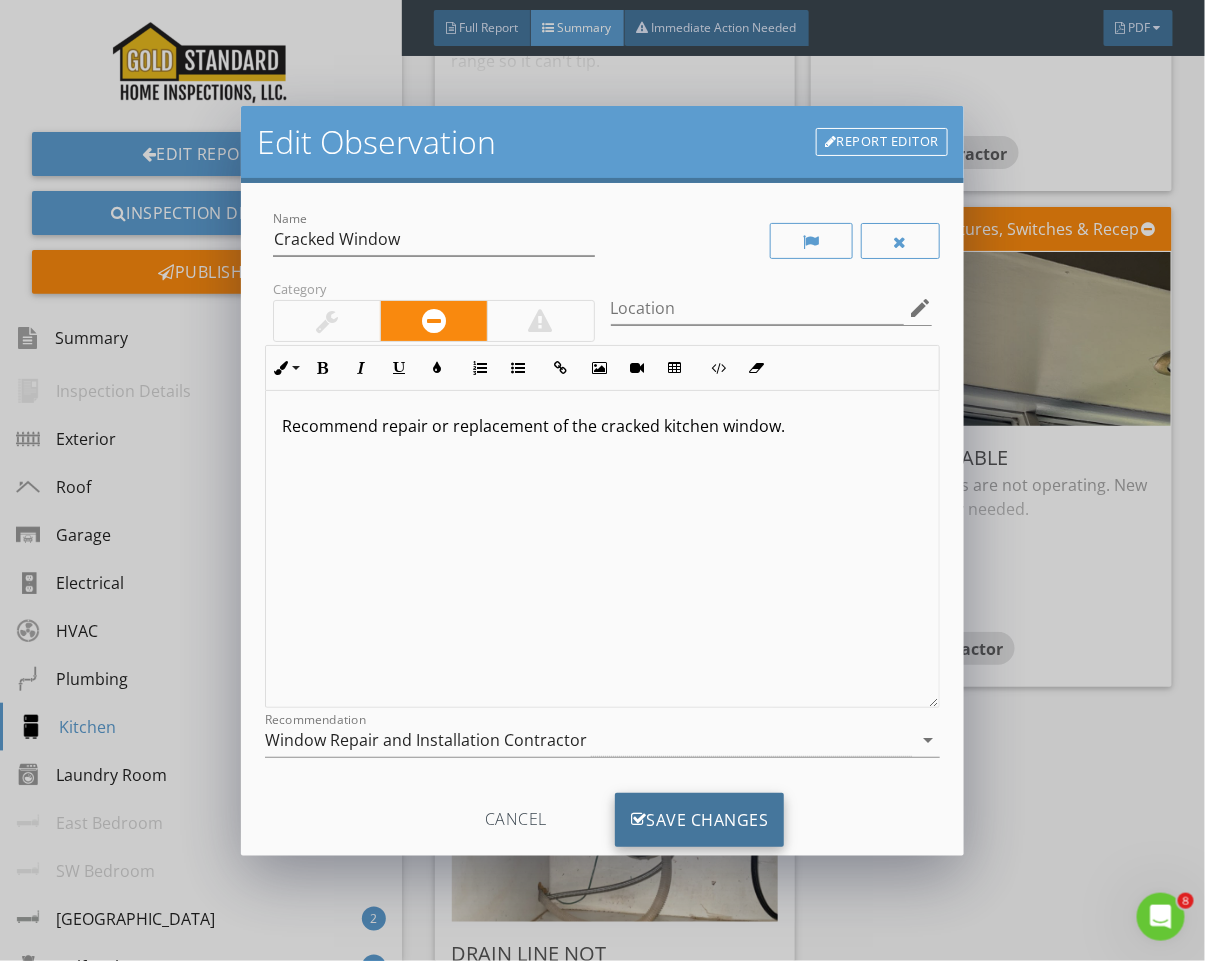 click on "Save Changes" at bounding box center (700, 820) 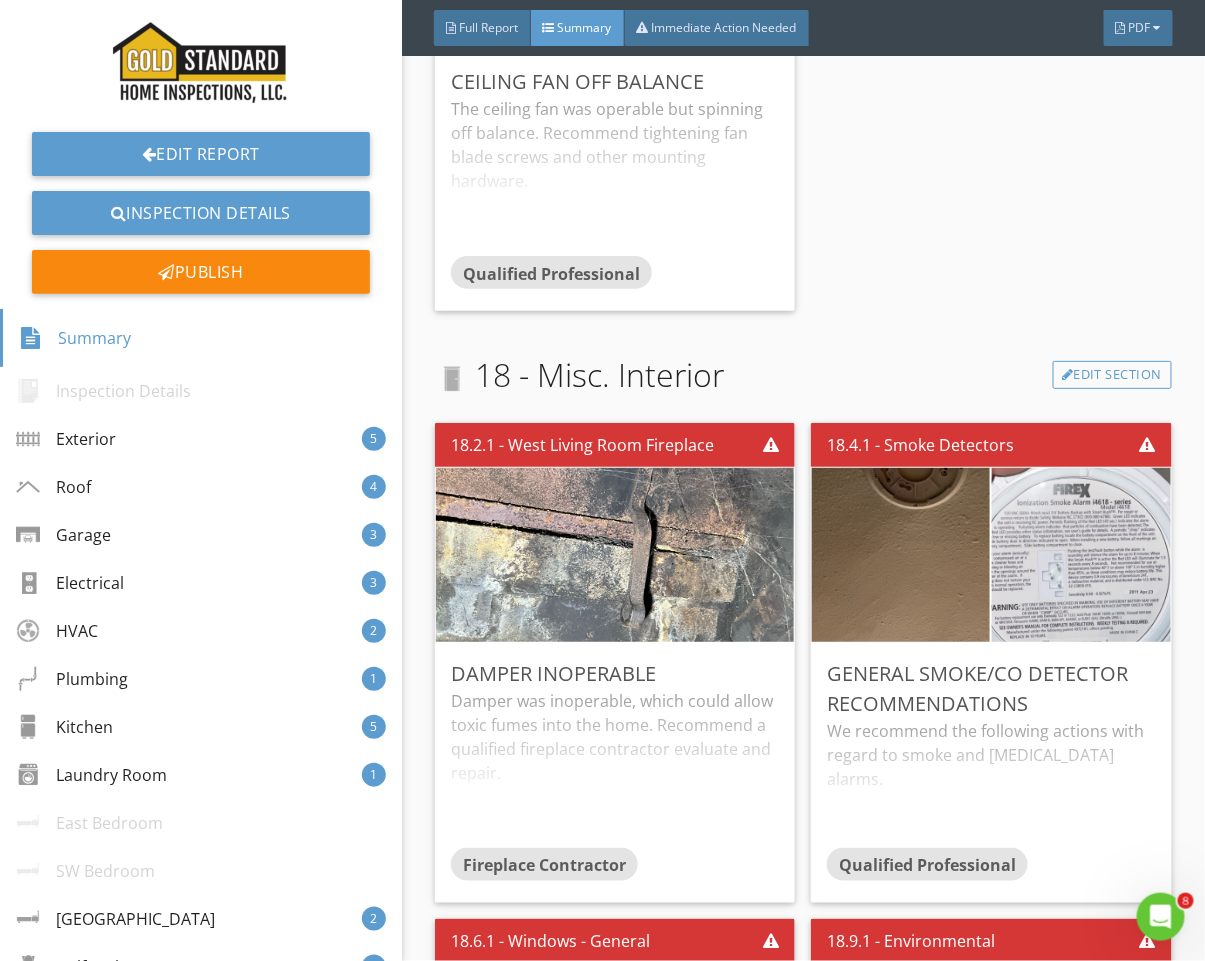 scroll, scrollTop: 10766, scrollLeft: 0, axis: vertical 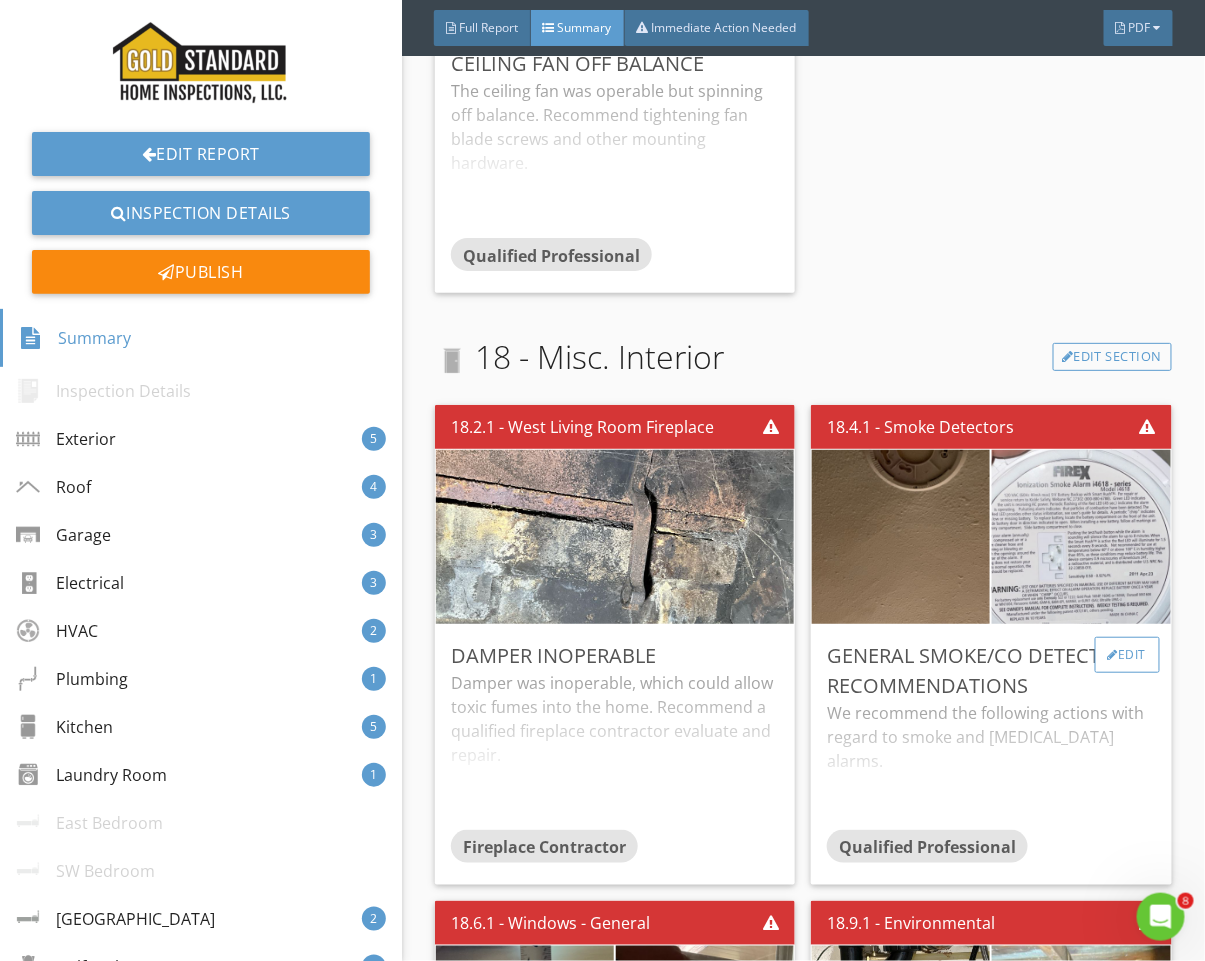 click on "Edit" at bounding box center (1127, 655) 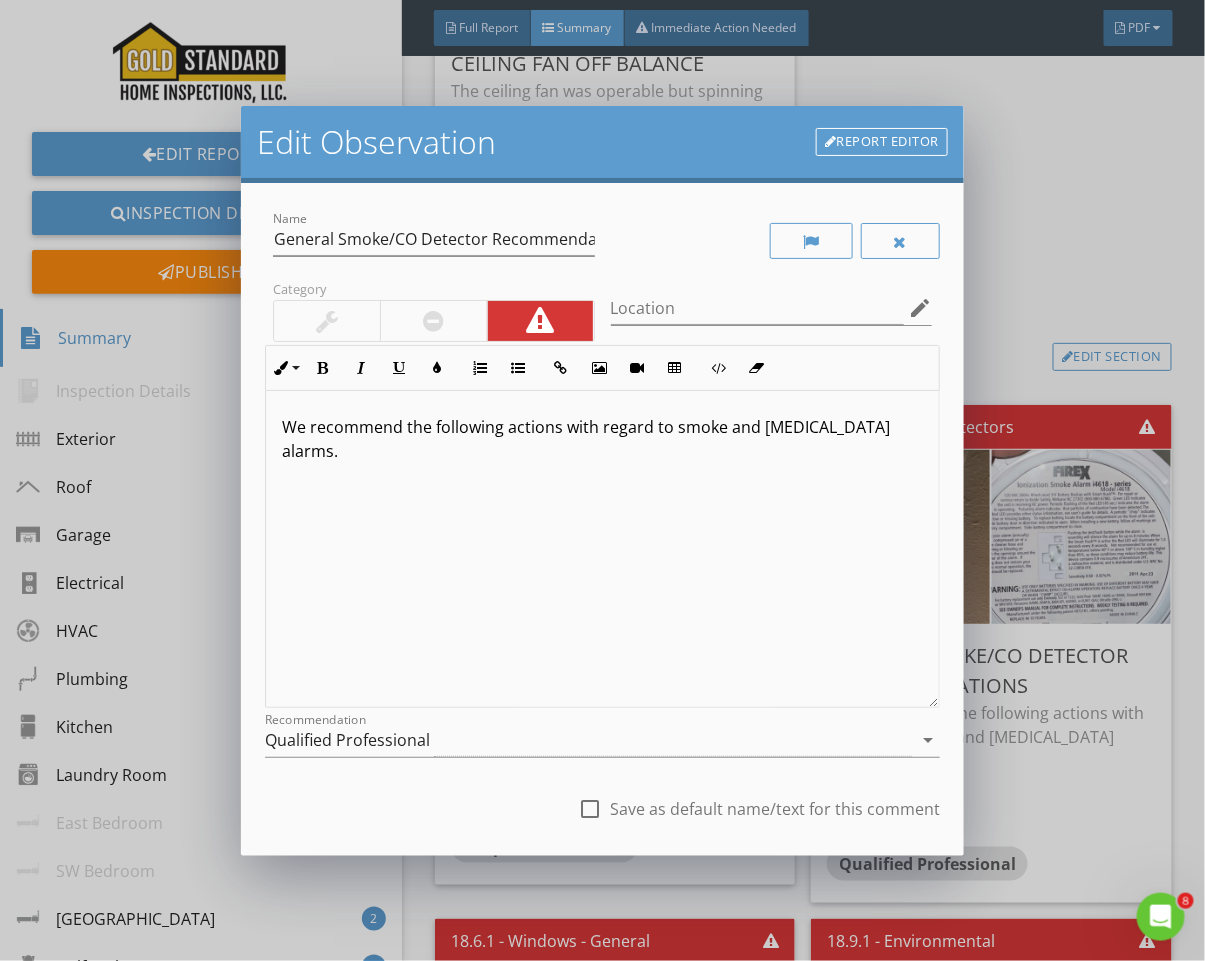 click on "We recommend the following actions with regard to smoke and carbon monoxide alarms." at bounding box center (602, 549) 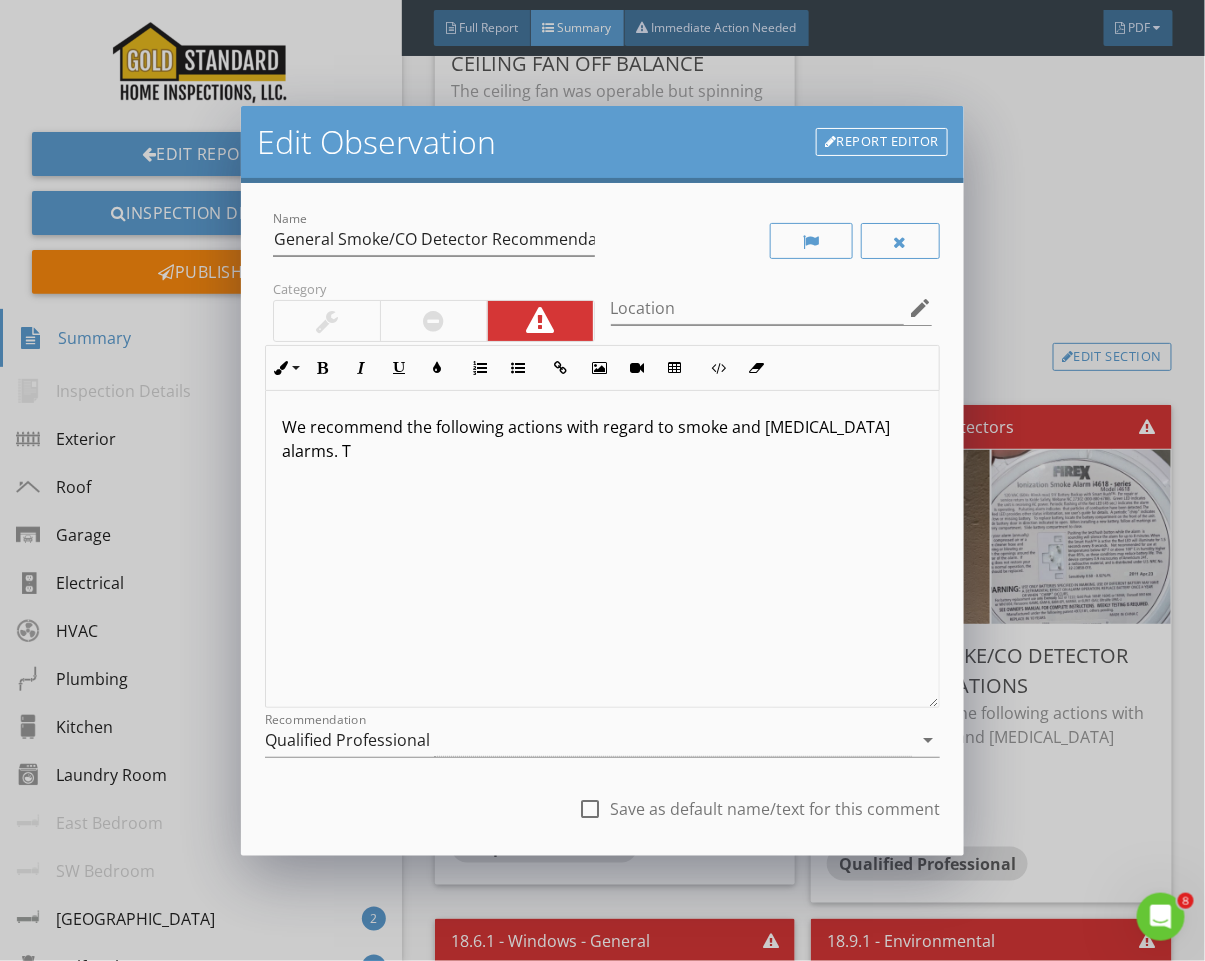 type 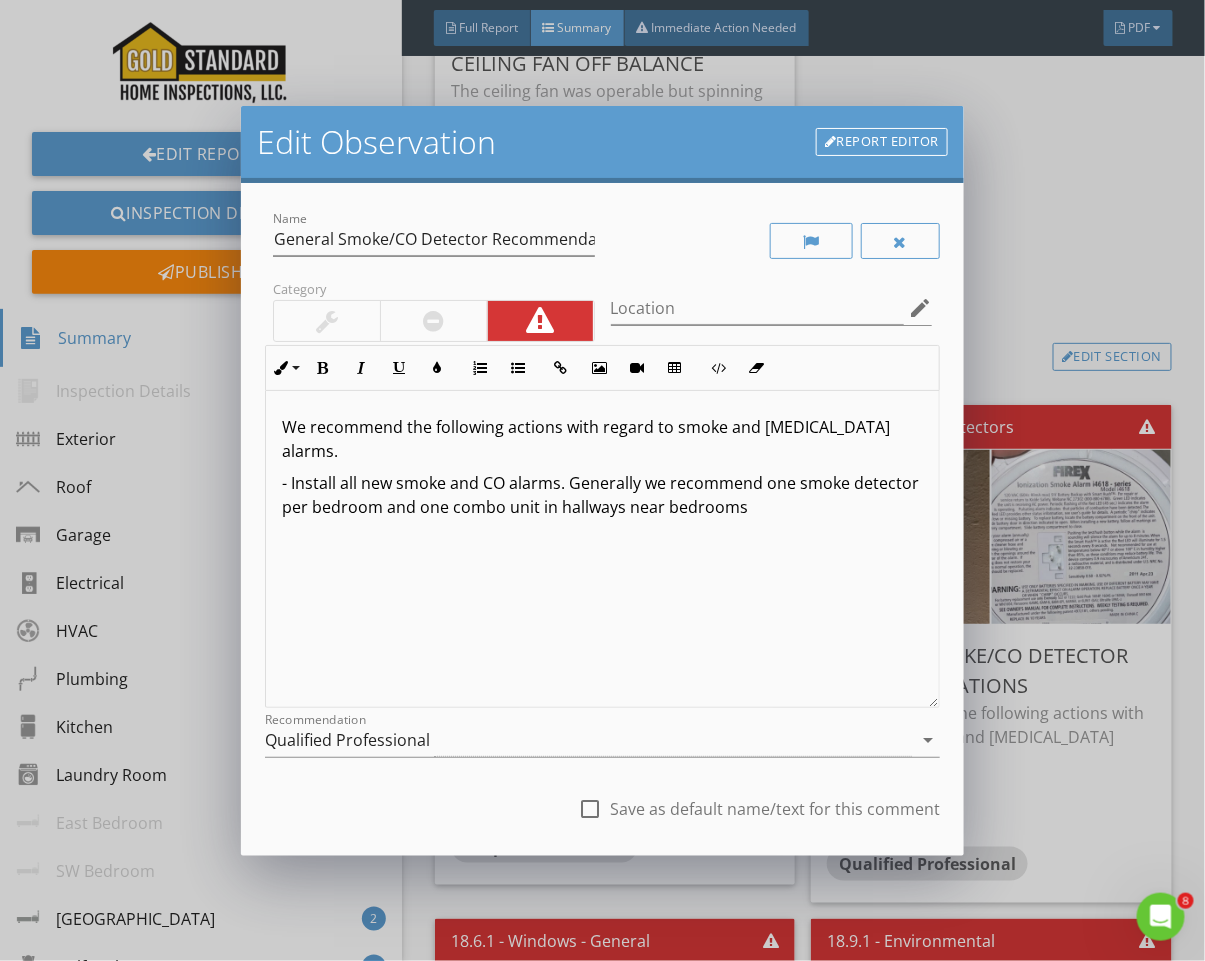scroll, scrollTop: 1, scrollLeft: 0, axis: vertical 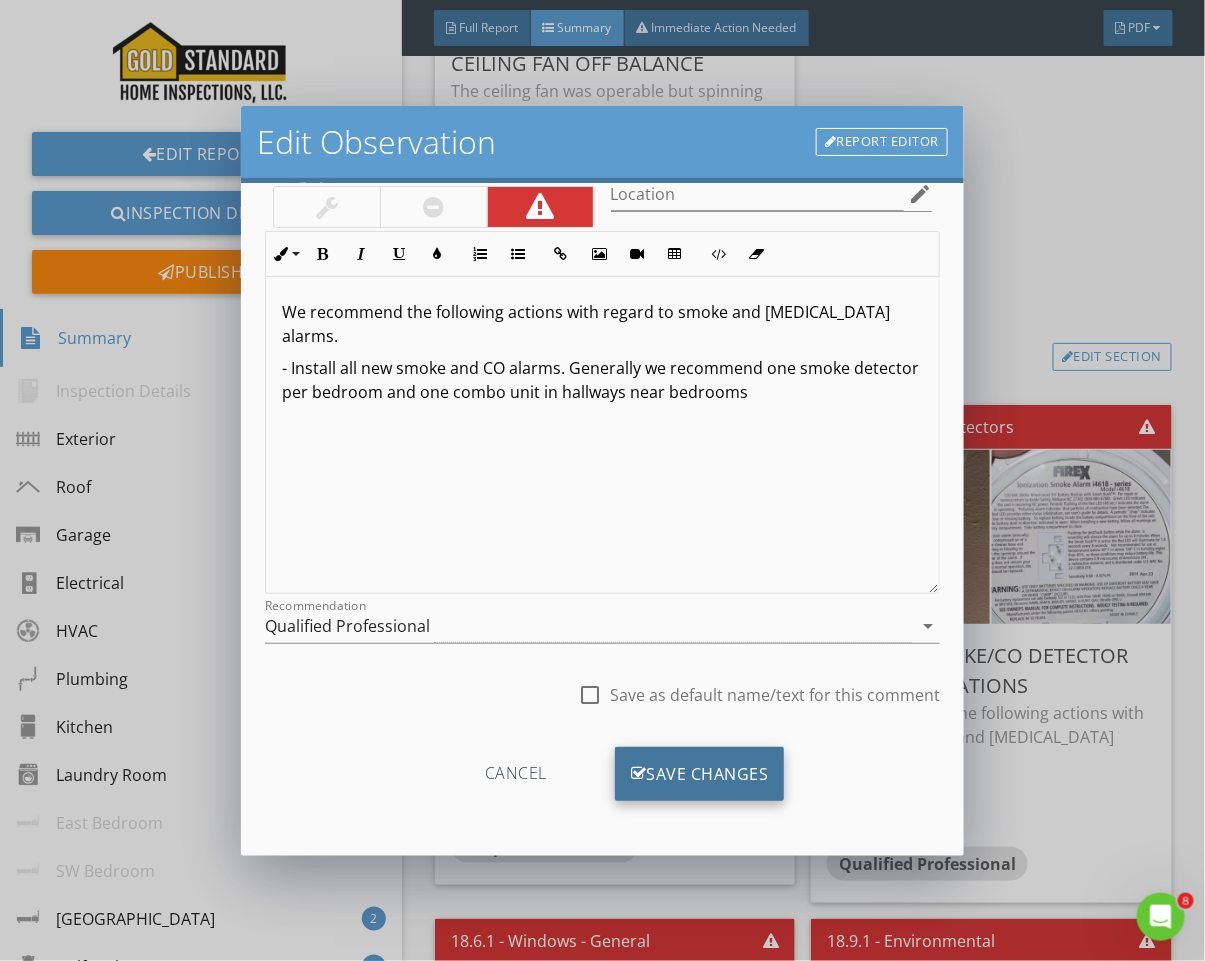 click on "Save Changes" at bounding box center (700, 774) 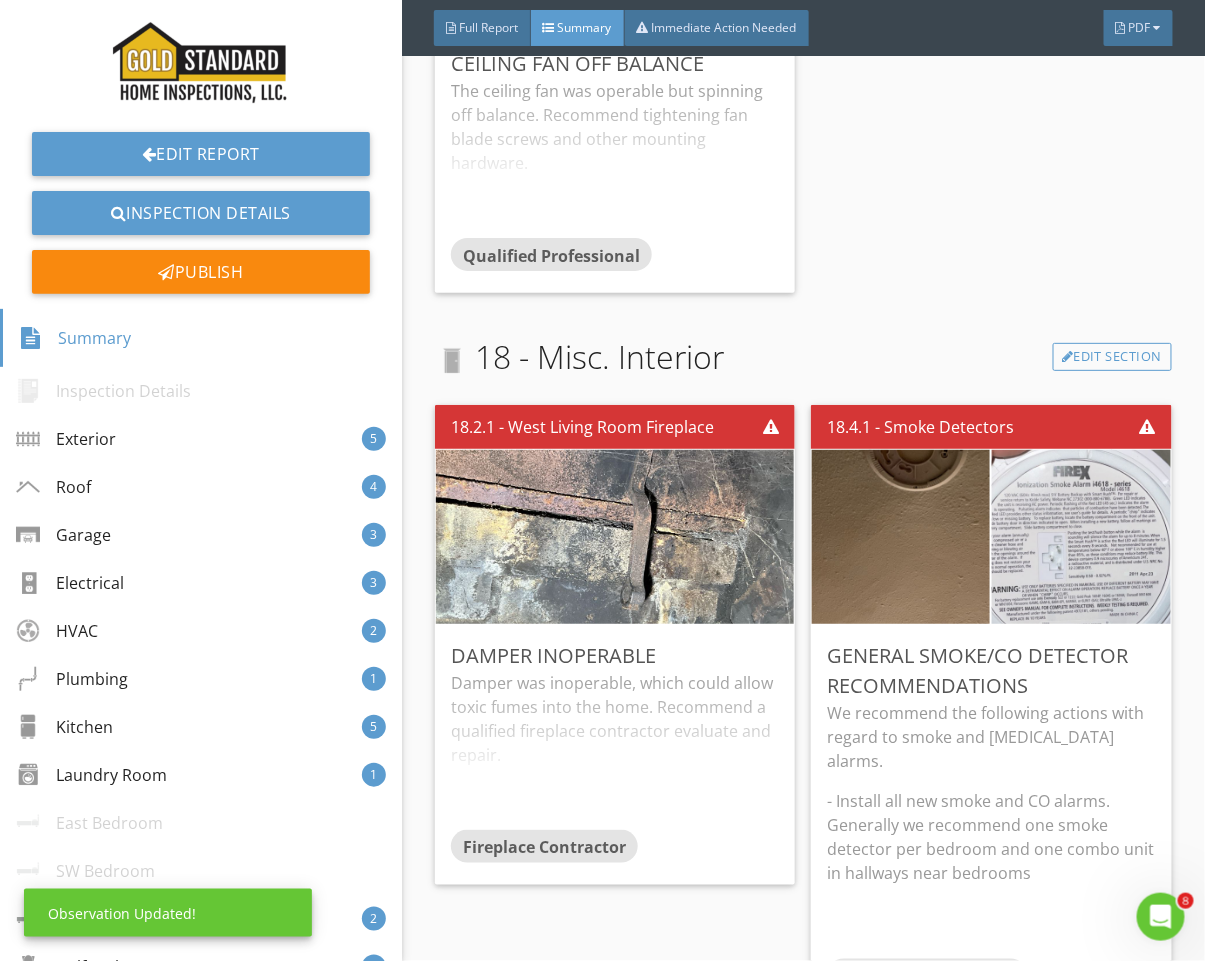 scroll, scrollTop: 0, scrollLeft: 0, axis: both 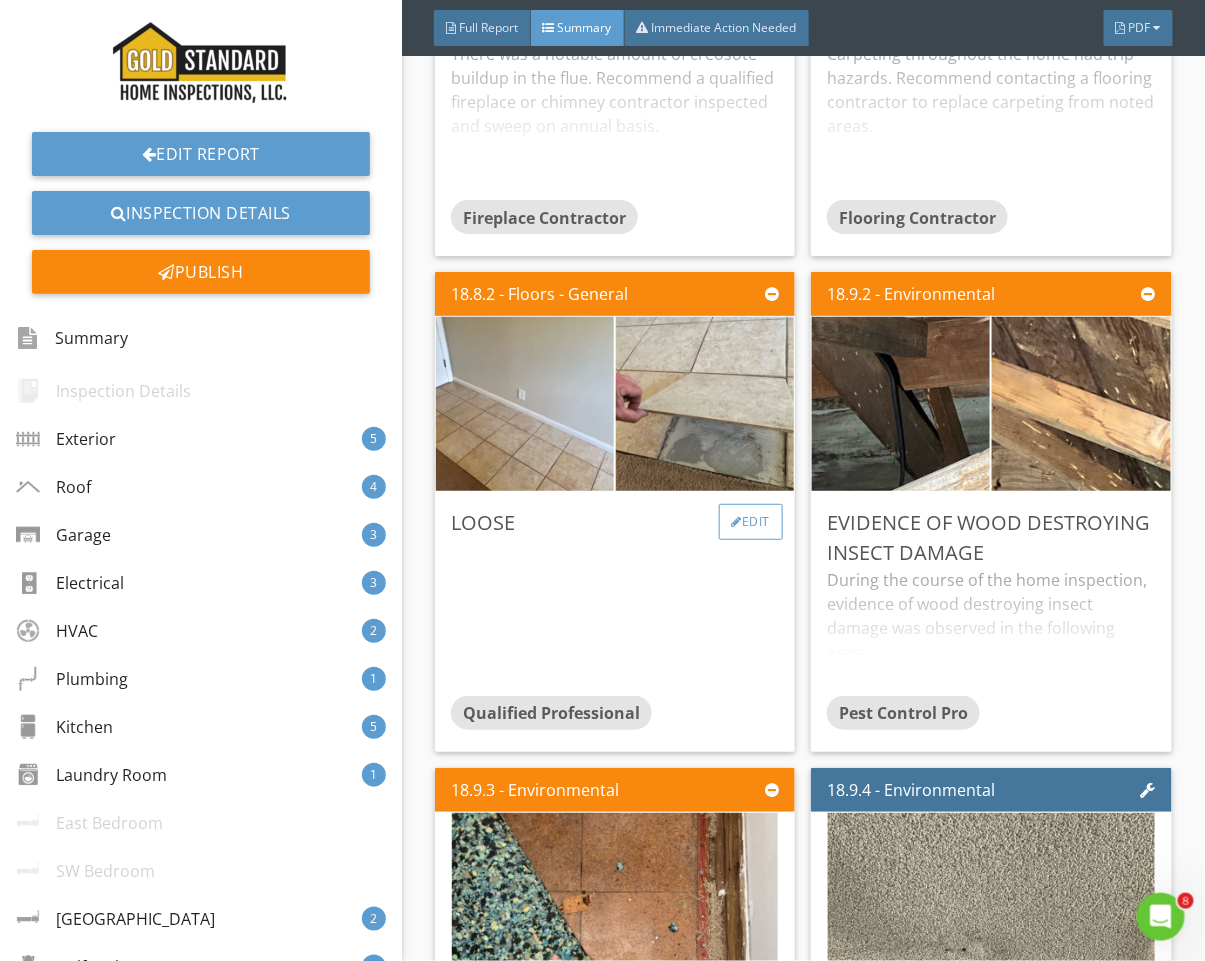 click on "Edit" at bounding box center [751, 522] 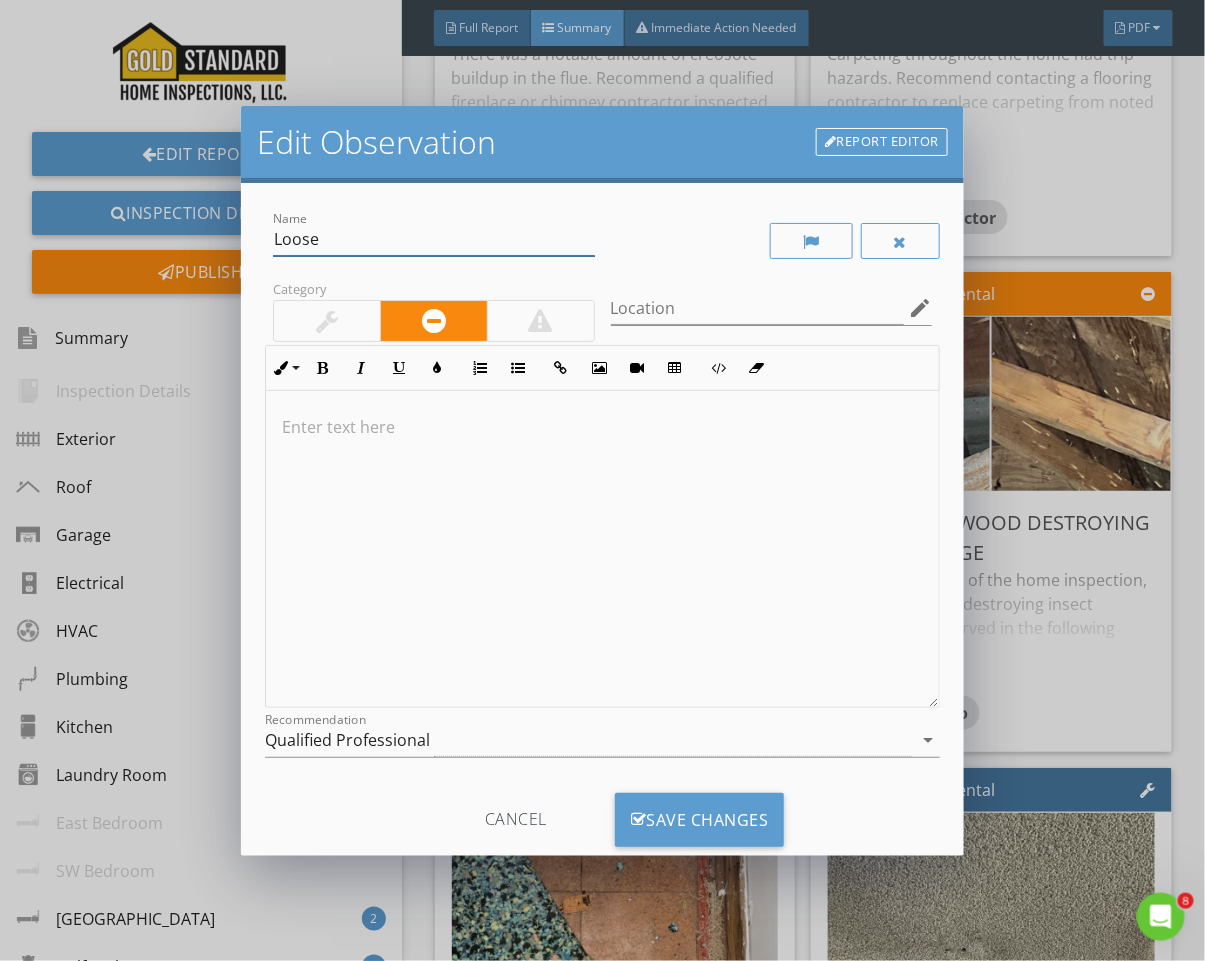 click on "Loose" at bounding box center [434, 239] 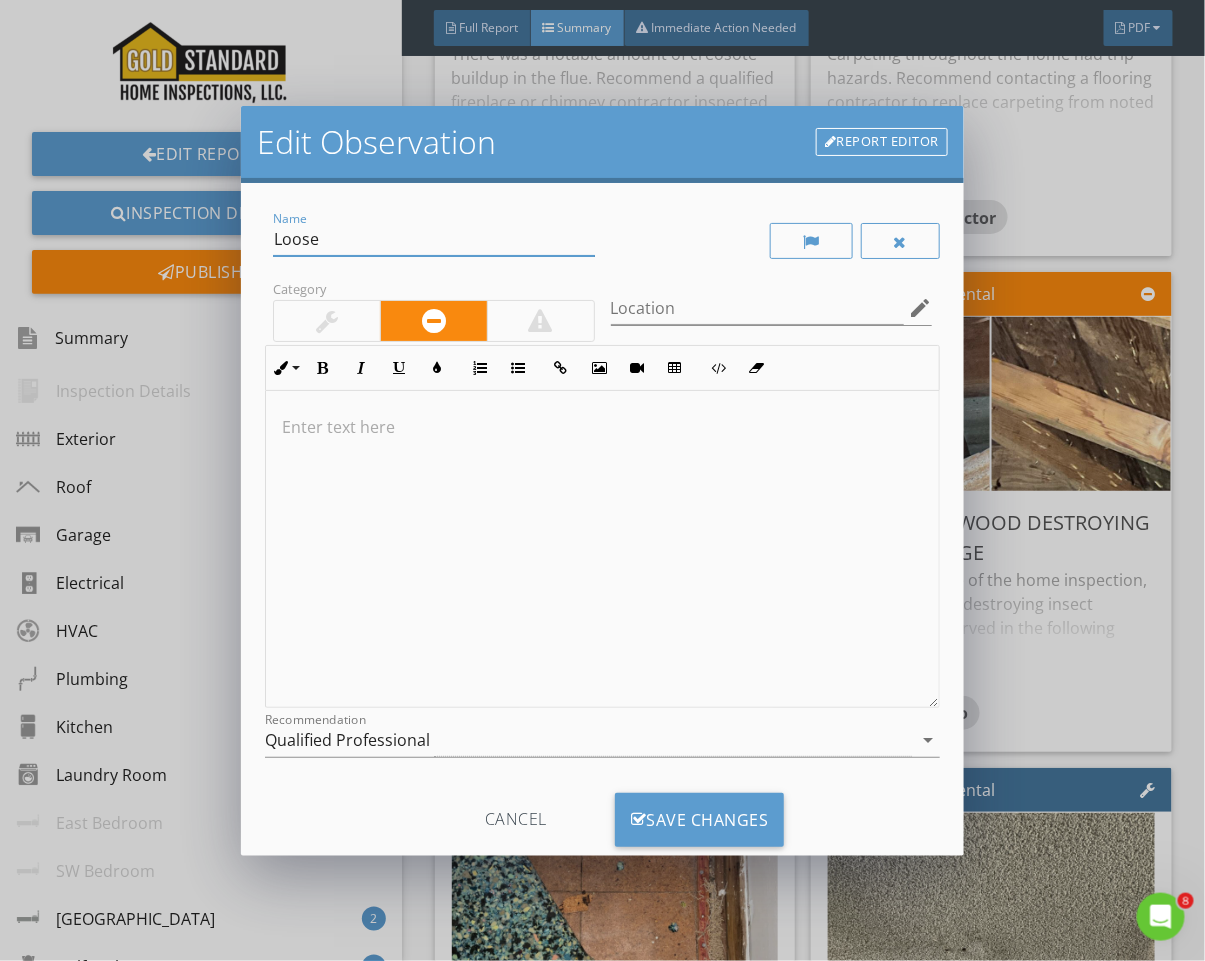 click on "Loose" at bounding box center (434, 239) 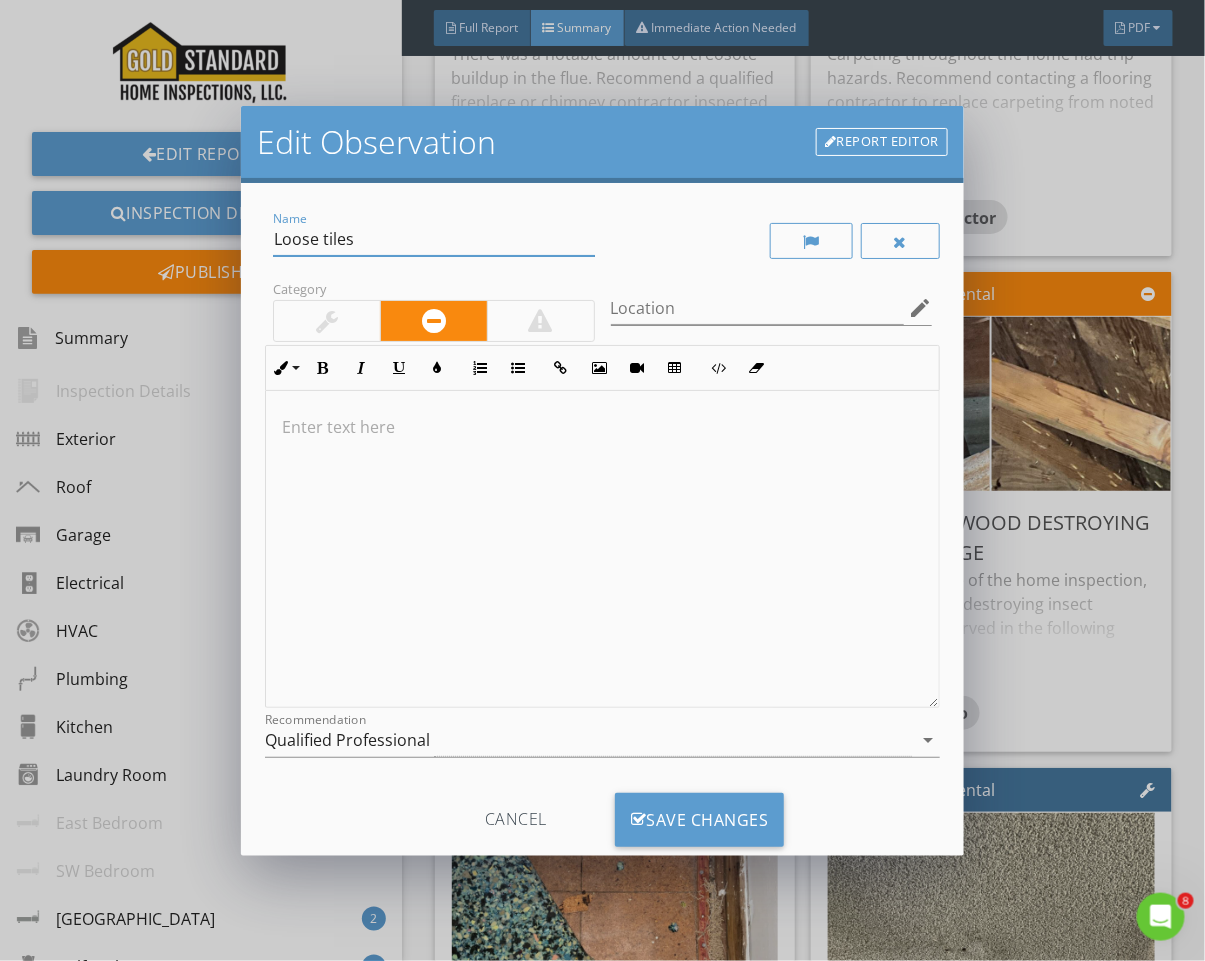 type on "Loose tiles" 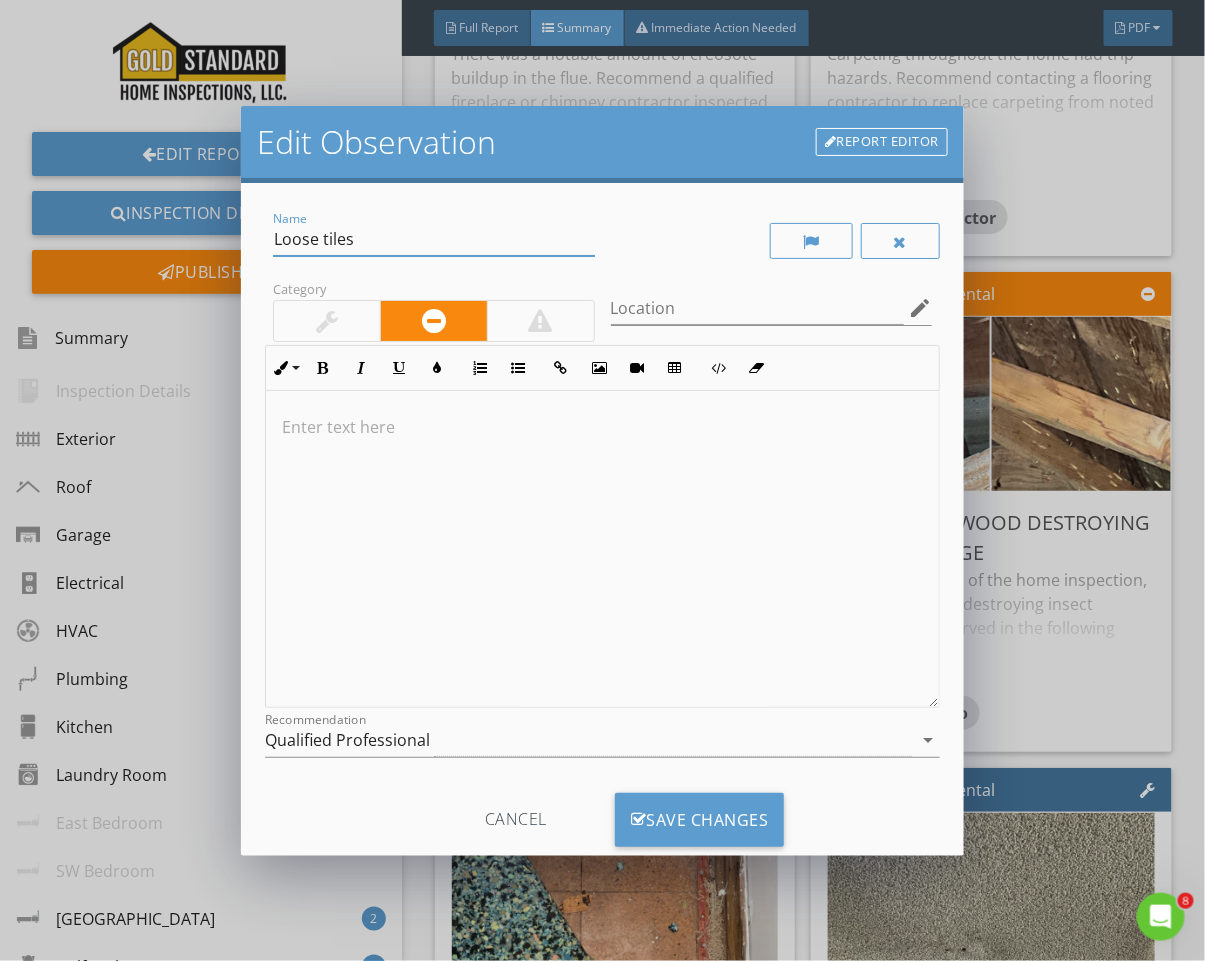 click at bounding box center (602, 427) 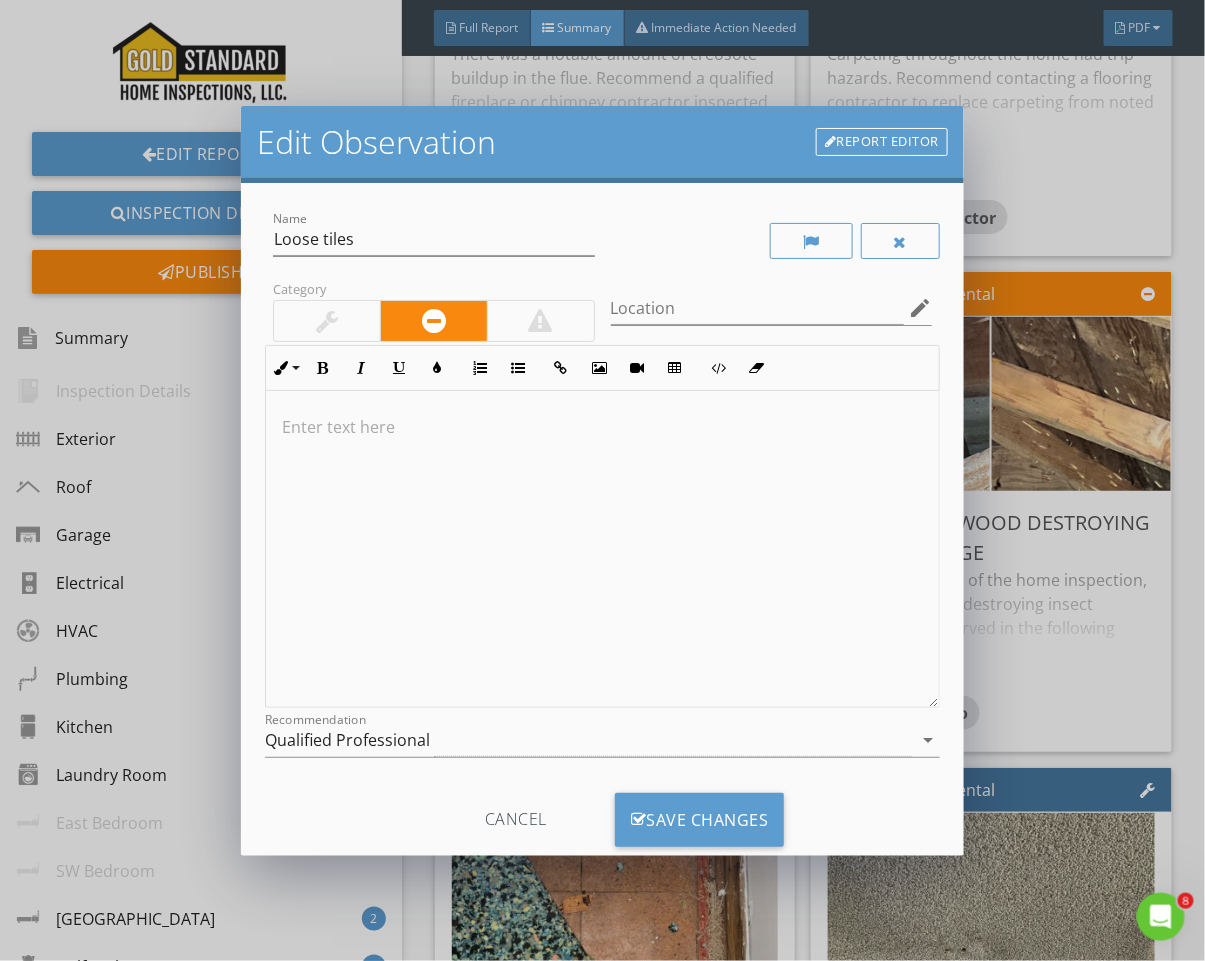 type 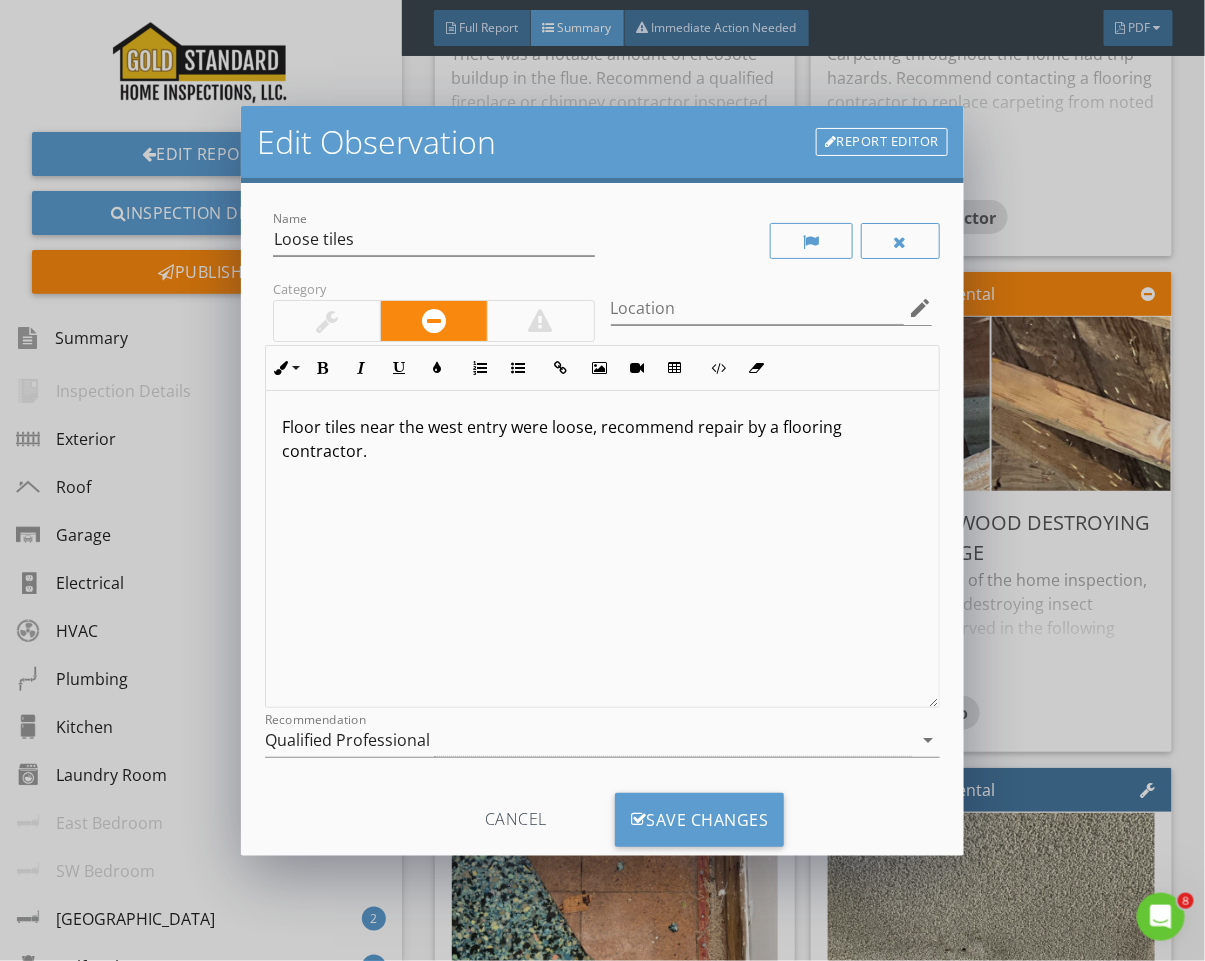 click on "Qualified Professional" at bounding box center [588, 740] 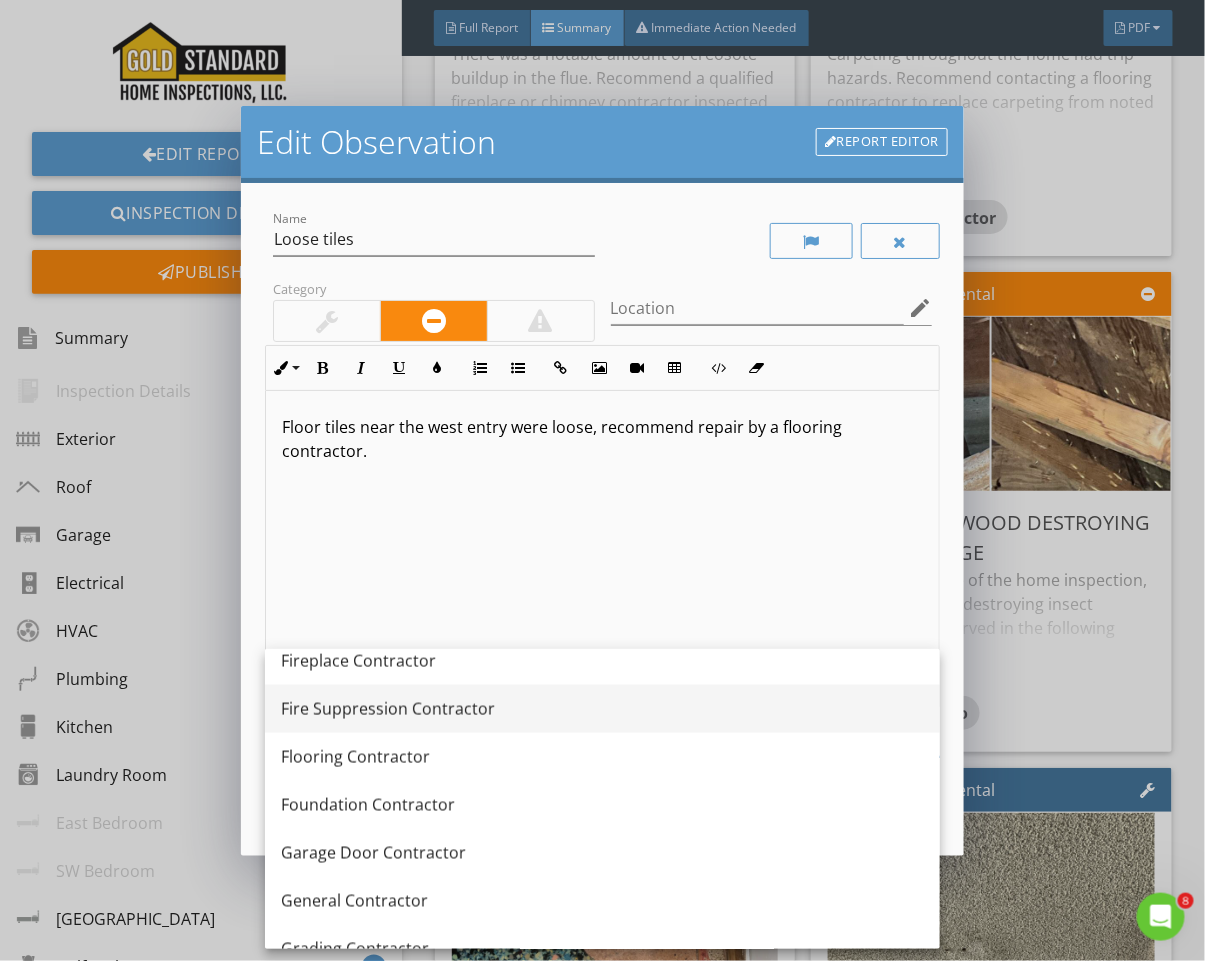 scroll, scrollTop: 876, scrollLeft: 0, axis: vertical 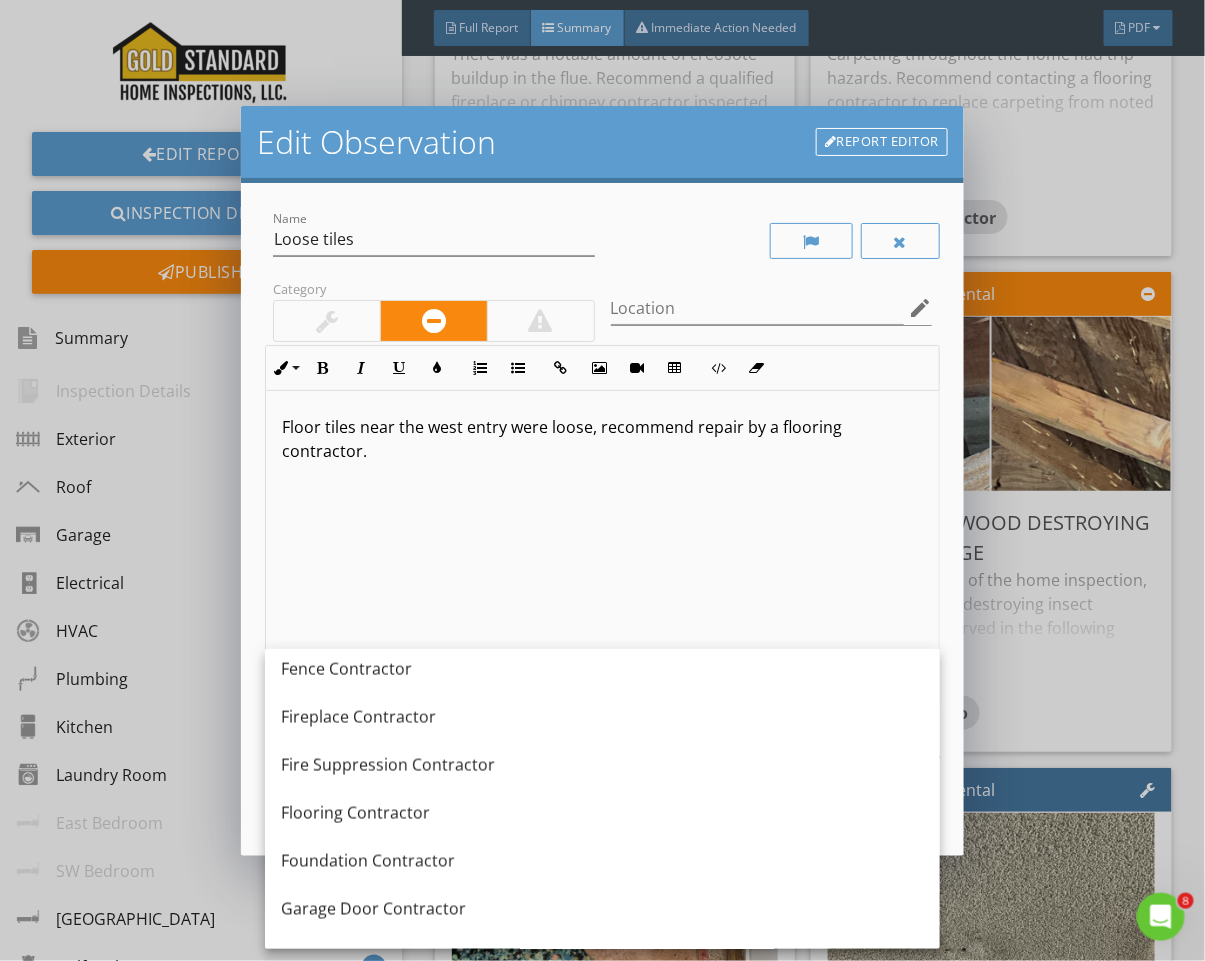 click on "Flooring Contractor" at bounding box center [602, 813] 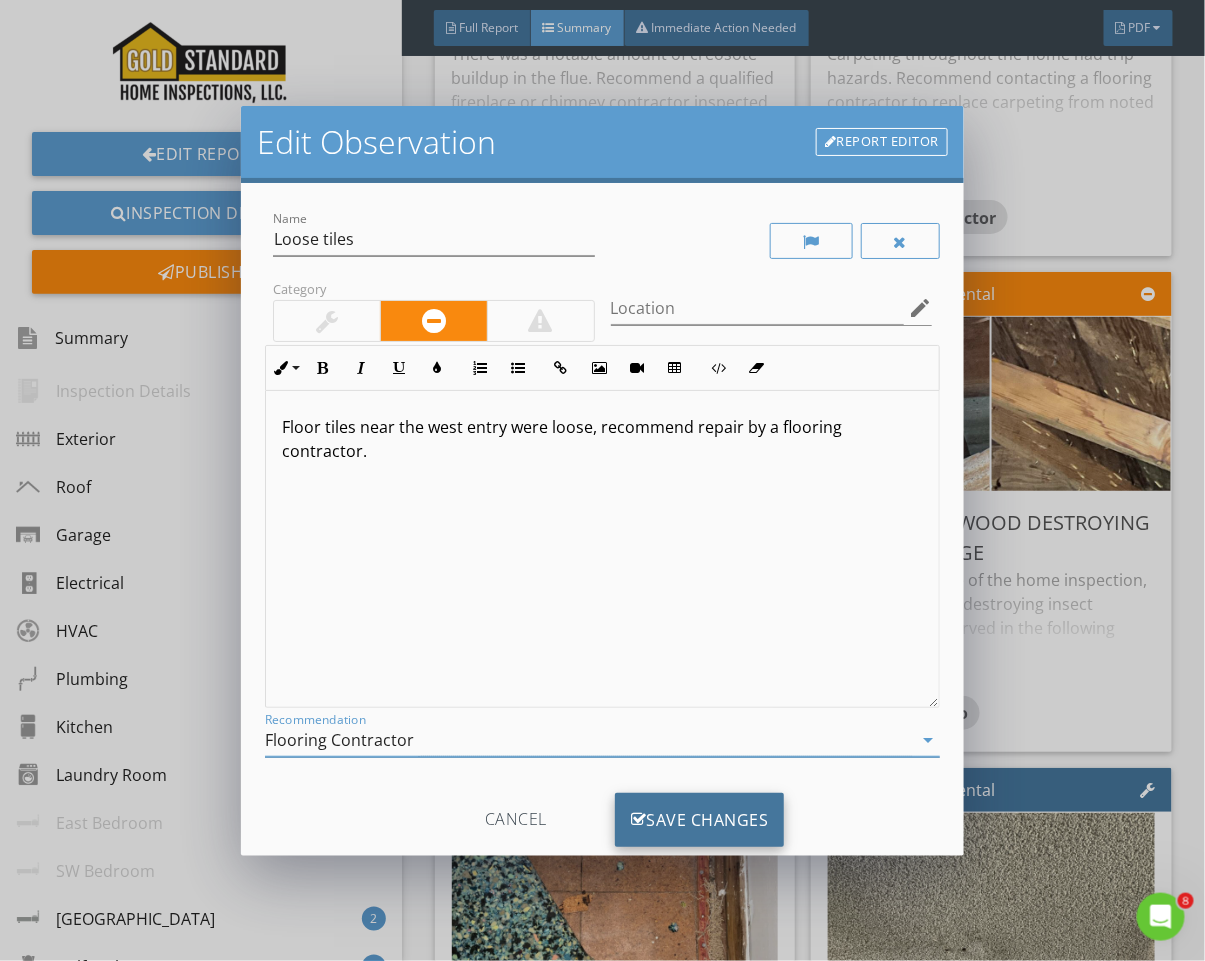 click on "Save Changes" at bounding box center (700, 820) 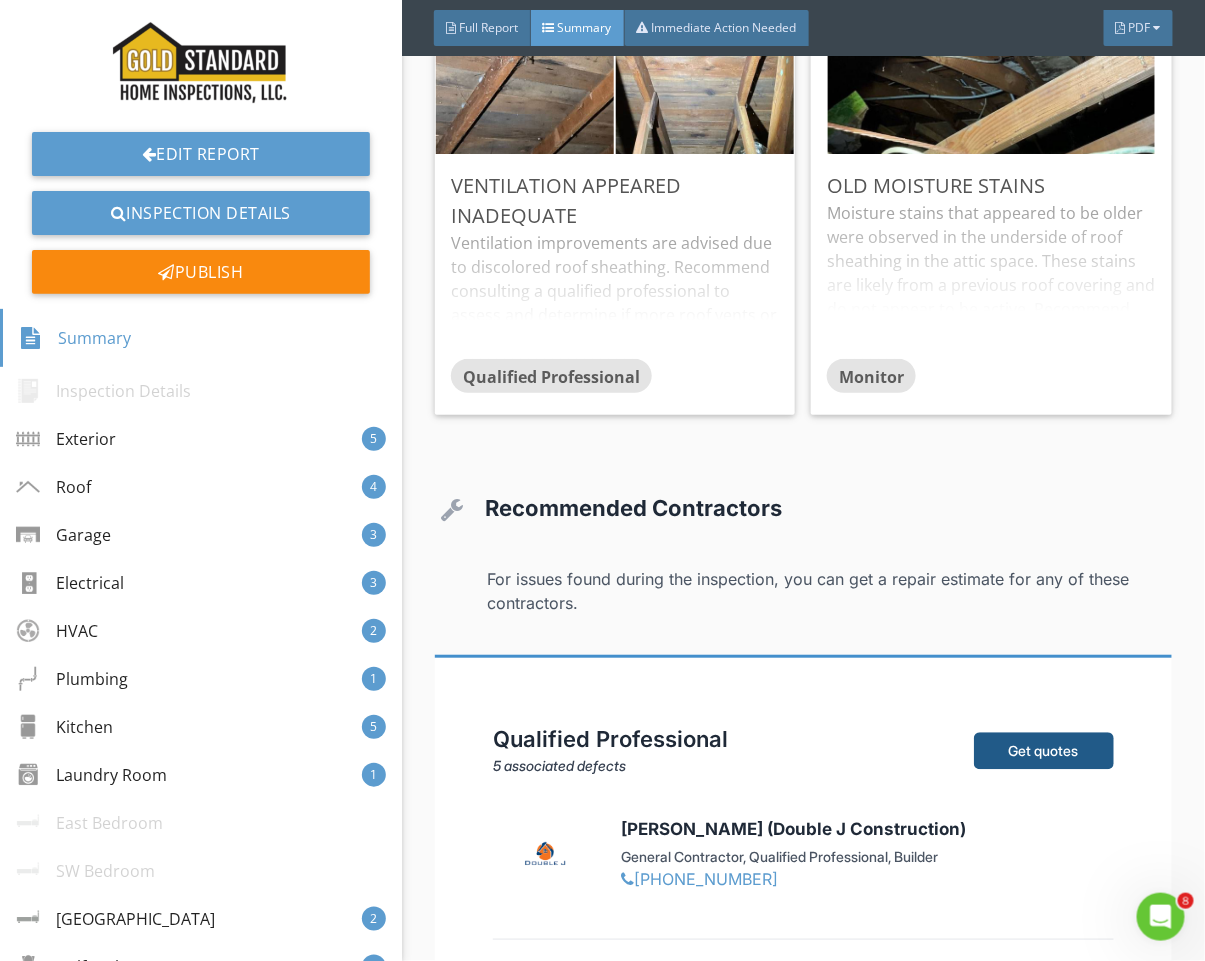 scroll, scrollTop: 13944, scrollLeft: 0, axis: vertical 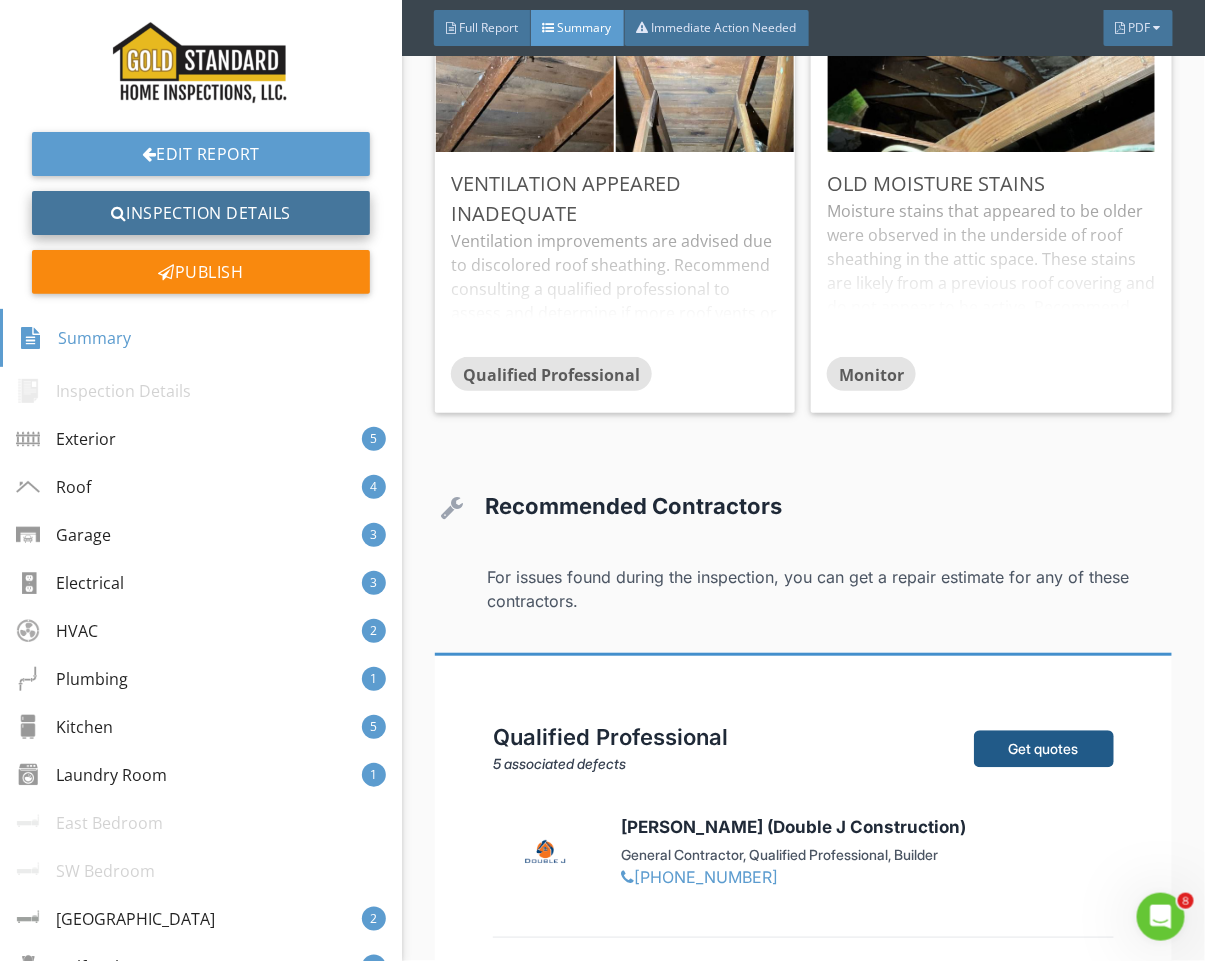 click on "Inspection Details" at bounding box center (201, 213) 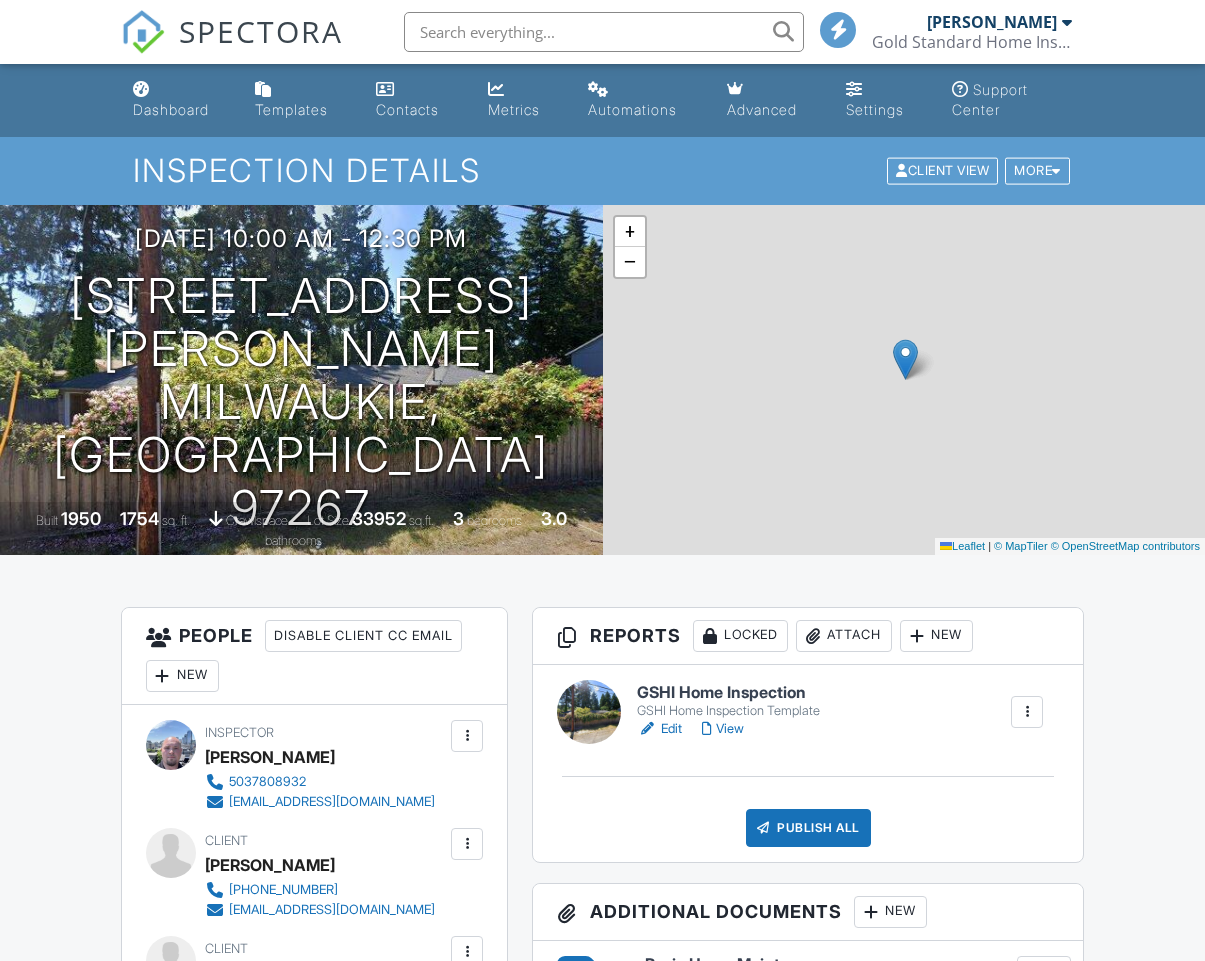 scroll, scrollTop: 0, scrollLeft: 0, axis: both 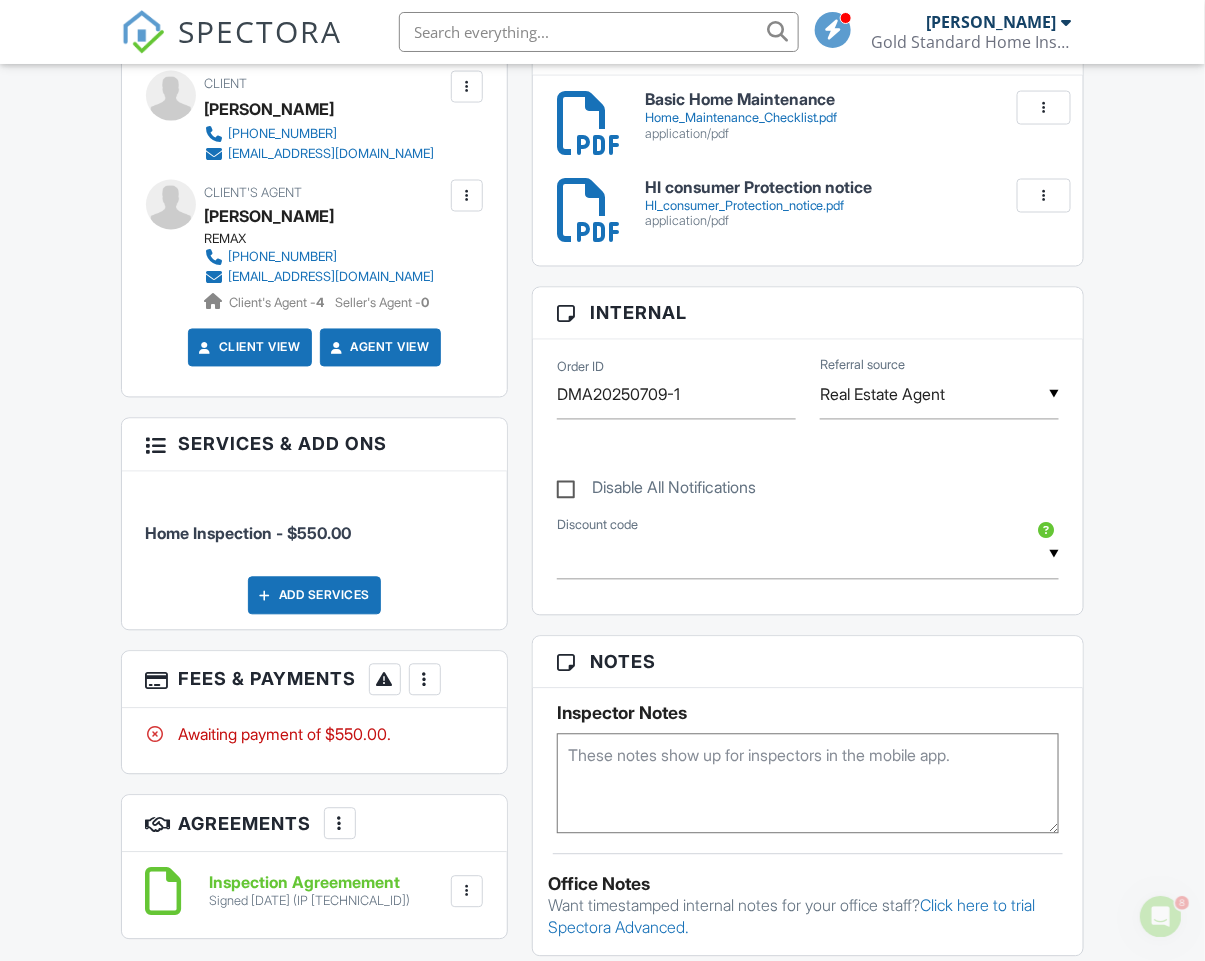 click on "More" at bounding box center (425, 680) 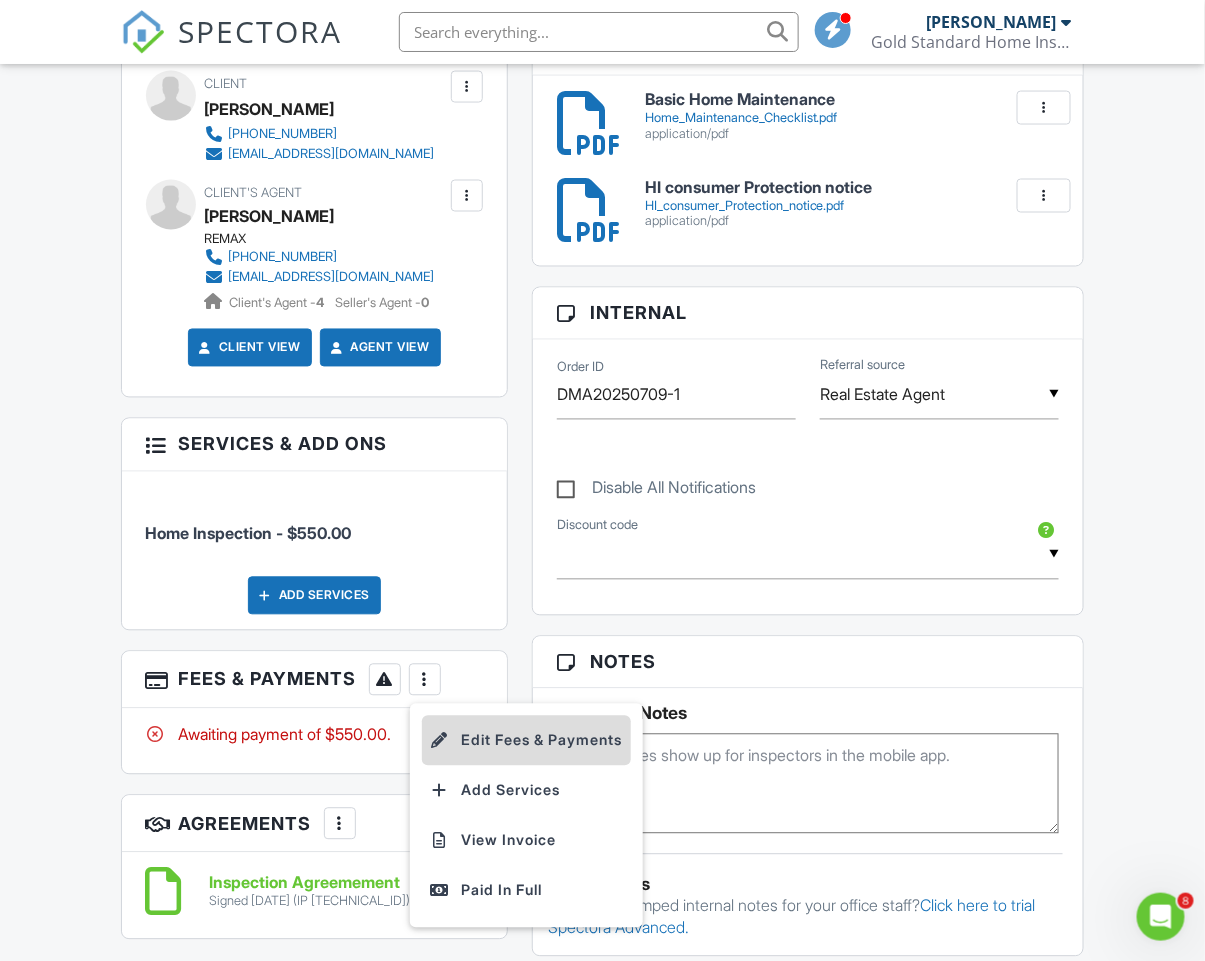 click on "Edit Fees & Payments" at bounding box center (526, 741) 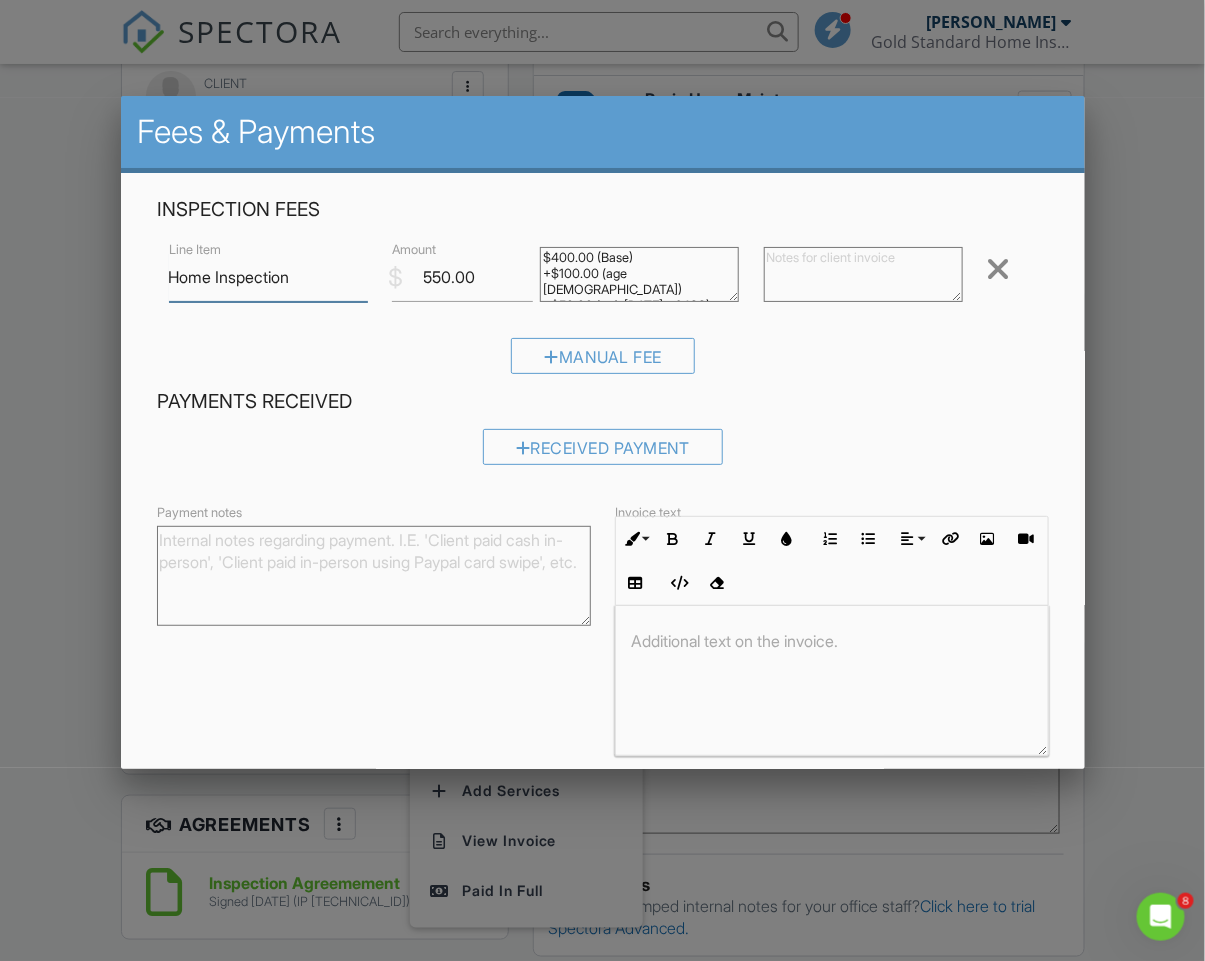 scroll, scrollTop: 5, scrollLeft: 0, axis: vertical 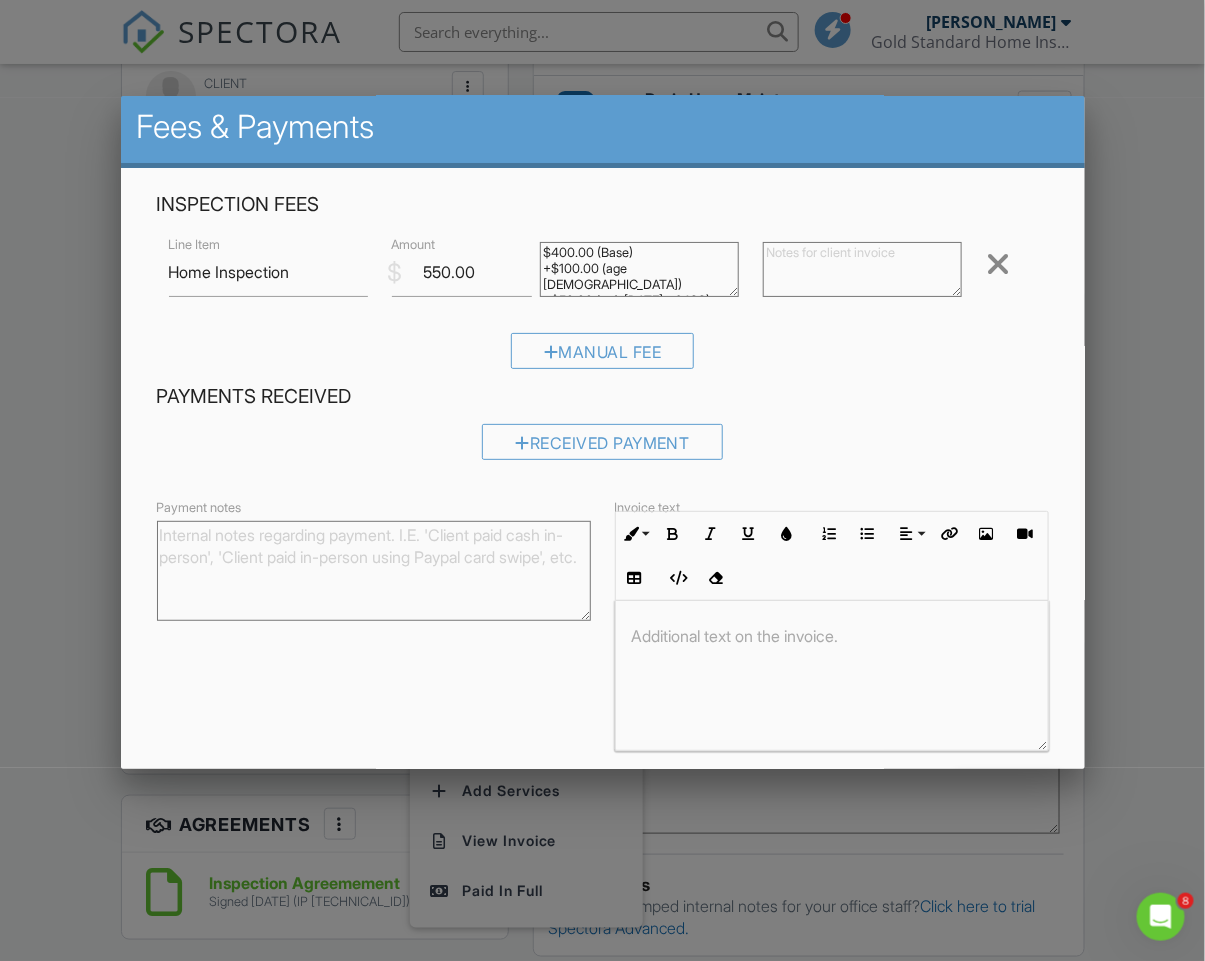 click on "Received Payment" at bounding box center (603, 449) 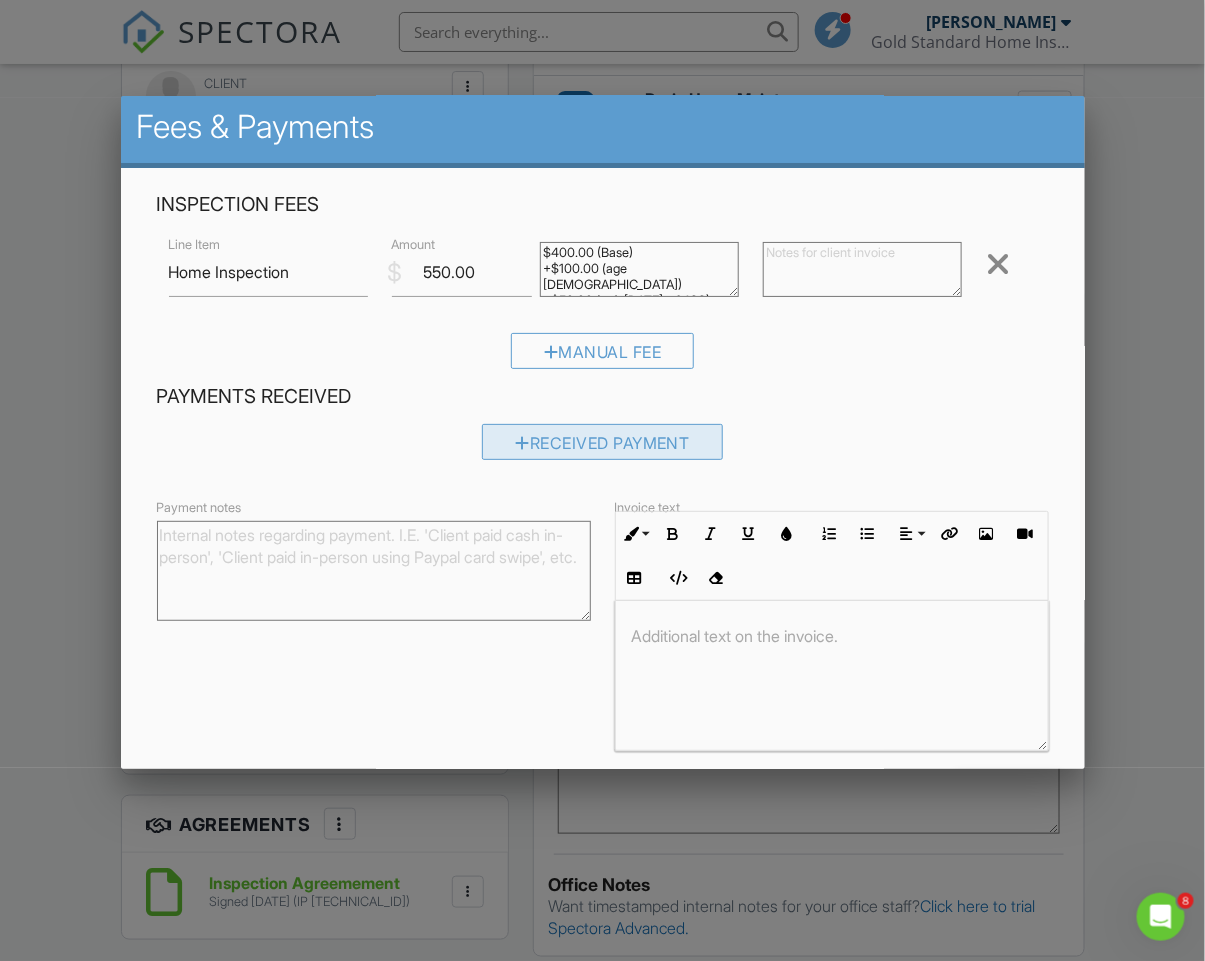 click on "Received Payment" at bounding box center (602, 442) 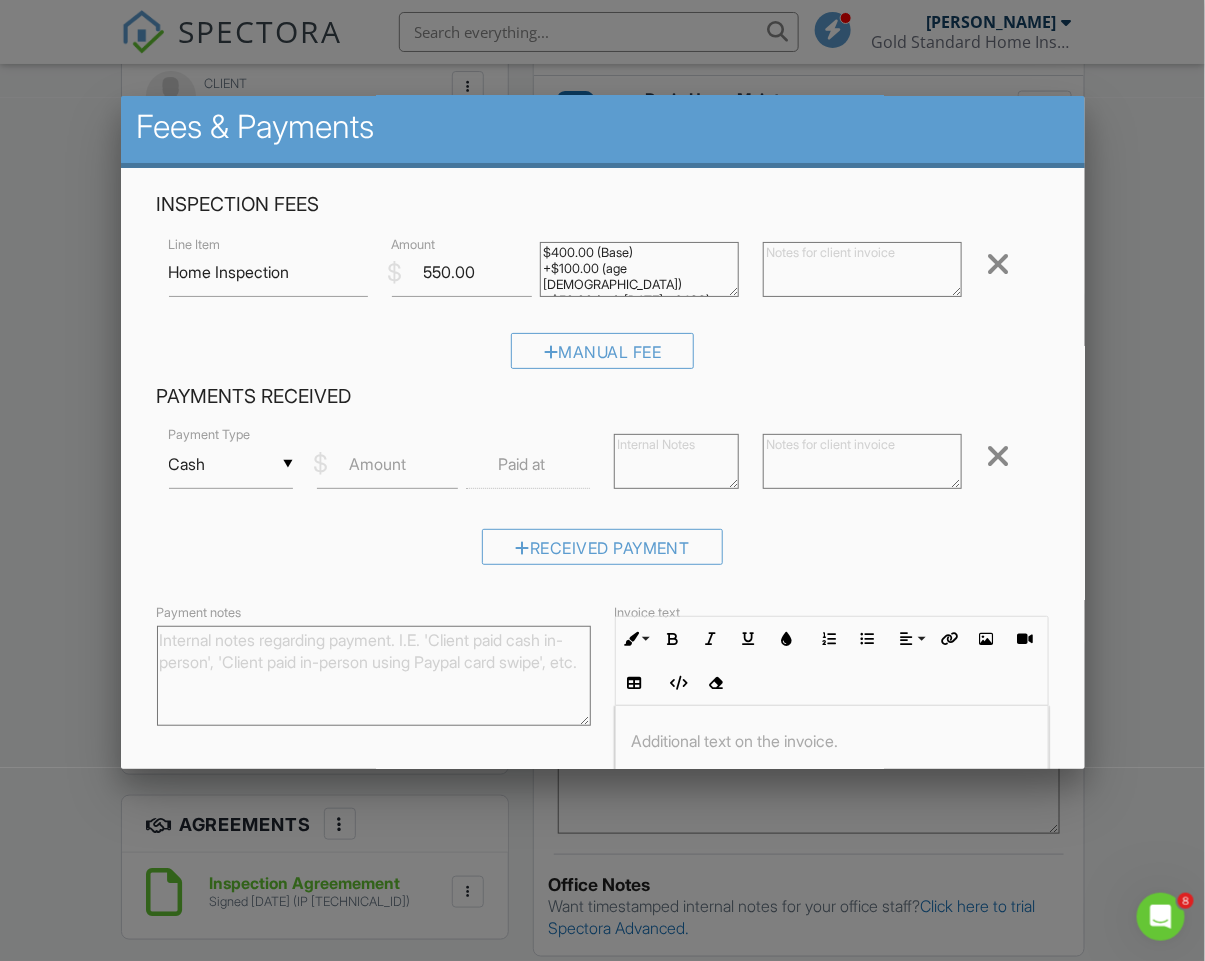 scroll, scrollTop: 0, scrollLeft: 0, axis: both 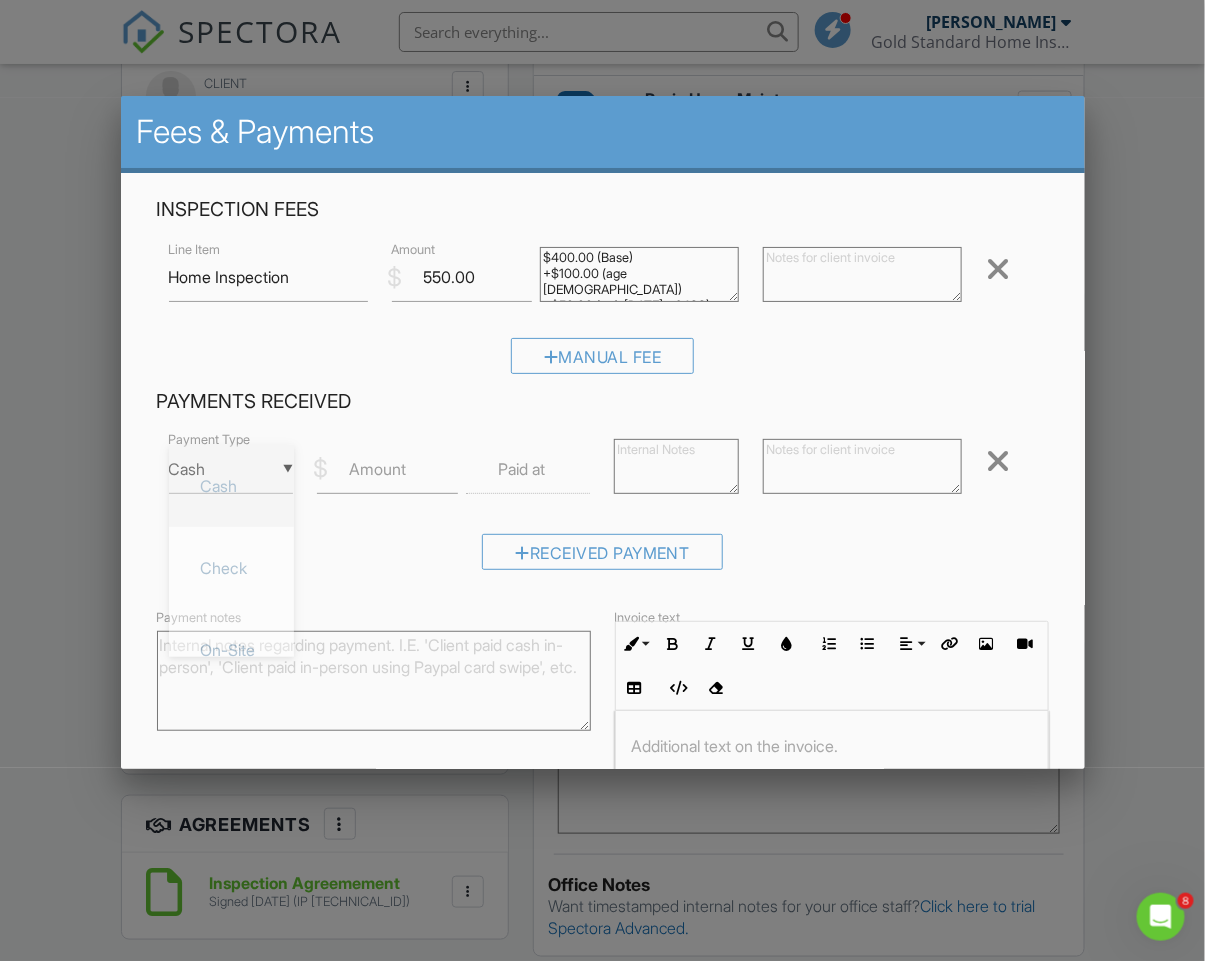 click on "▼ Cash Cash Check On-Site Card Other Cash
Check
On-Site Card
Other" at bounding box center [231, 469] 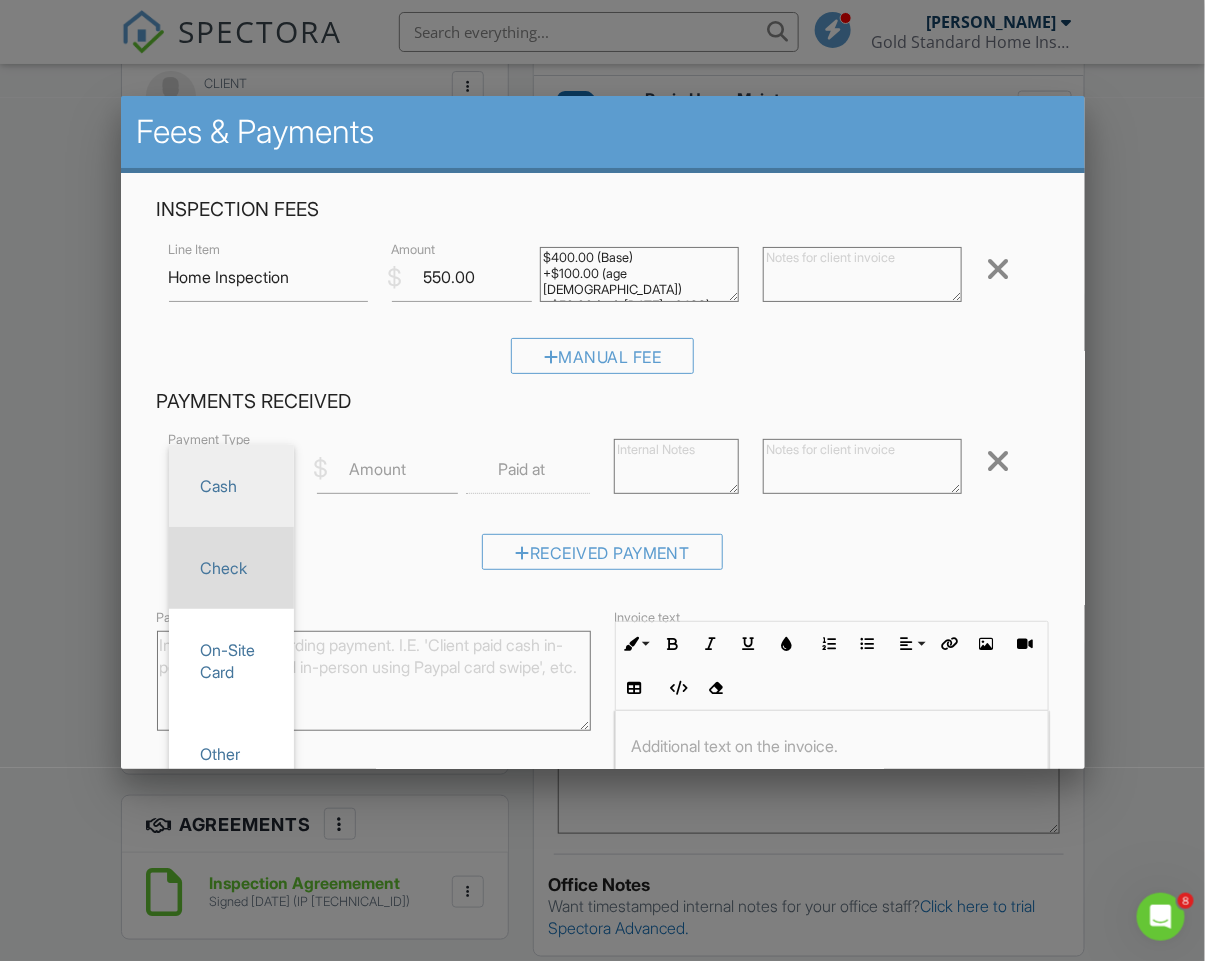 click on "Check" at bounding box center (231, 568) 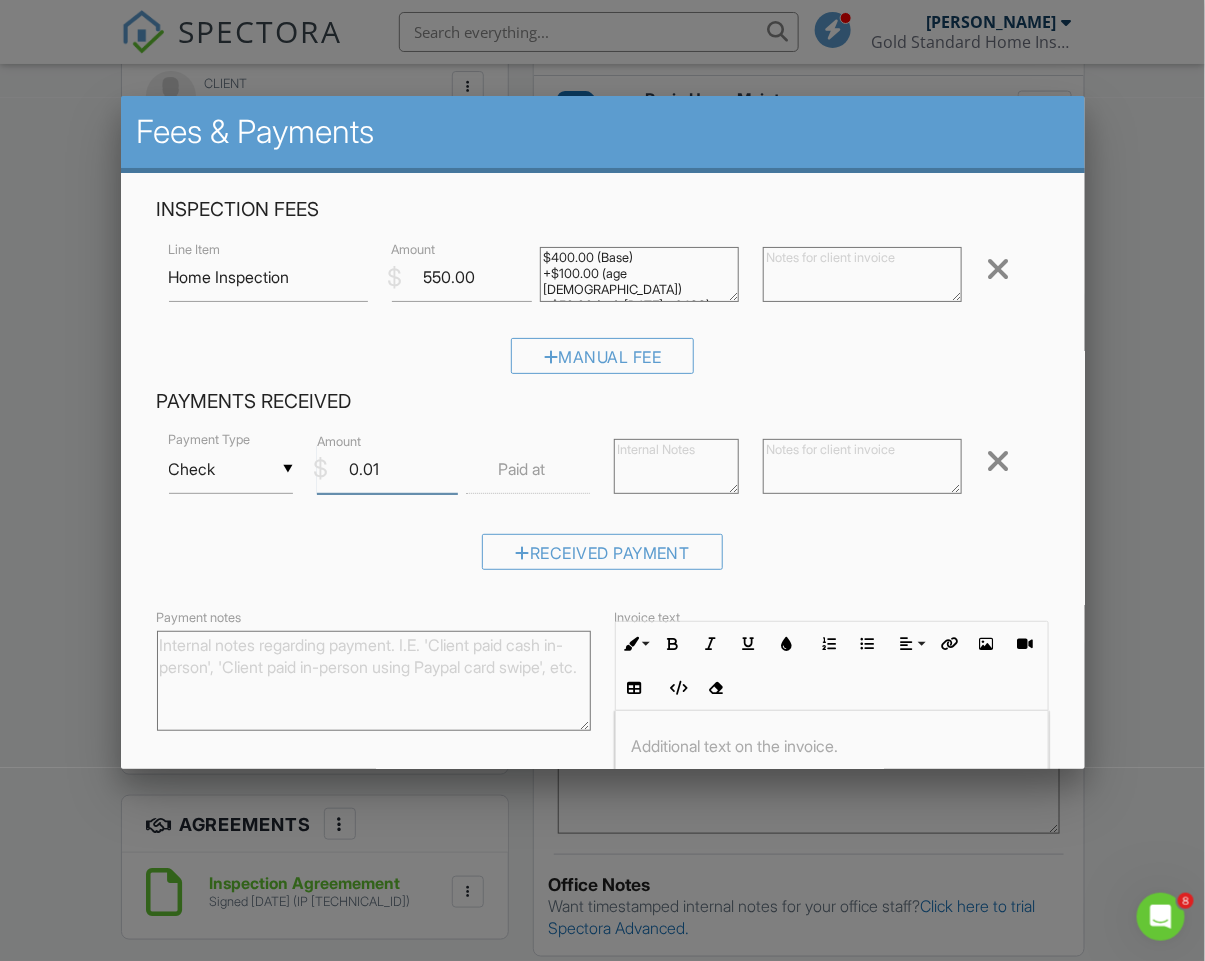 click on "0.01" at bounding box center [387, 469] 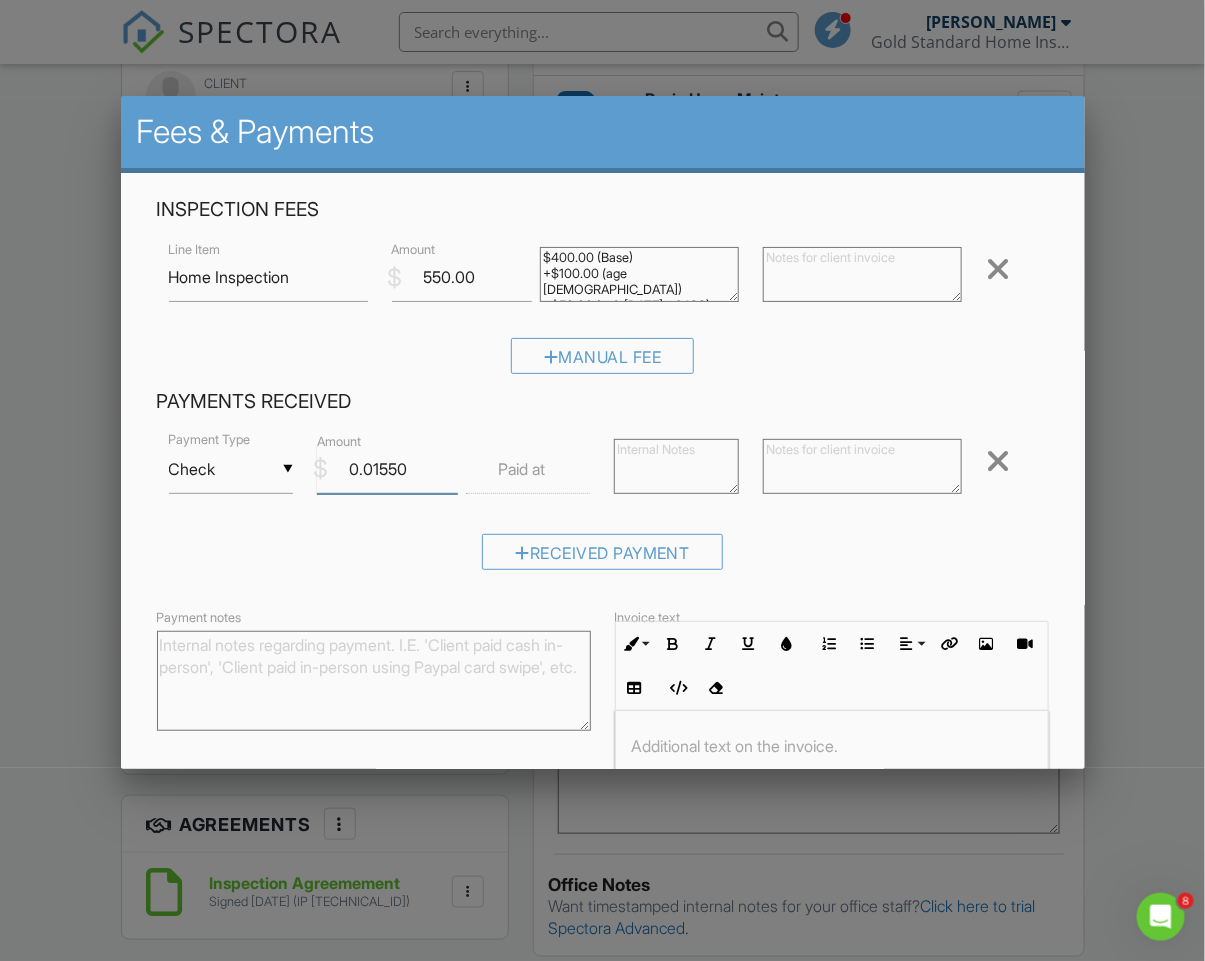click on "0.01550" at bounding box center [387, 469] 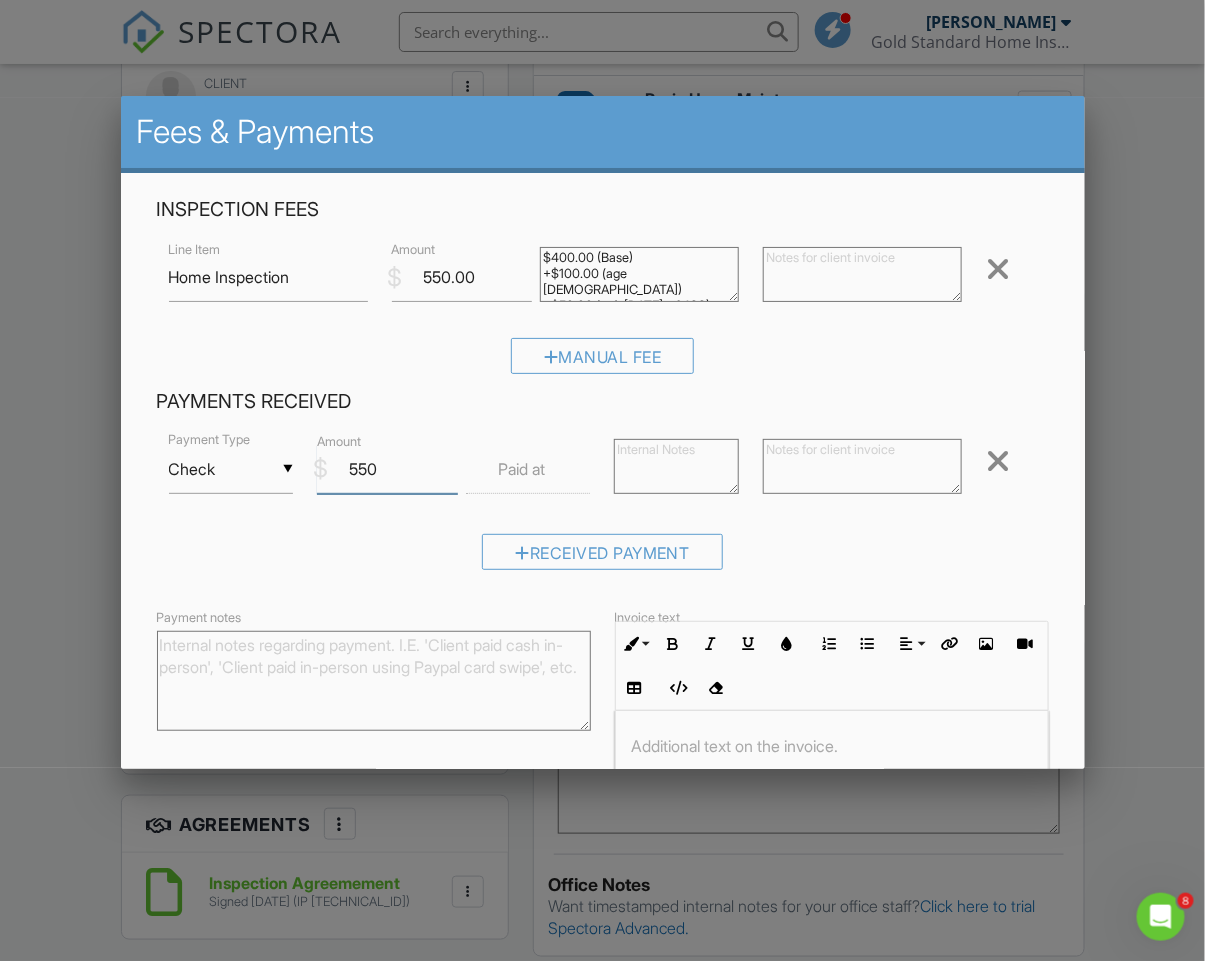 type on "550" 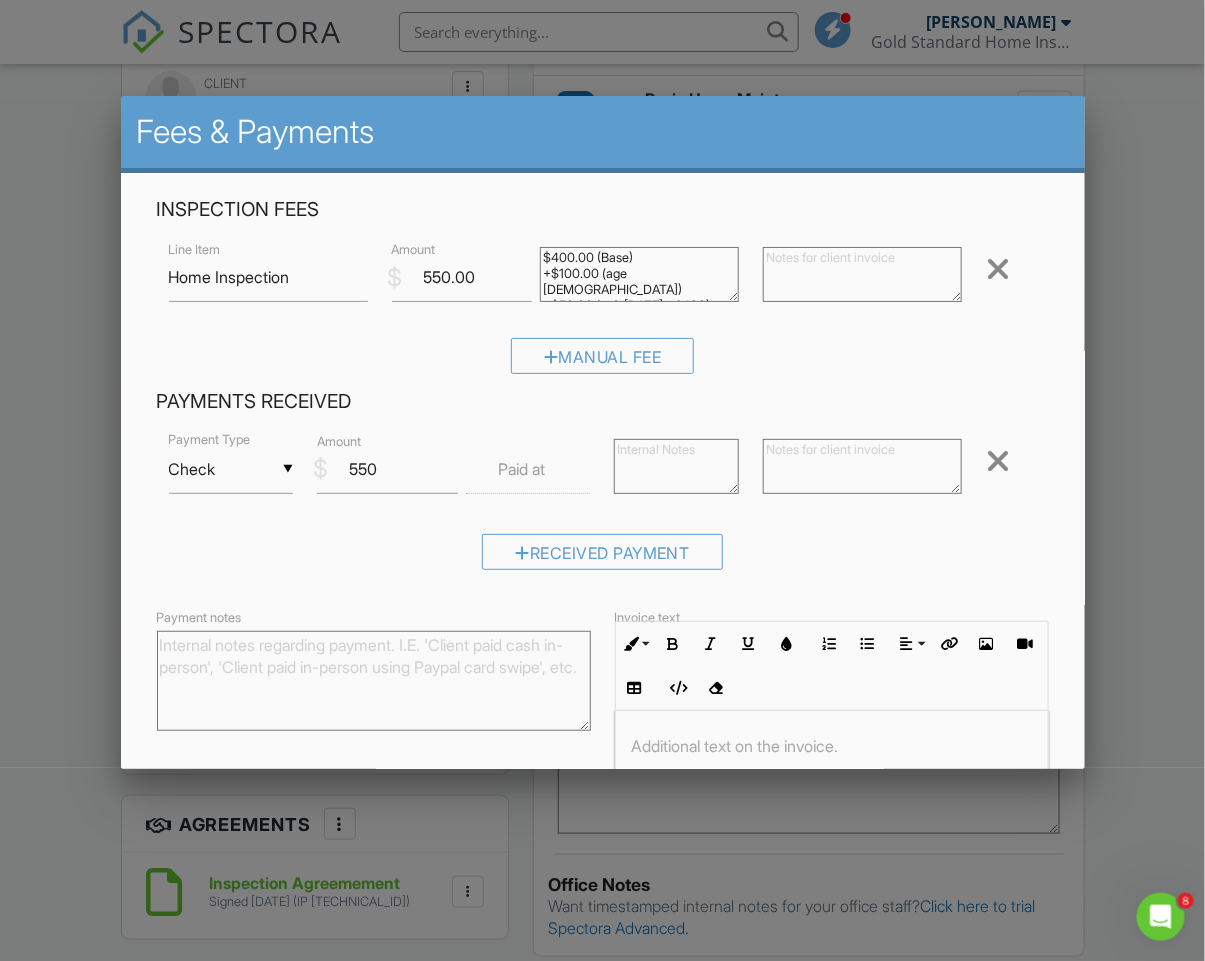 click on "Payment notes" at bounding box center [374, 681] 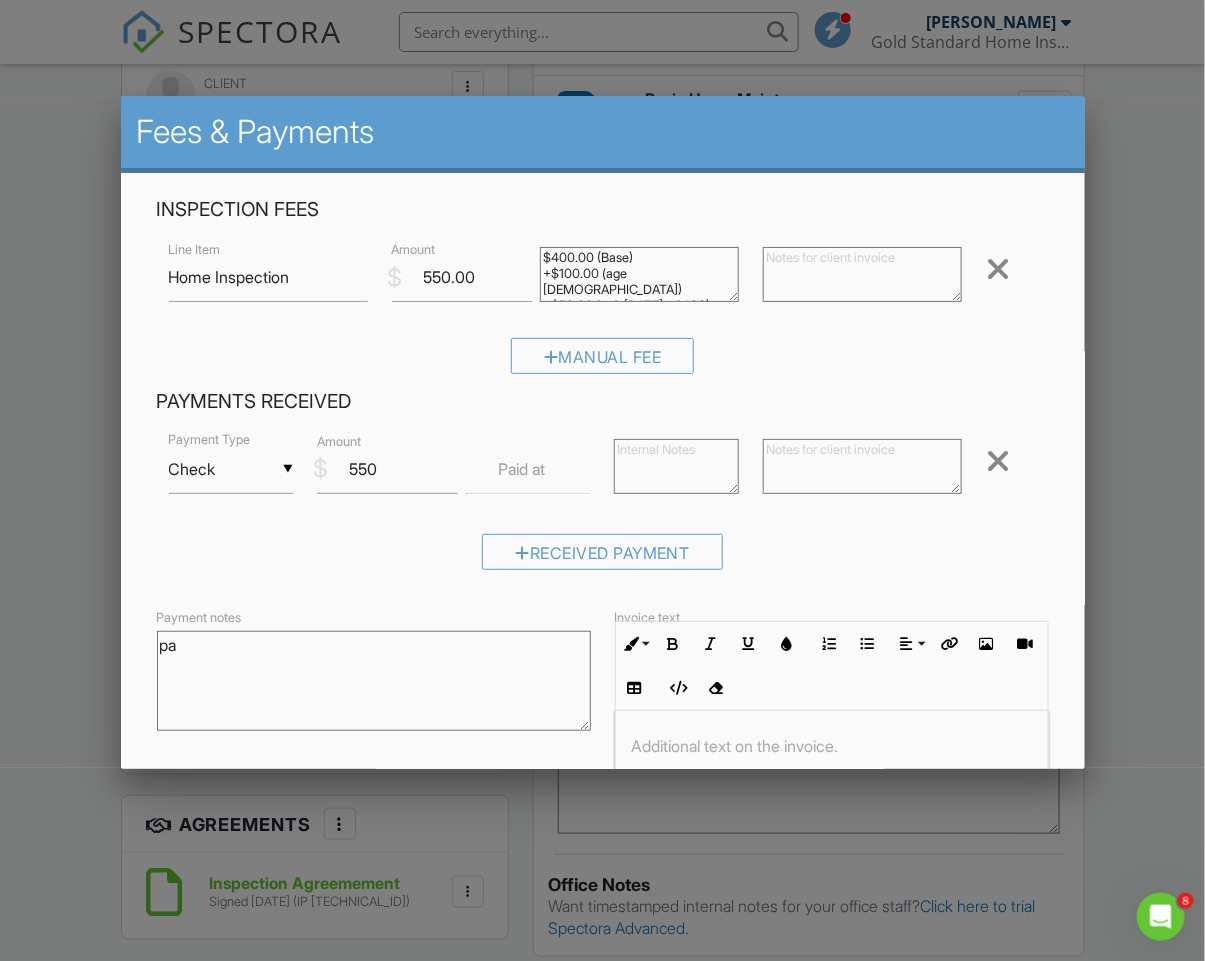 type on "p" 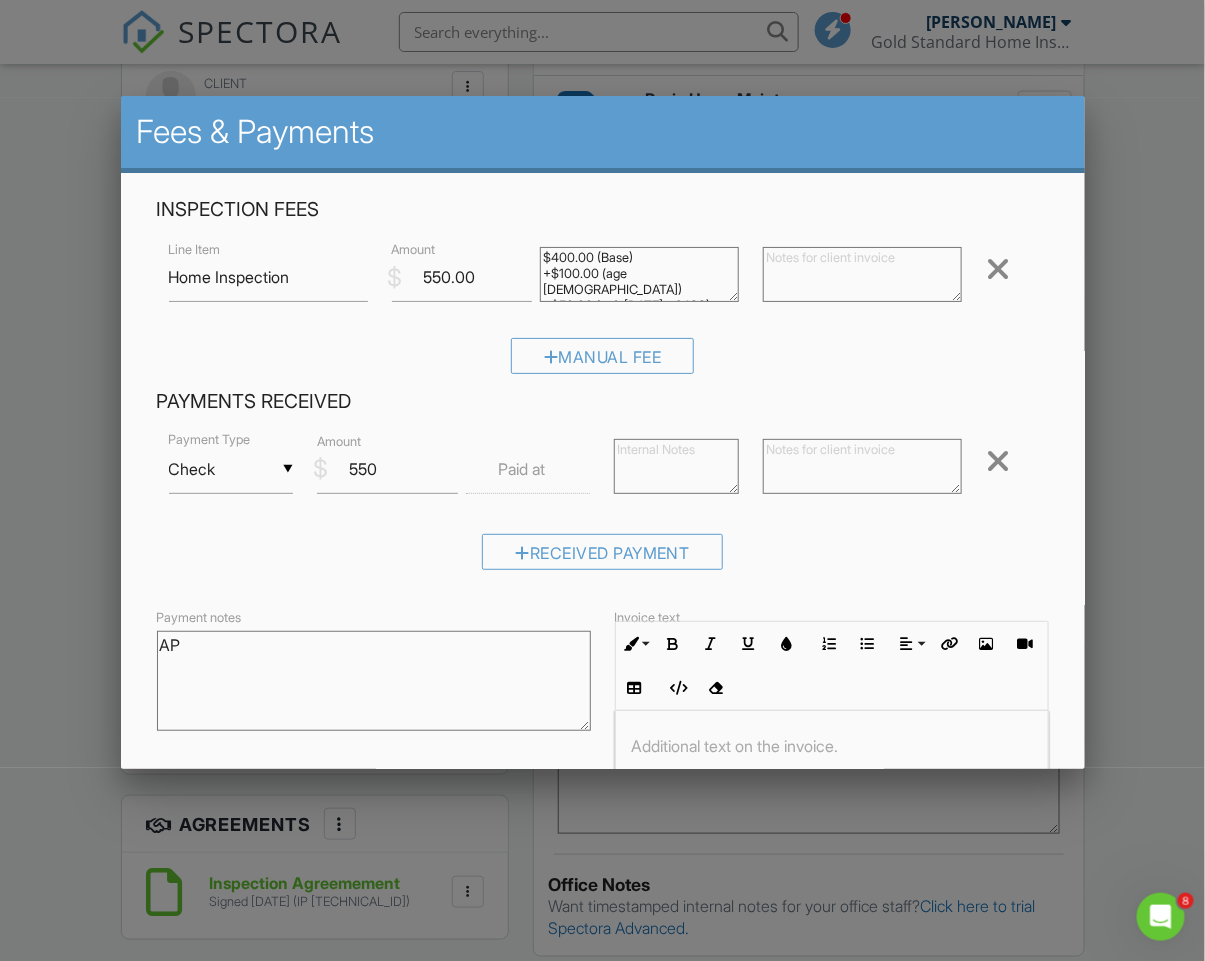 type on "A" 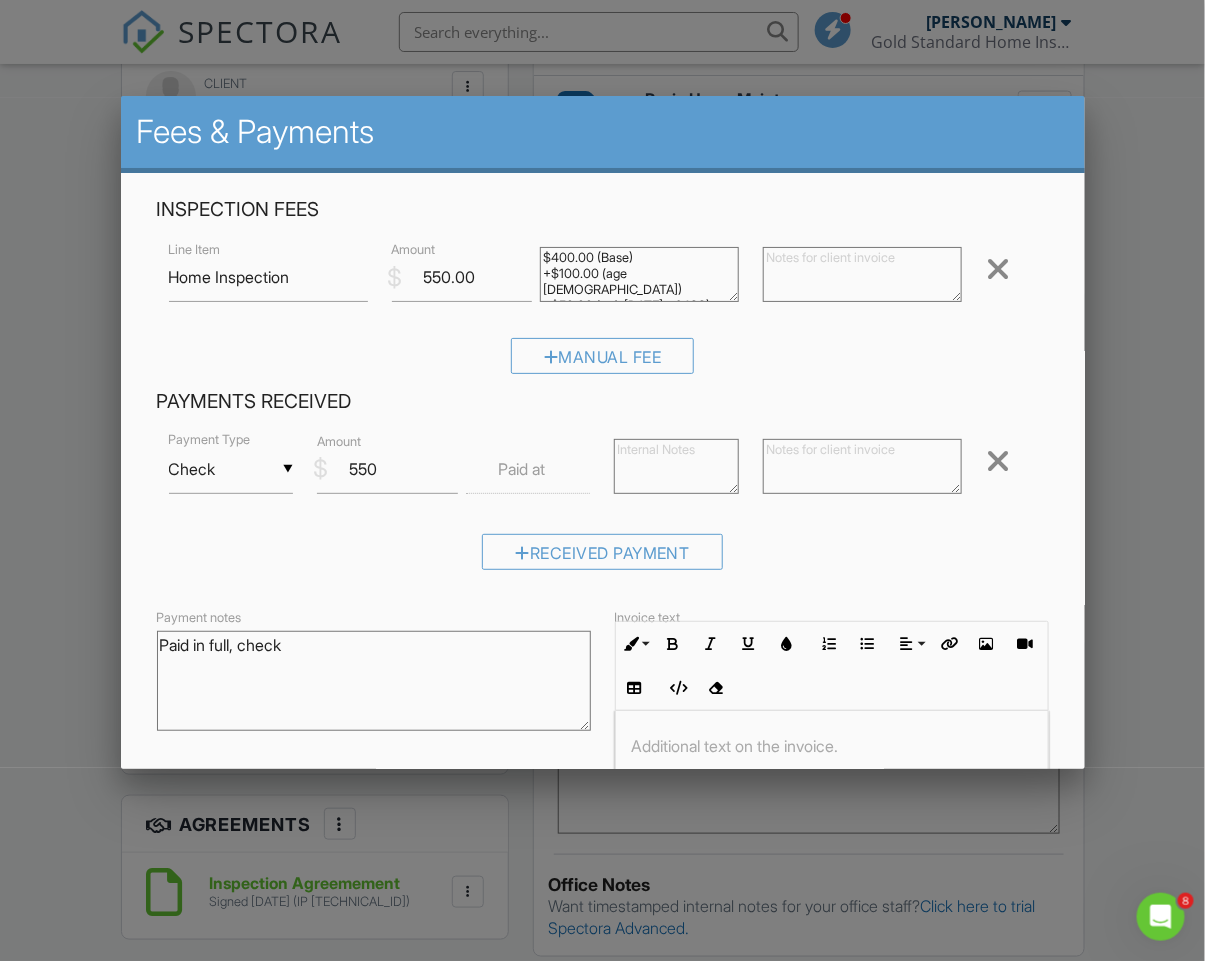 scroll, scrollTop: 186, scrollLeft: 0, axis: vertical 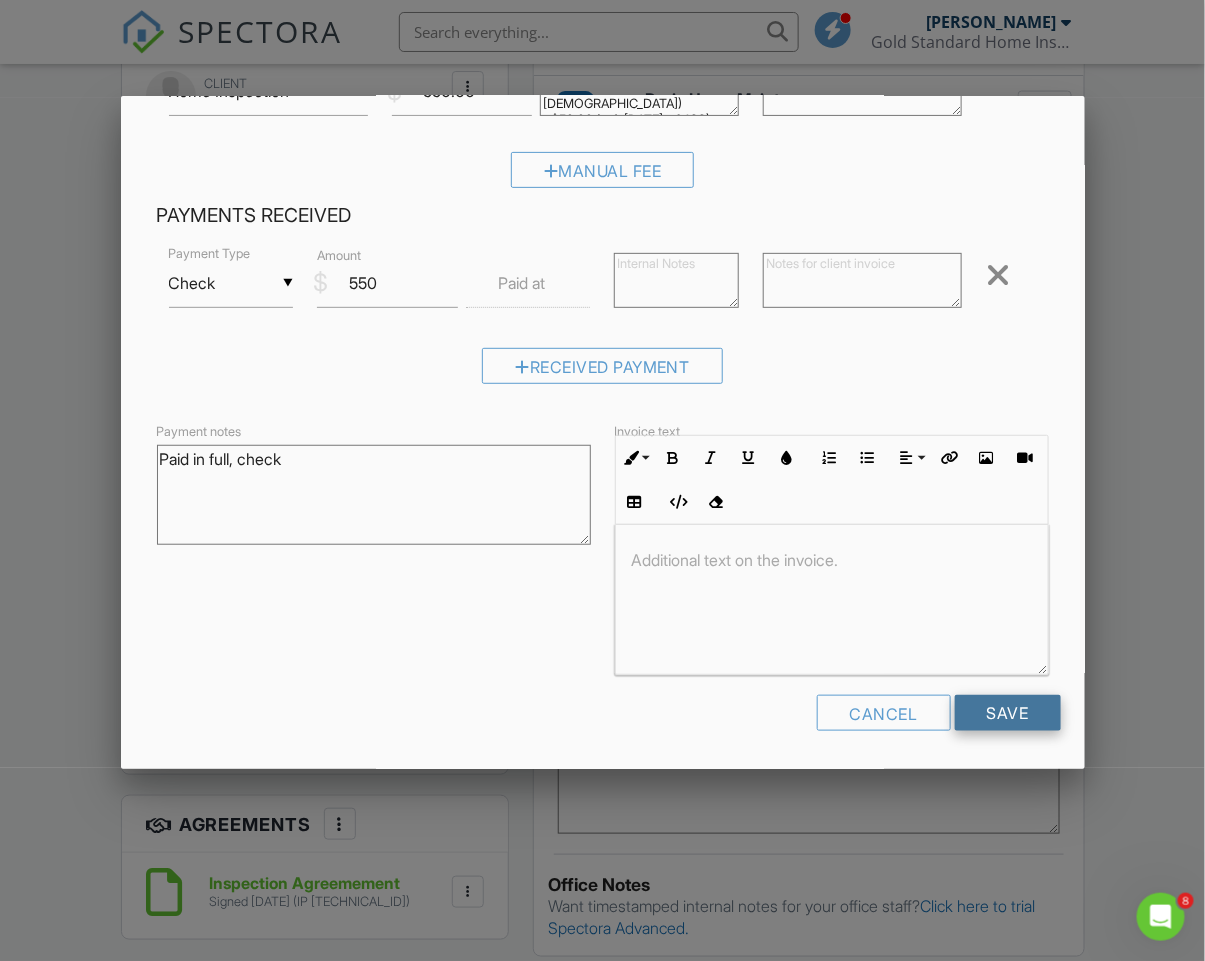 type on "Paid in full, check" 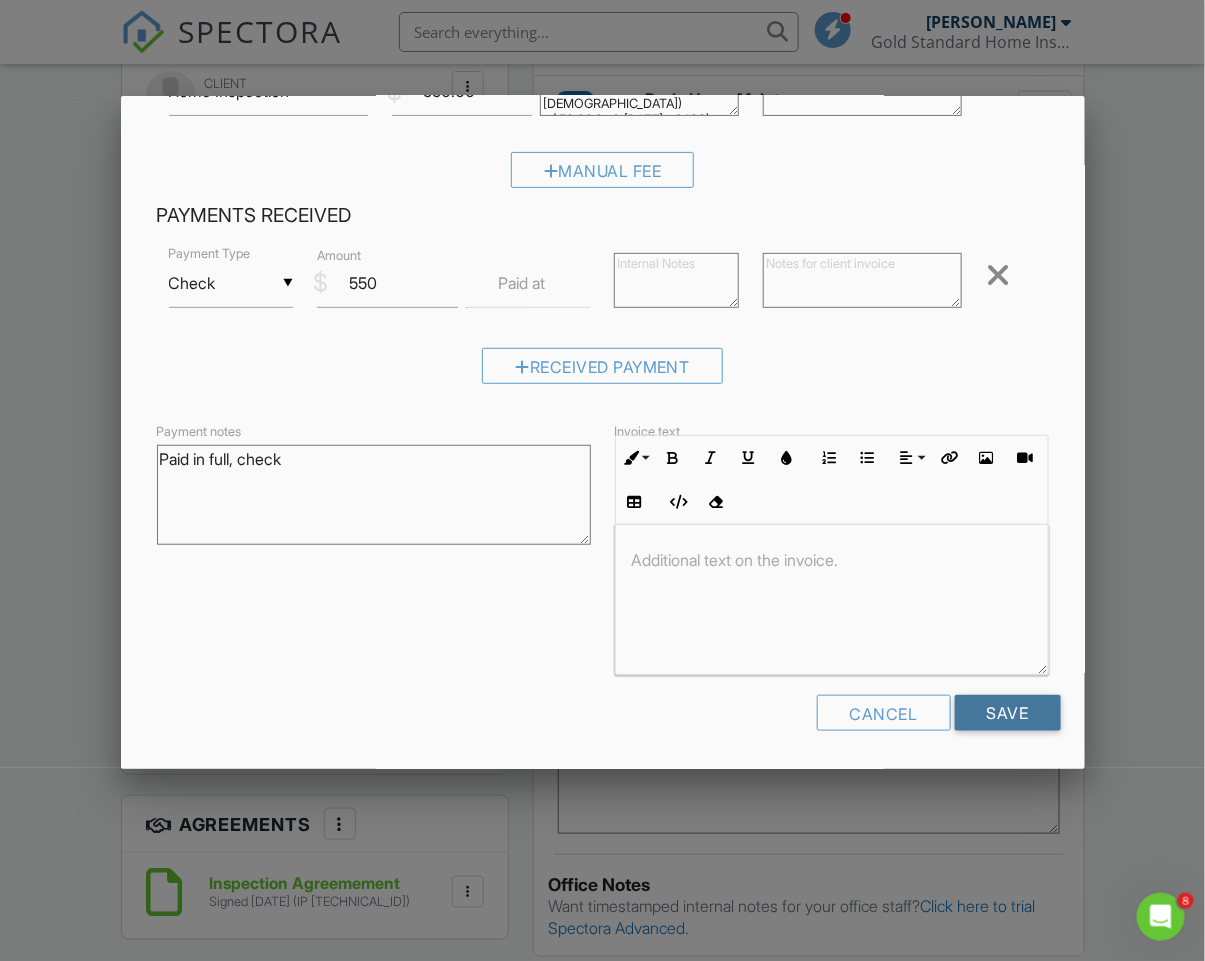 click on "Save" at bounding box center [1008, 713] 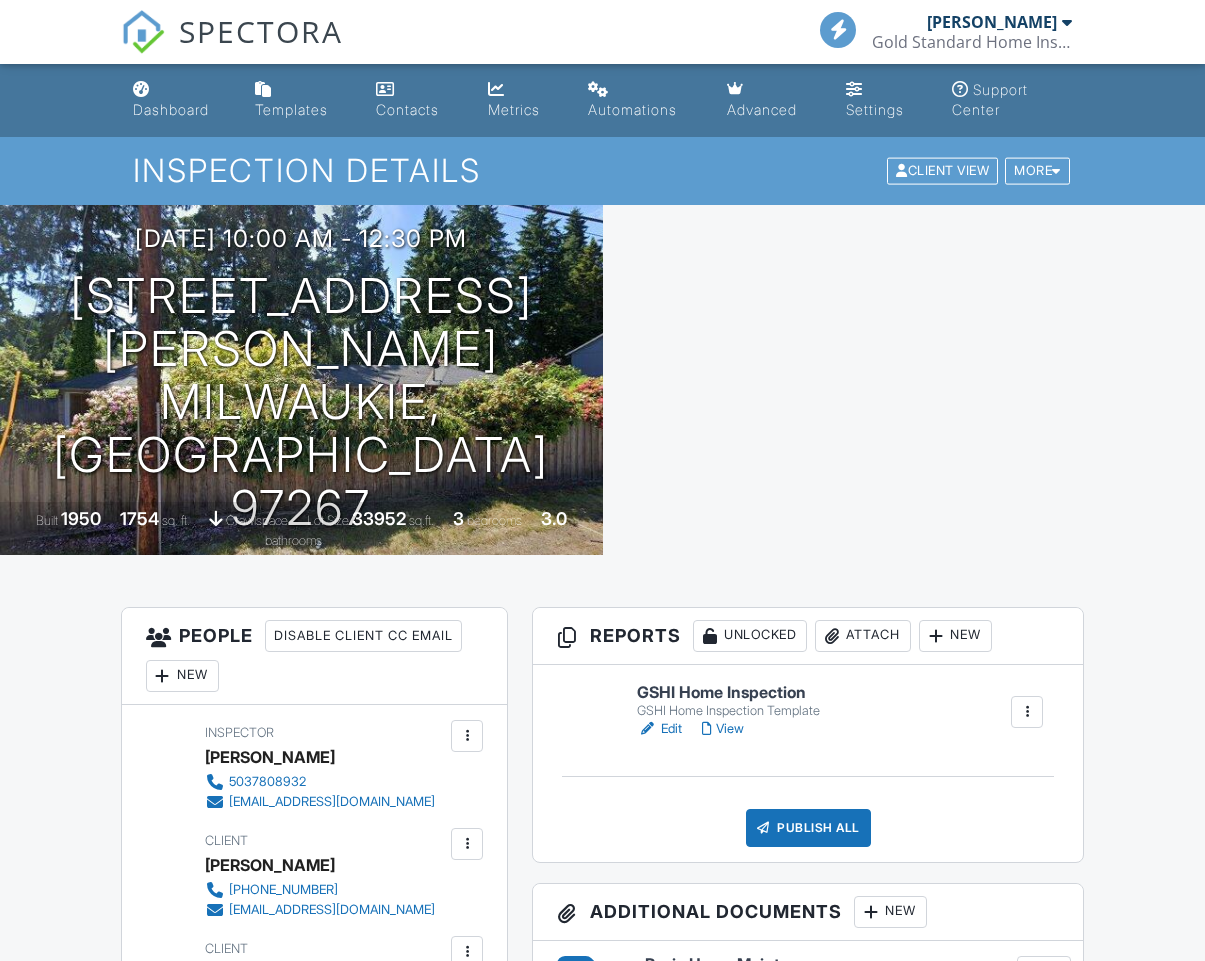 scroll, scrollTop: 0, scrollLeft: 0, axis: both 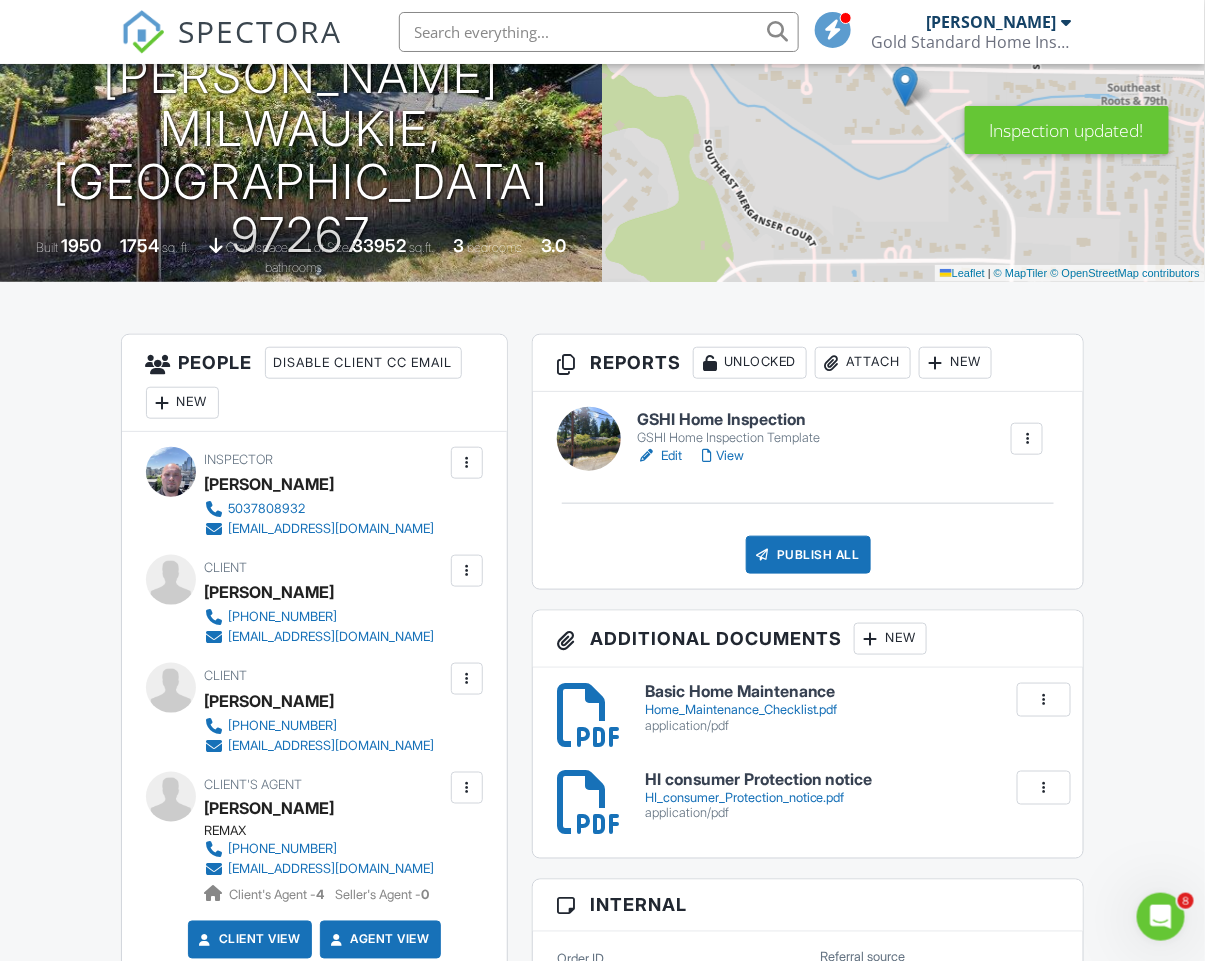 click on "Publish All" at bounding box center [808, 555] 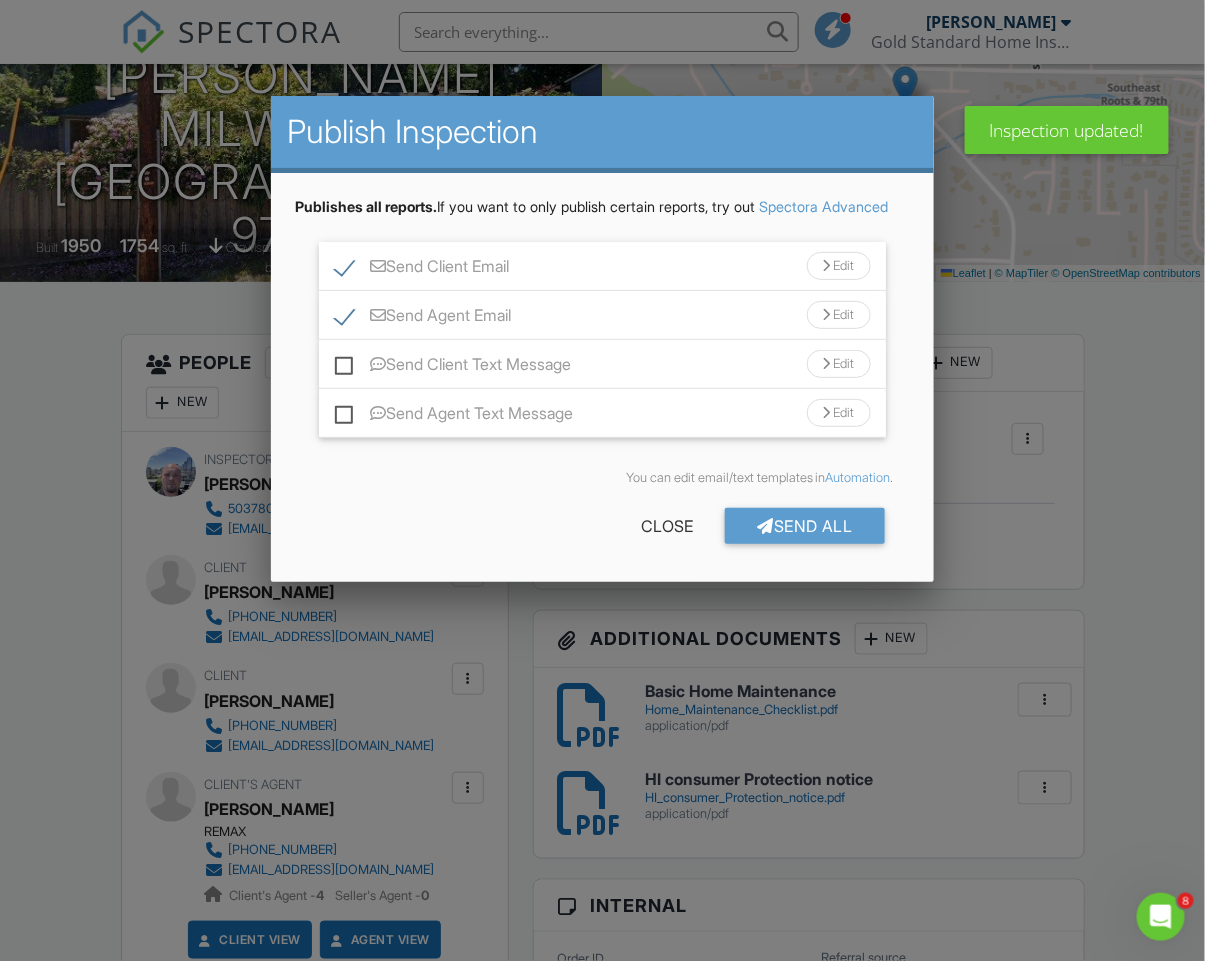 click on "Send All" at bounding box center [805, 526] 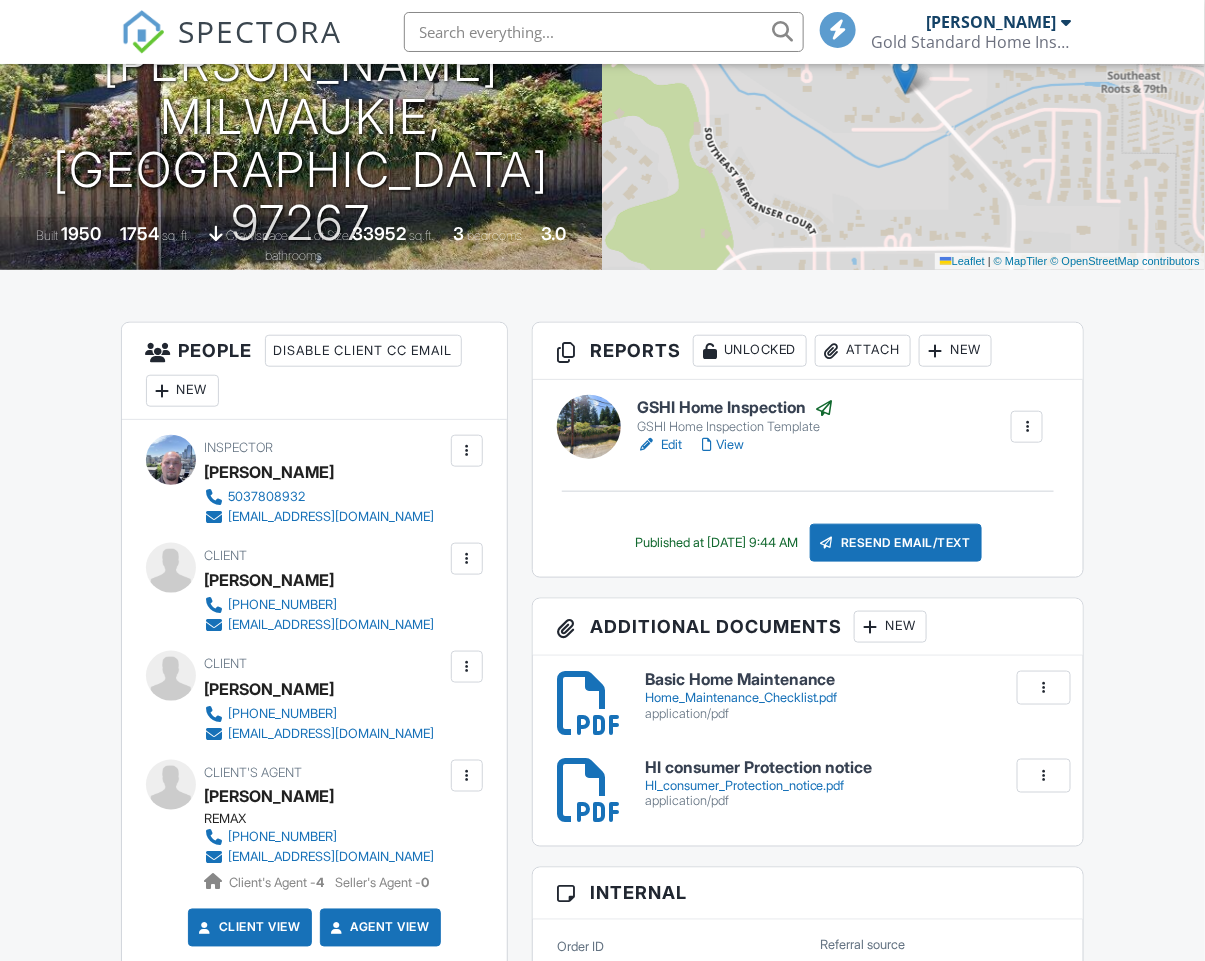 scroll, scrollTop: 0, scrollLeft: 0, axis: both 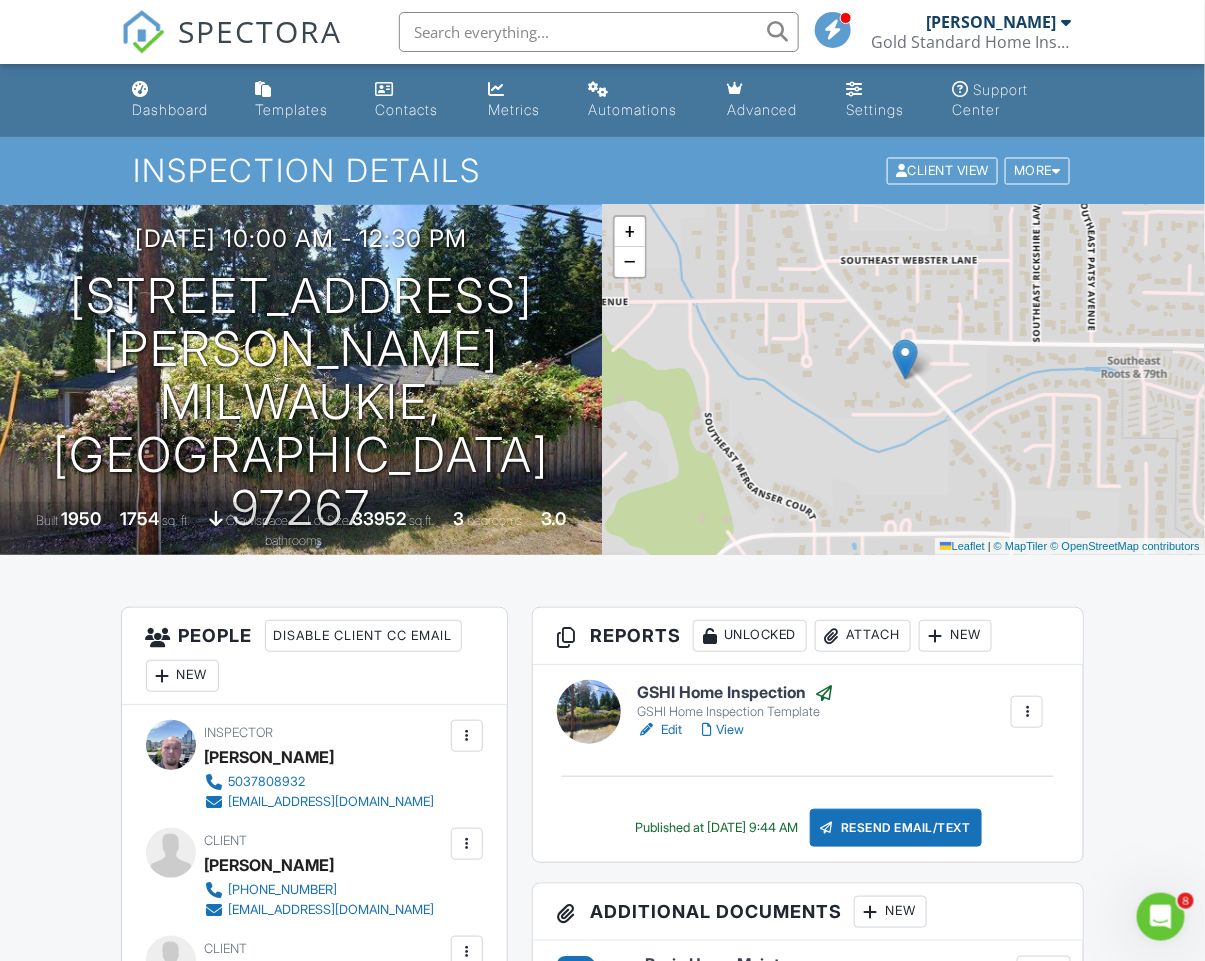 click on "SPECTORA" at bounding box center [261, 31] 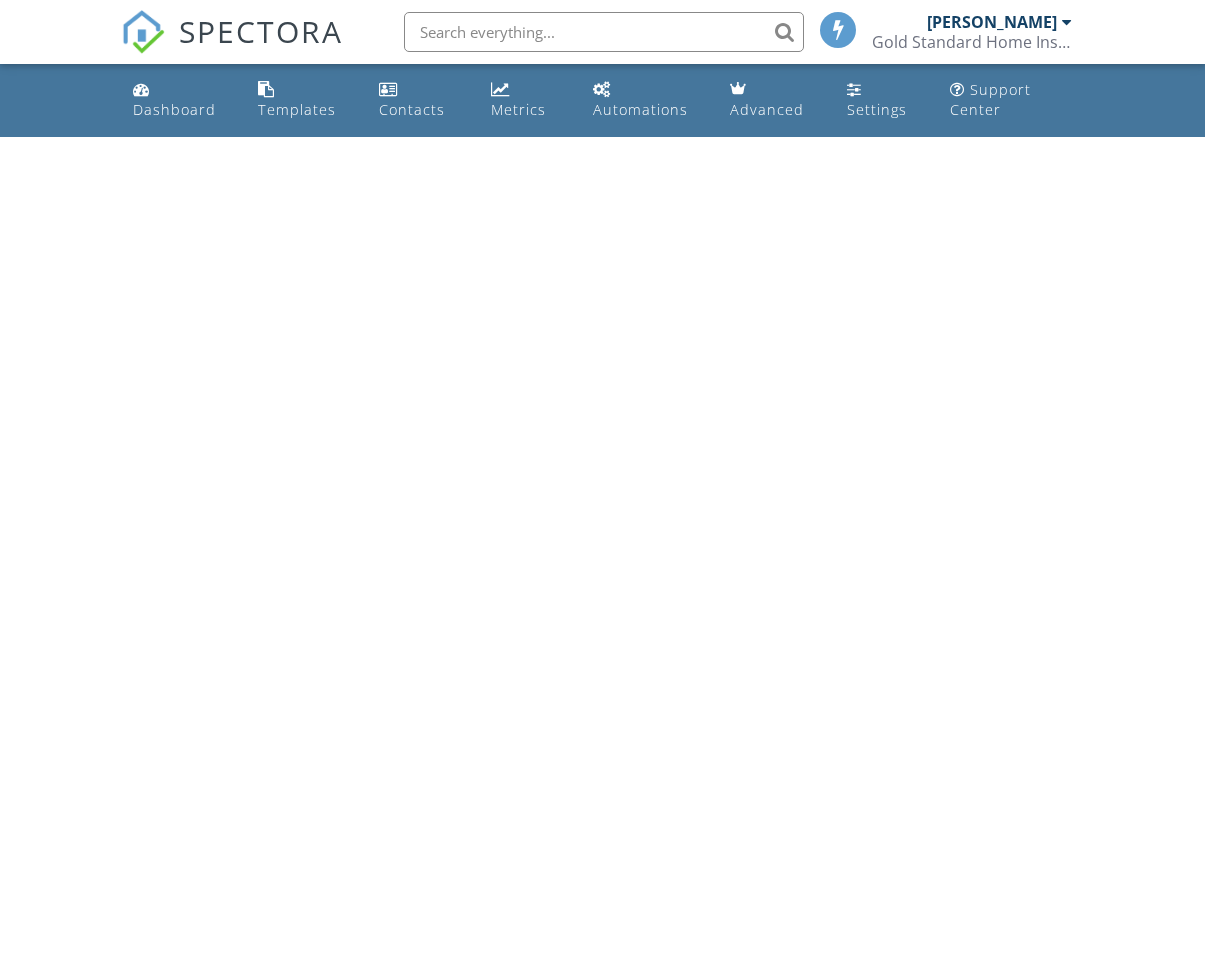scroll, scrollTop: 0, scrollLeft: 0, axis: both 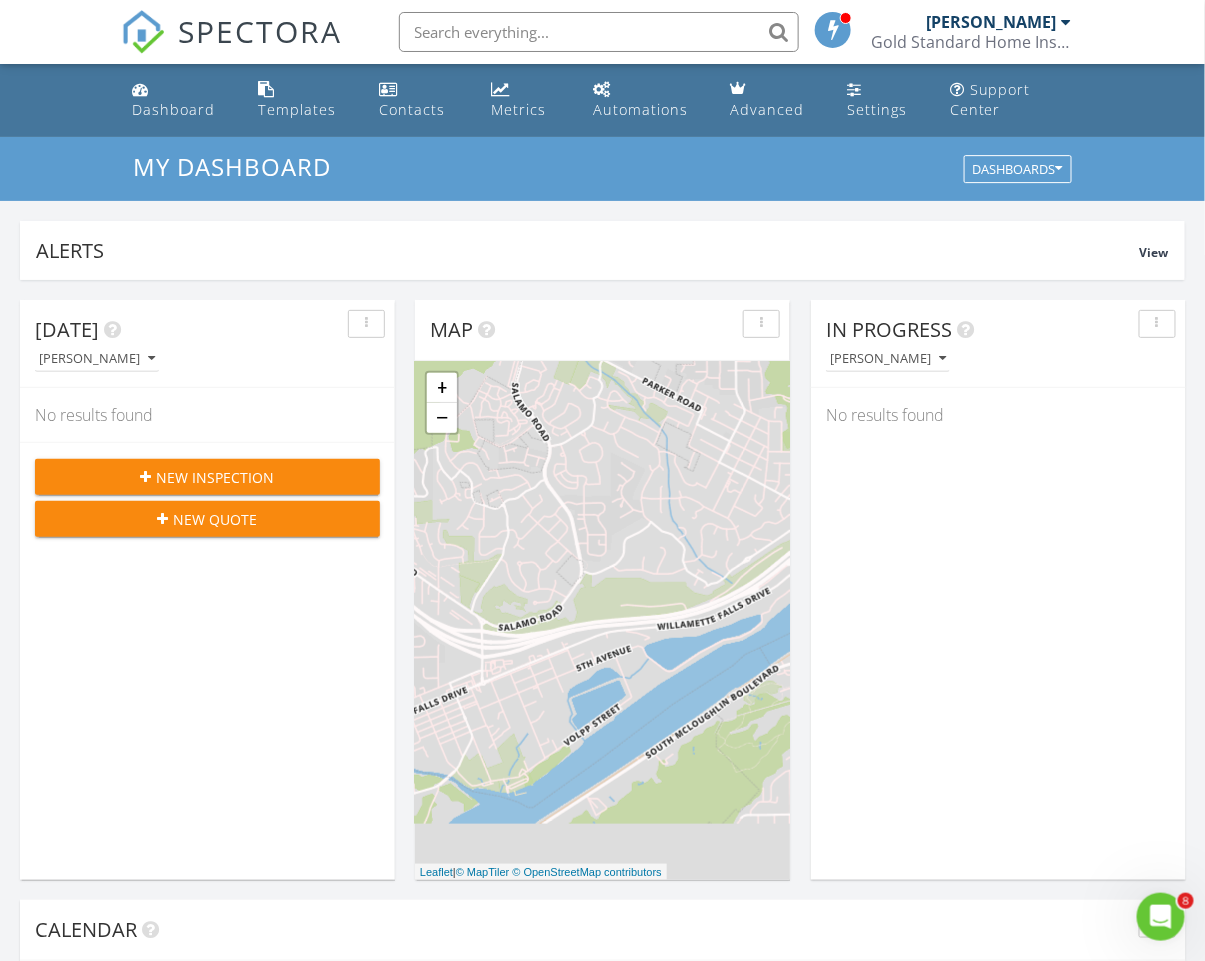 click on "New Inspection" at bounding box center [216, 477] 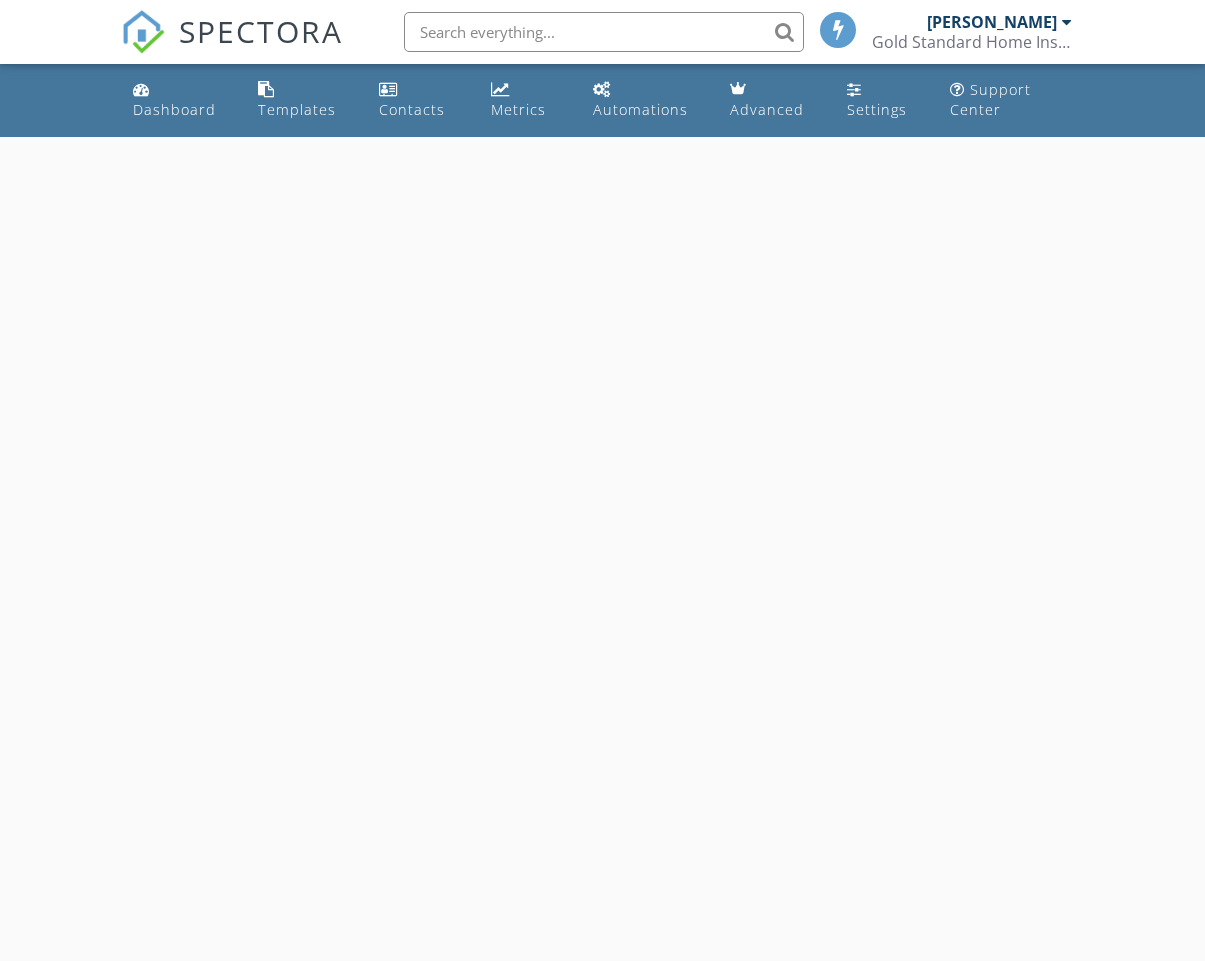 scroll, scrollTop: 0, scrollLeft: 0, axis: both 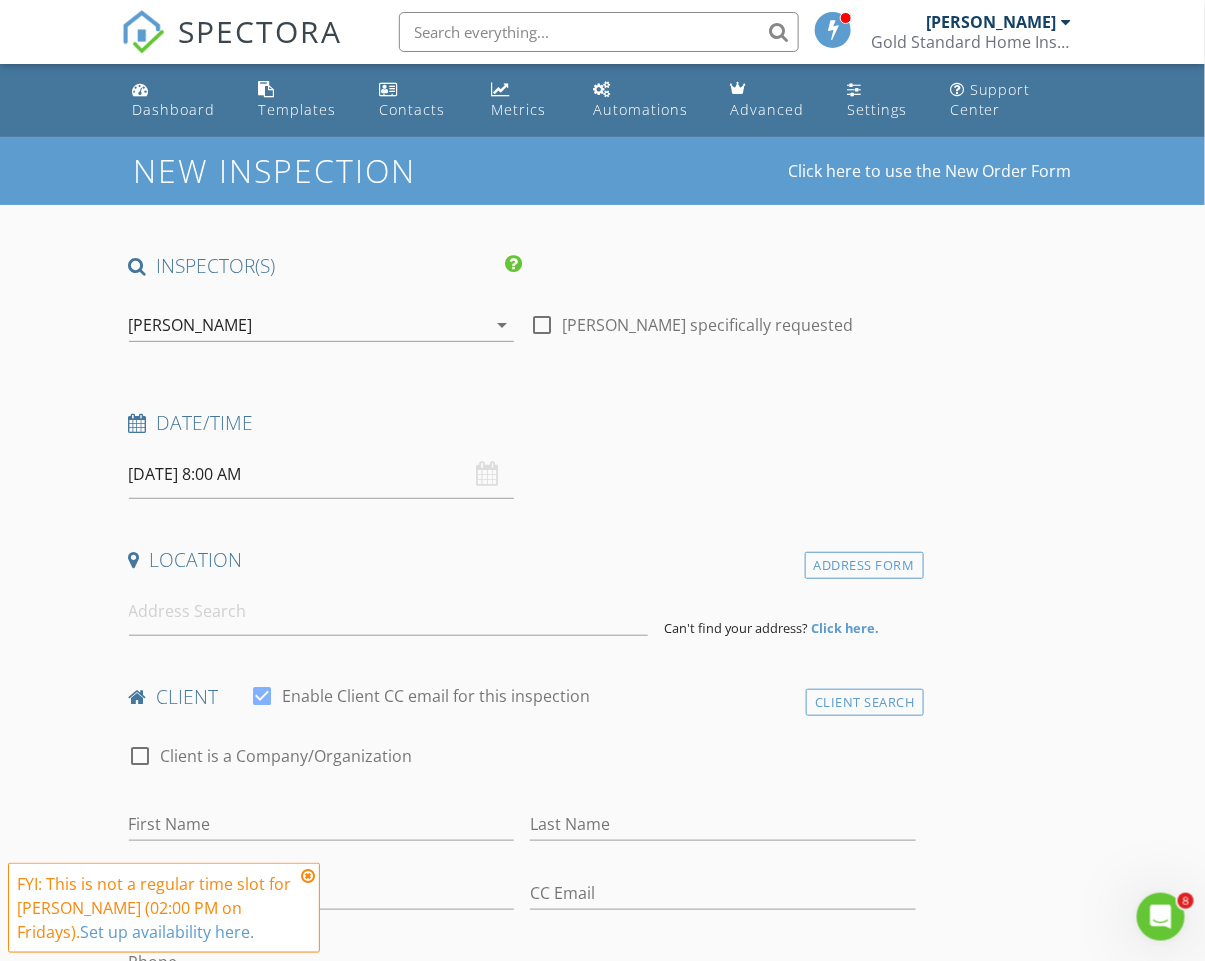 click on "[DATE] 8:00 AM" at bounding box center [322, 474] 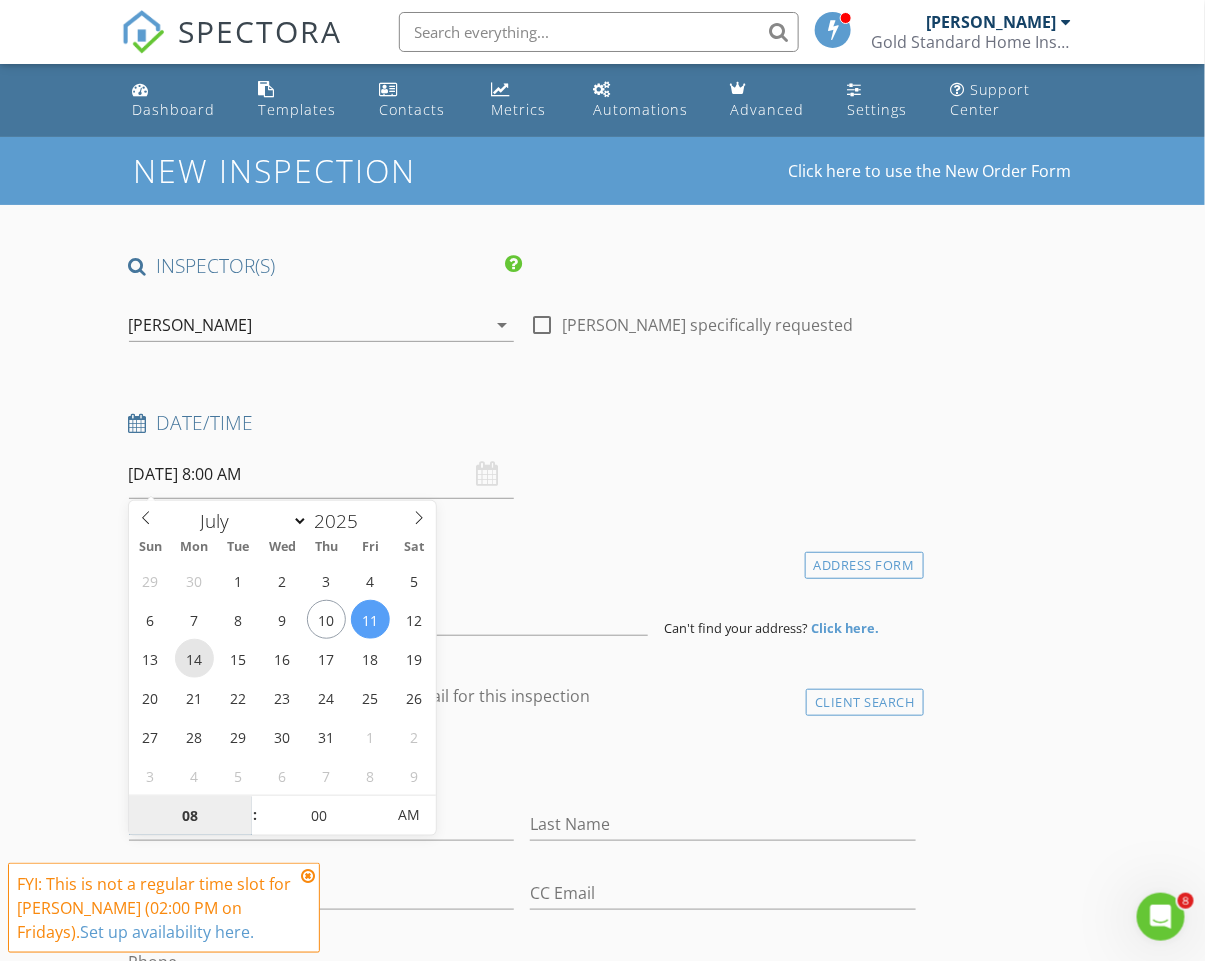 type on "[DATE] 8:00 AM" 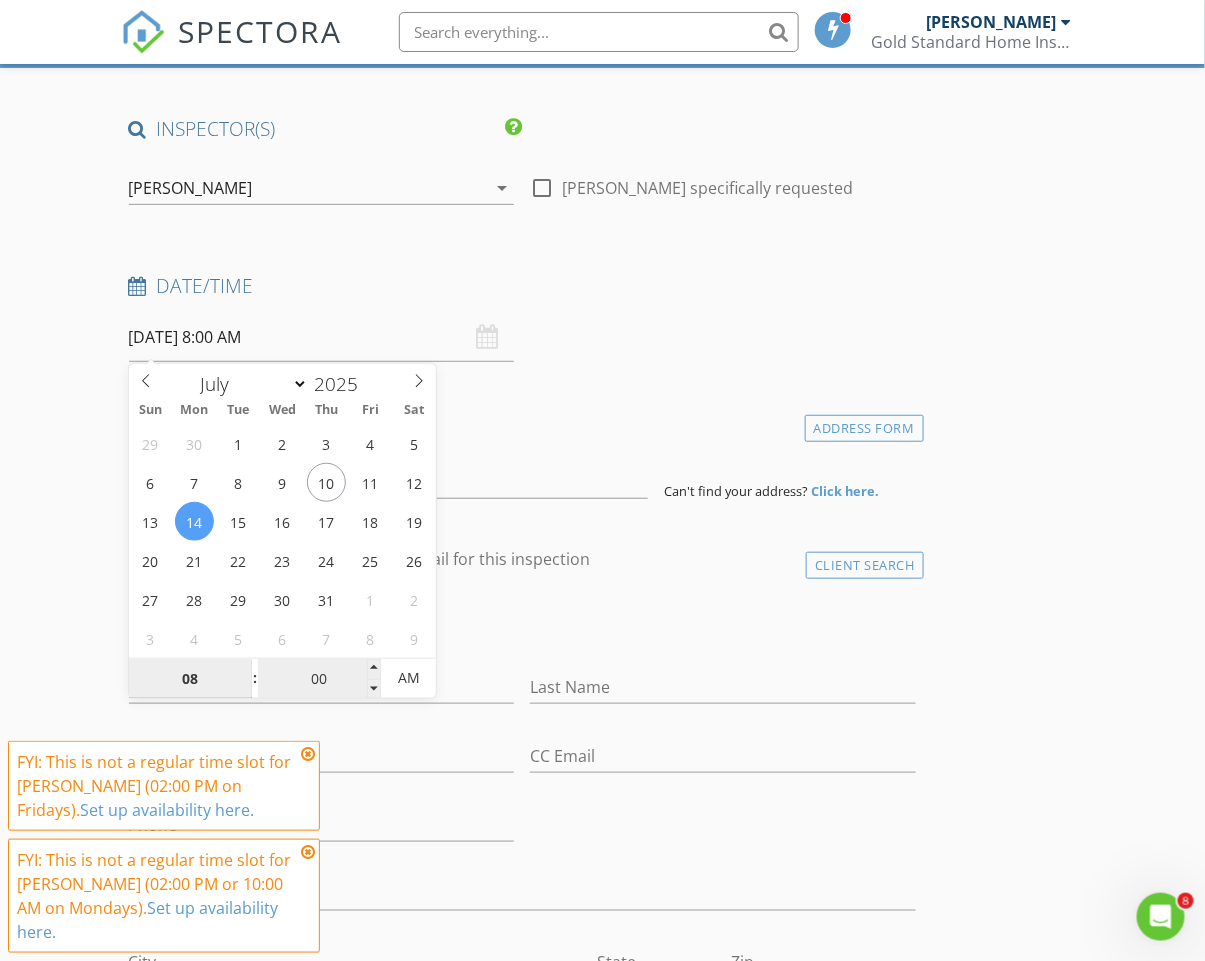 scroll, scrollTop: 138, scrollLeft: 0, axis: vertical 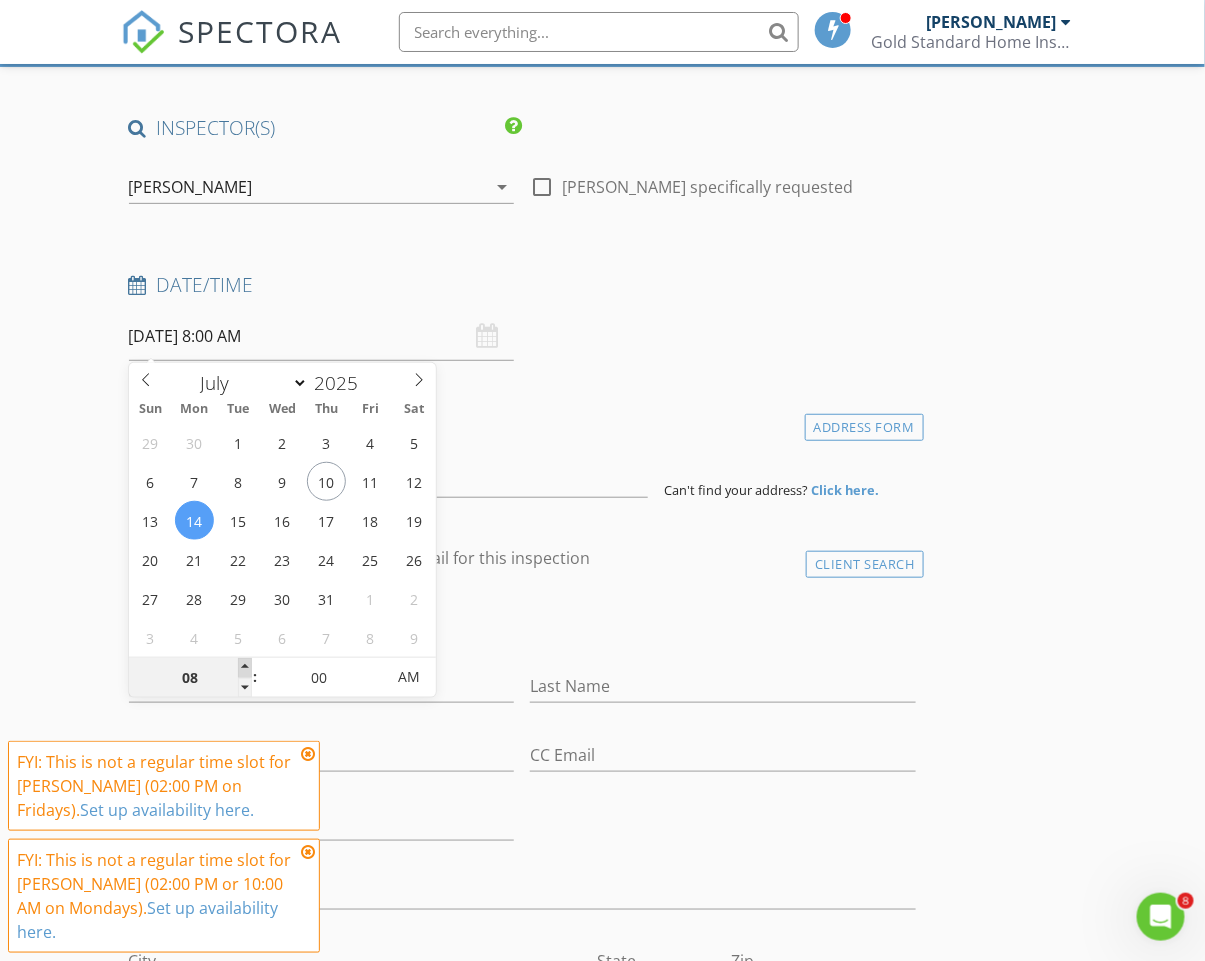 type on "09" 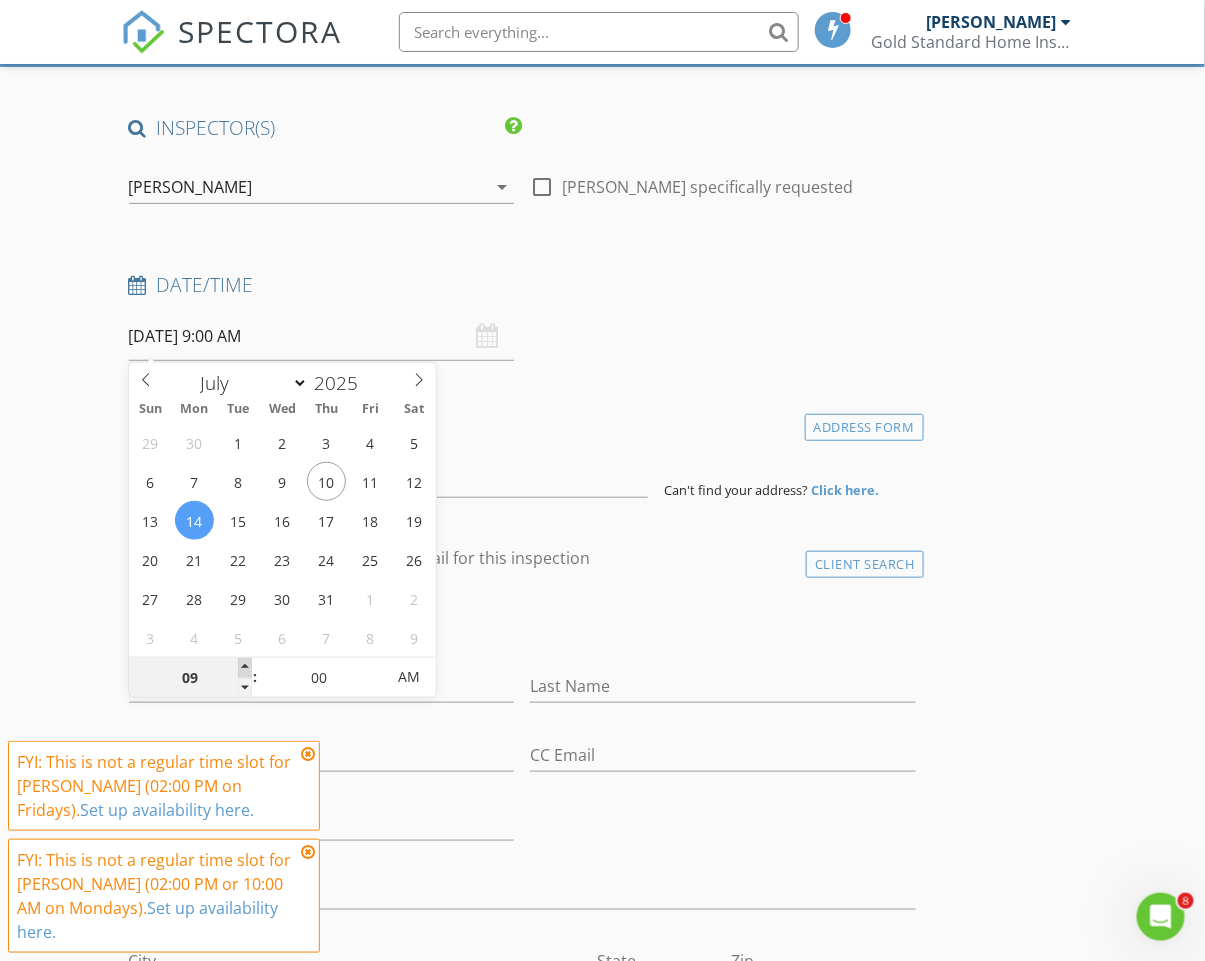 click at bounding box center (245, 668) 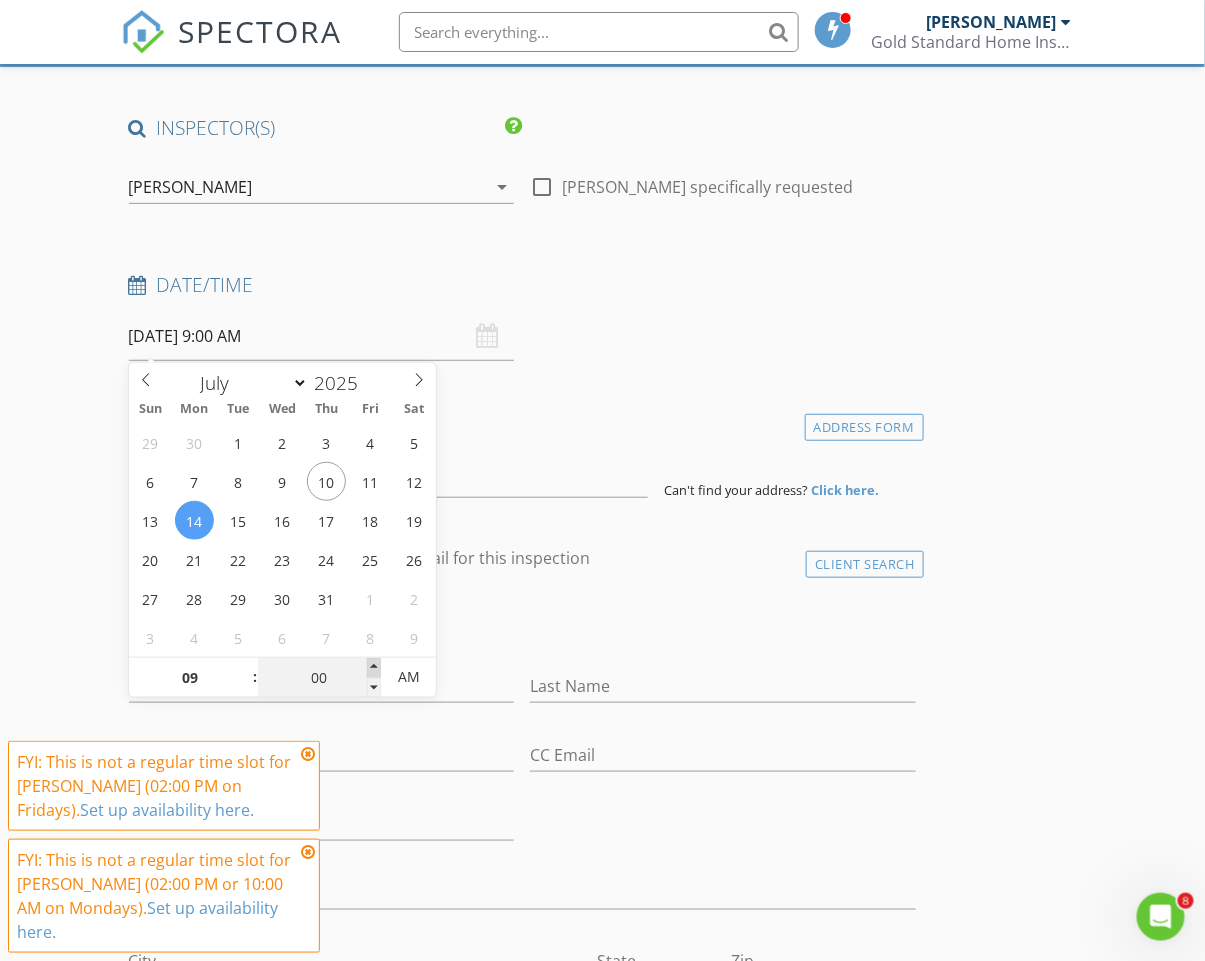 type on "05" 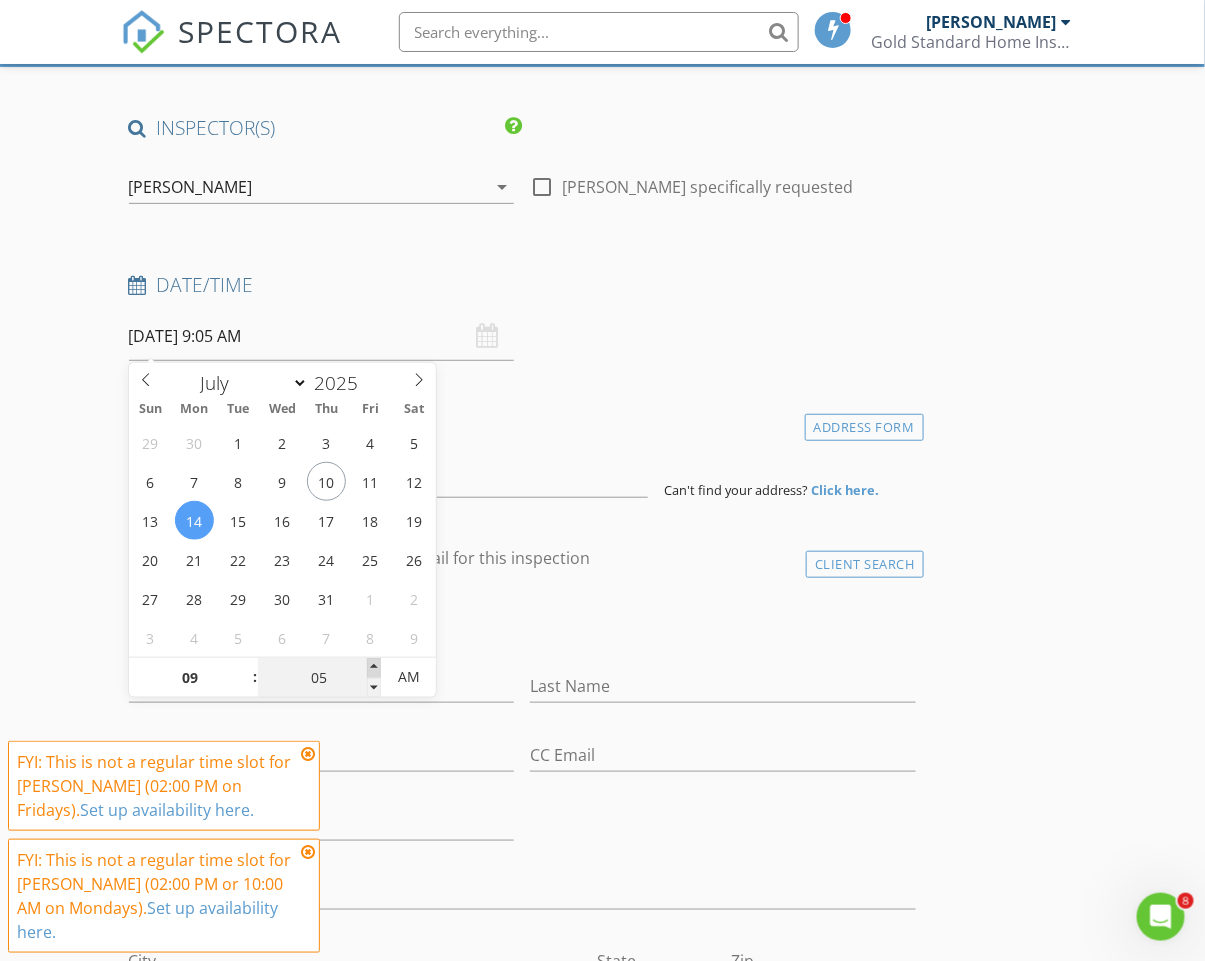 click at bounding box center (374, 668) 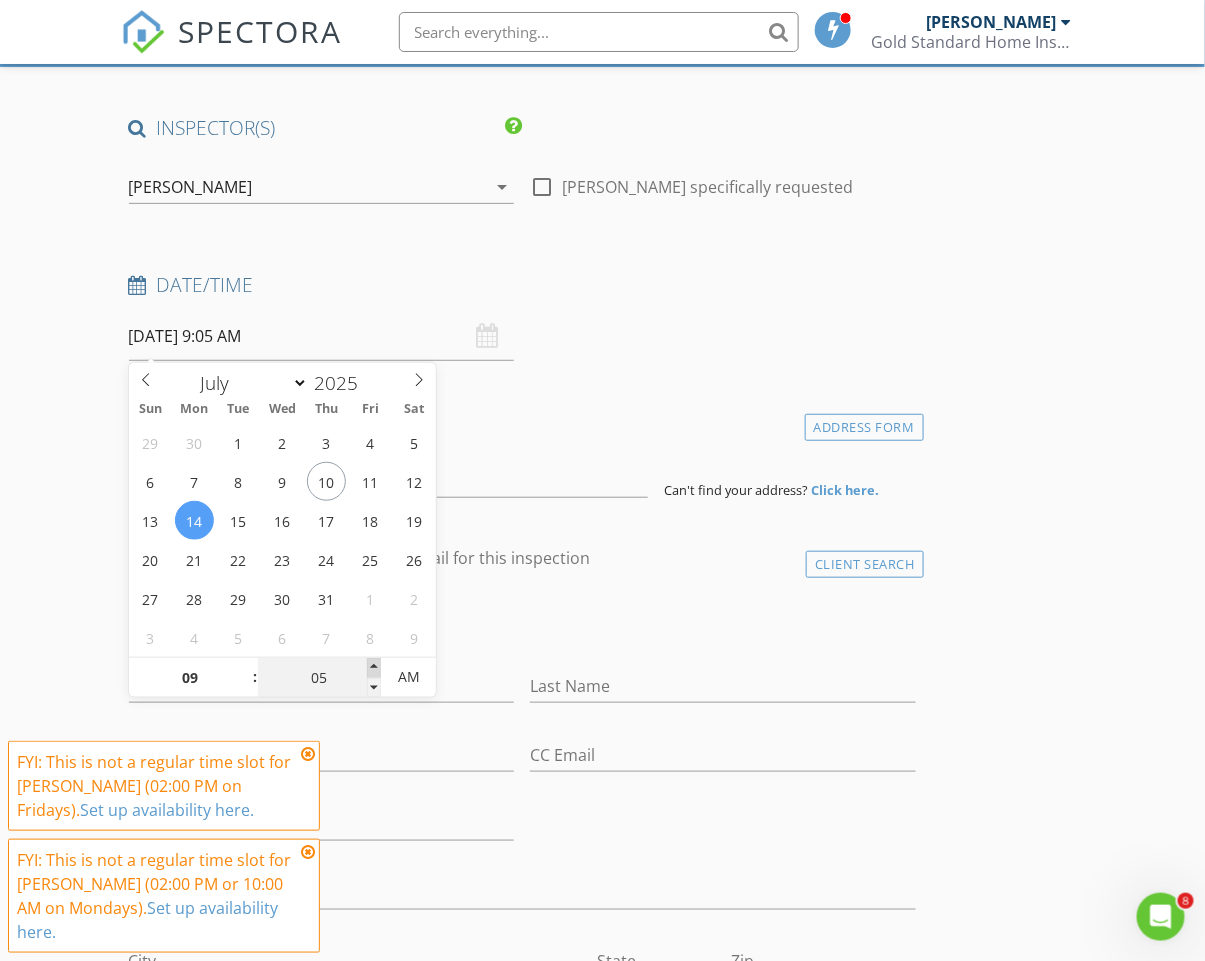 type on "10" 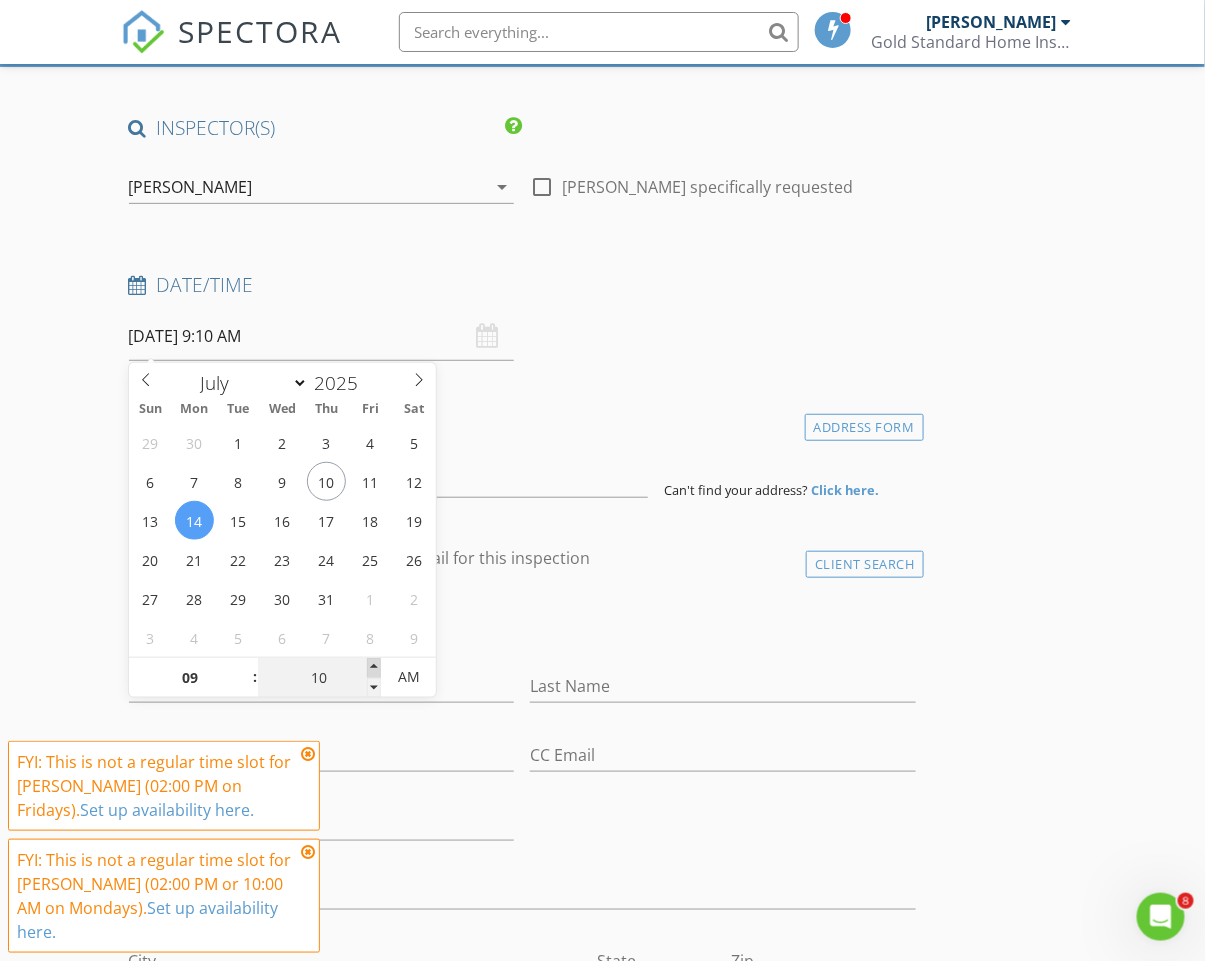 click at bounding box center (374, 668) 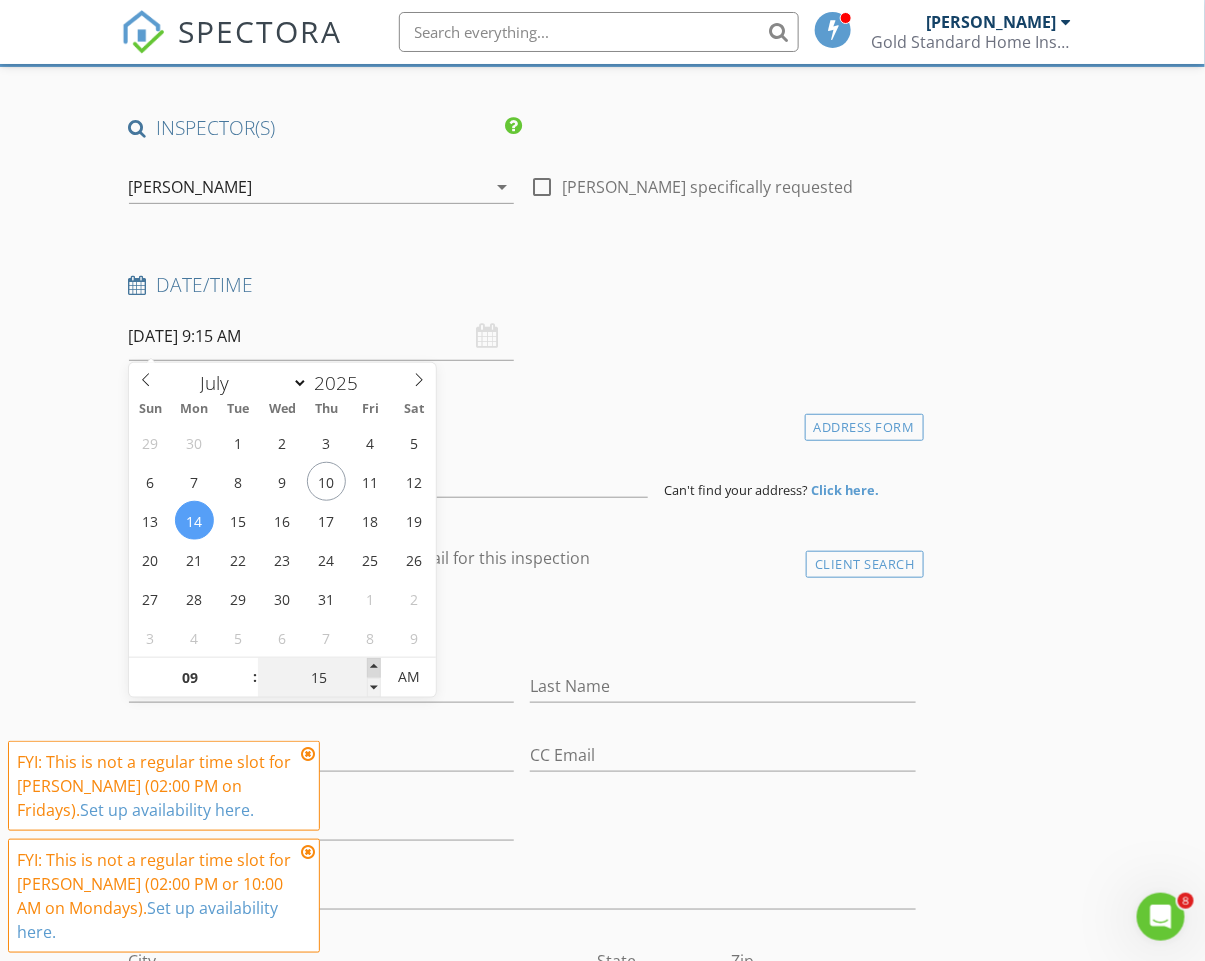 click at bounding box center [374, 668] 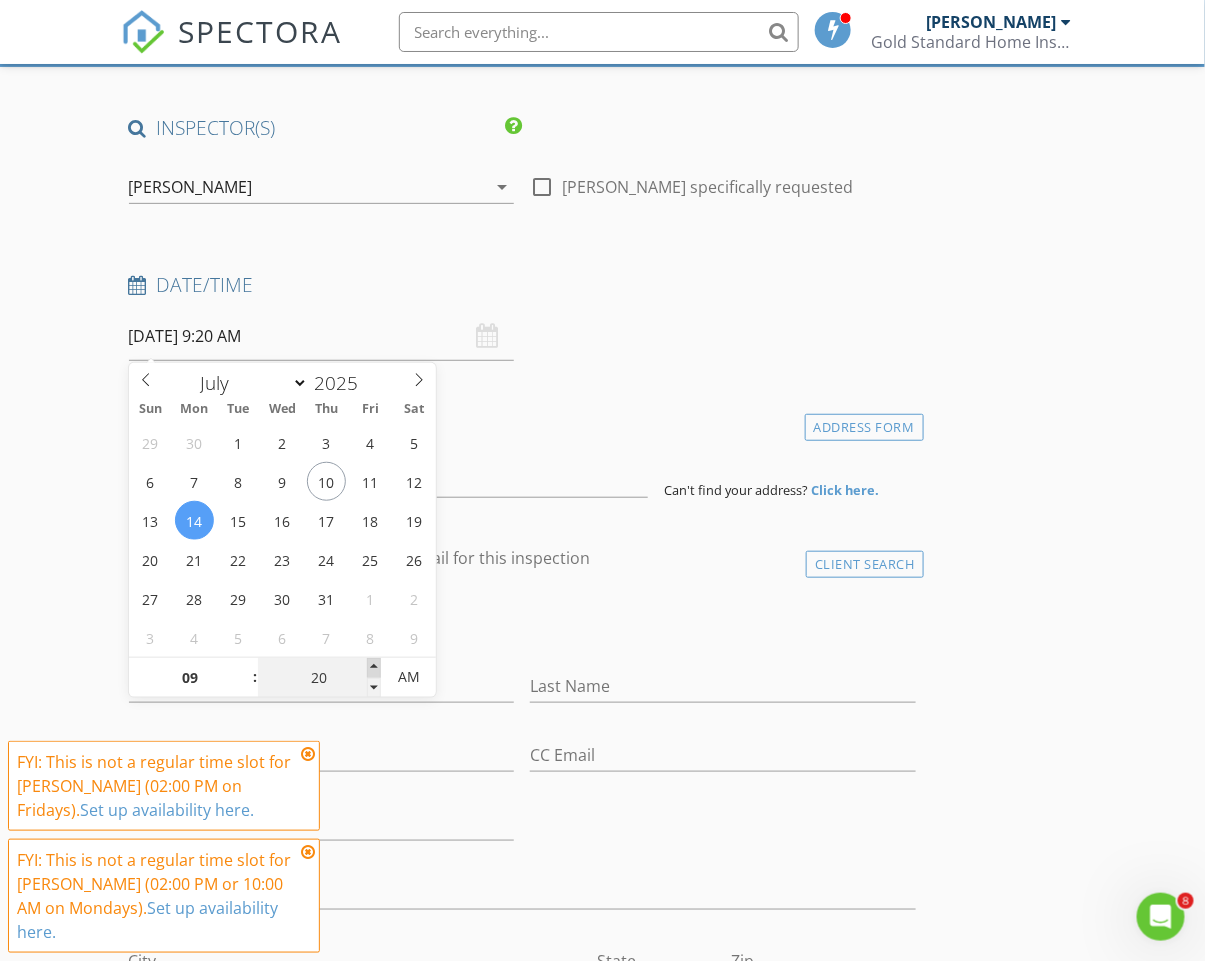click at bounding box center [374, 668] 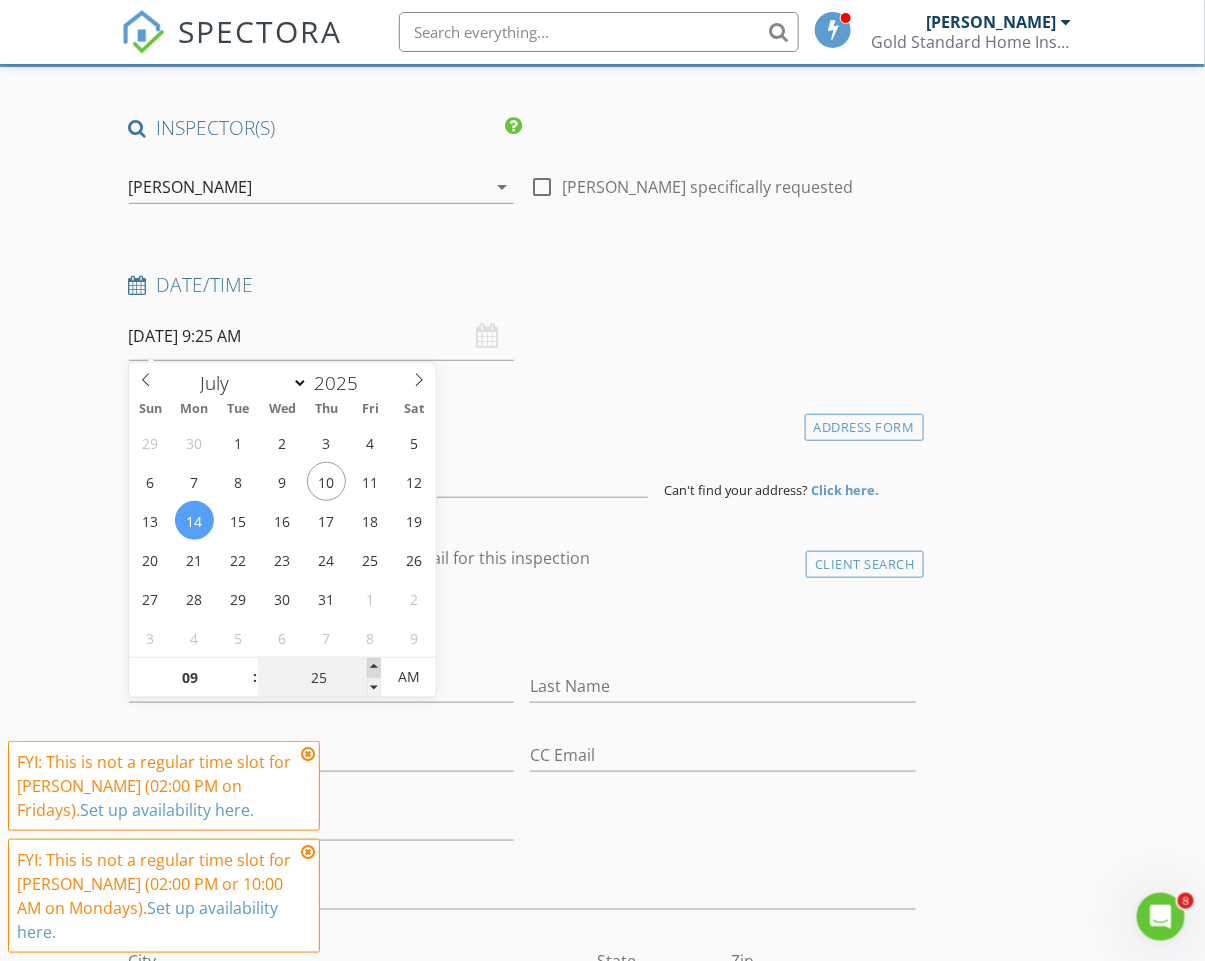 click at bounding box center [374, 668] 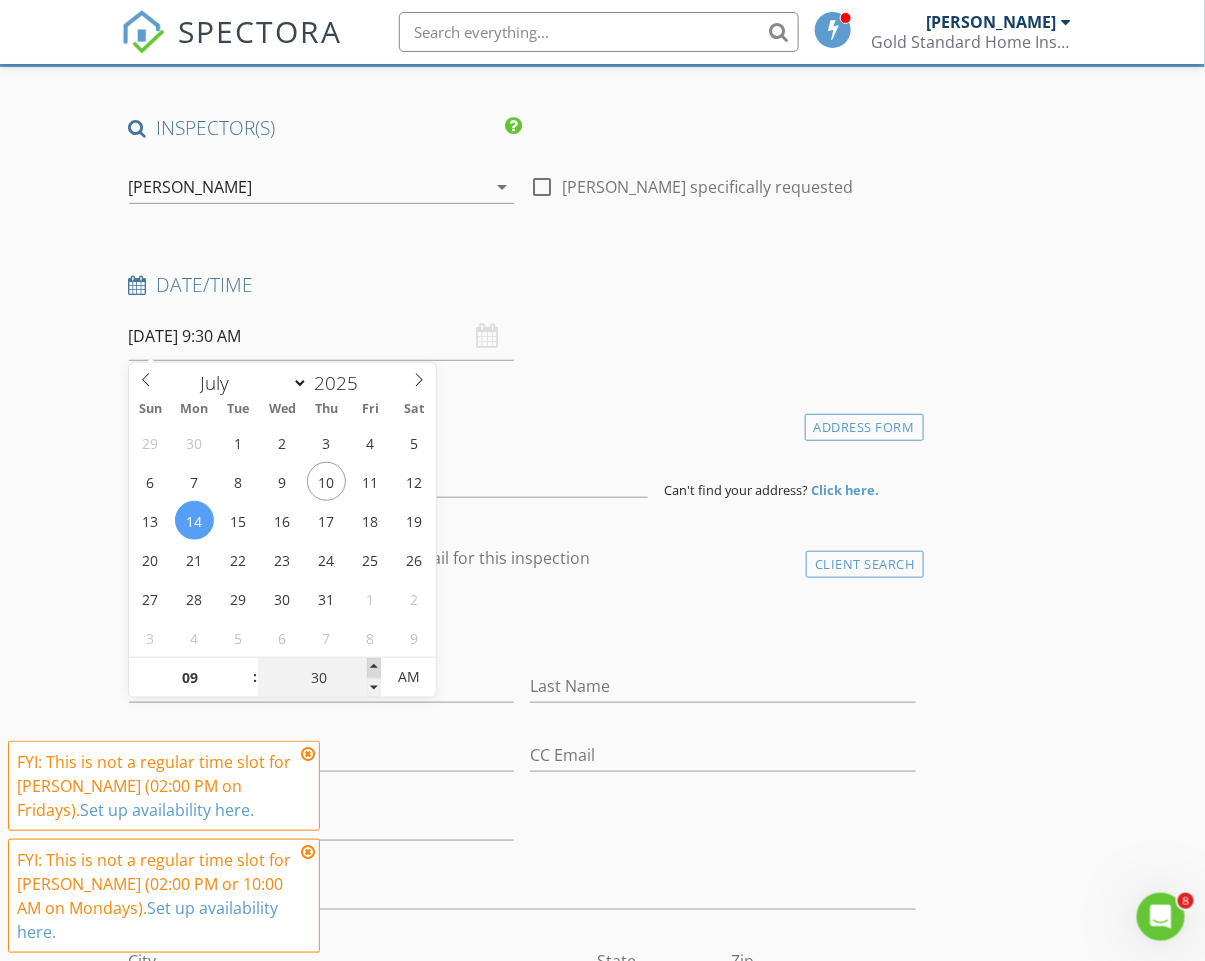 click at bounding box center (374, 668) 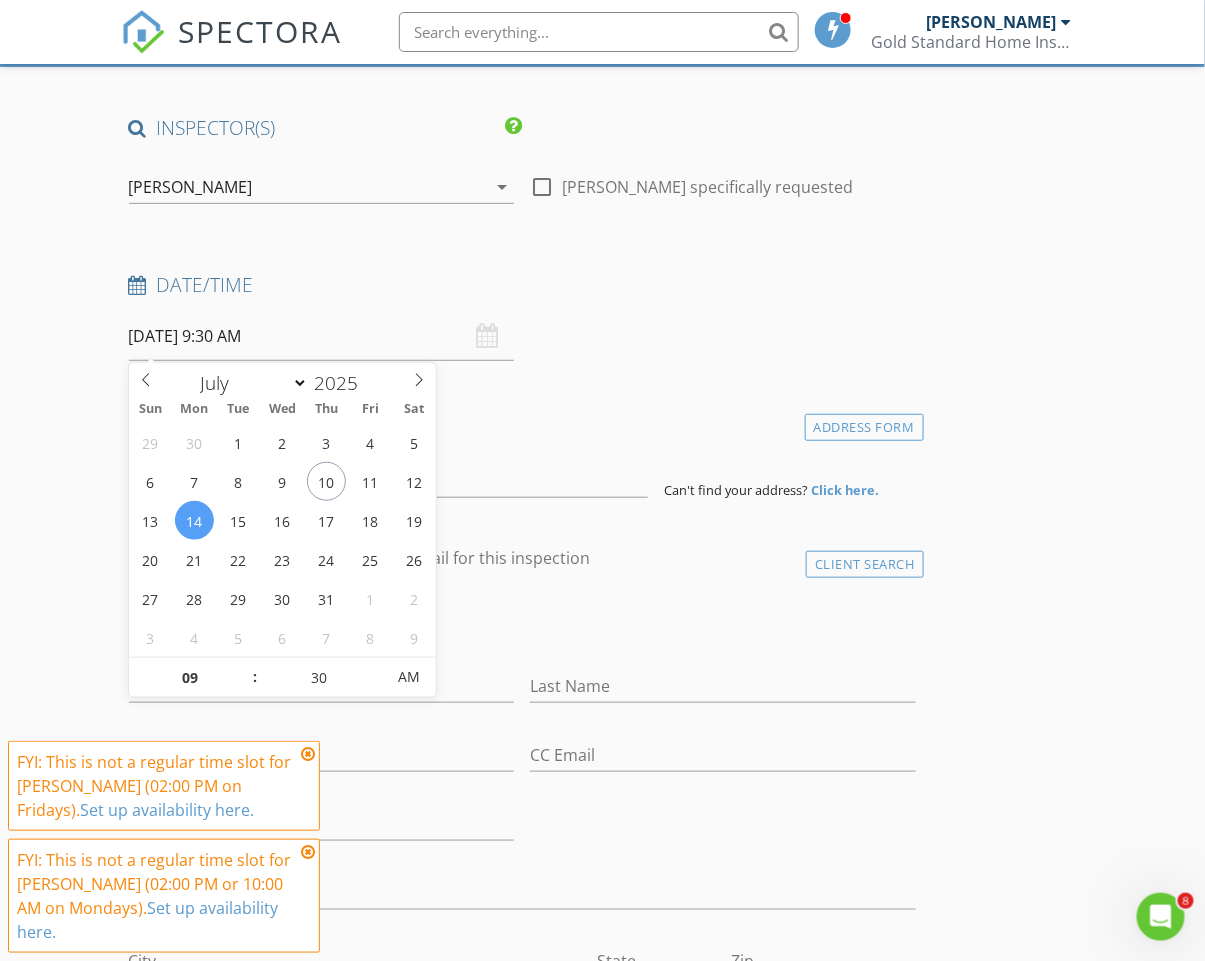 click at bounding box center [308, 754] 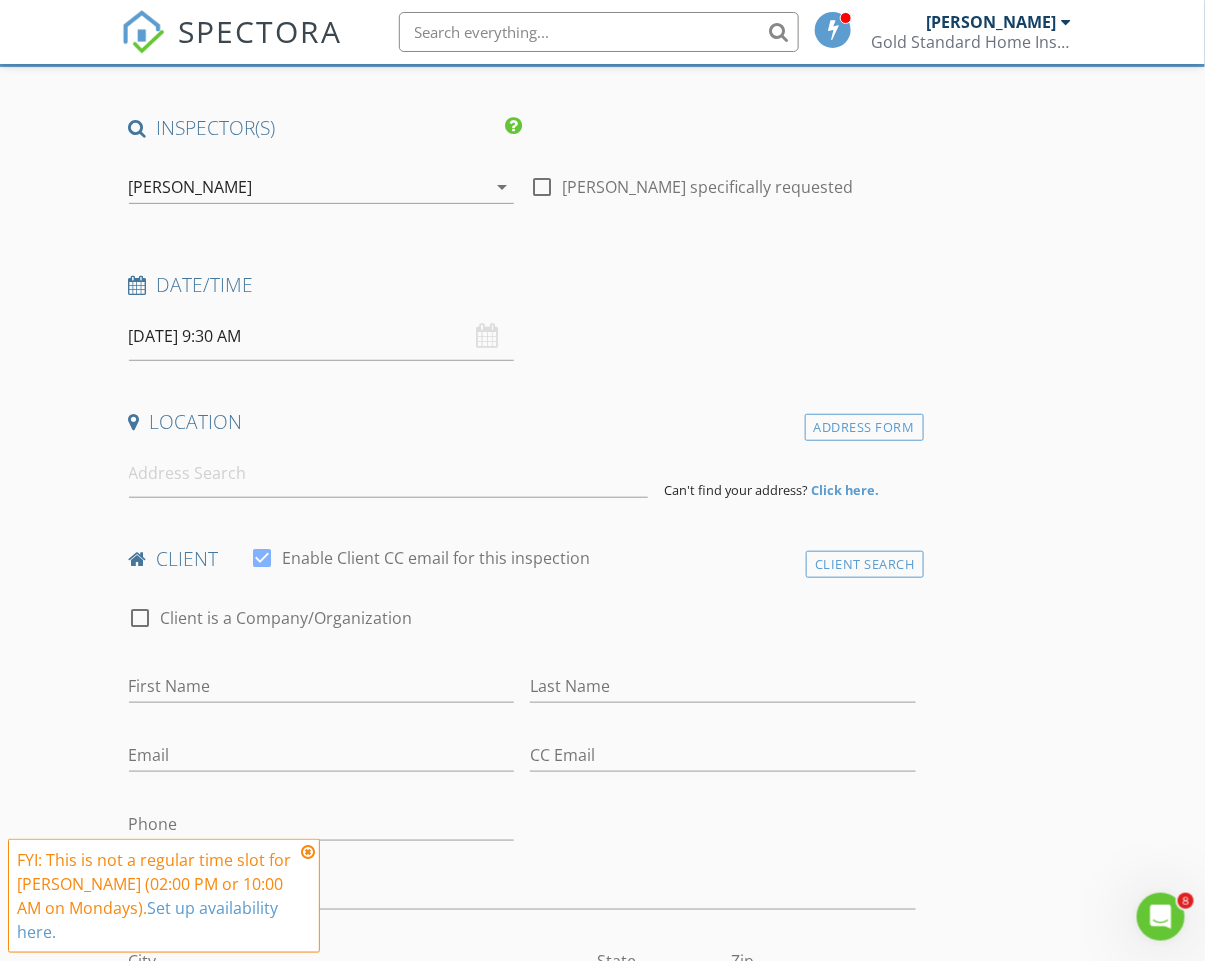 click at bounding box center [308, 852] 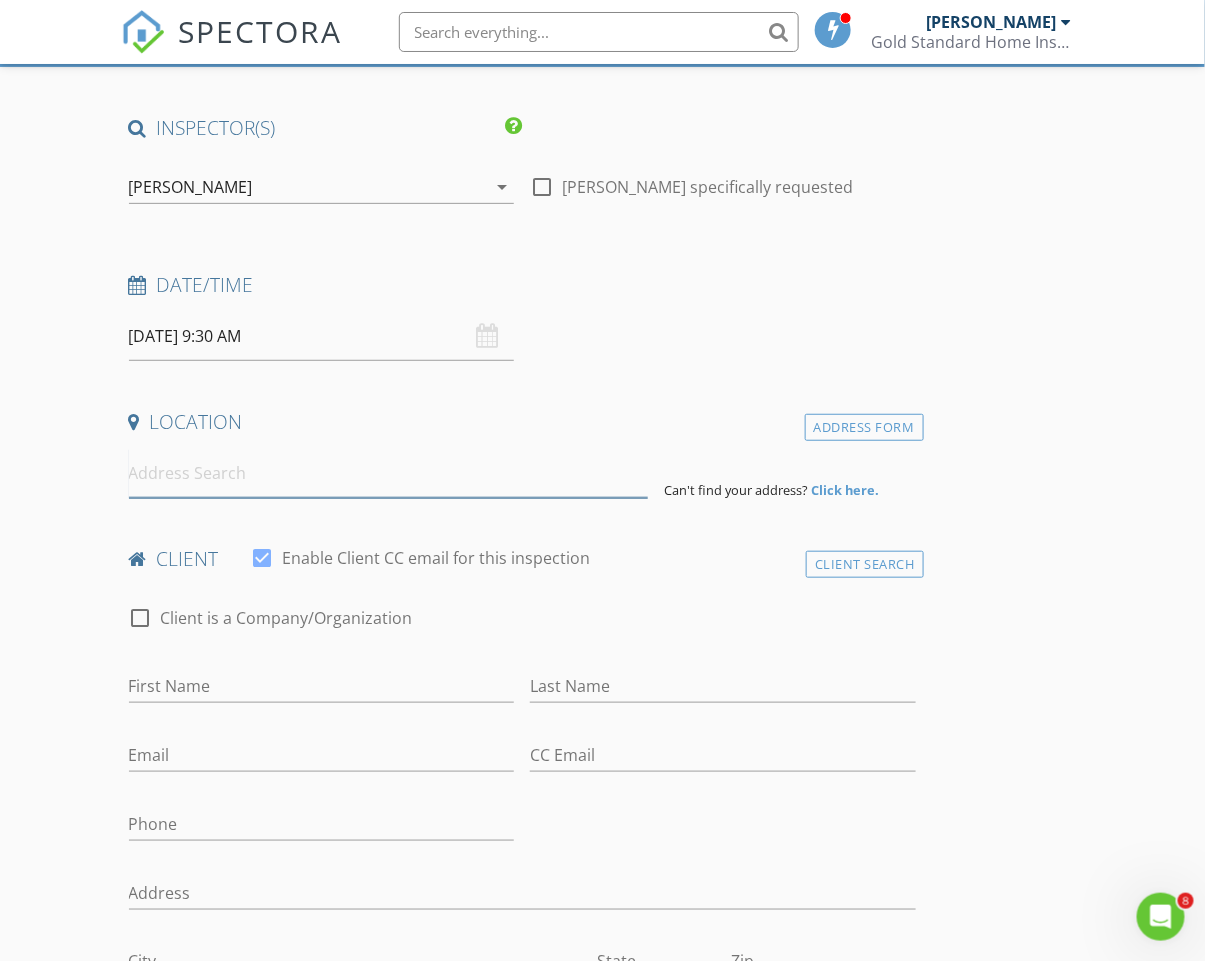 paste on "1455 NE Jessica Loop, Hillsboro, OR 97124" 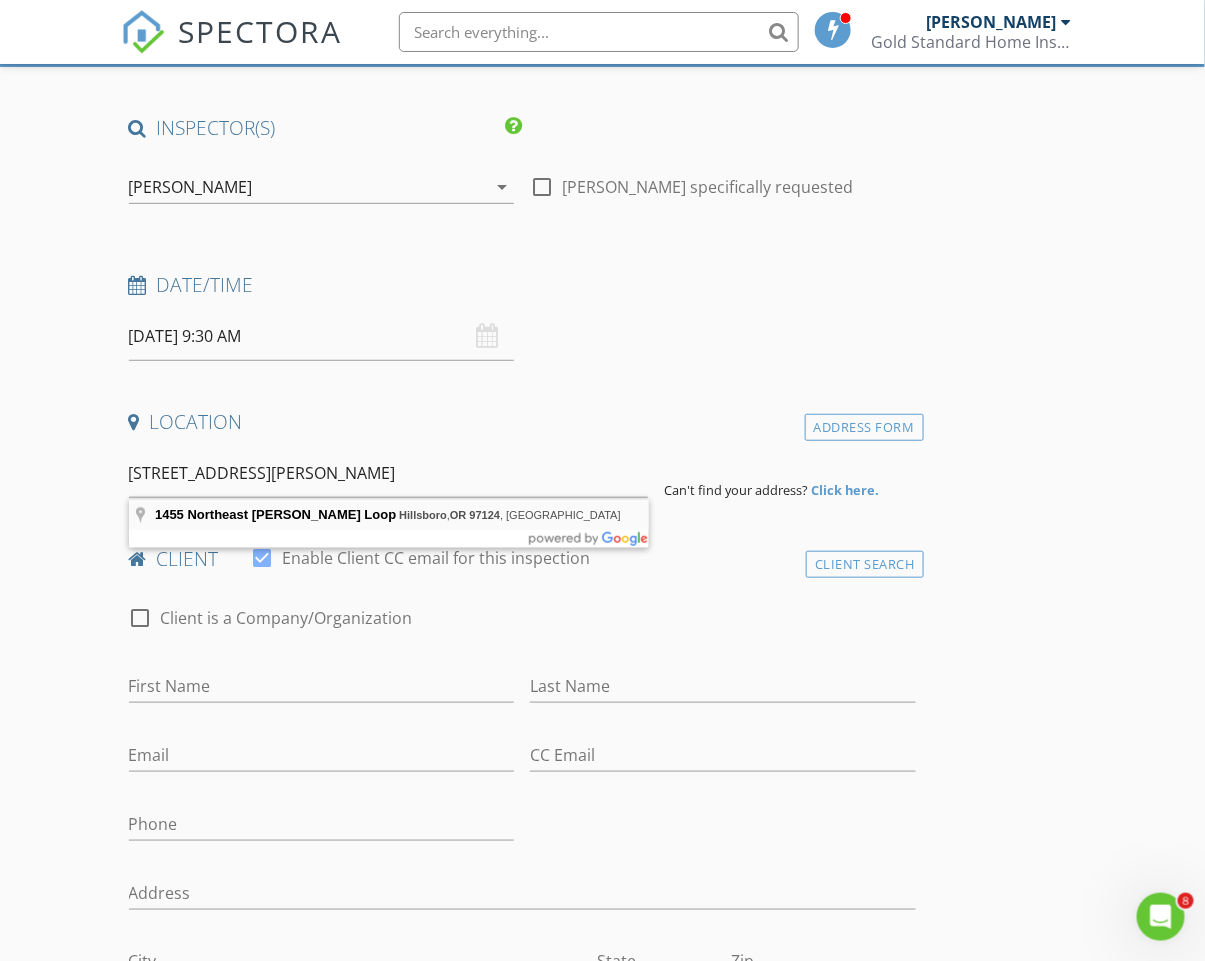 type on "1455 Northeast Jessica Loop, Hillsboro, OR 97124, USA" 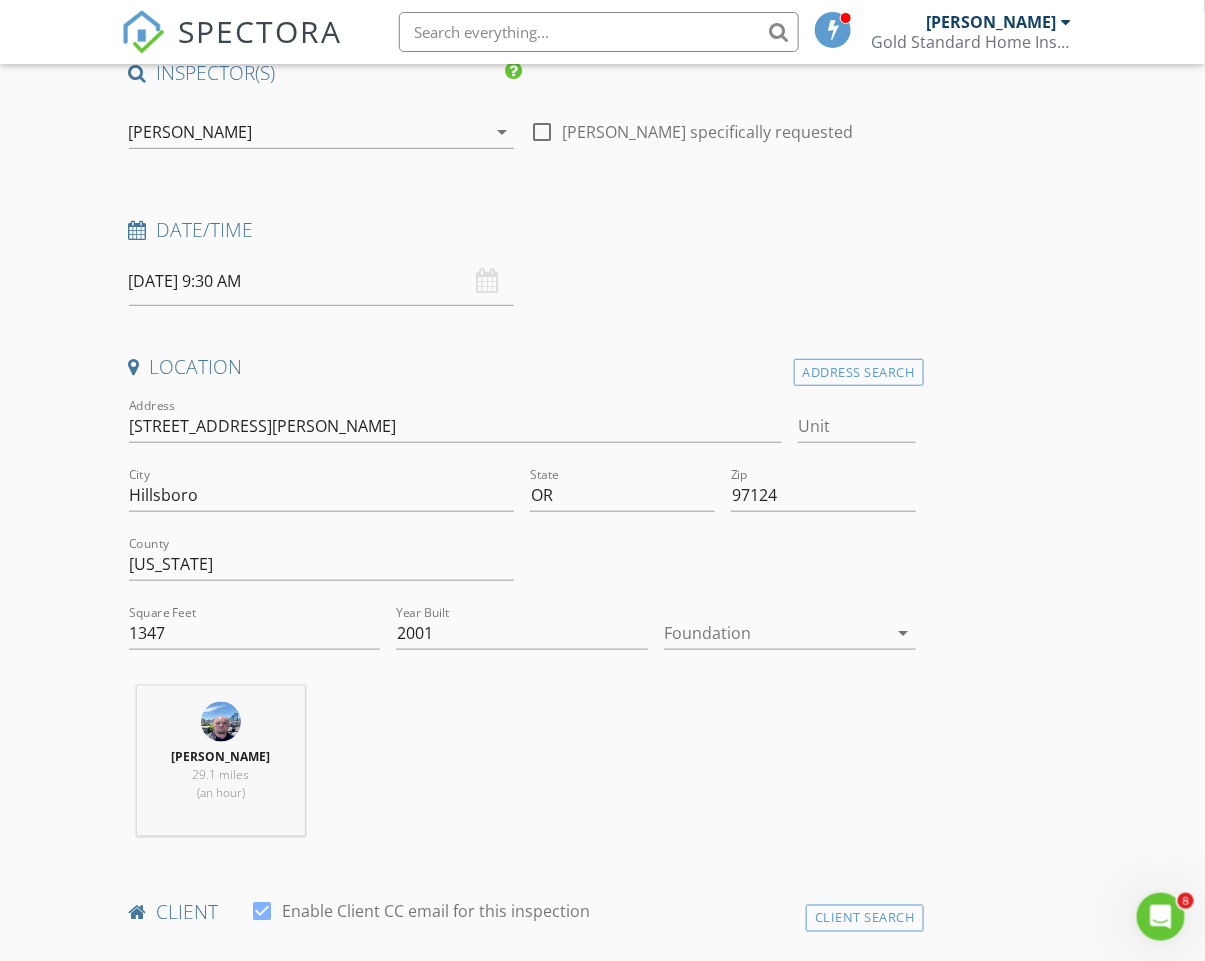 scroll, scrollTop: 204, scrollLeft: 0, axis: vertical 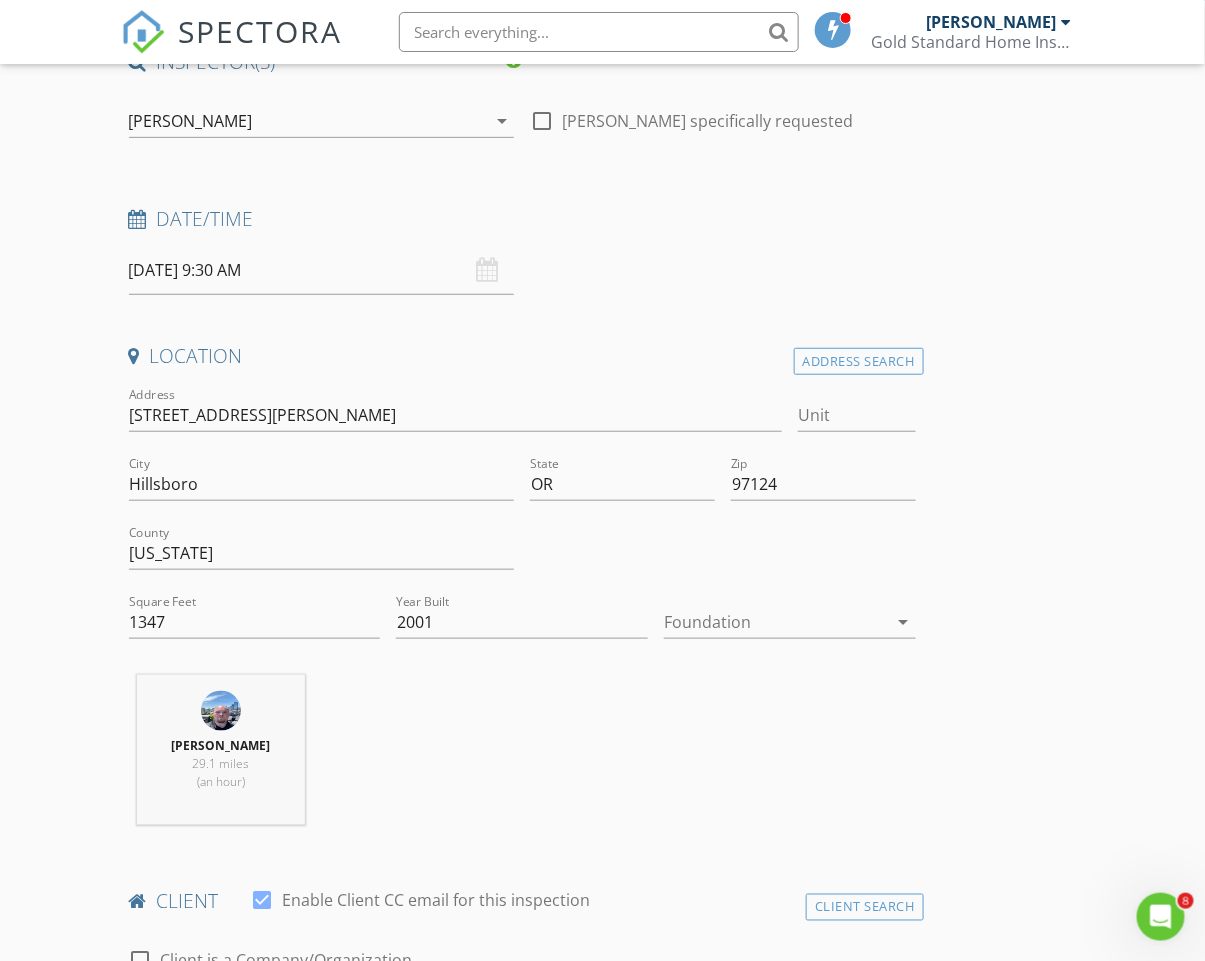 click at bounding box center (776, 622) 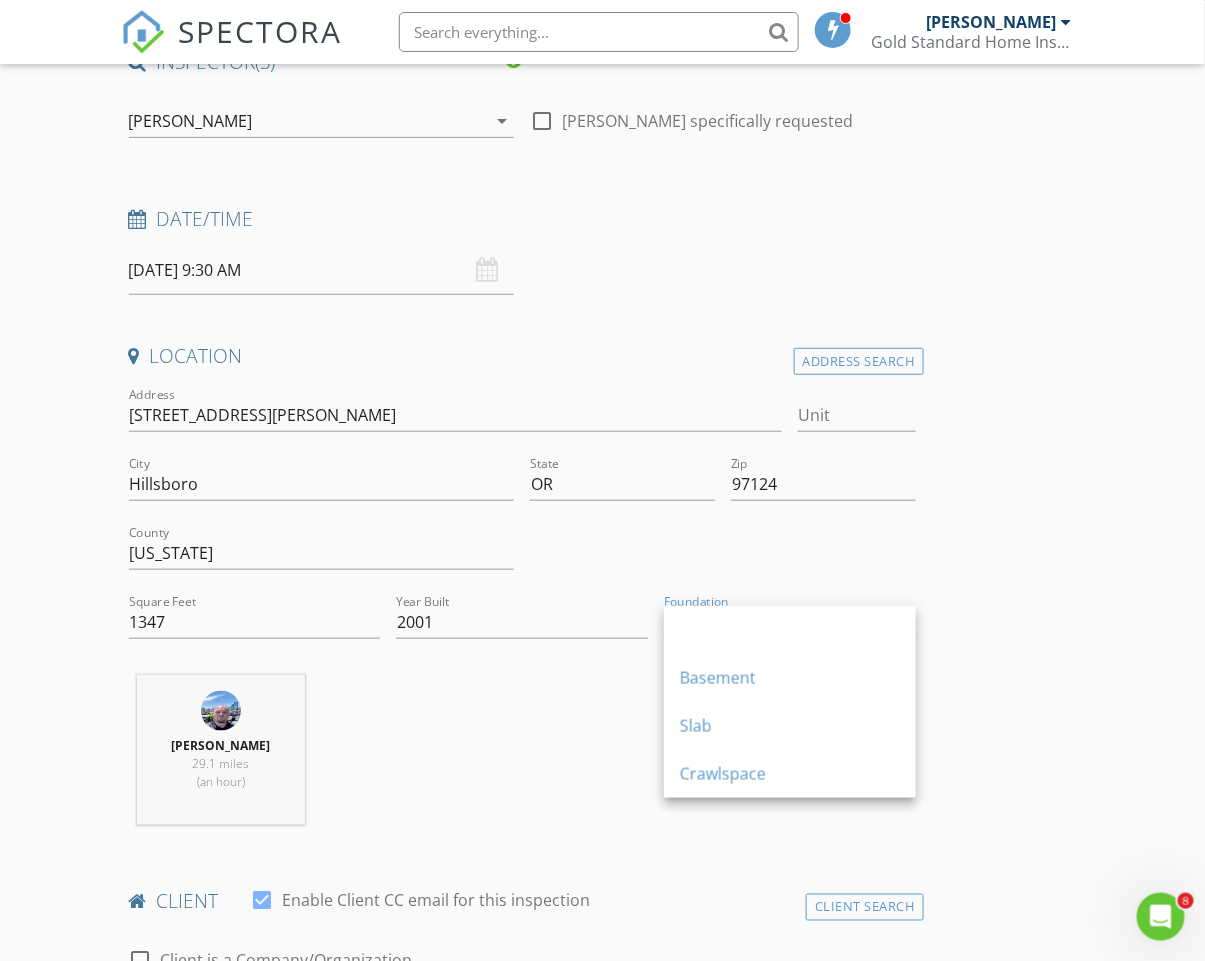 click on "Crawlspace" at bounding box center (790, 774) 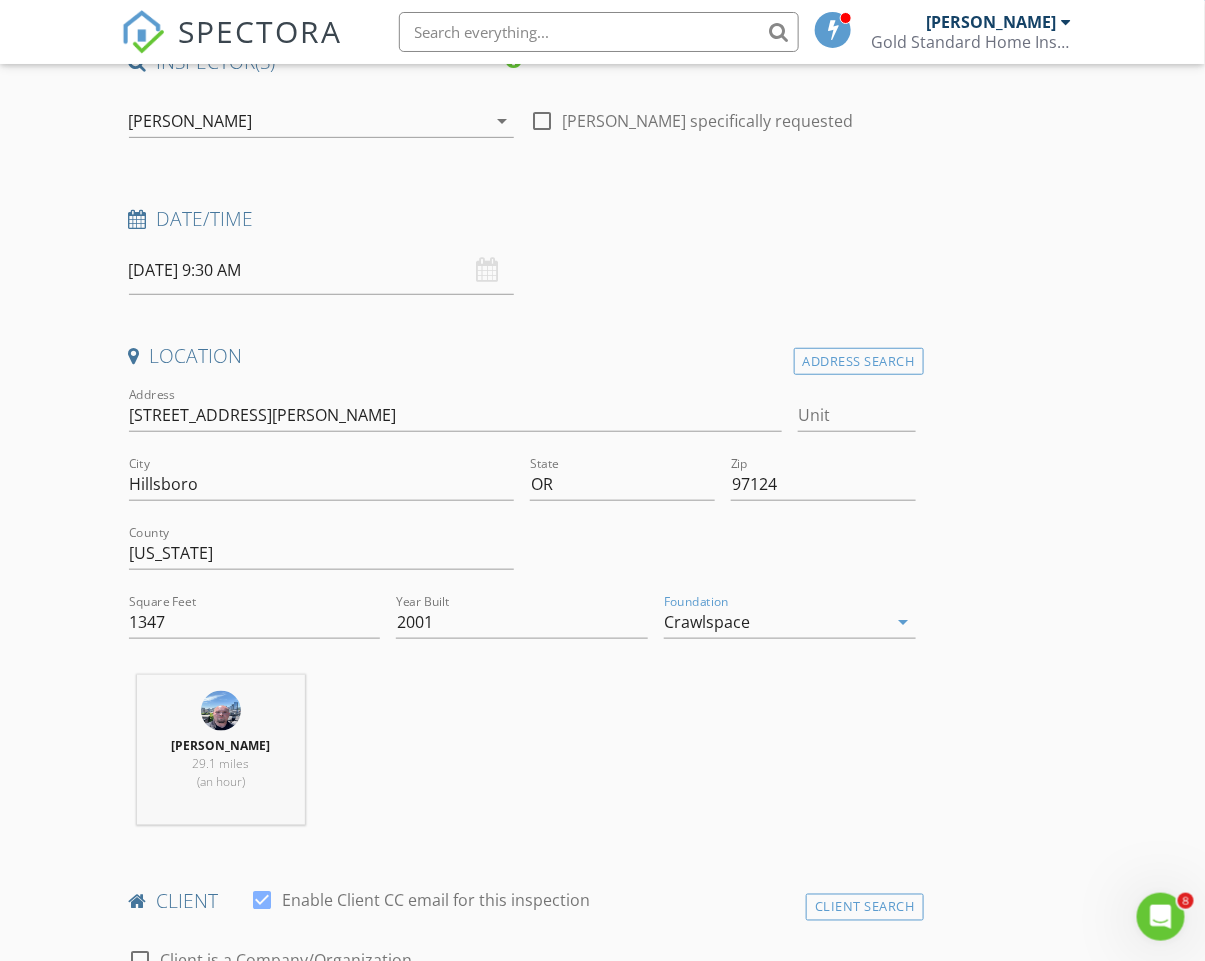 click on "INSPECTOR(S)
check_box   David Anderson   PRIMARY   David Anderson arrow_drop_down   check_box_outline_blank David Anderson specifically requested
Date/Time
07/14/2025 9:30 AM
Location
Address Search       Address 1455 NE Jessica Loop   Unit   City Hillsboro   State OR   Zip 97124   County Washington     Square Feet 1347   Year Built 2001   Foundation Crawlspace arrow_drop_down     David Anderson     29.1 miles     (an hour)
client
check_box Enable Client CC email for this inspection   Client Search     check_box_outline_blank Client is a Company/Organization     First Name   Last Name   Email   CC Email   Phone   Address   City   State   Zip       Notes   Private Notes
ADD ADDITIONAL client
SERVICES
check_box_outline_blank   Home Inspection   check_box_outline_blank" at bounding box center (603, 1713) 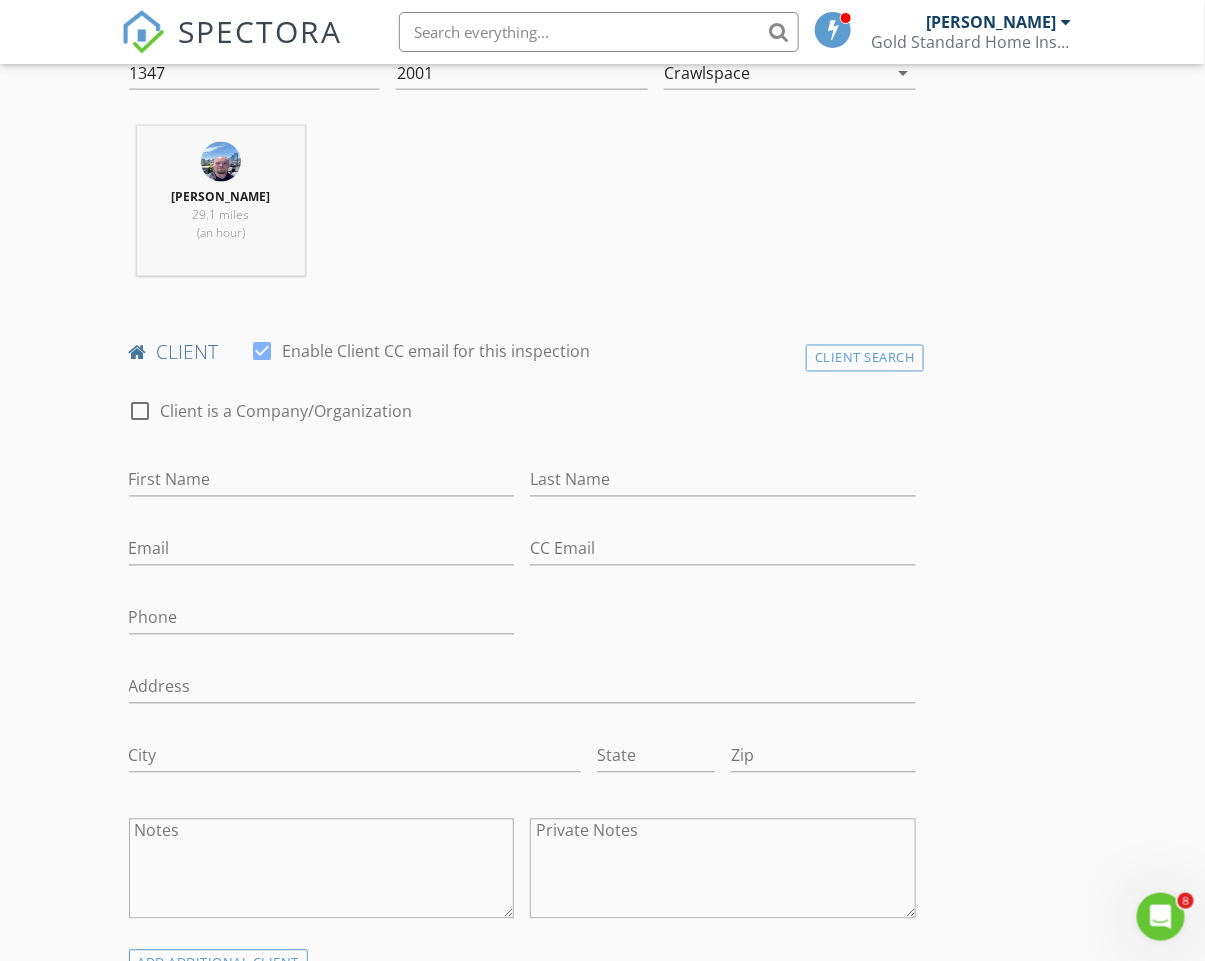 scroll, scrollTop: 760, scrollLeft: 0, axis: vertical 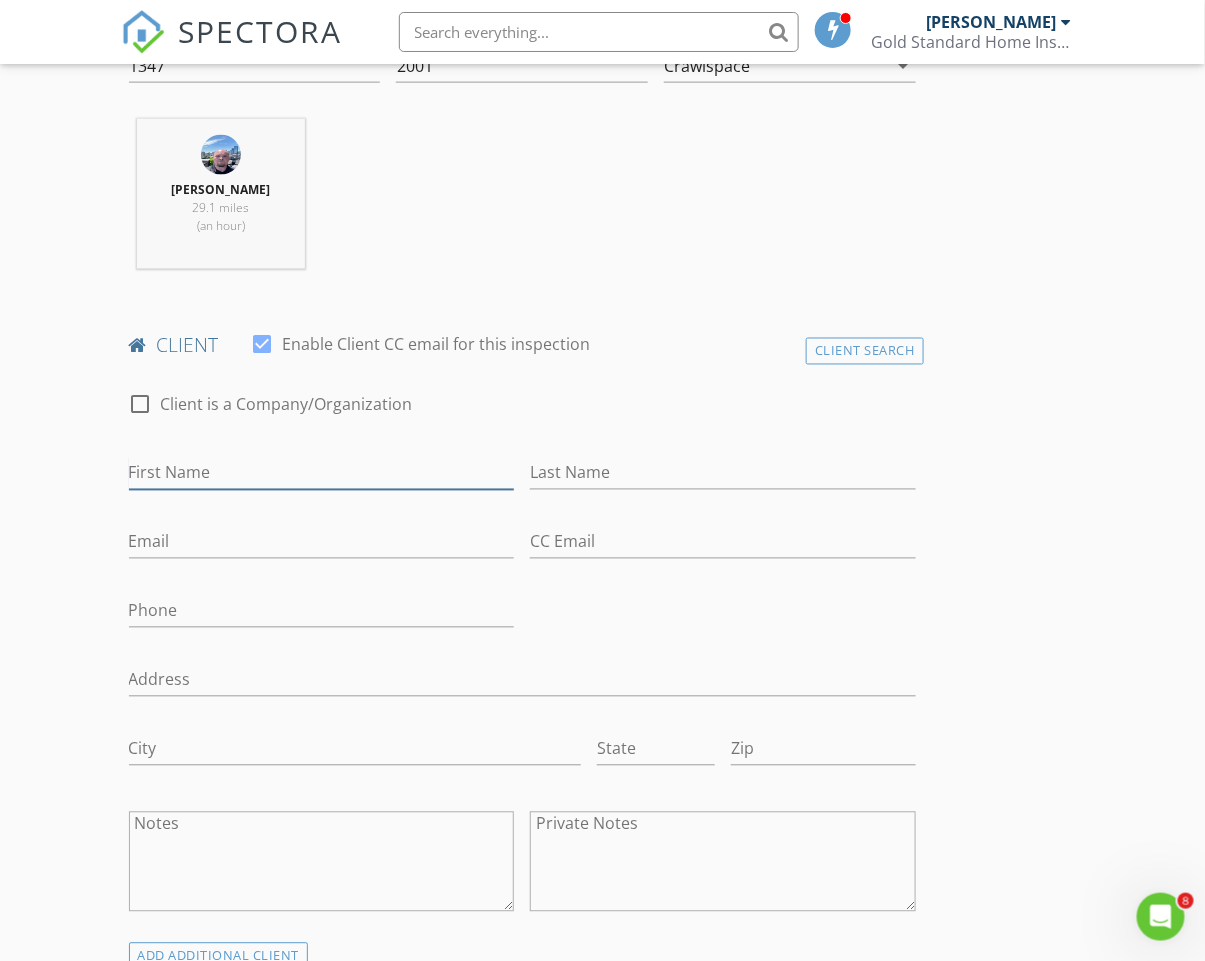 click on "First Name" at bounding box center [322, 473] 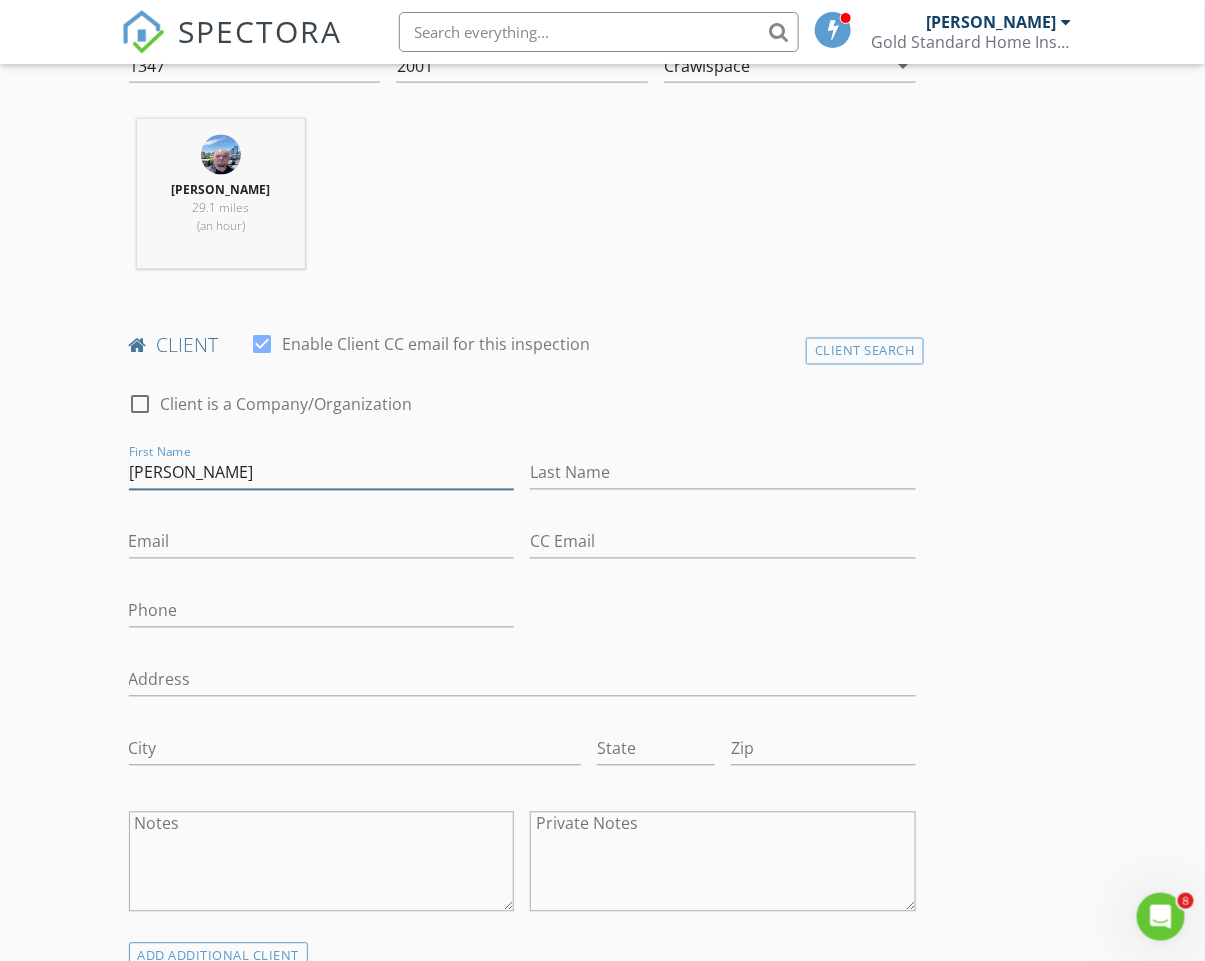 type on "Sara" 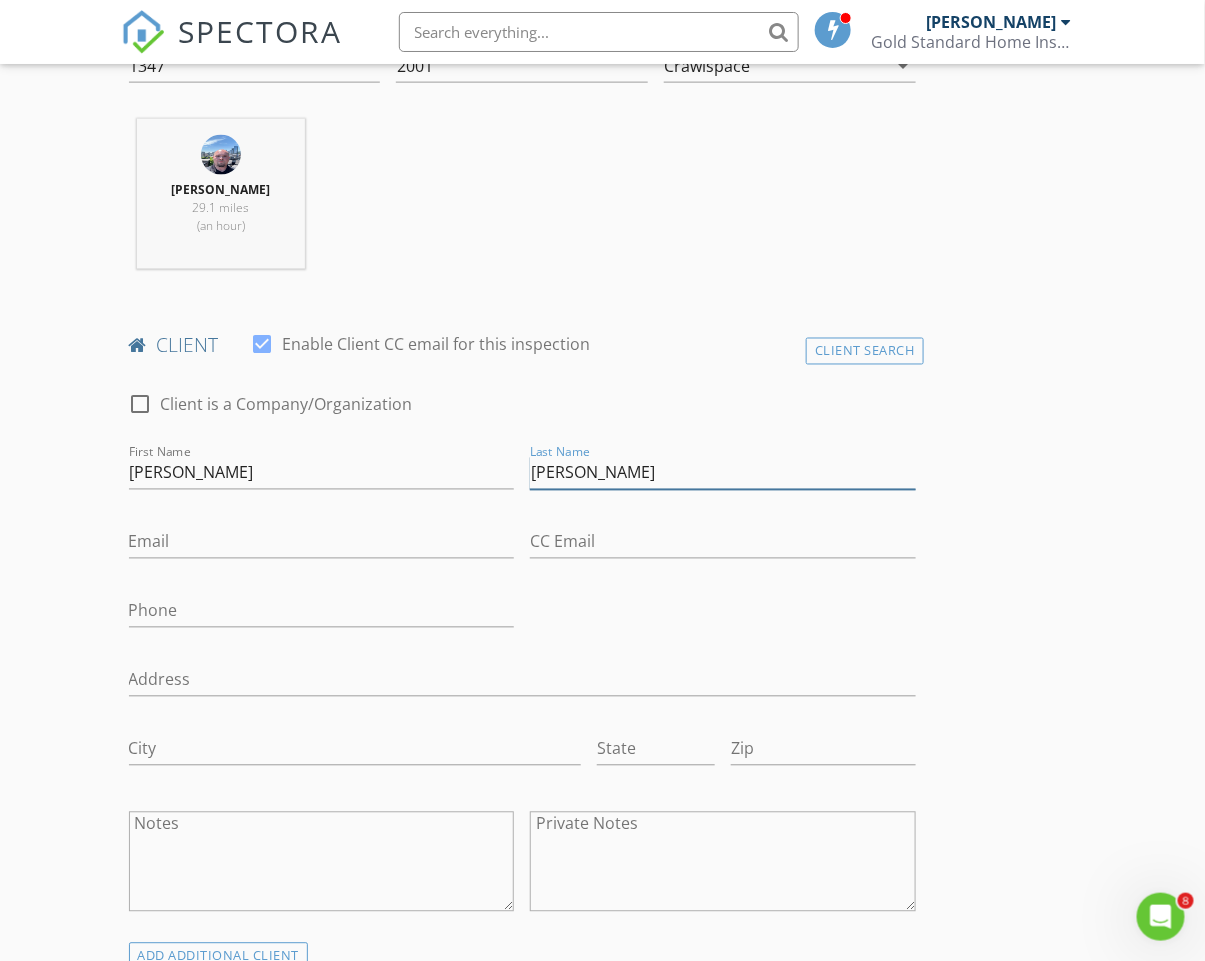 type on "Gandarilla" 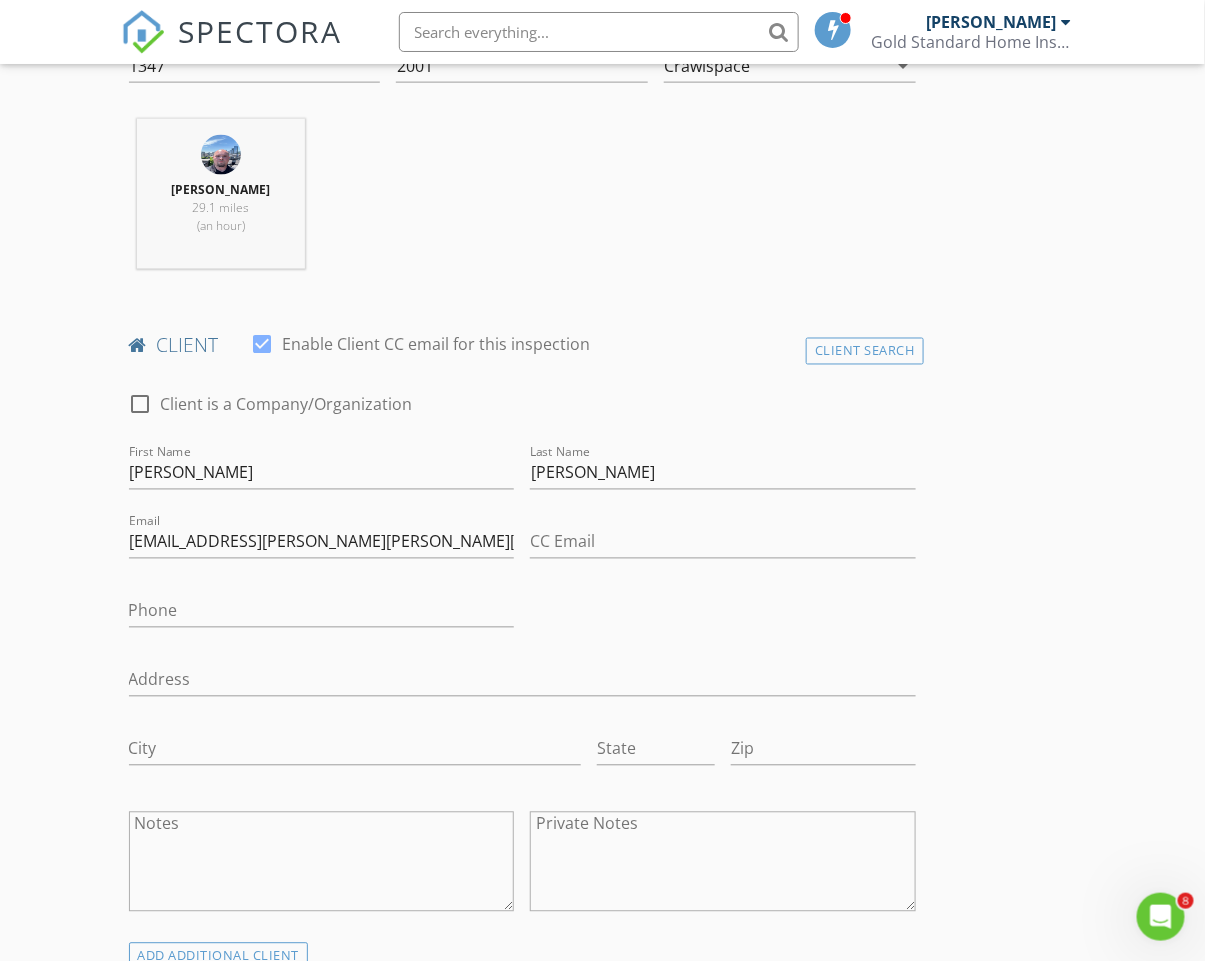 type on "[EMAIL_ADDRESS][PERSON_NAME][PERSON_NAME][DOMAIN_NAME]" 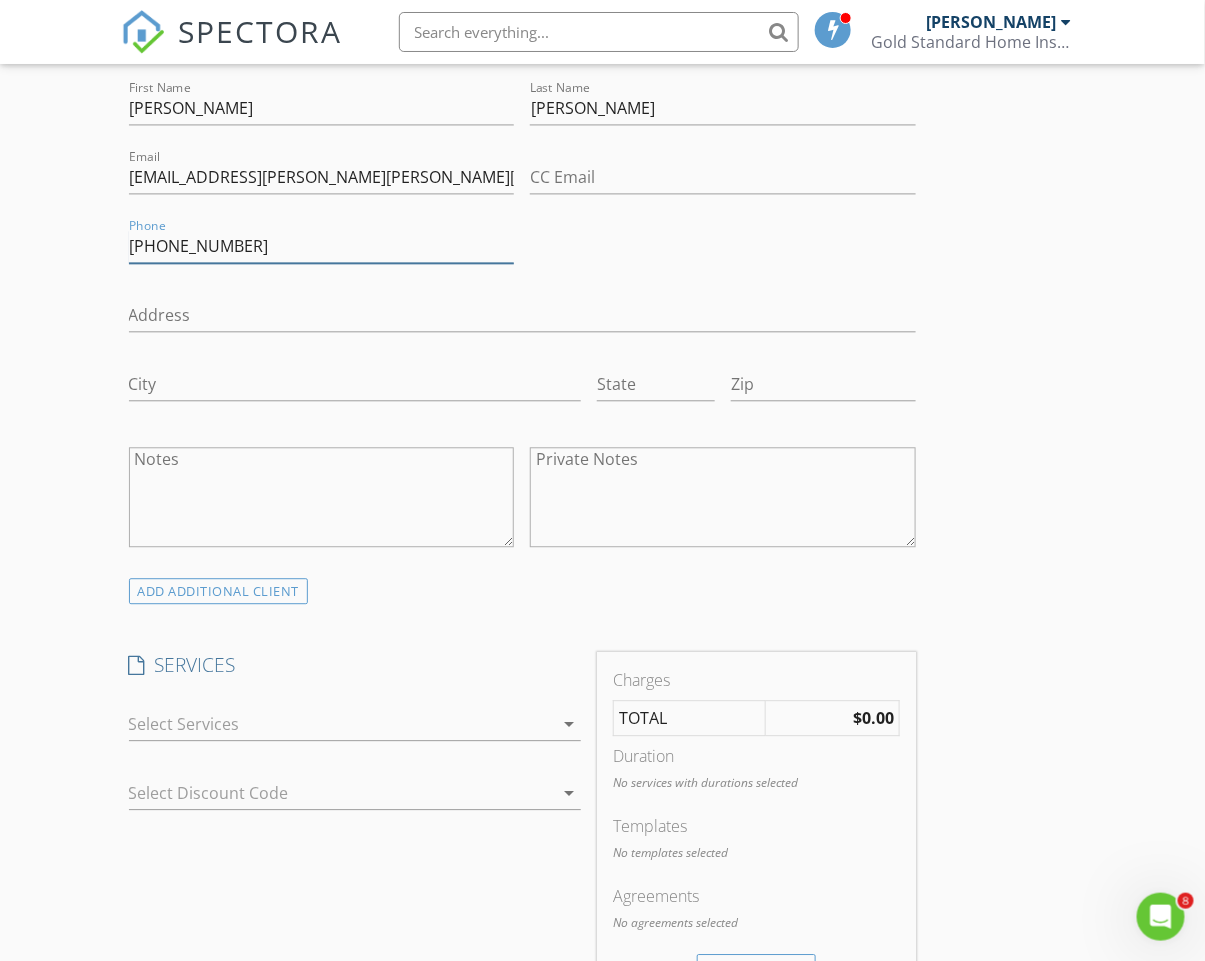 scroll, scrollTop: 1131, scrollLeft: 0, axis: vertical 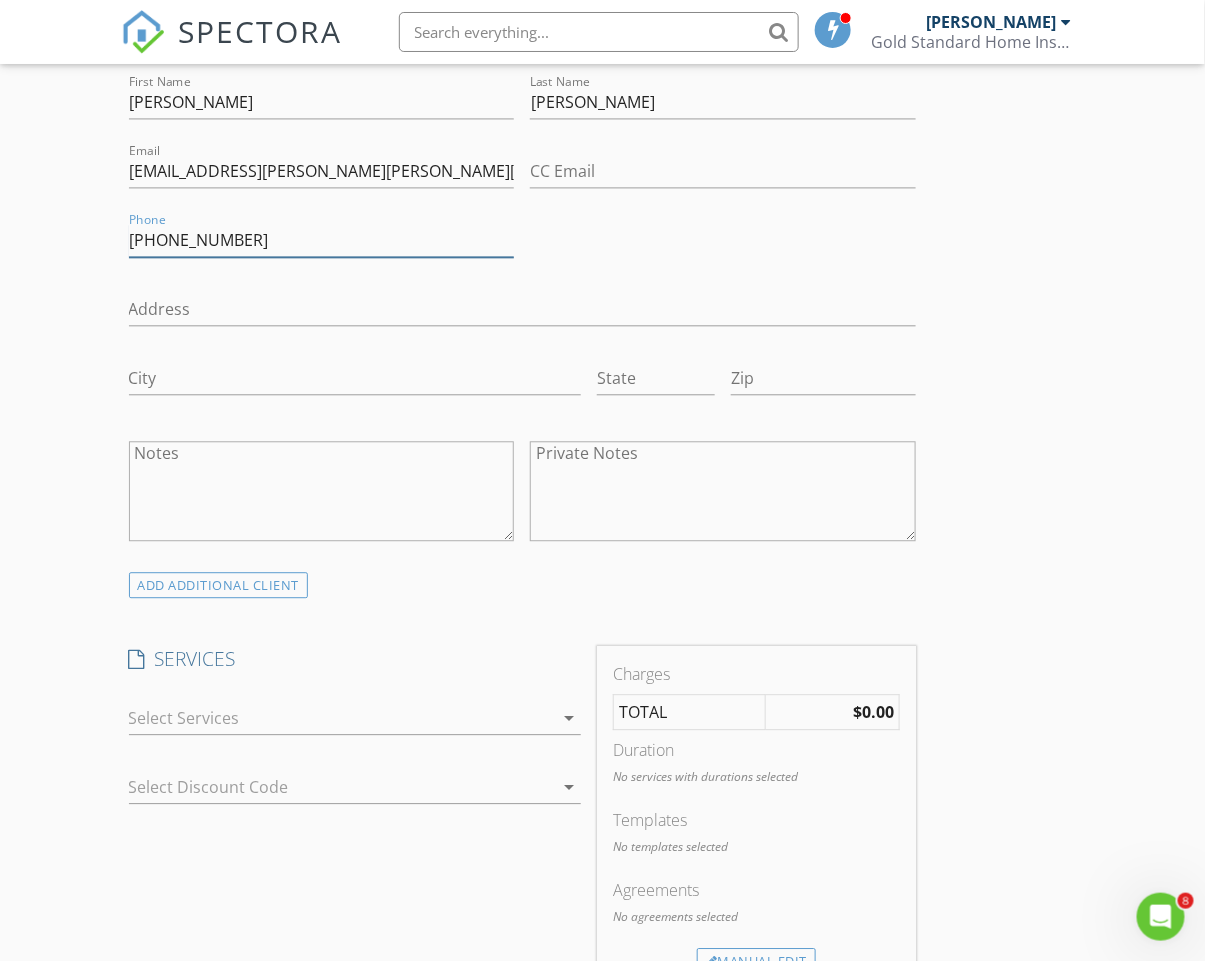 type on "[PHONE_NUMBER]" 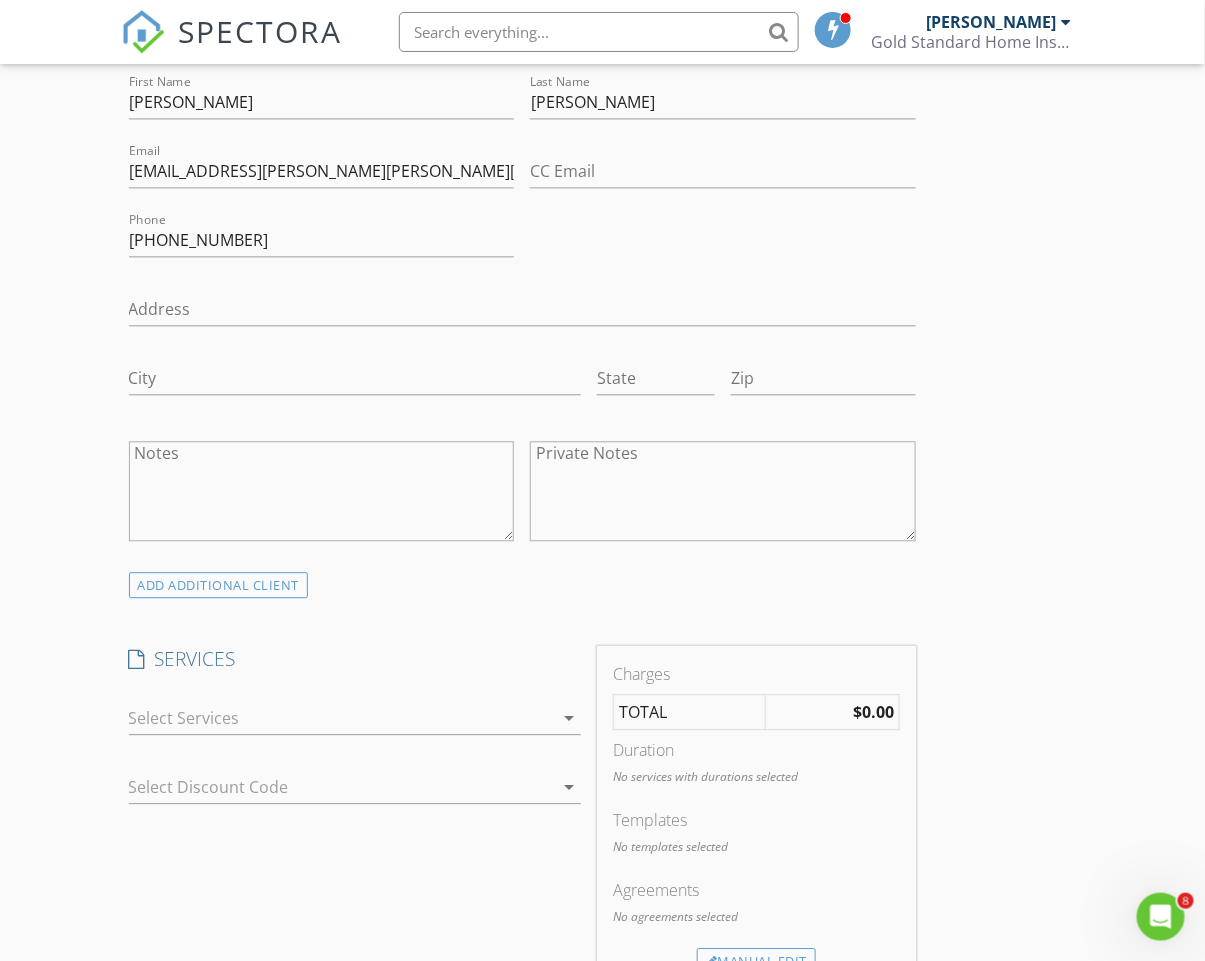 click on "arrow_drop_down" at bounding box center [355, 728] 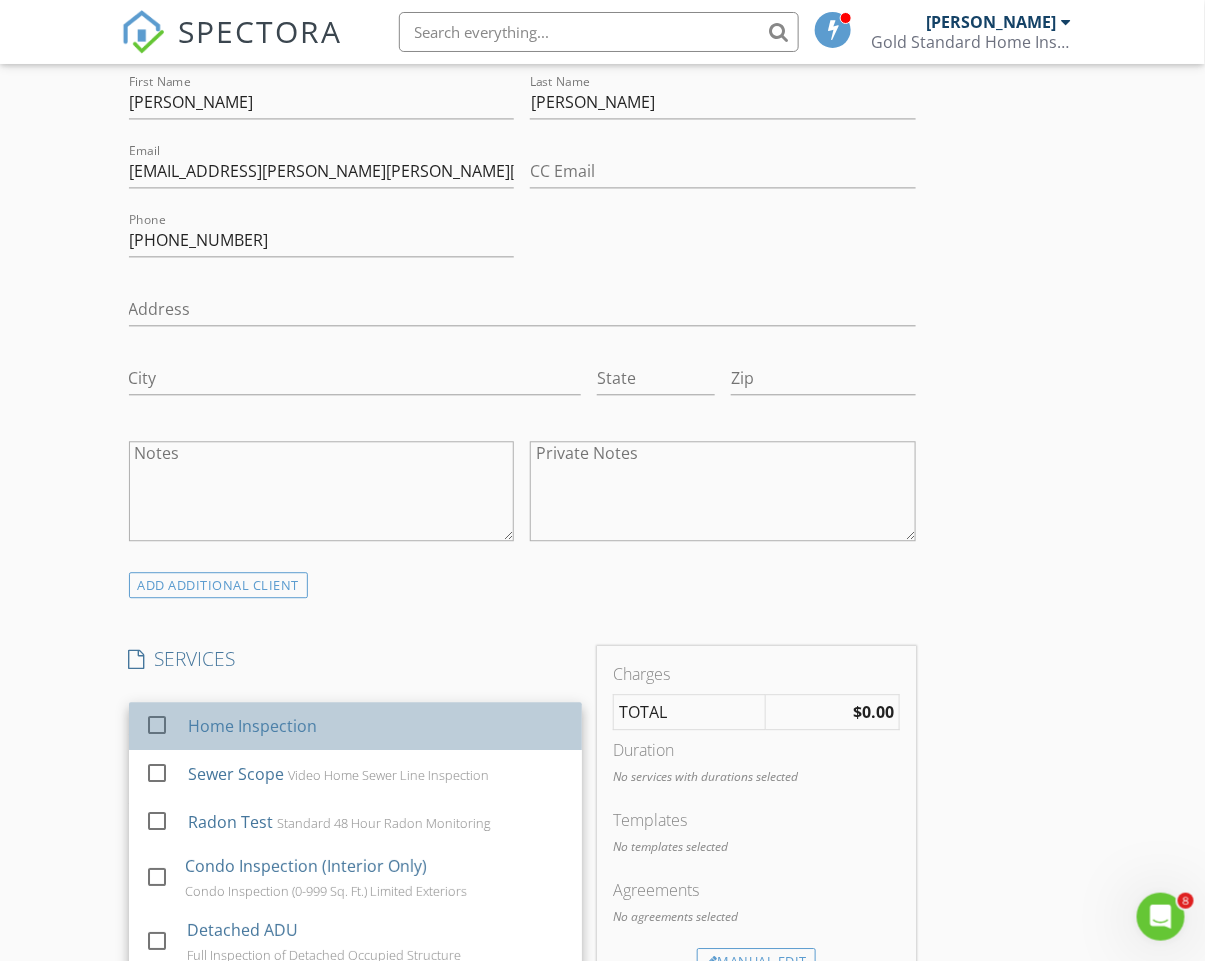 click on "Home Inspection" at bounding box center [377, 726] 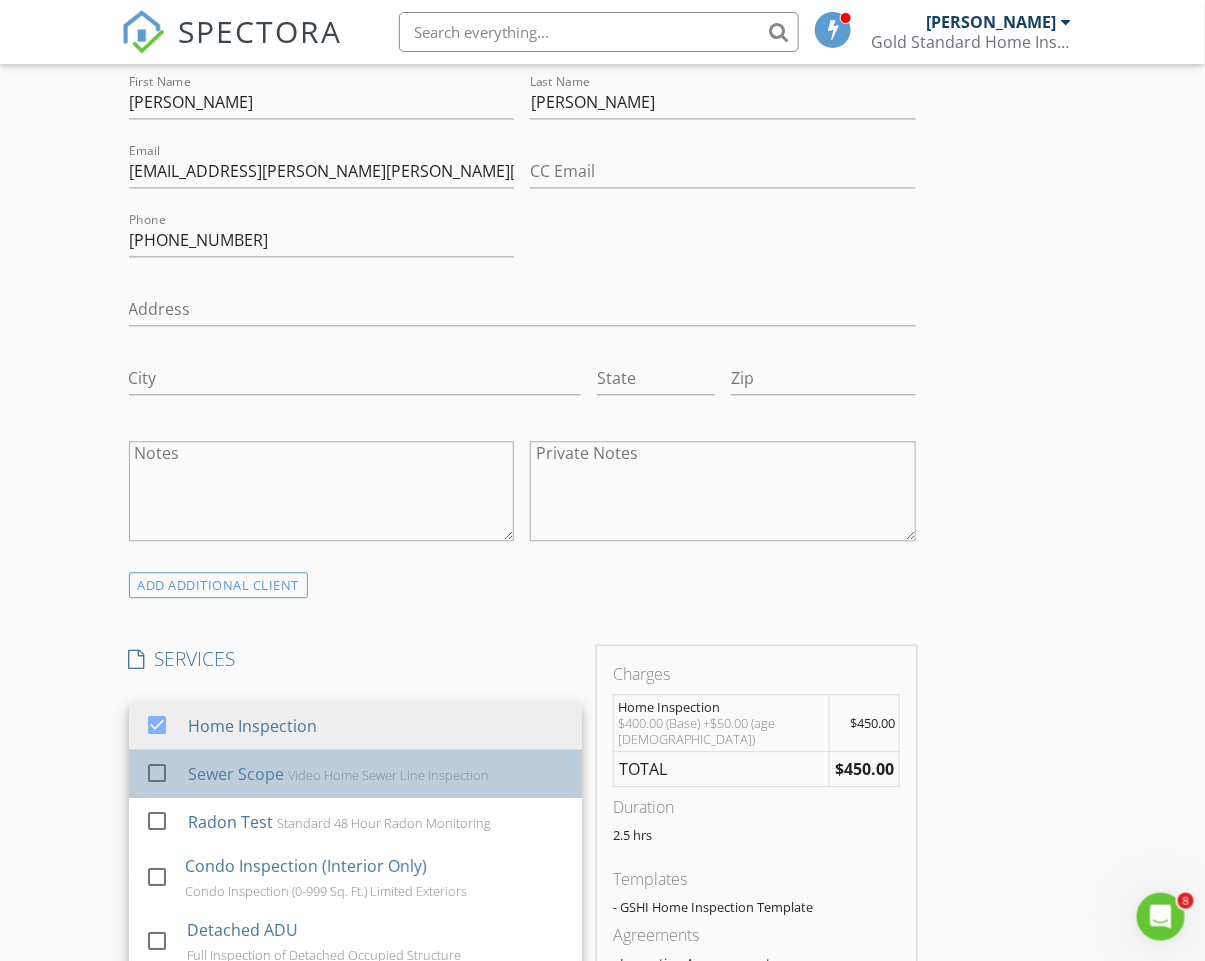 click on "Video Home Sewer Line Inspection" at bounding box center [388, 775] 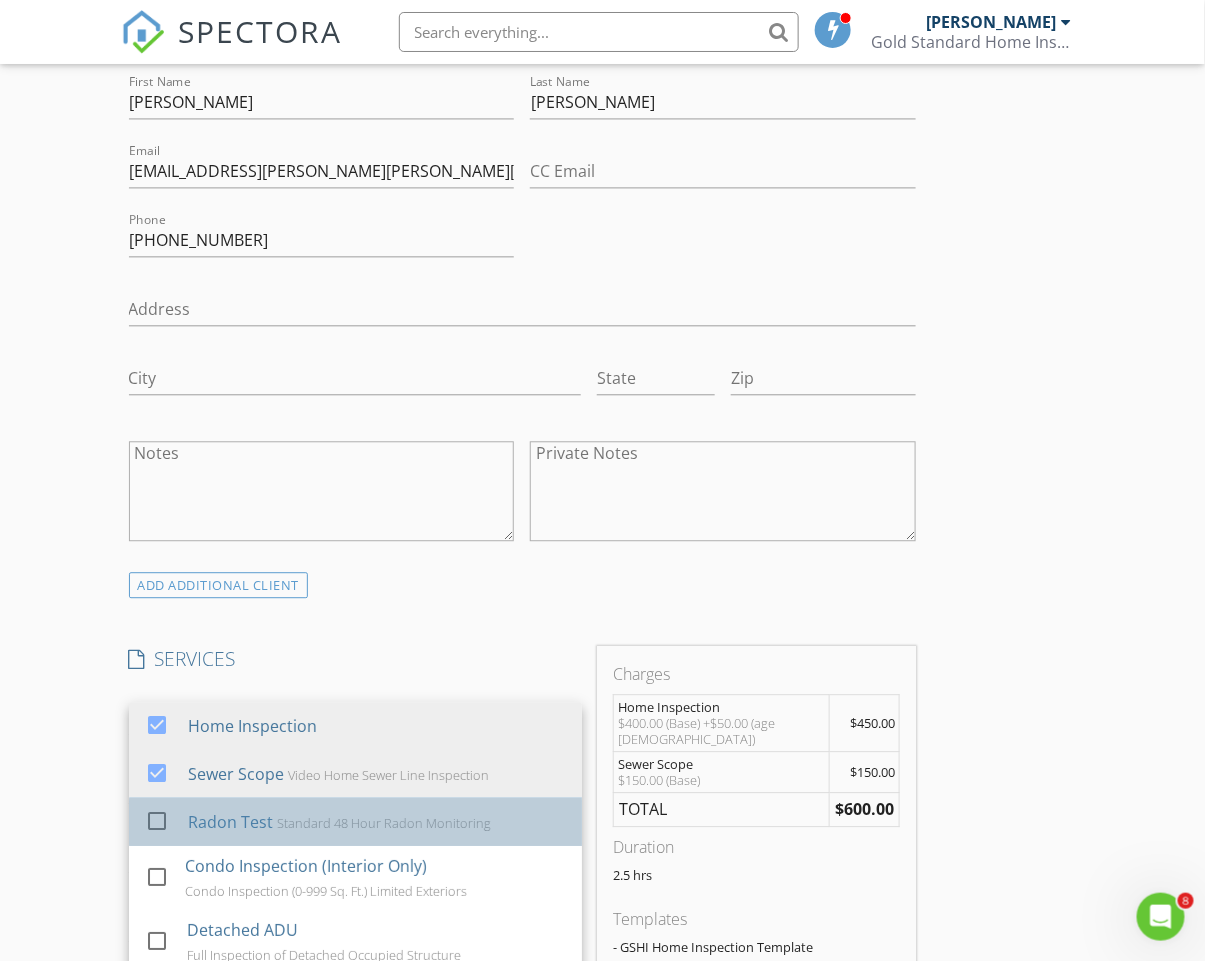 click on "Standard 48 Hour Radon Monitoring" at bounding box center (384, 823) 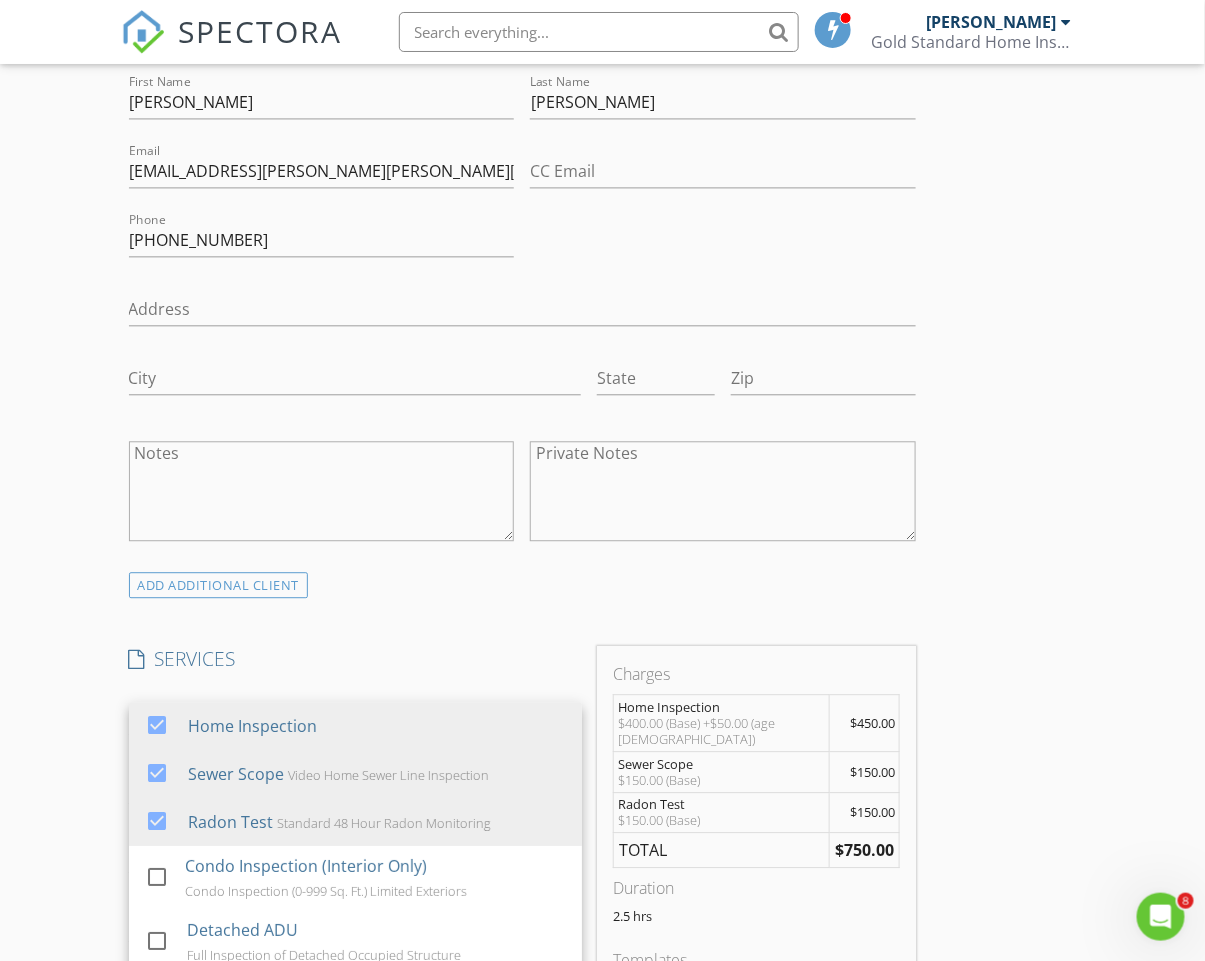click on "INSPECTOR(S)
check_box   David Anderson   PRIMARY   David Anderson arrow_drop_down   check_box_outline_blank David Anderson specifically requested
Date/Time
07/14/2025 9:30 AM
Location
Address Search       Address 1455 NE Jessica Loop   Unit   City Hillsboro   State OR   Zip 97124   County Washington     Square Feet 1347   Year Built 2001   Foundation Crawlspace arrow_drop_down     David Anderson     29.1 miles     (an hour)
client
check_box Enable Client CC email for this inspection   Client Search     check_box_outline_blank Client is a Company/Organization     First Name Sara   Last Name Gandarilla   Email 01.maria.sara@gmail.com   CC Email   Phone 503-910-4738   Address   City   State   Zip       Notes   Private Notes
ADD ADDITIONAL client
SERVICES
check_box   Home Inspection" at bounding box center (522, 784) 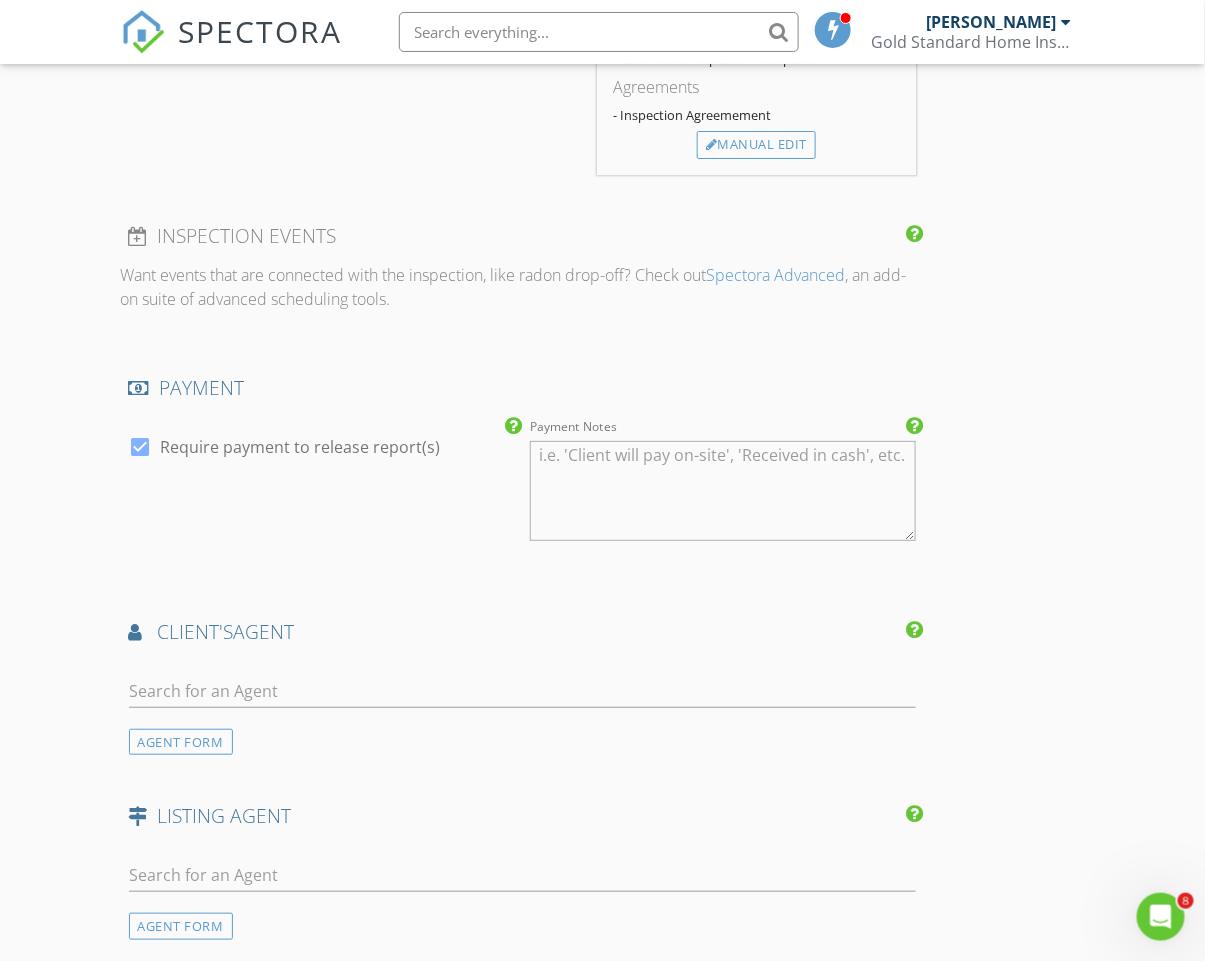 scroll, scrollTop: 2065, scrollLeft: 0, axis: vertical 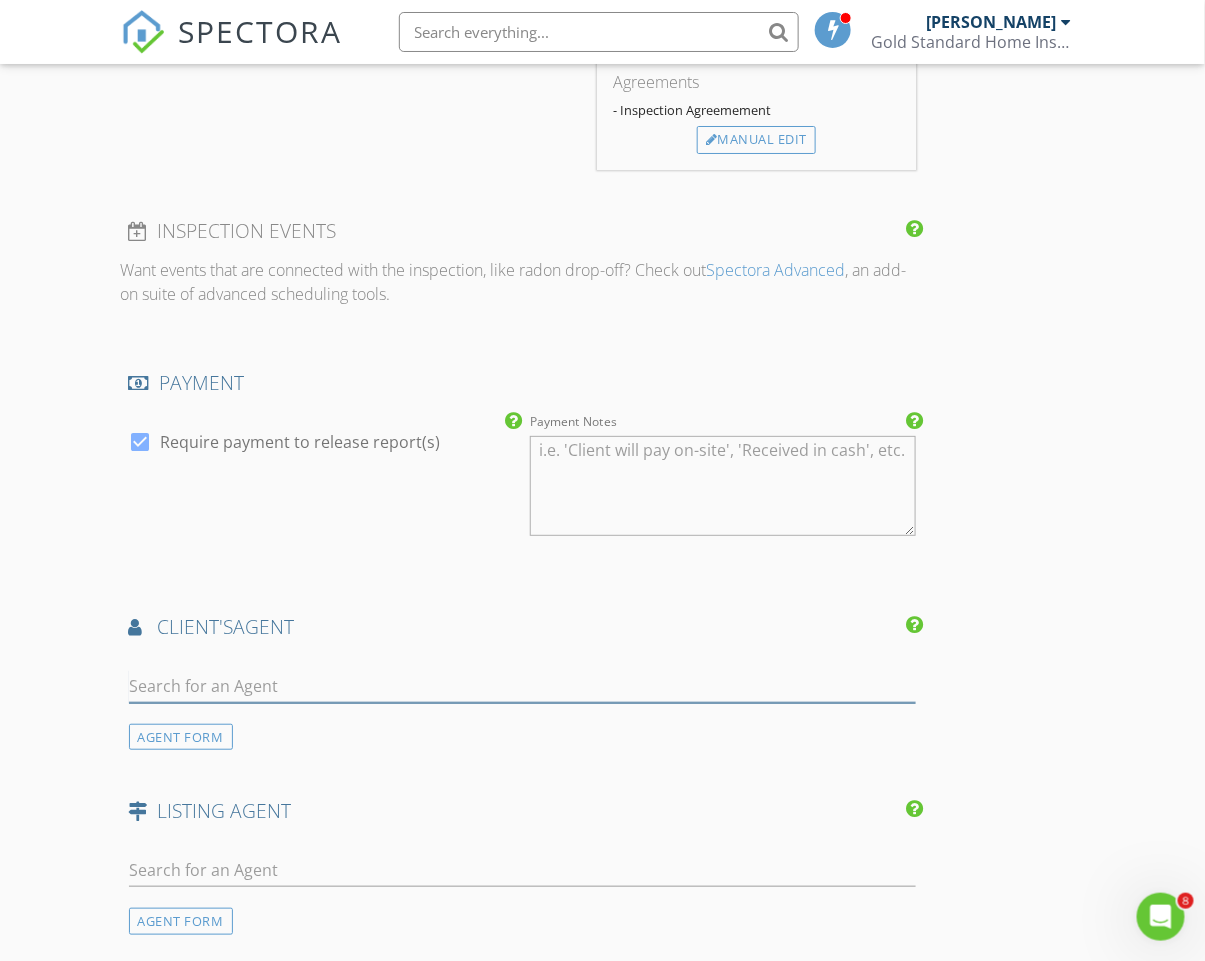 click at bounding box center (522, 686) 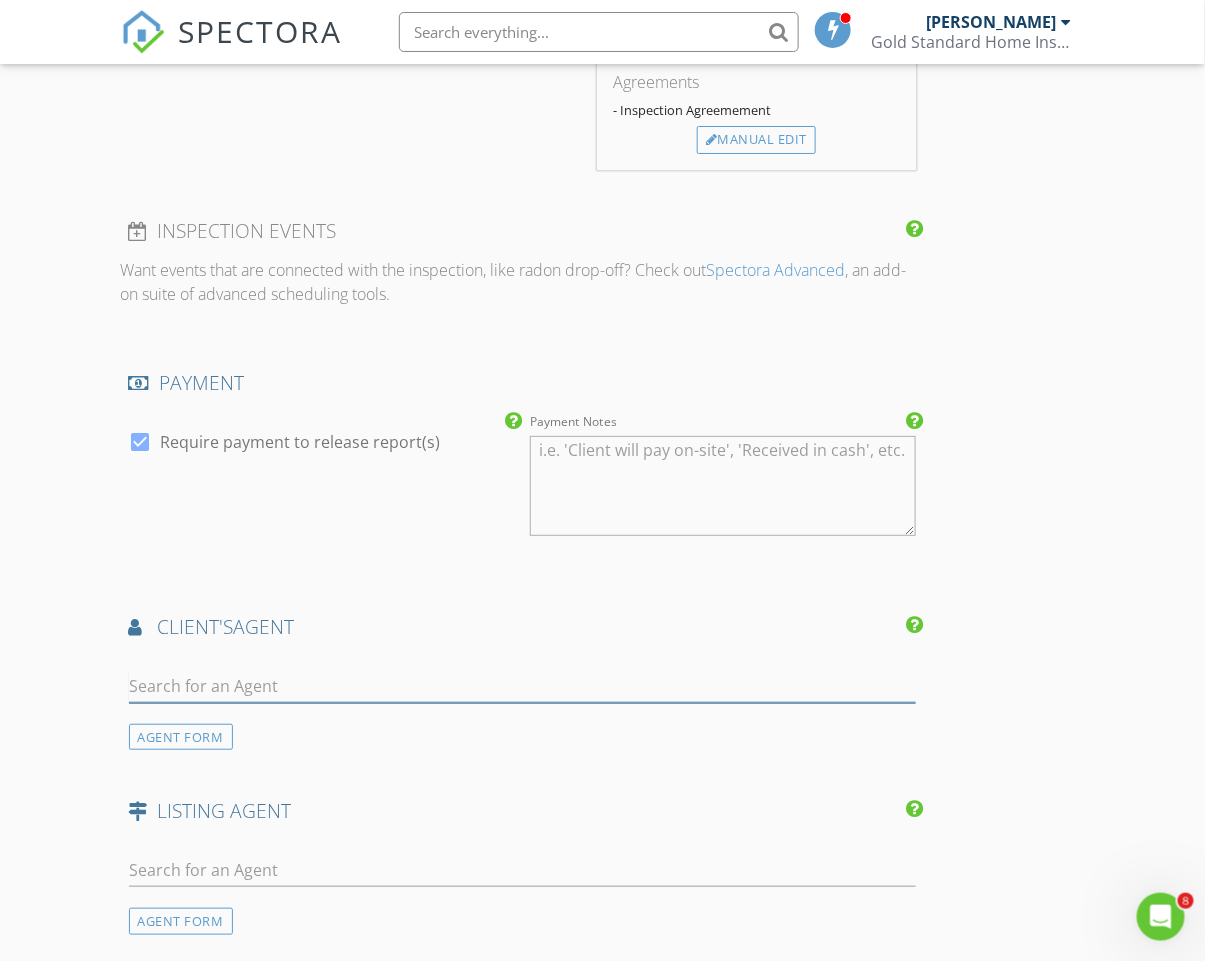 scroll, scrollTop: 2072, scrollLeft: 0, axis: vertical 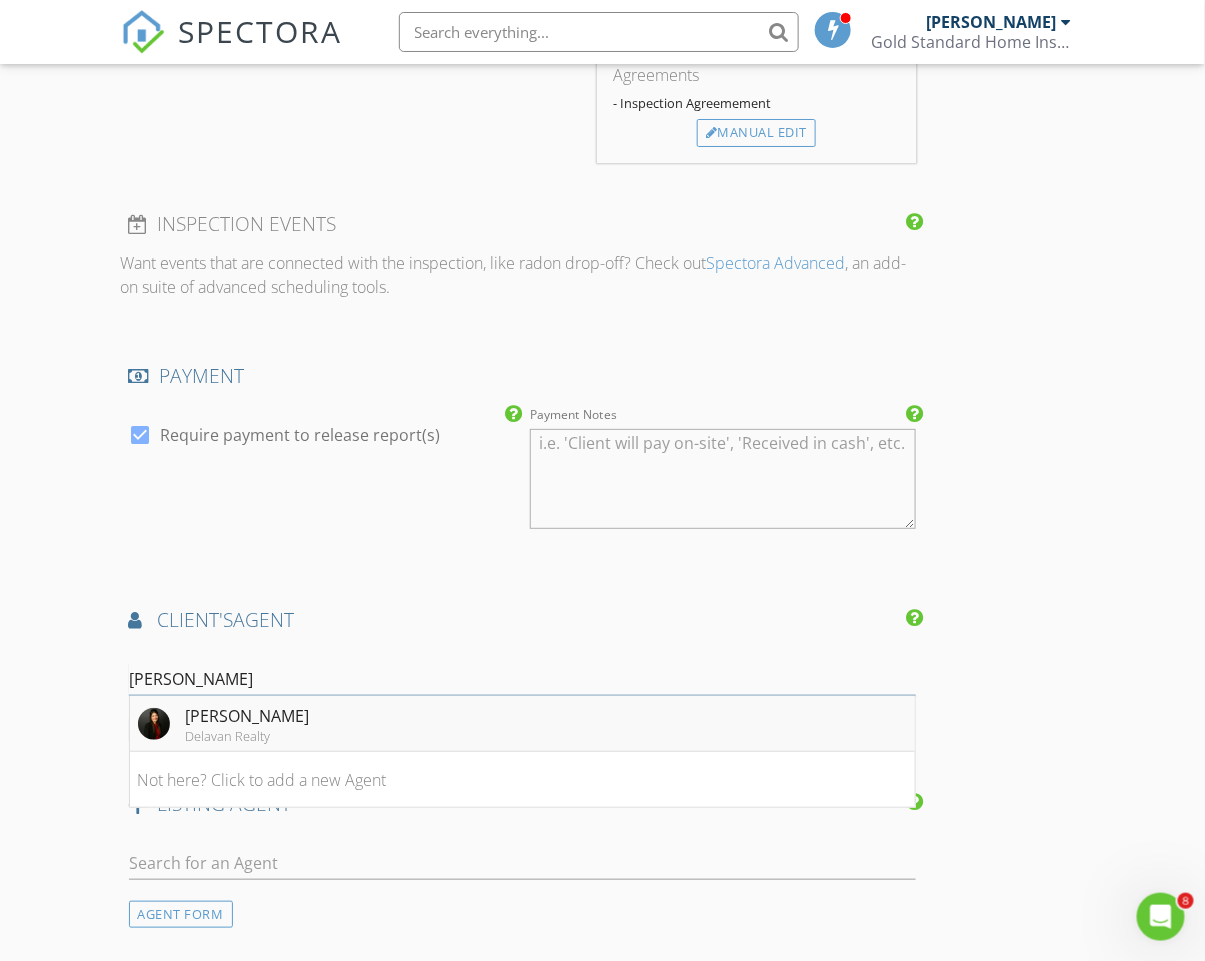 type on "Mel" 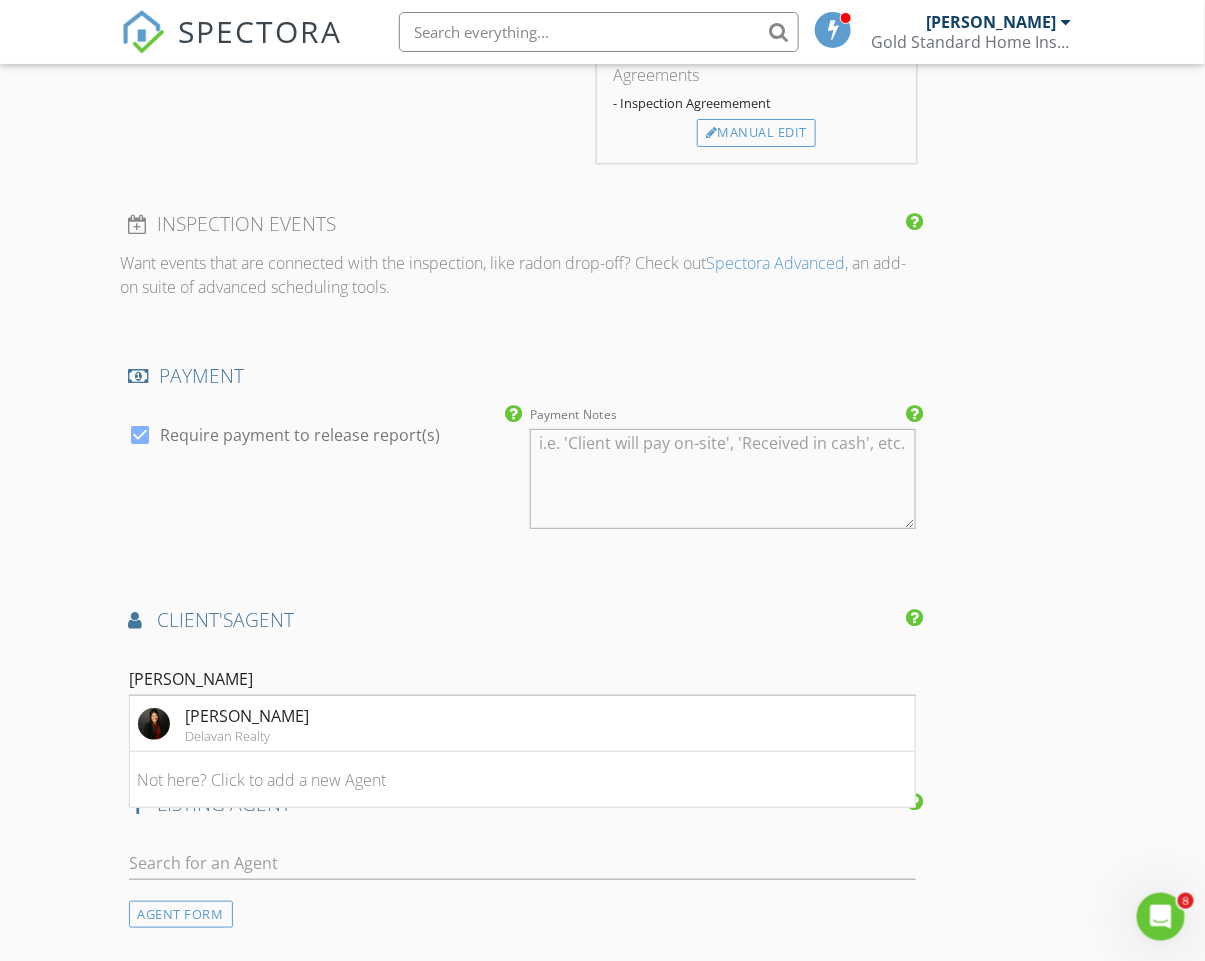click on "Melissa Mancia
Delavan Realty" at bounding box center (522, 724) 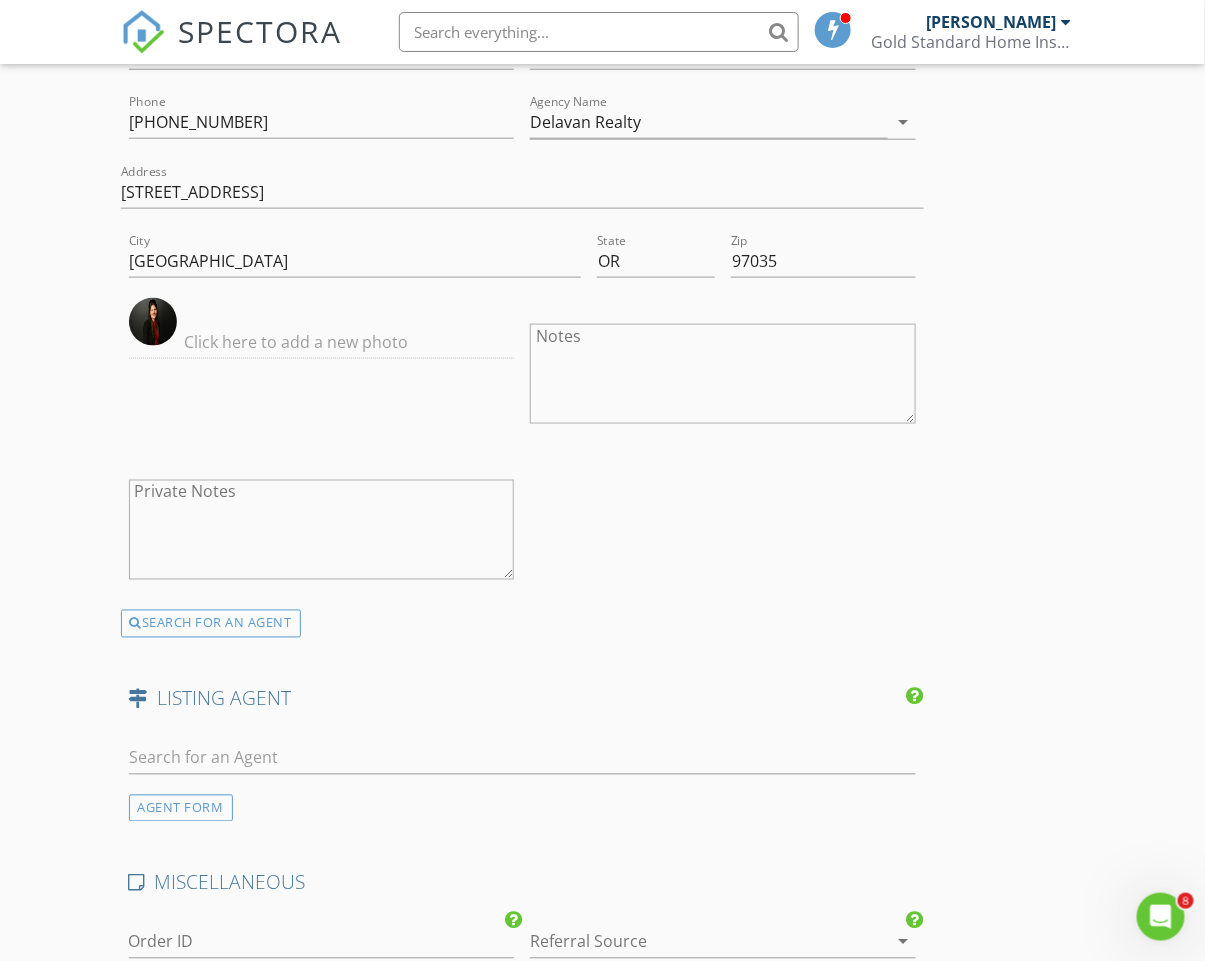 scroll, scrollTop: 3038, scrollLeft: 0, axis: vertical 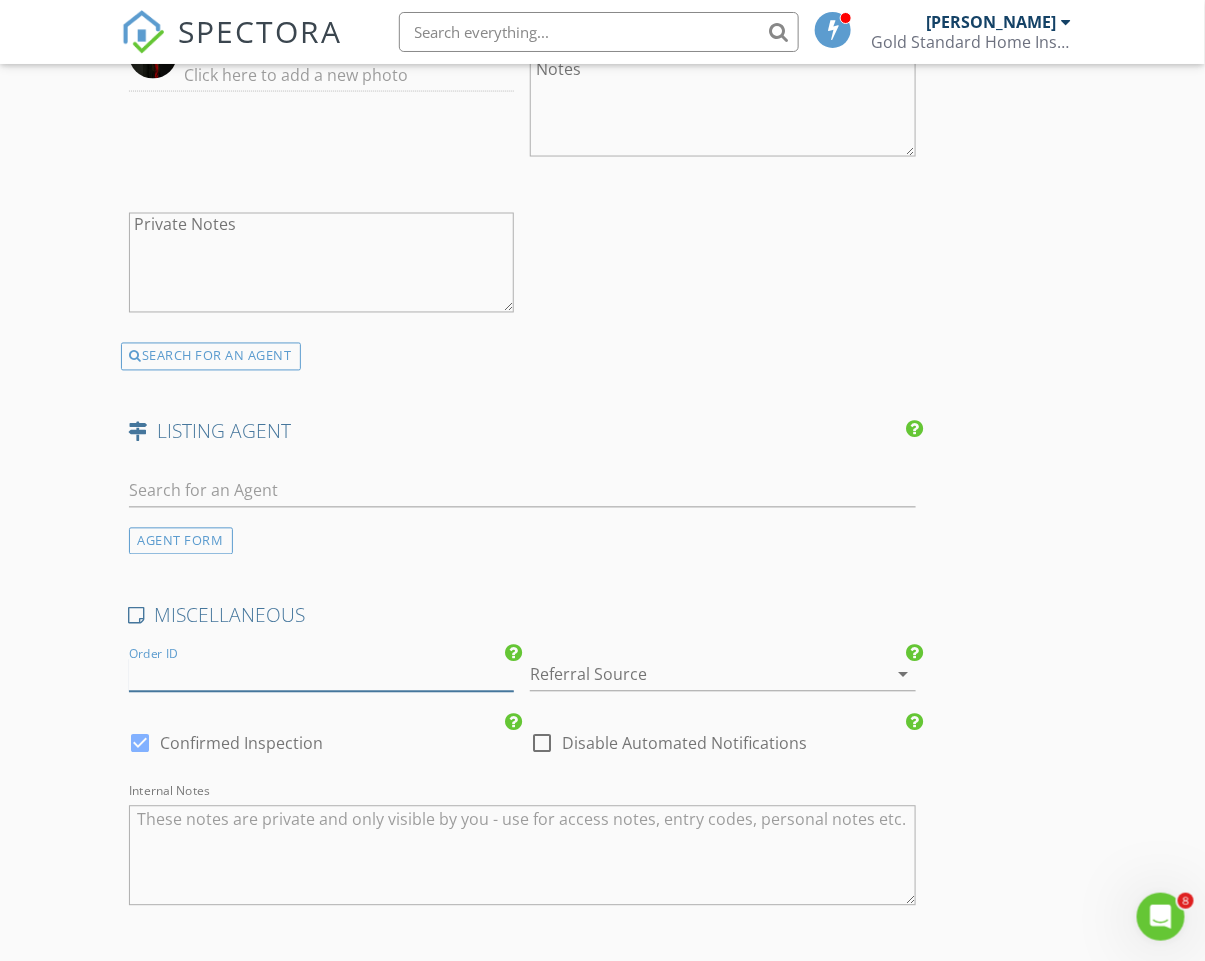 click on "Order ID" at bounding box center [322, 675] 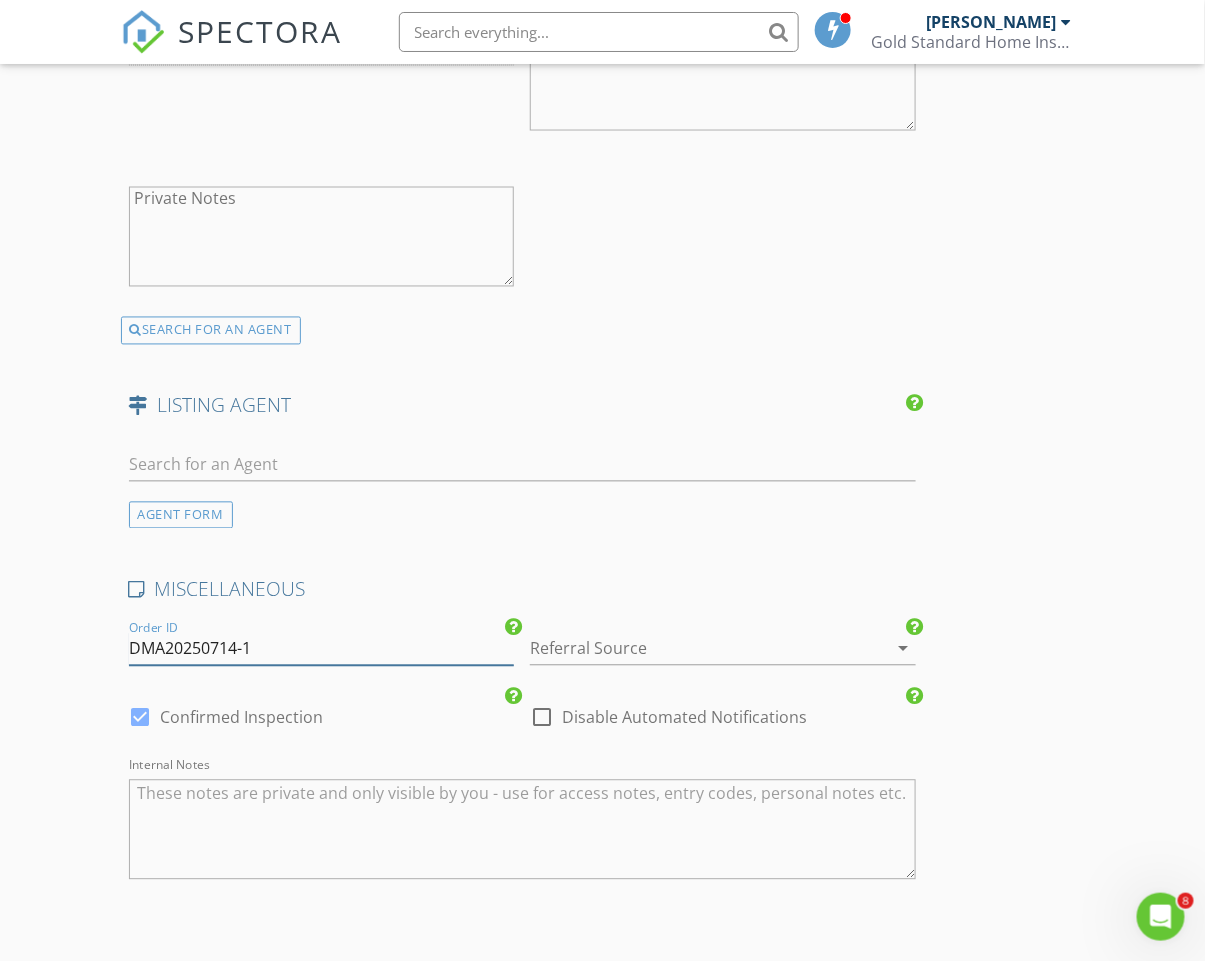 scroll, scrollTop: 3068, scrollLeft: 0, axis: vertical 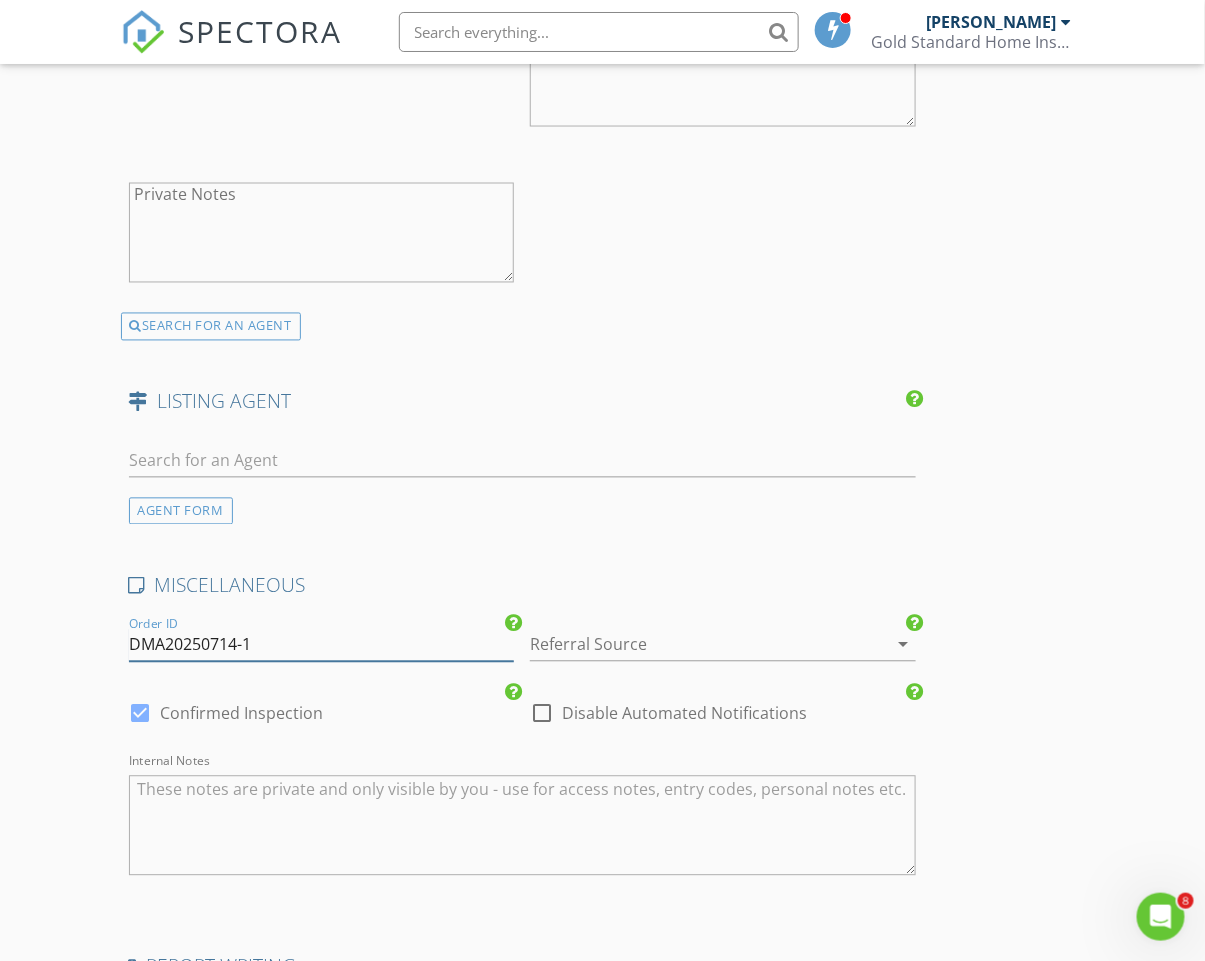 type on "DMA20250714-1" 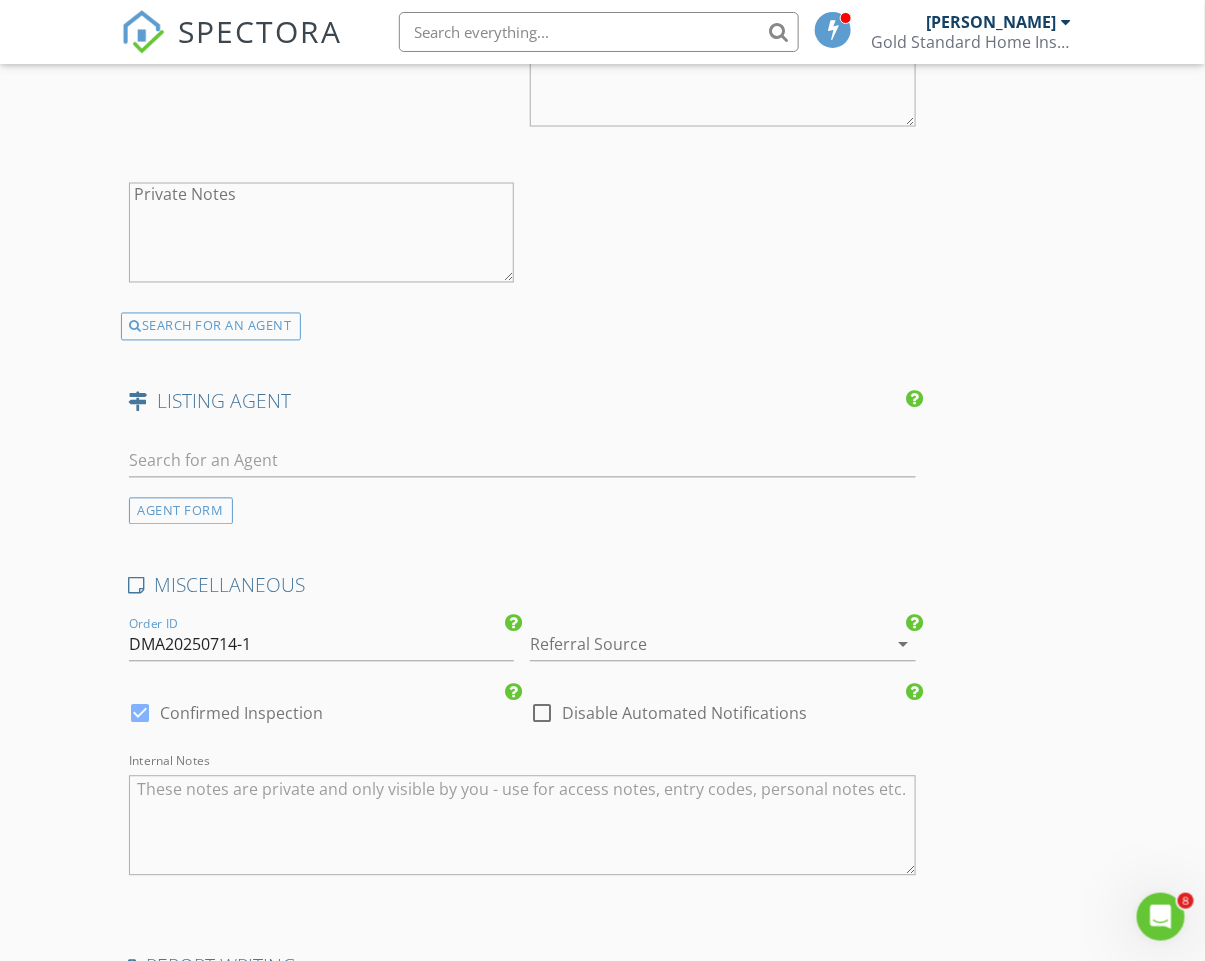 click at bounding box center (695, 645) 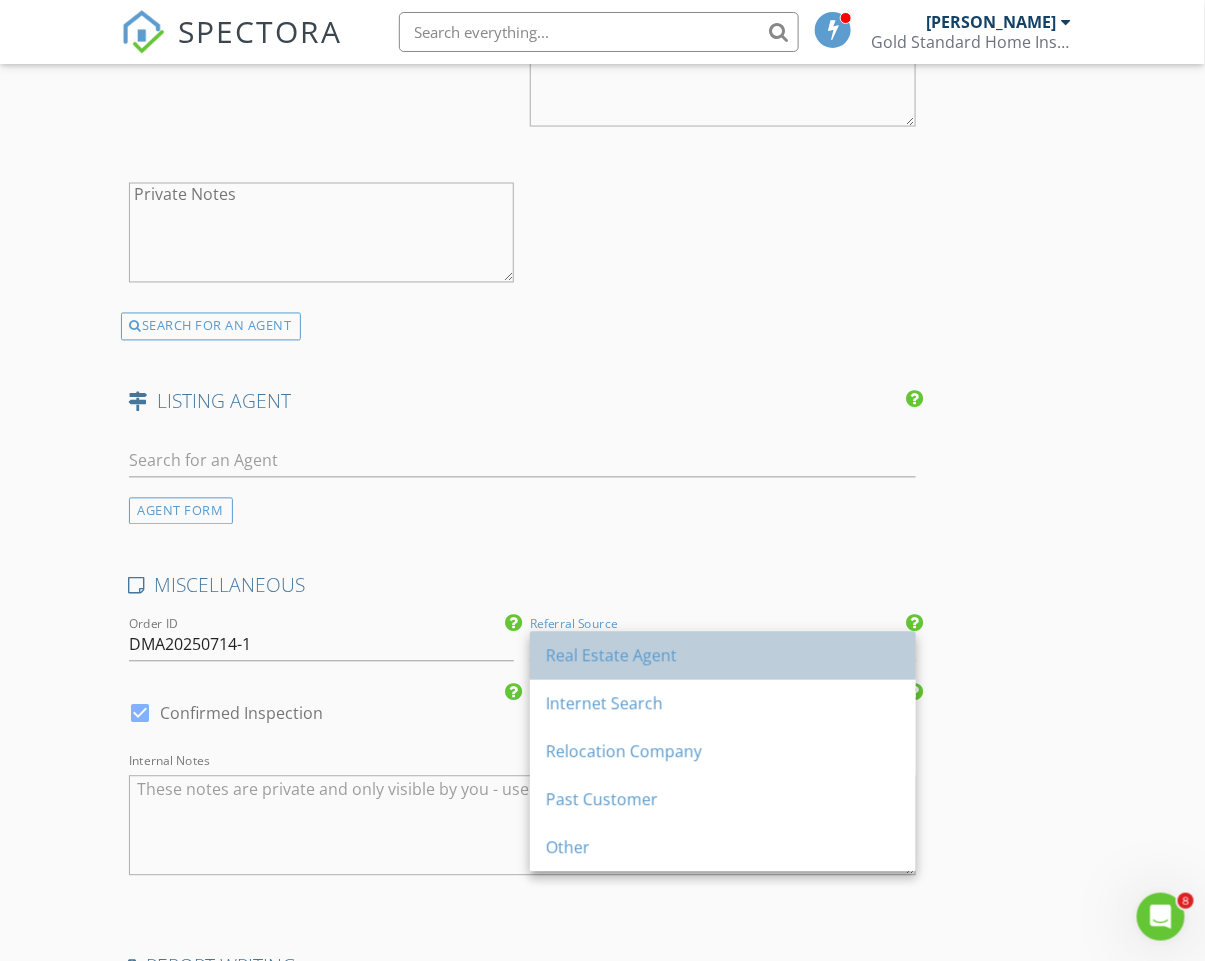 click on "Real Estate Agent" at bounding box center [723, 656] 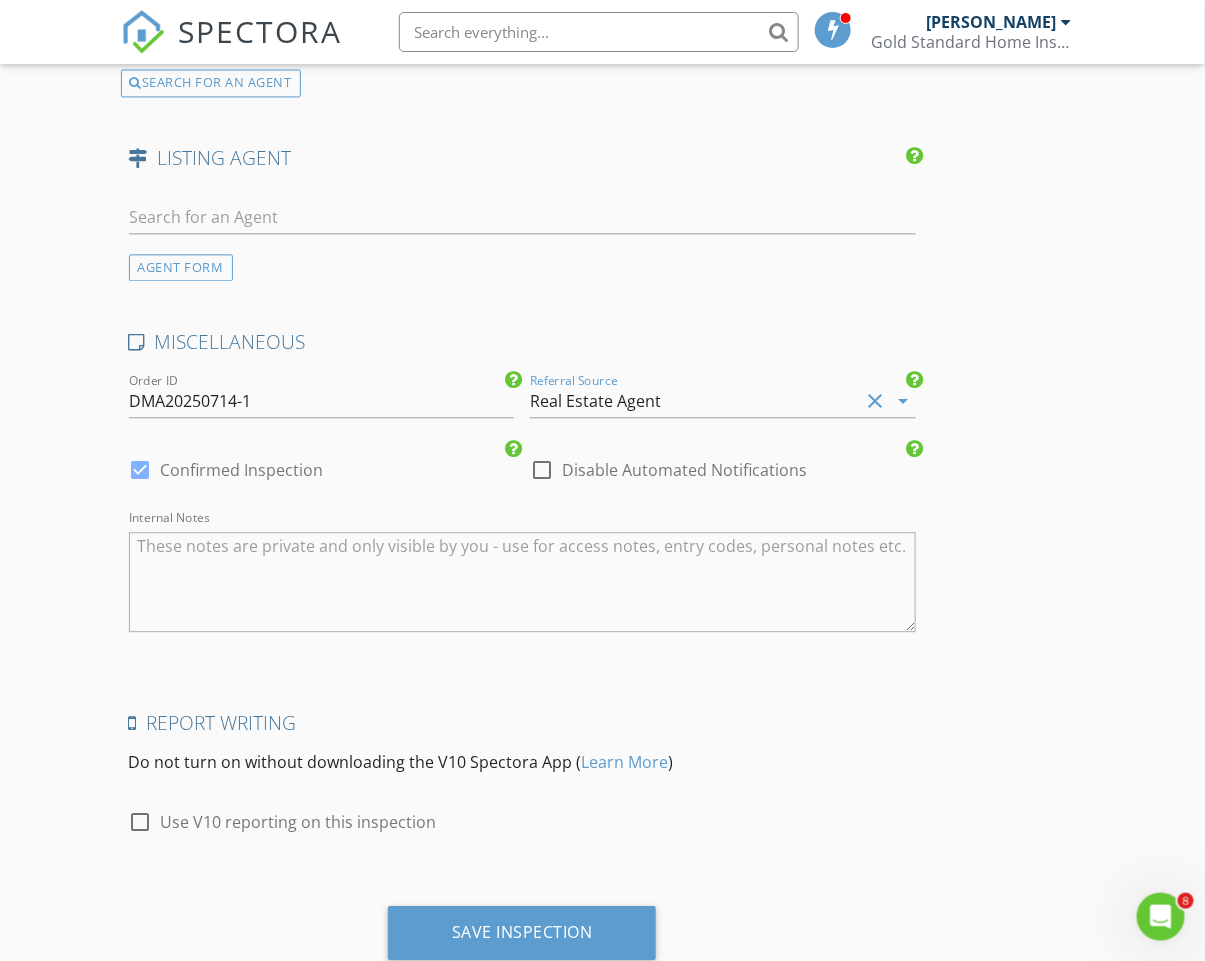 scroll, scrollTop: 3376, scrollLeft: 0, axis: vertical 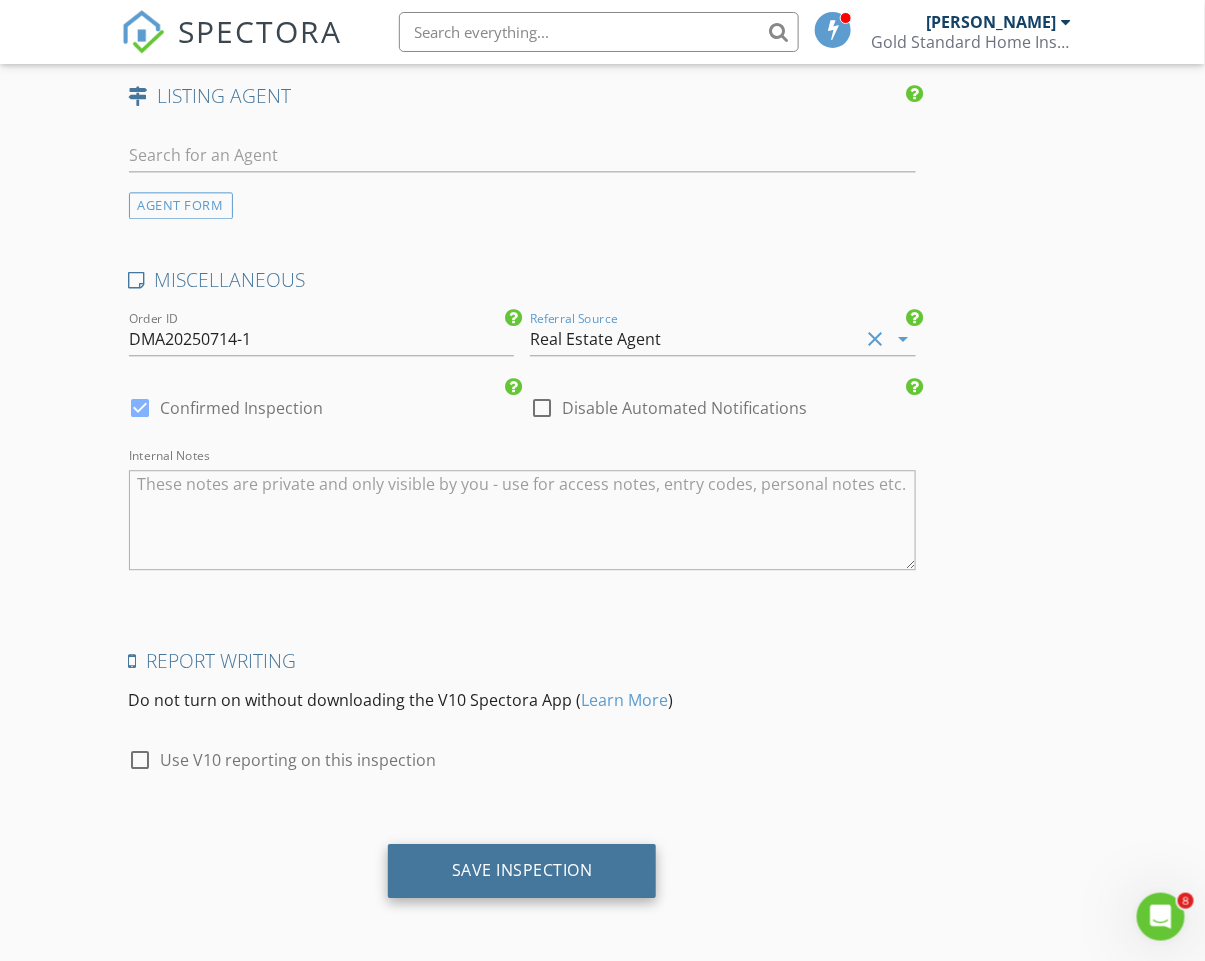 click on "Save Inspection" at bounding box center (522, 871) 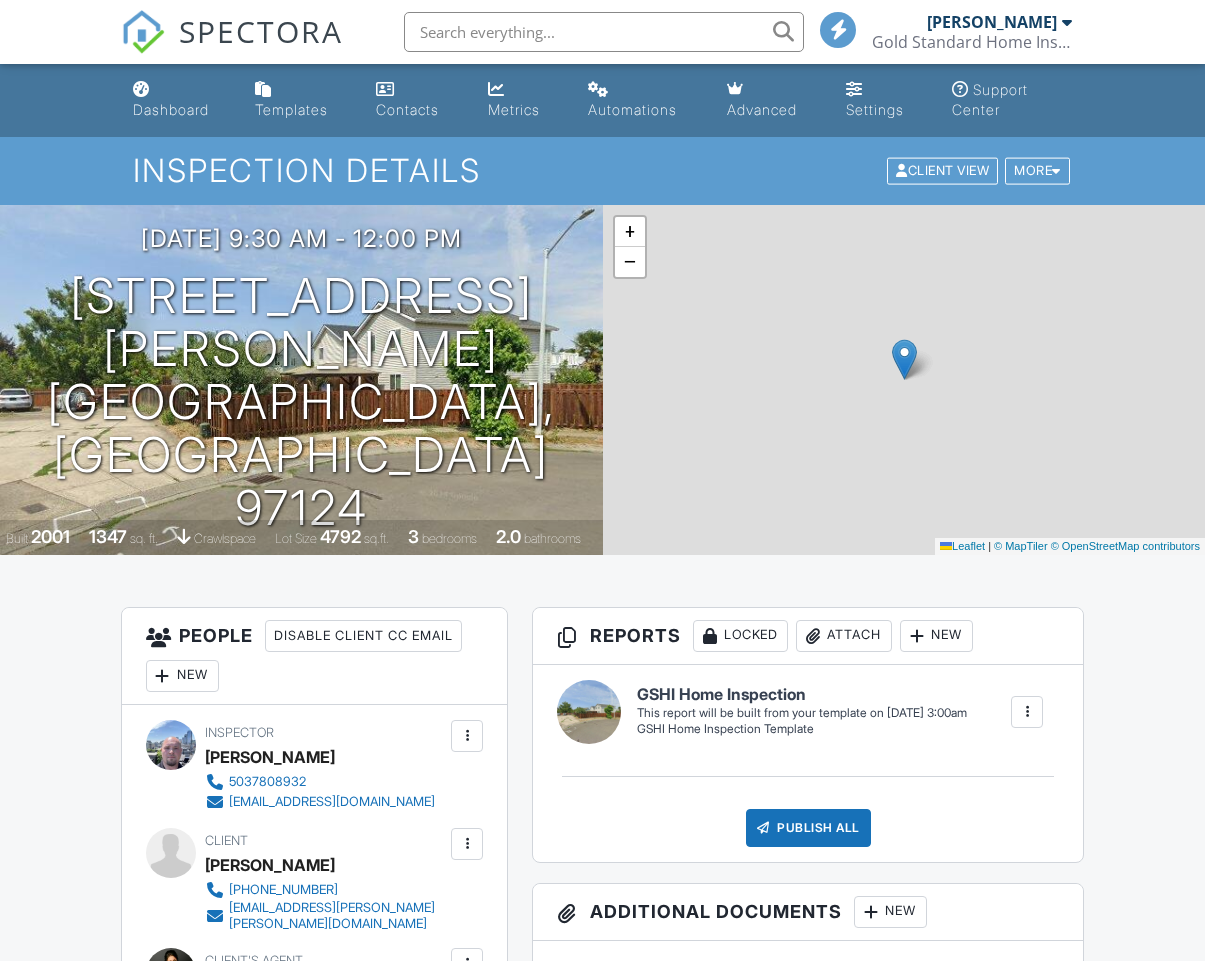 scroll, scrollTop: 0, scrollLeft: 0, axis: both 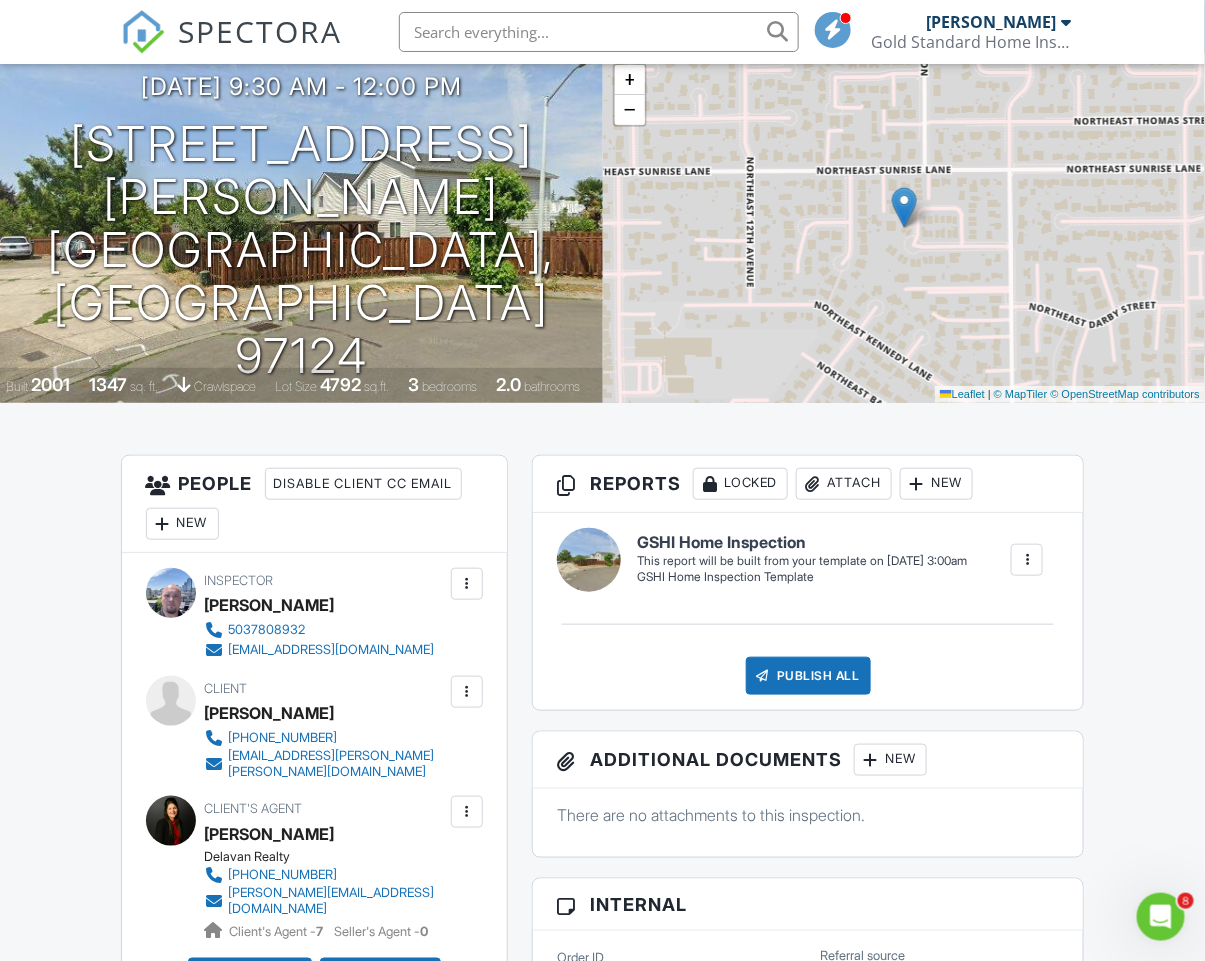 click on "SPECTORA" at bounding box center (261, 31) 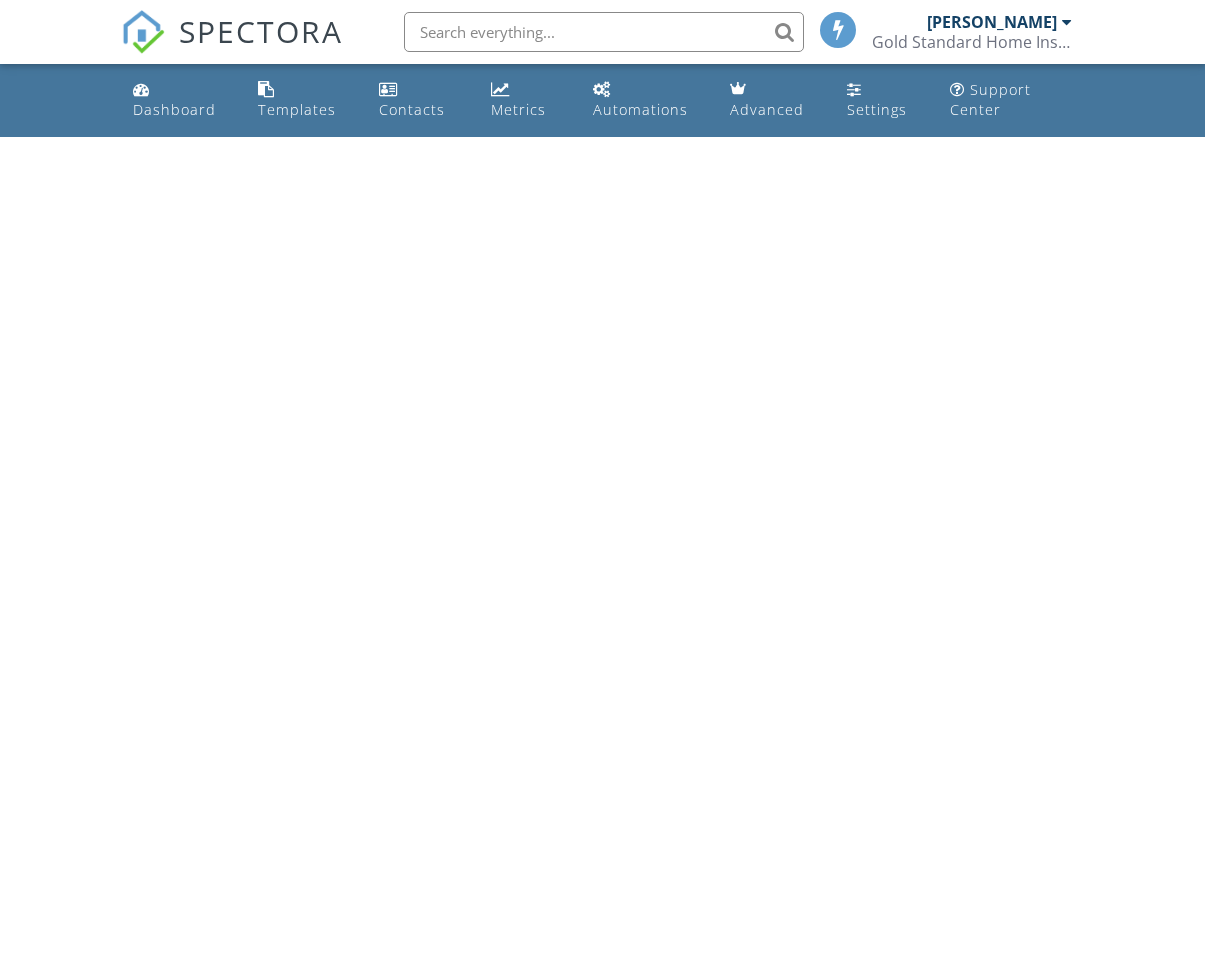 scroll, scrollTop: 0, scrollLeft: 0, axis: both 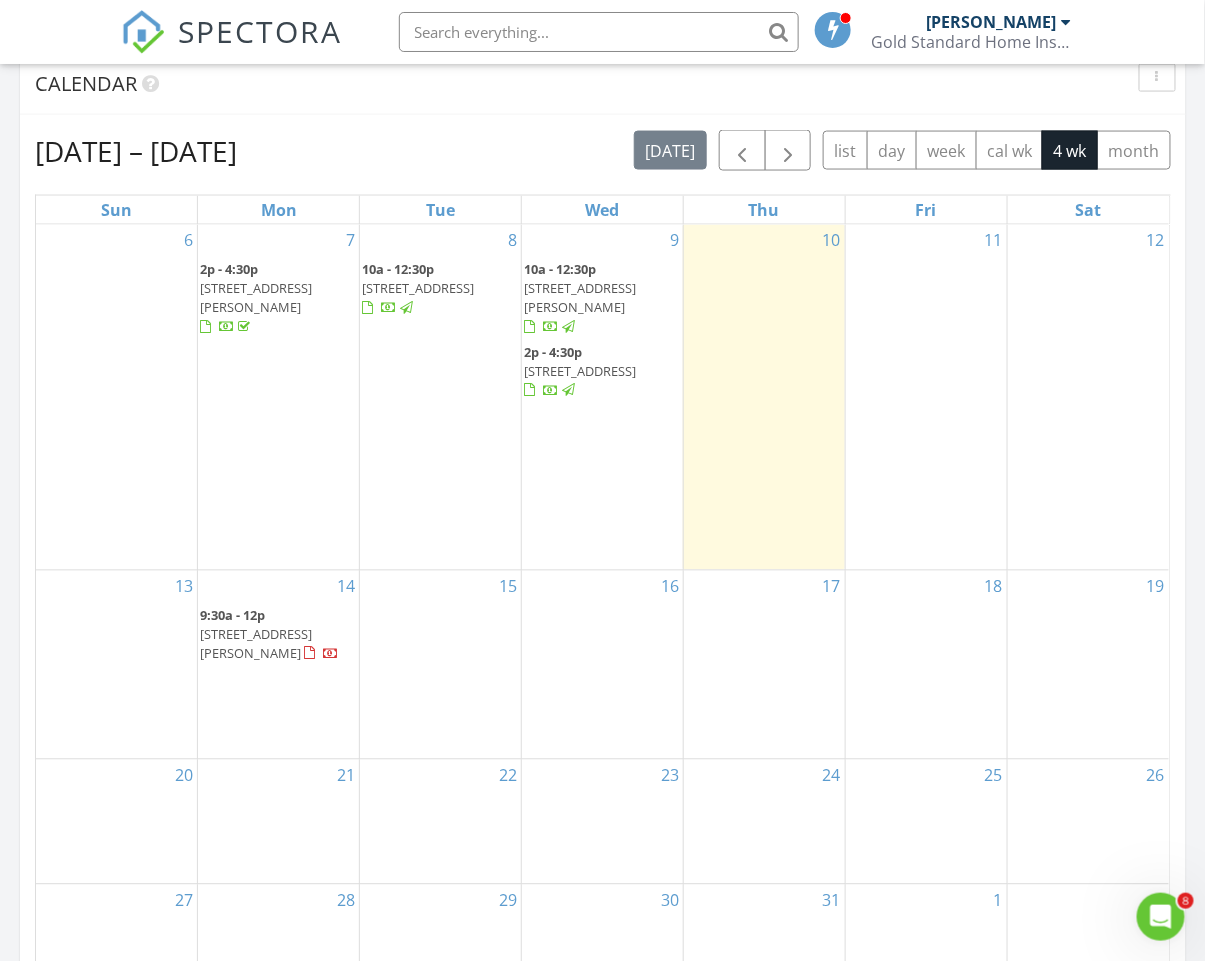 drag, startPoint x: 1053, startPoint y: 24, endPoint x: 1051, endPoint y: 48, distance: 24.083189 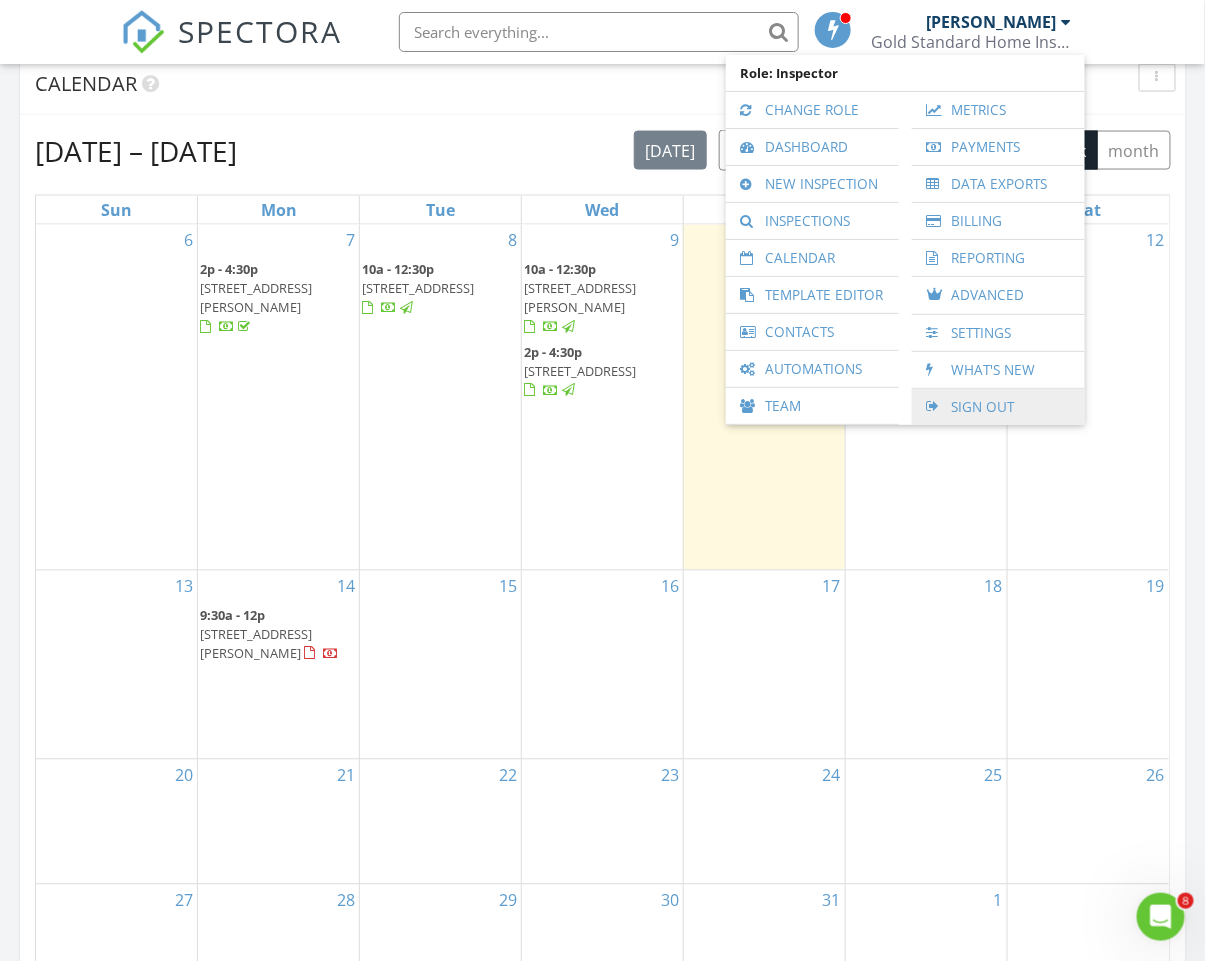 click on "Sign Out" at bounding box center [998, 407] 